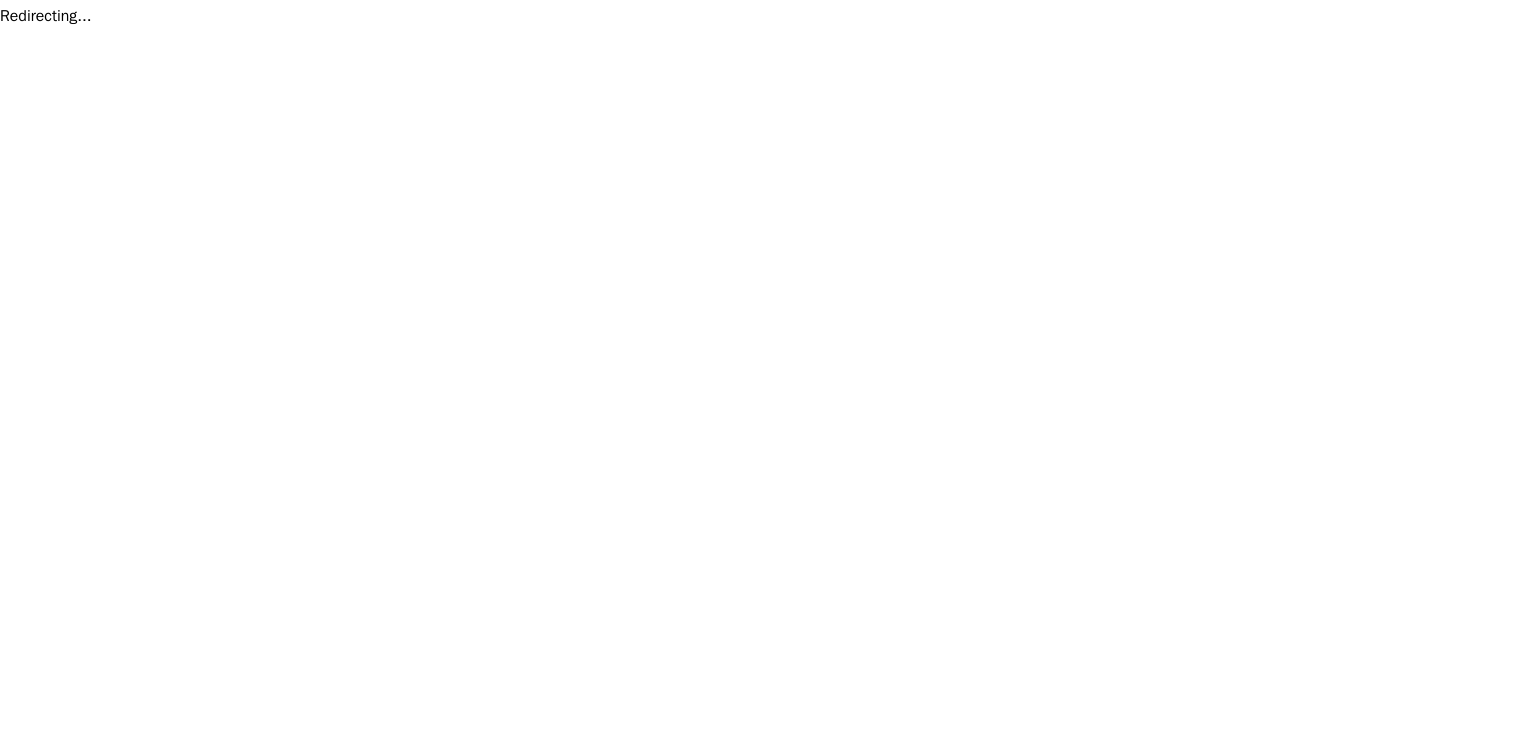 scroll, scrollTop: 0, scrollLeft: 0, axis: both 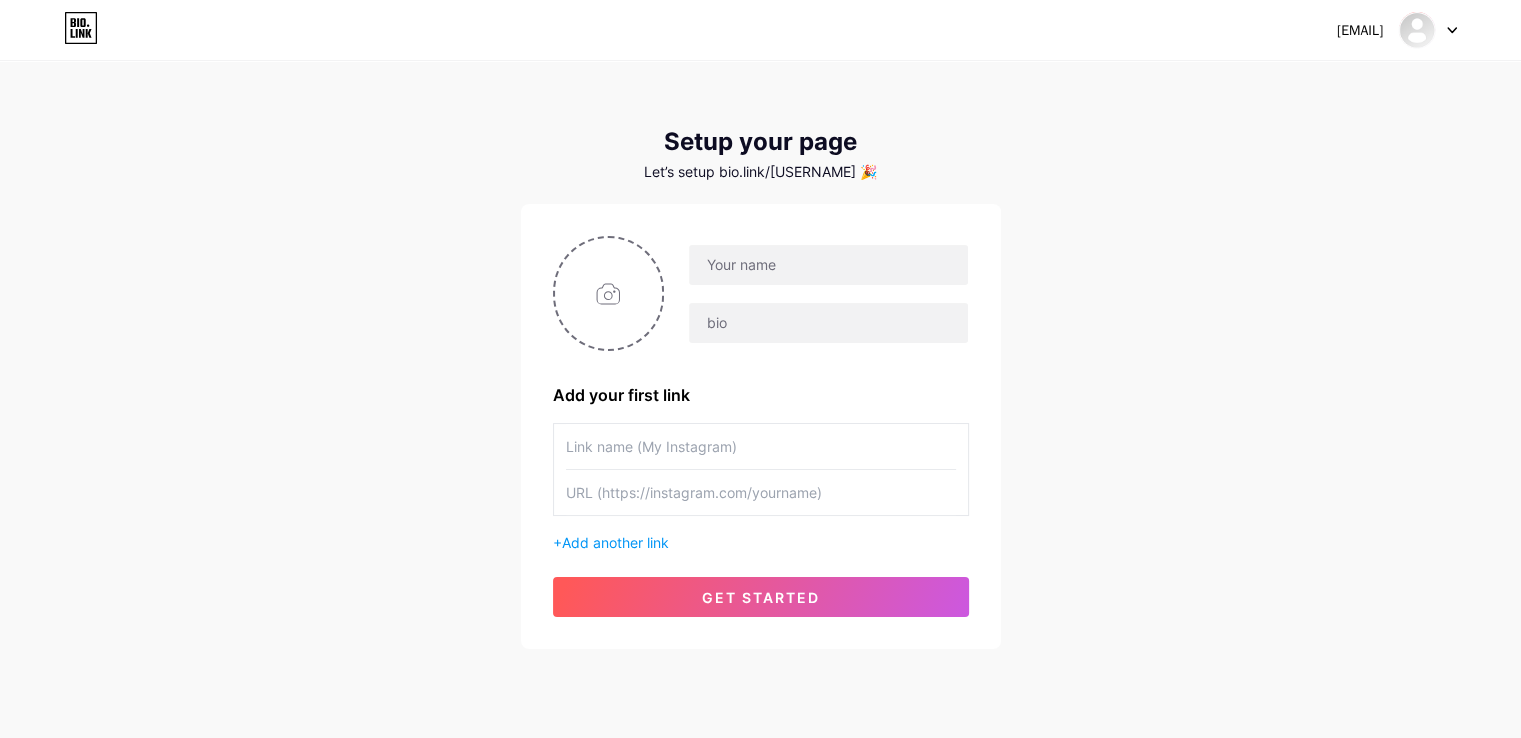 click at bounding box center [761, 446] 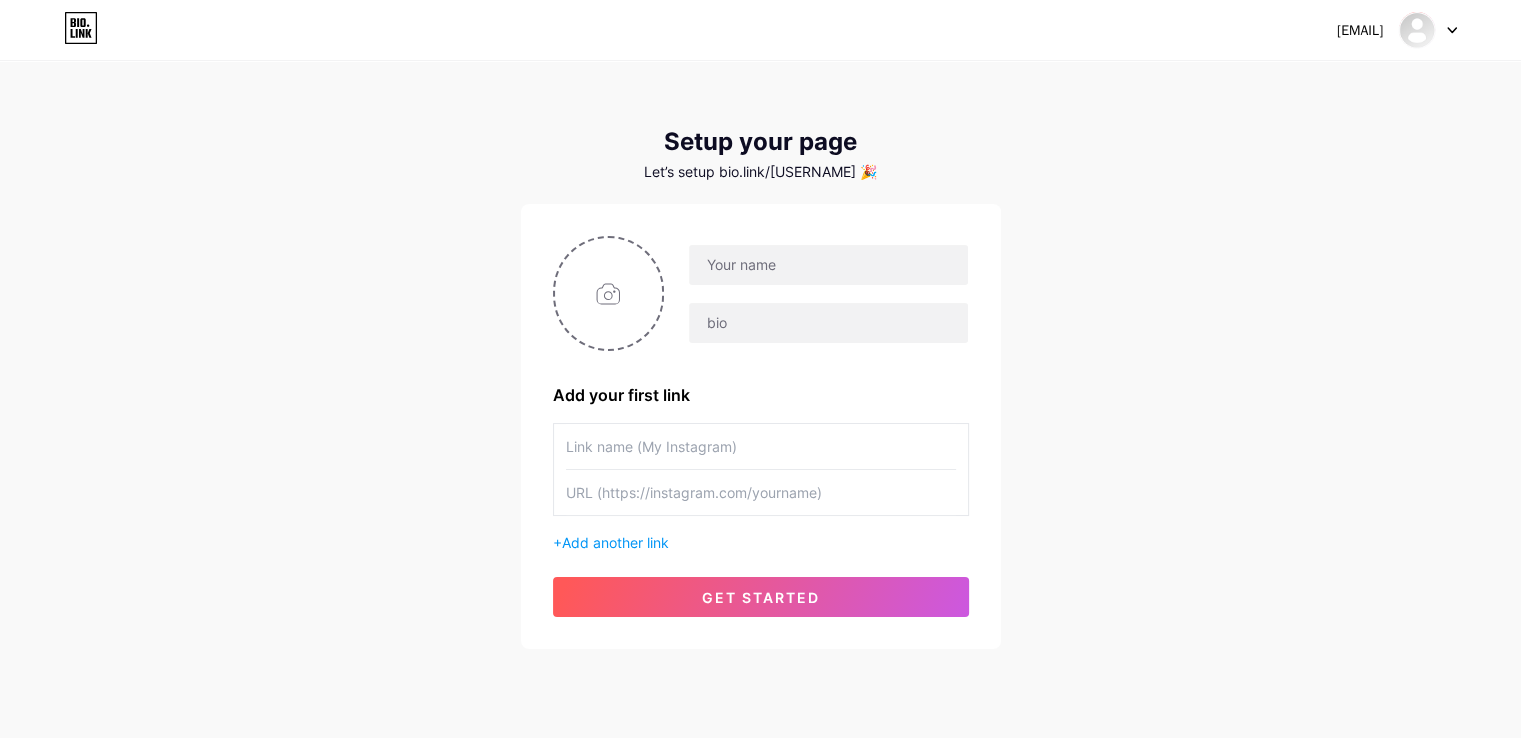 click at bounding box center (761, 446) 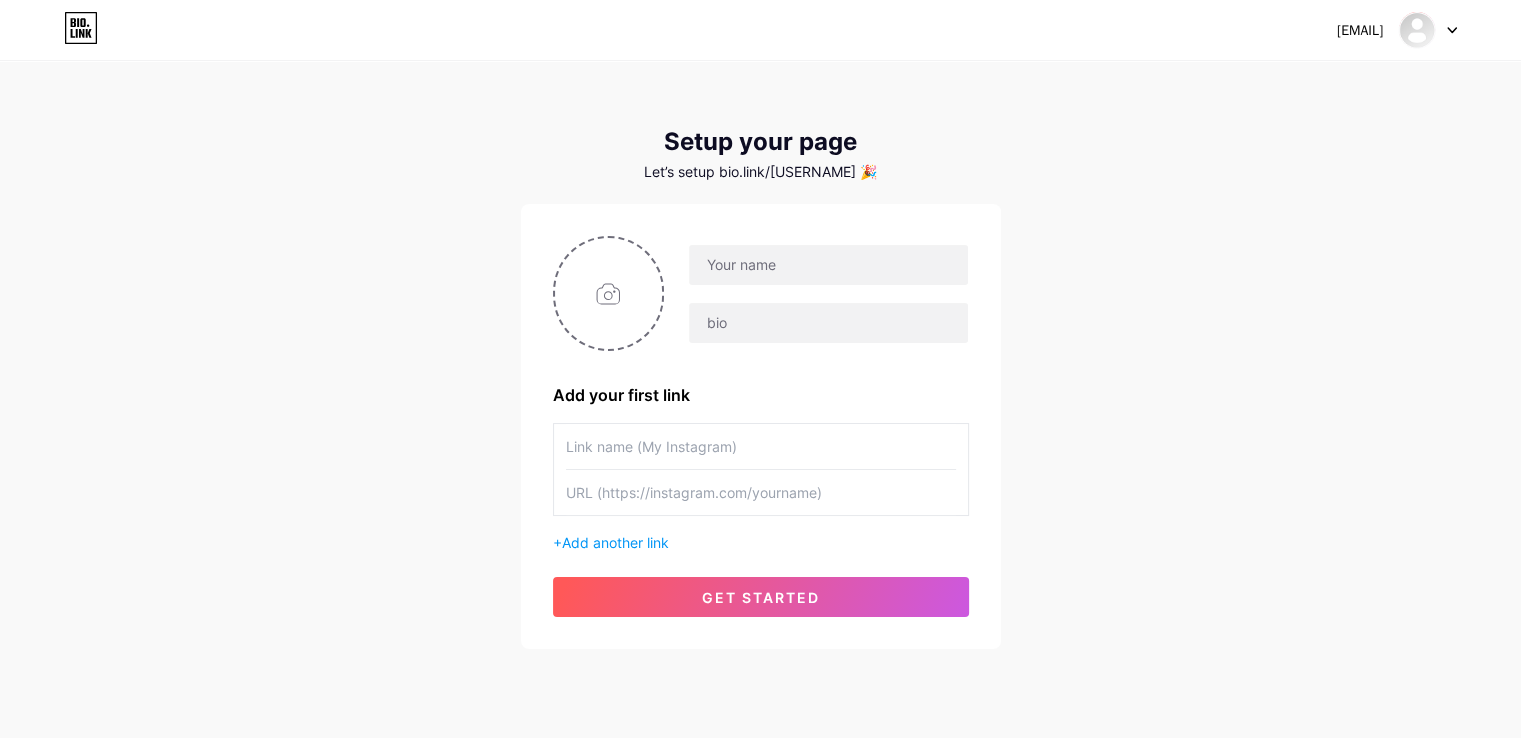click at bounding box center (761, 446) 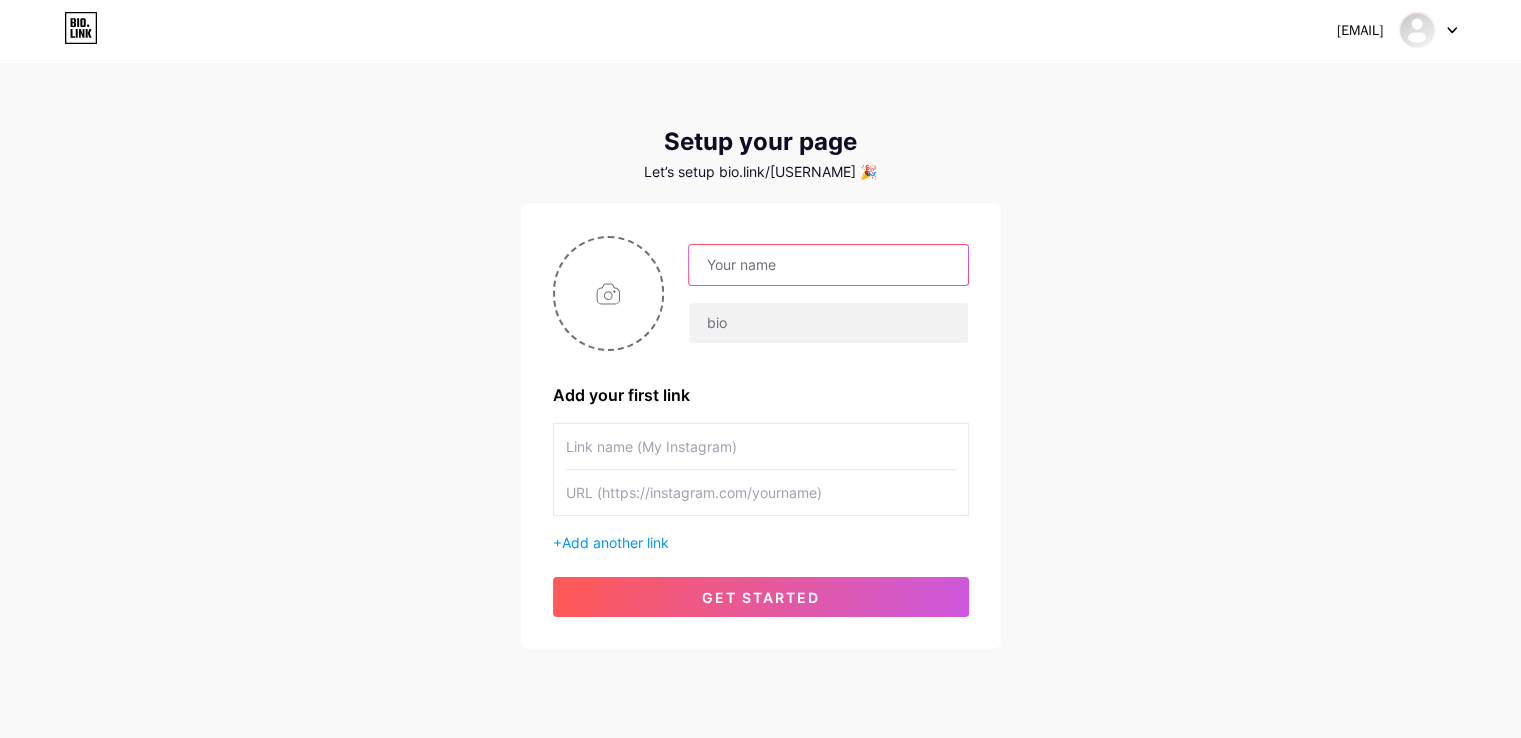 click at bounding box center (828, 265) 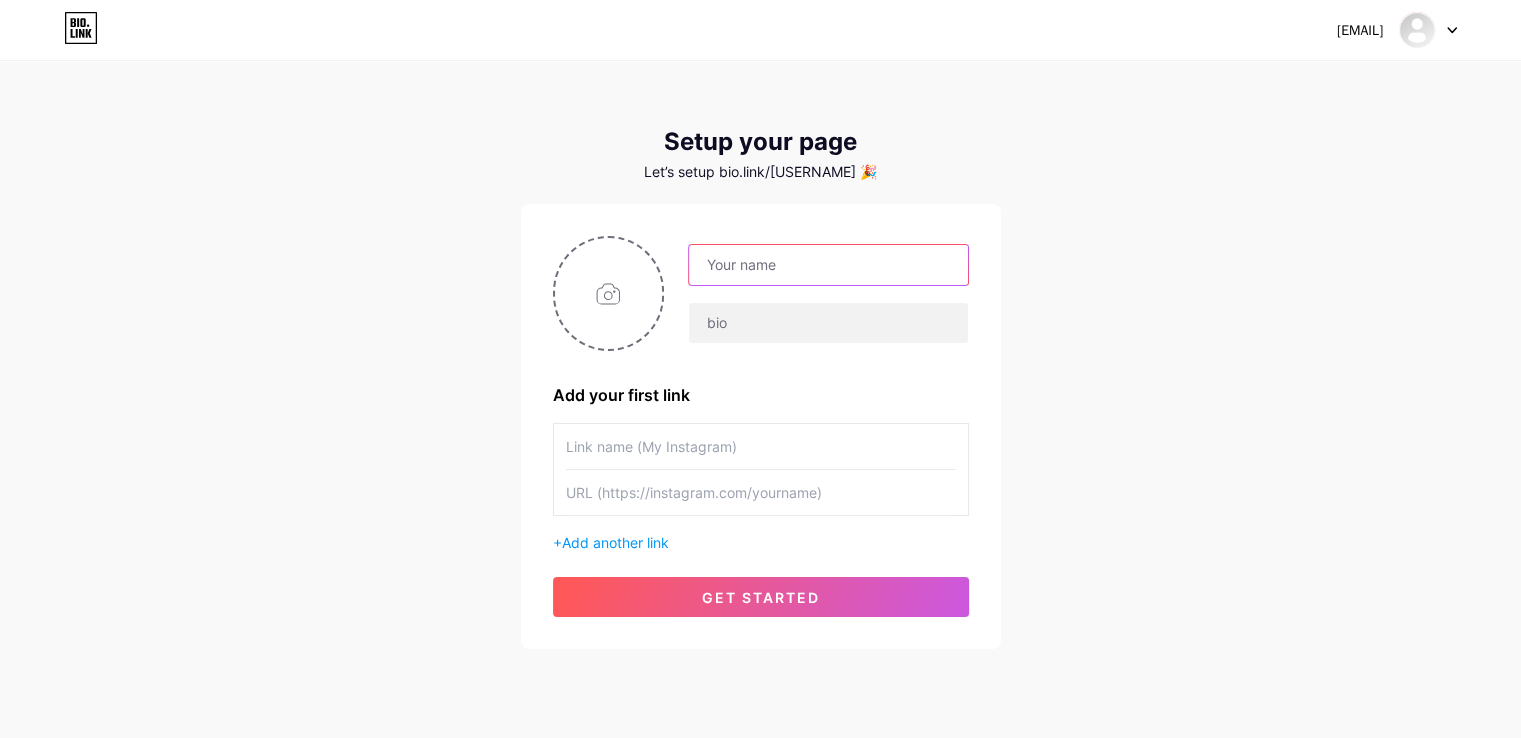 paste on "د.رلى فؤاد البياتي" 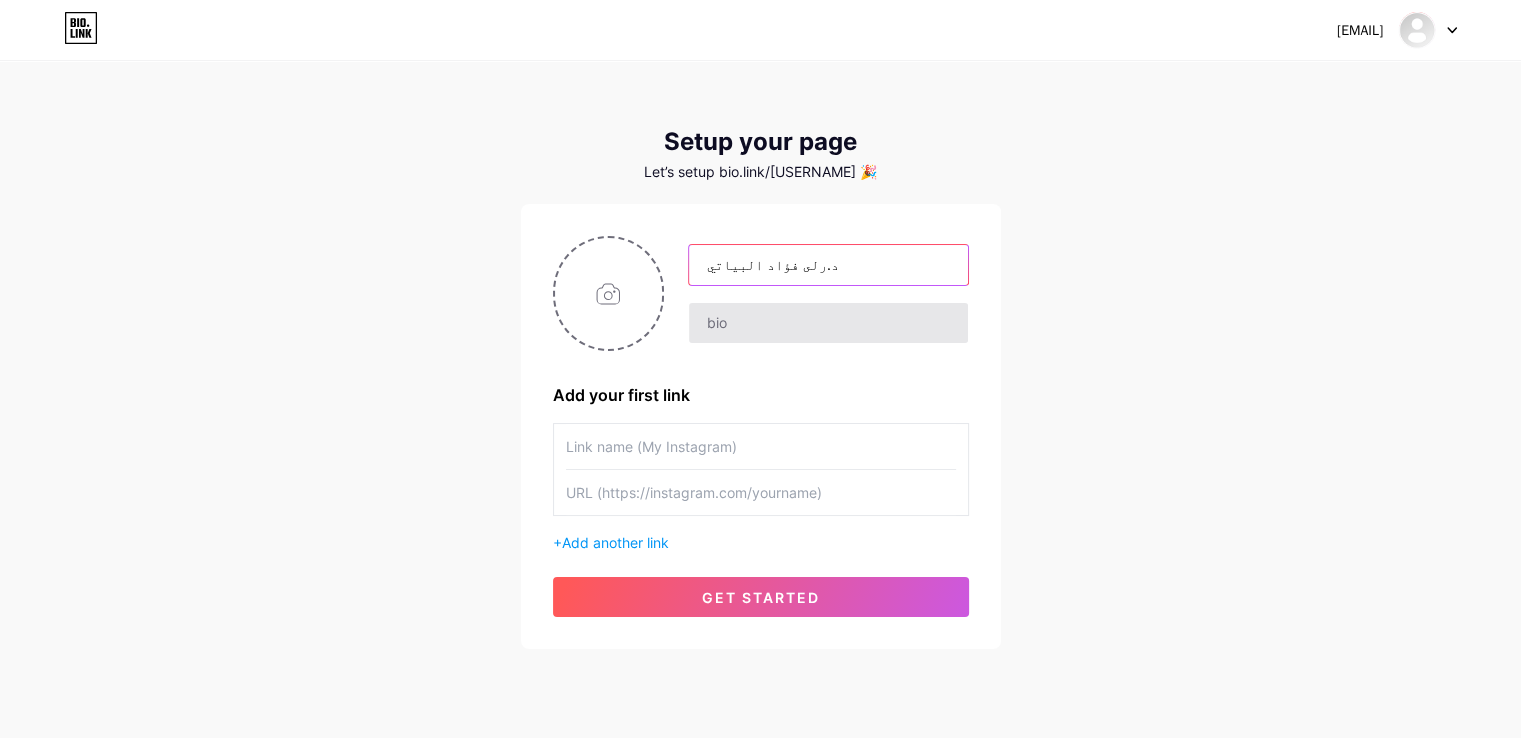 type on "د.رلى فؤاد البياتي" 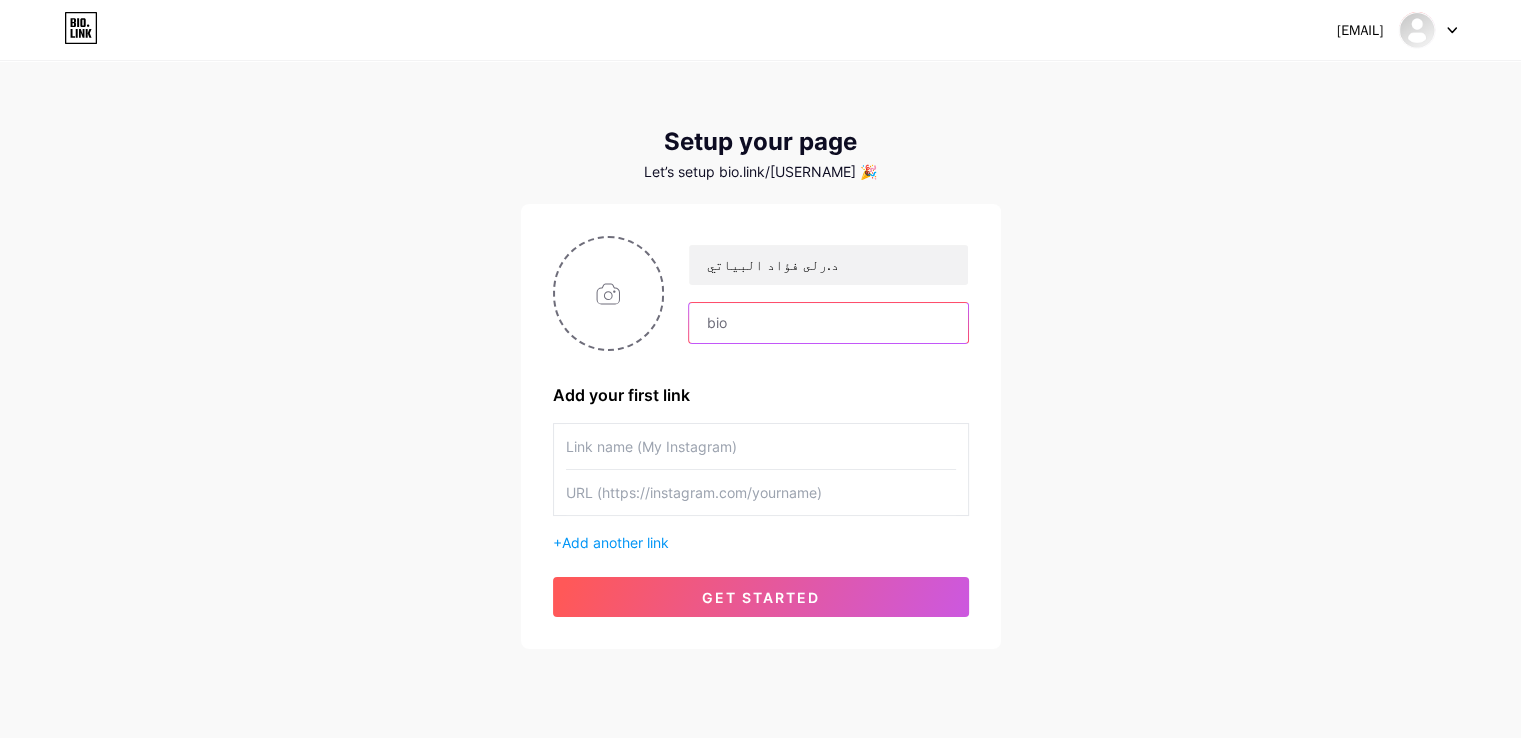 click at bounding box center [828, 323] 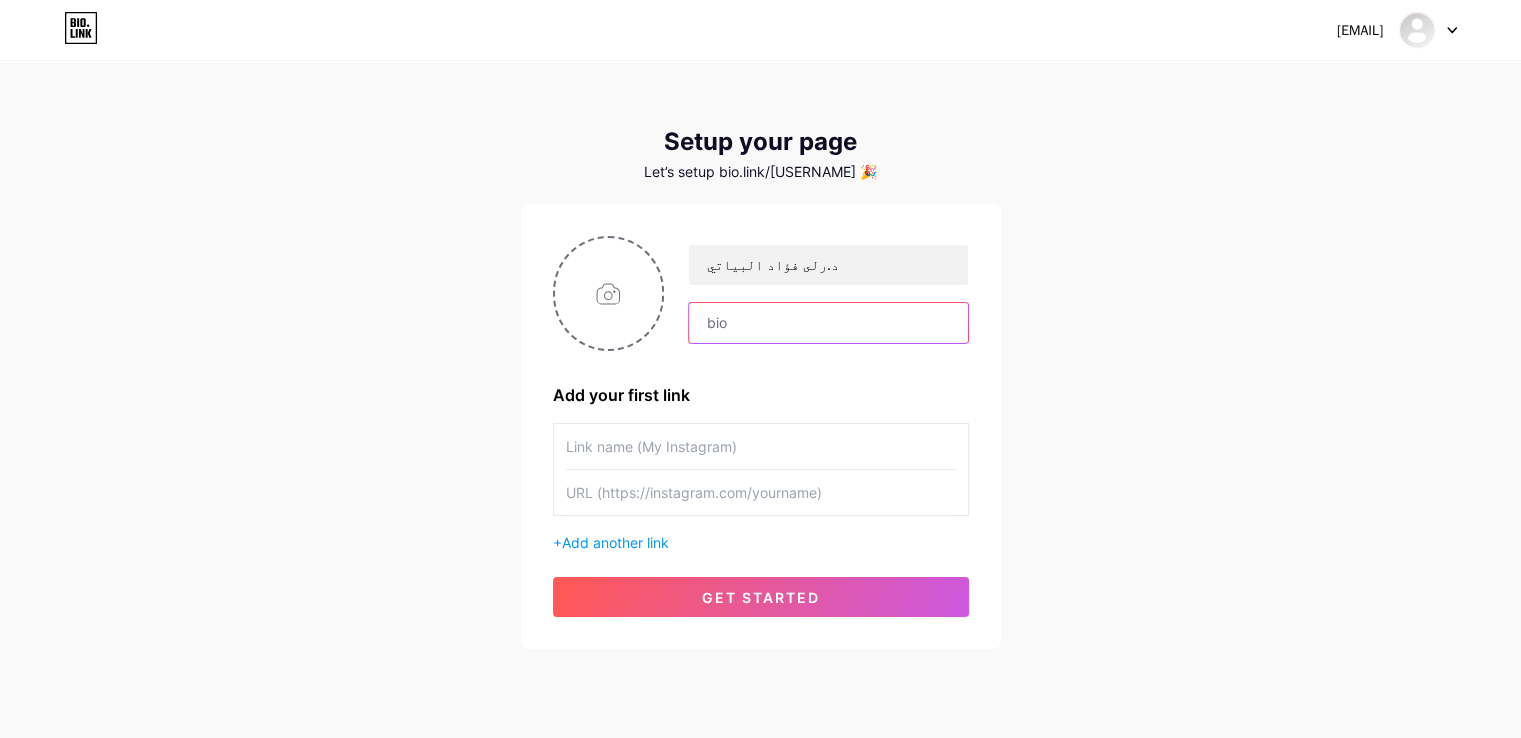 paste on "Dr. Rula Fouad Al-Bayati" 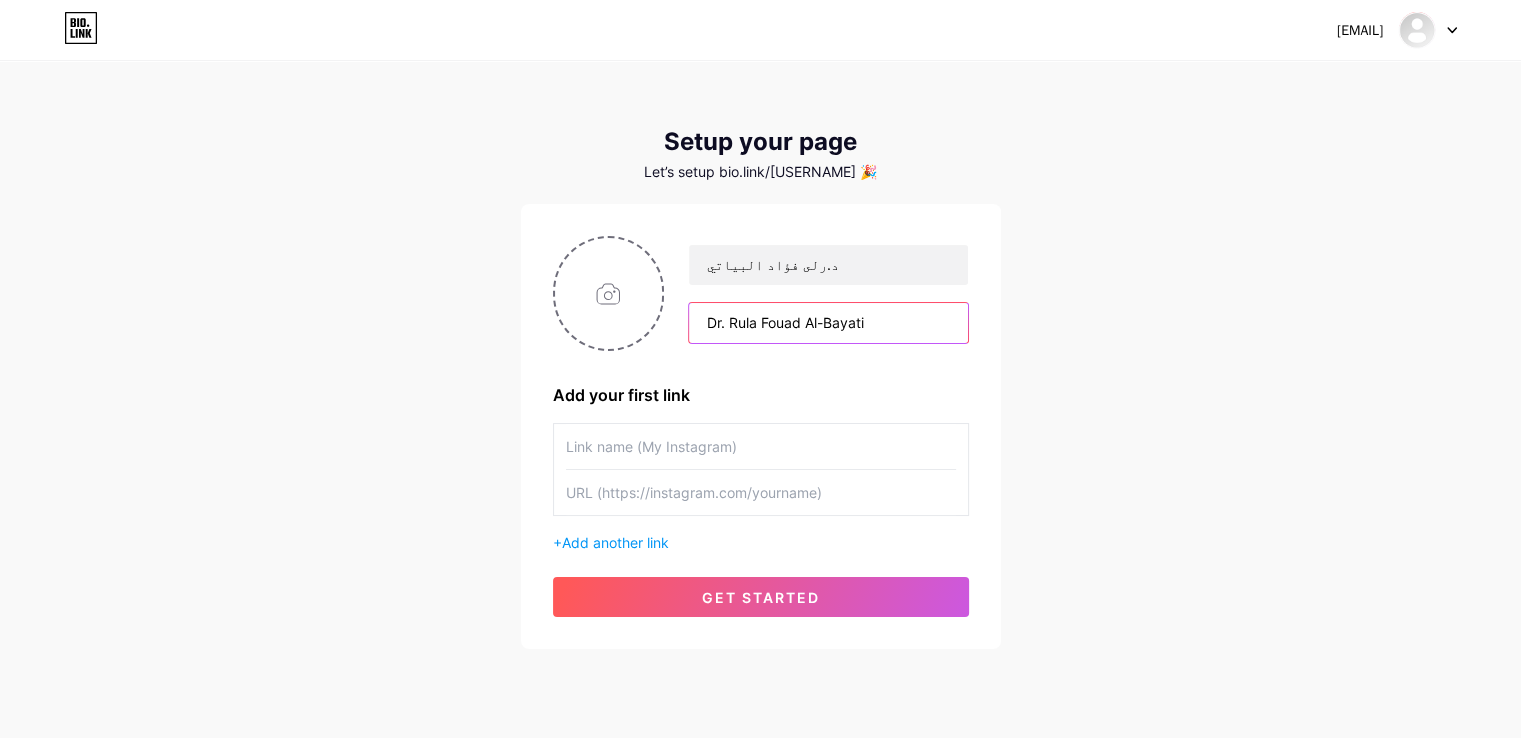 type on "Dr. Rula Fouad Al-Bayati" 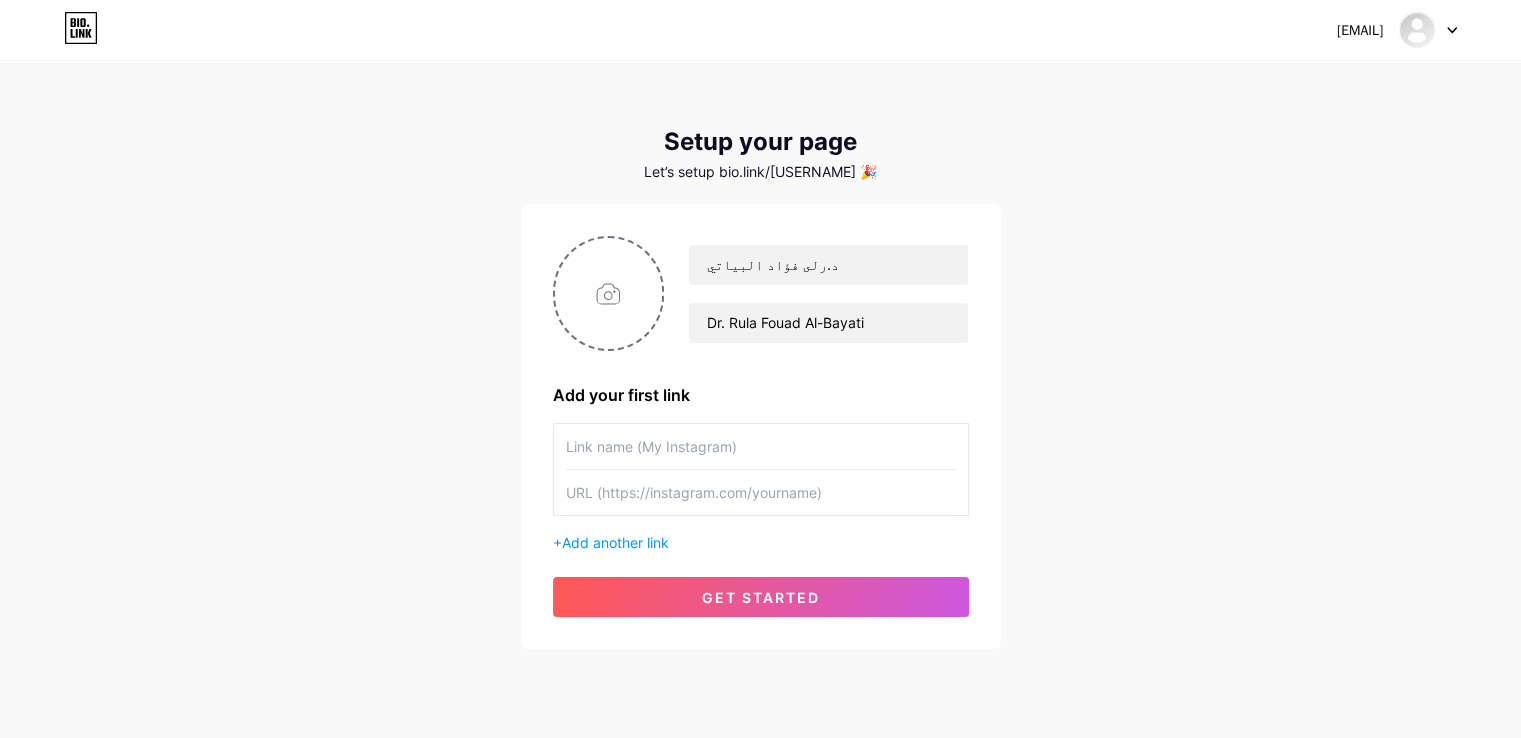 click at bounding box center [761, 446] 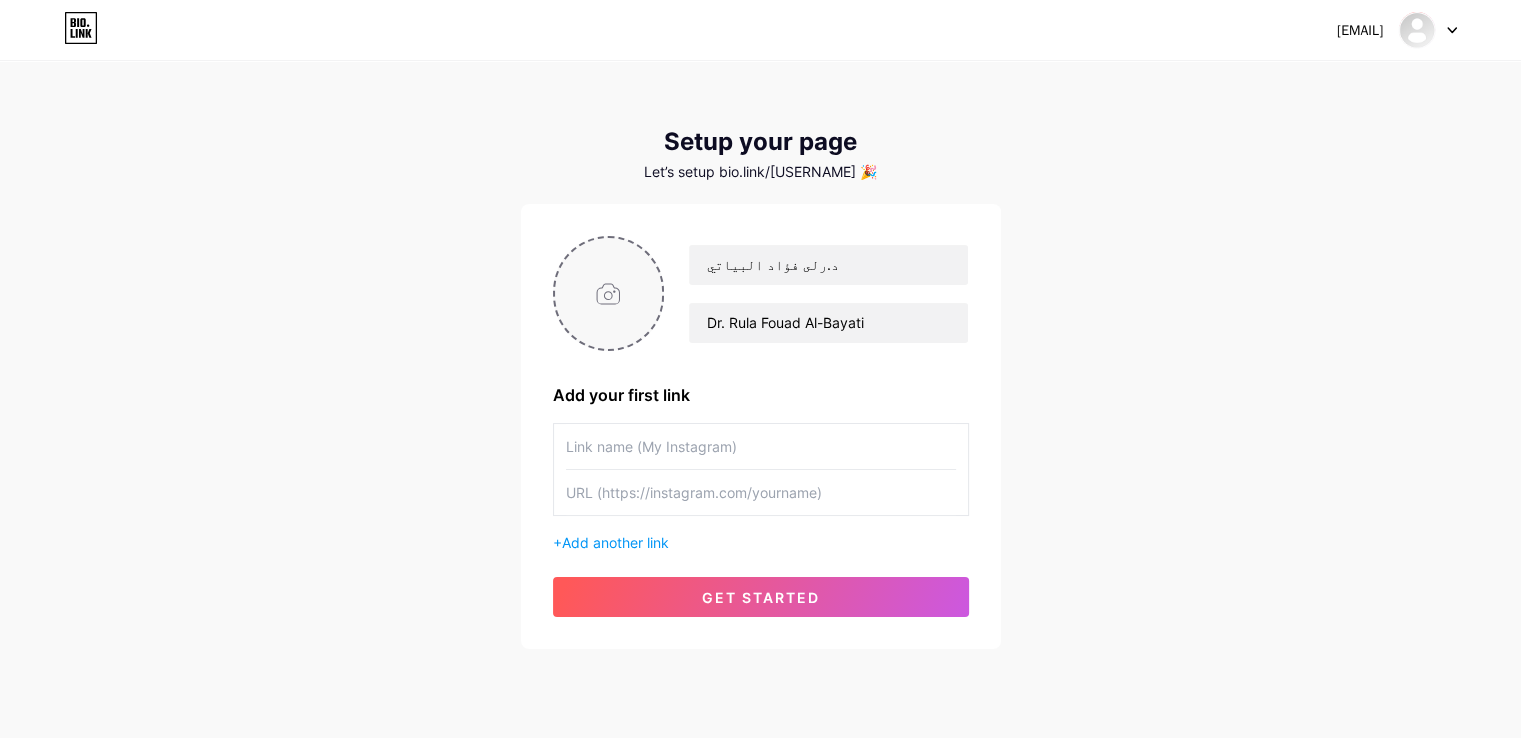 click at bounding box center [609, 293] 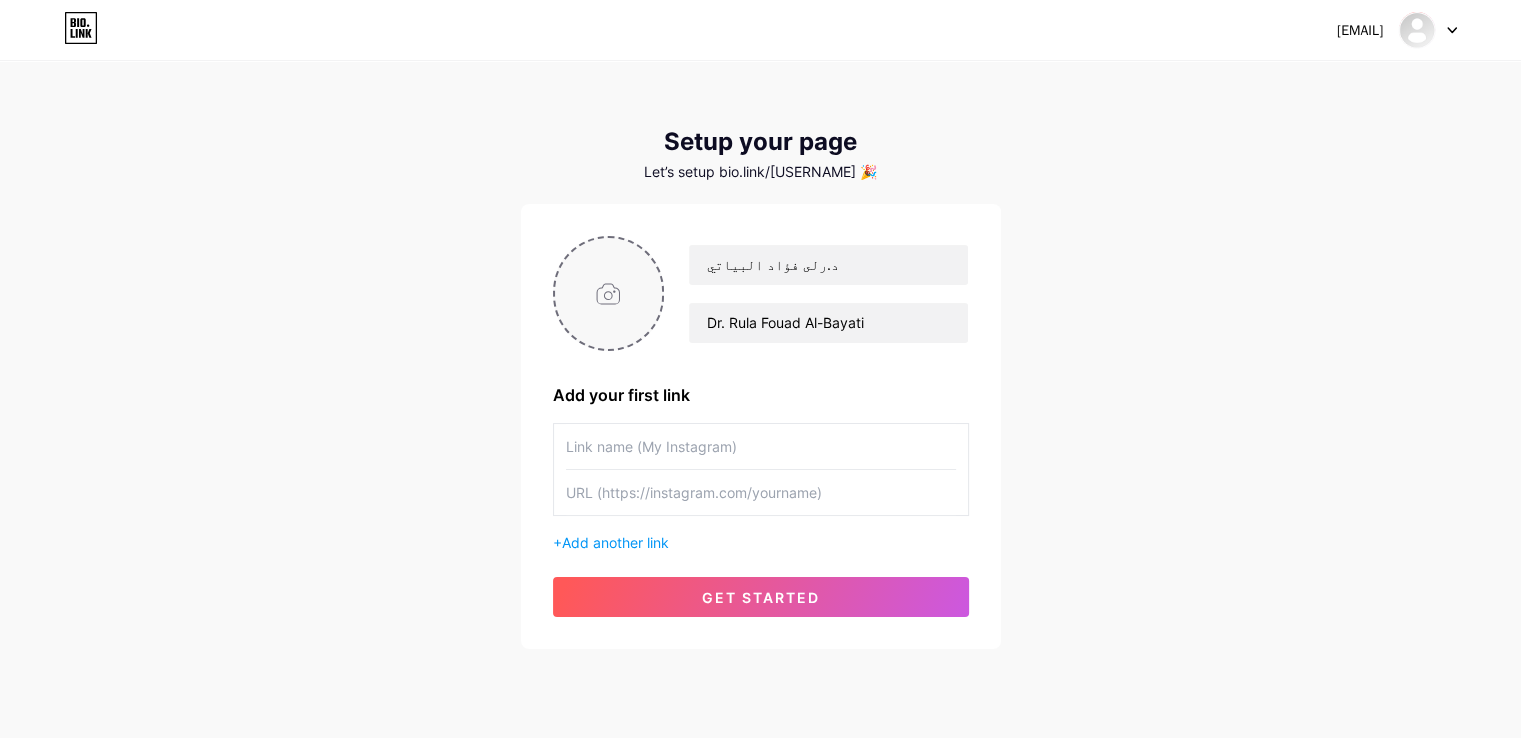 type on "C:\fakepath\998.png" 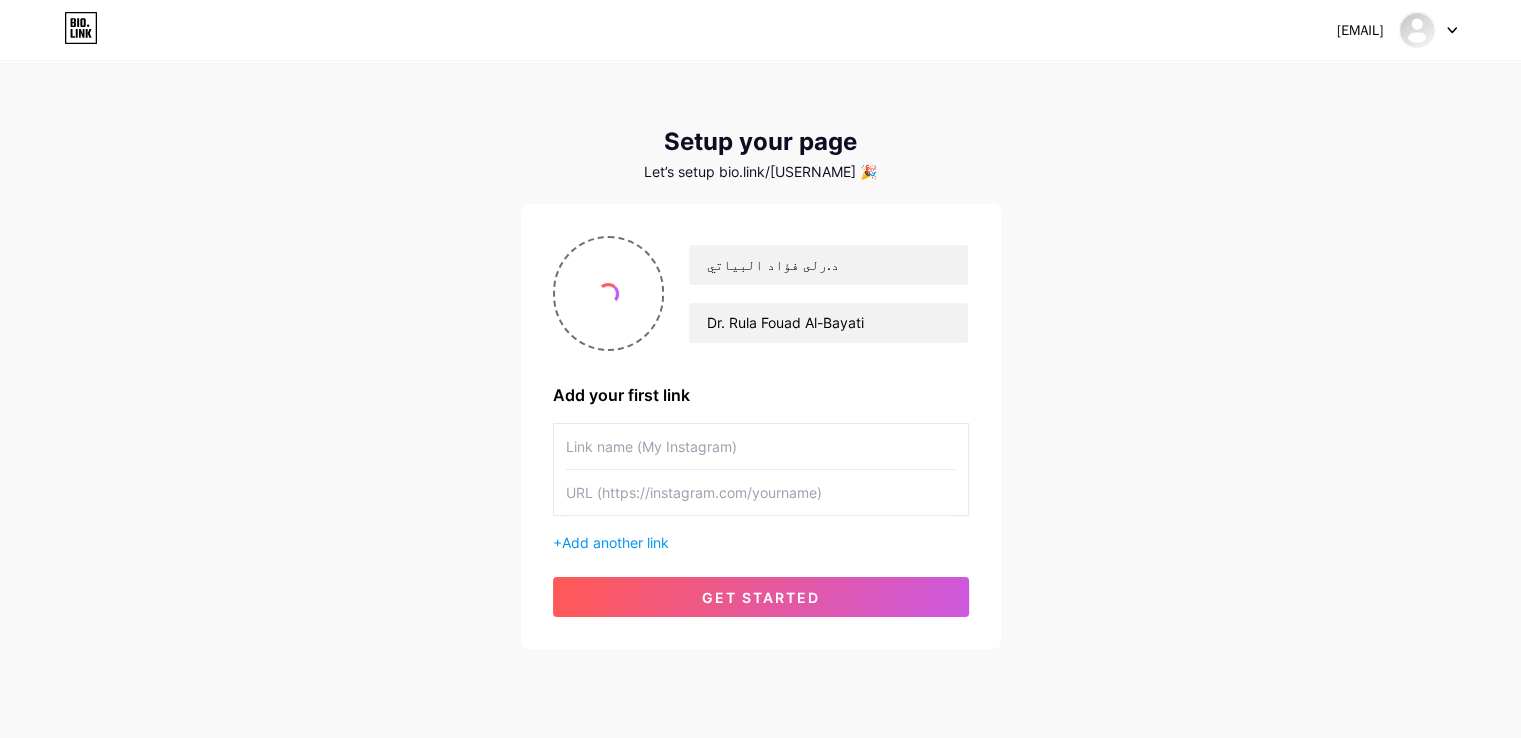 click at bounding box center [761, 446] 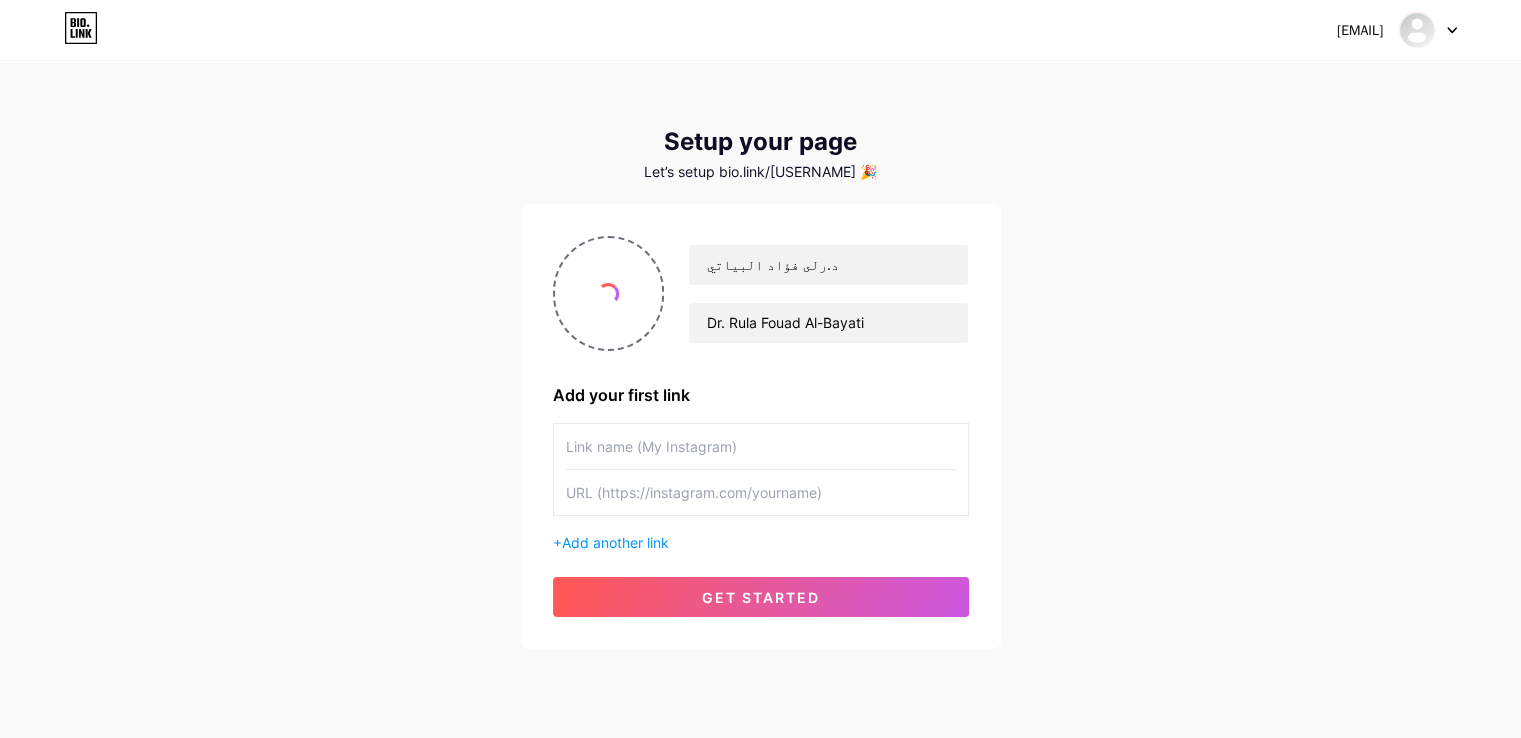 click at bounding box center [761, 446] 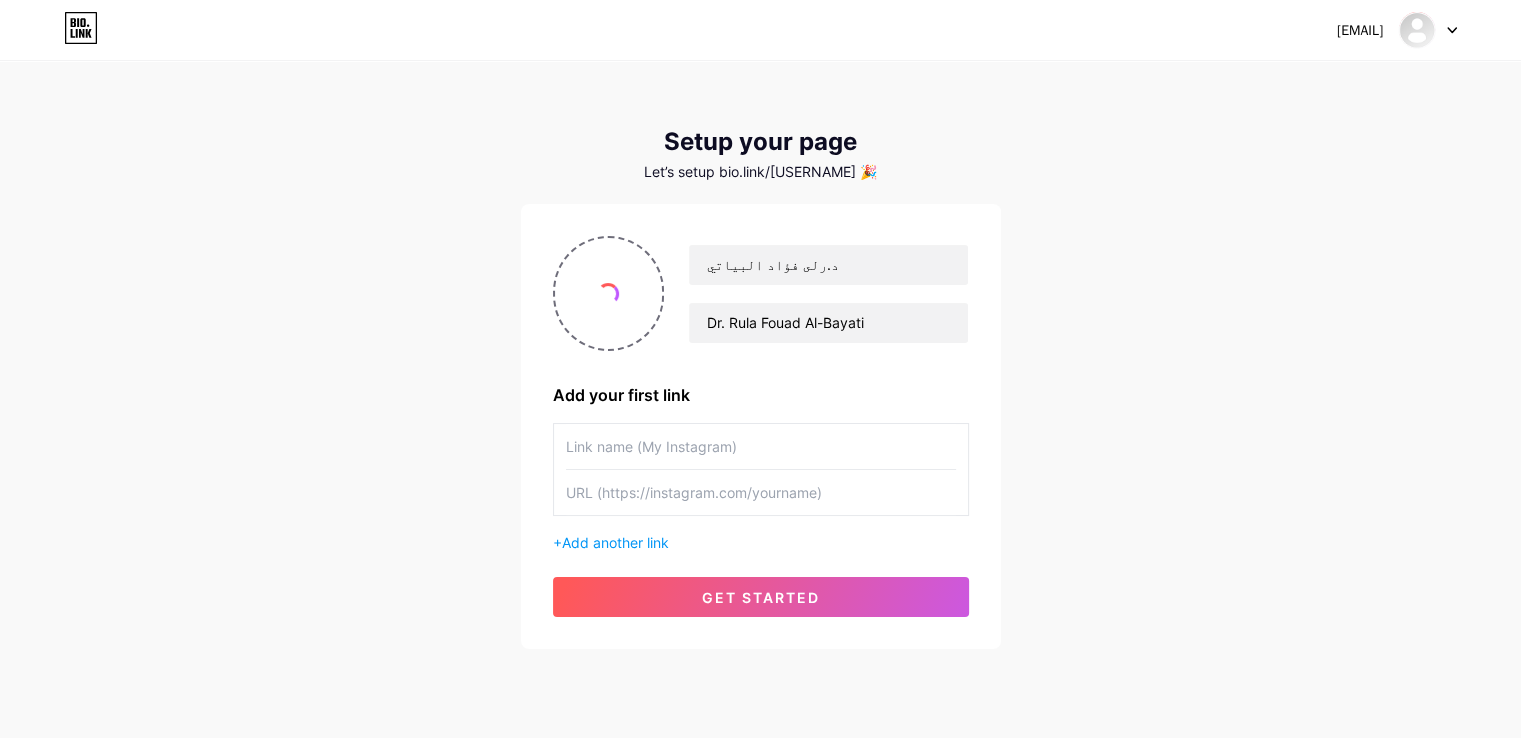 paste on "instagram" 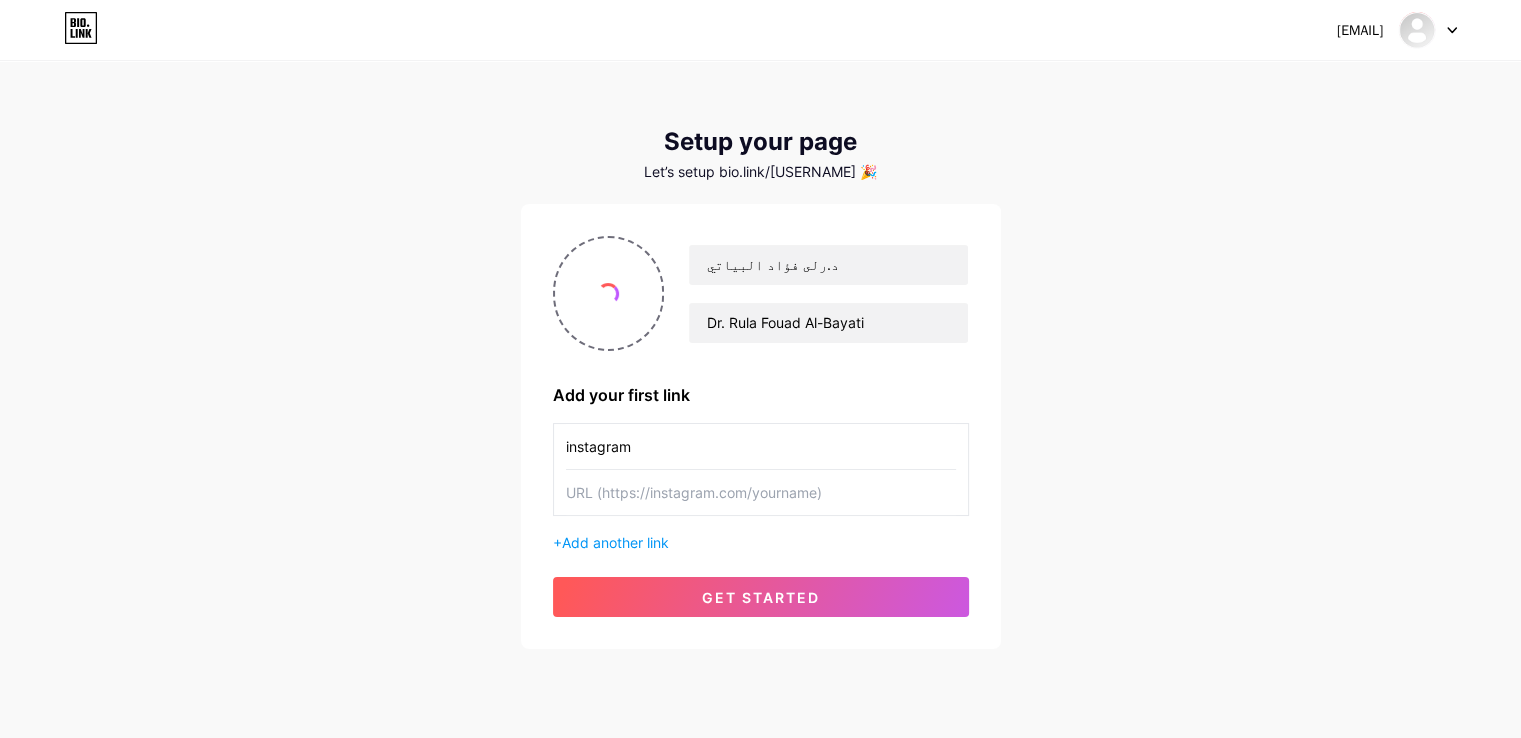 type on "instagram" 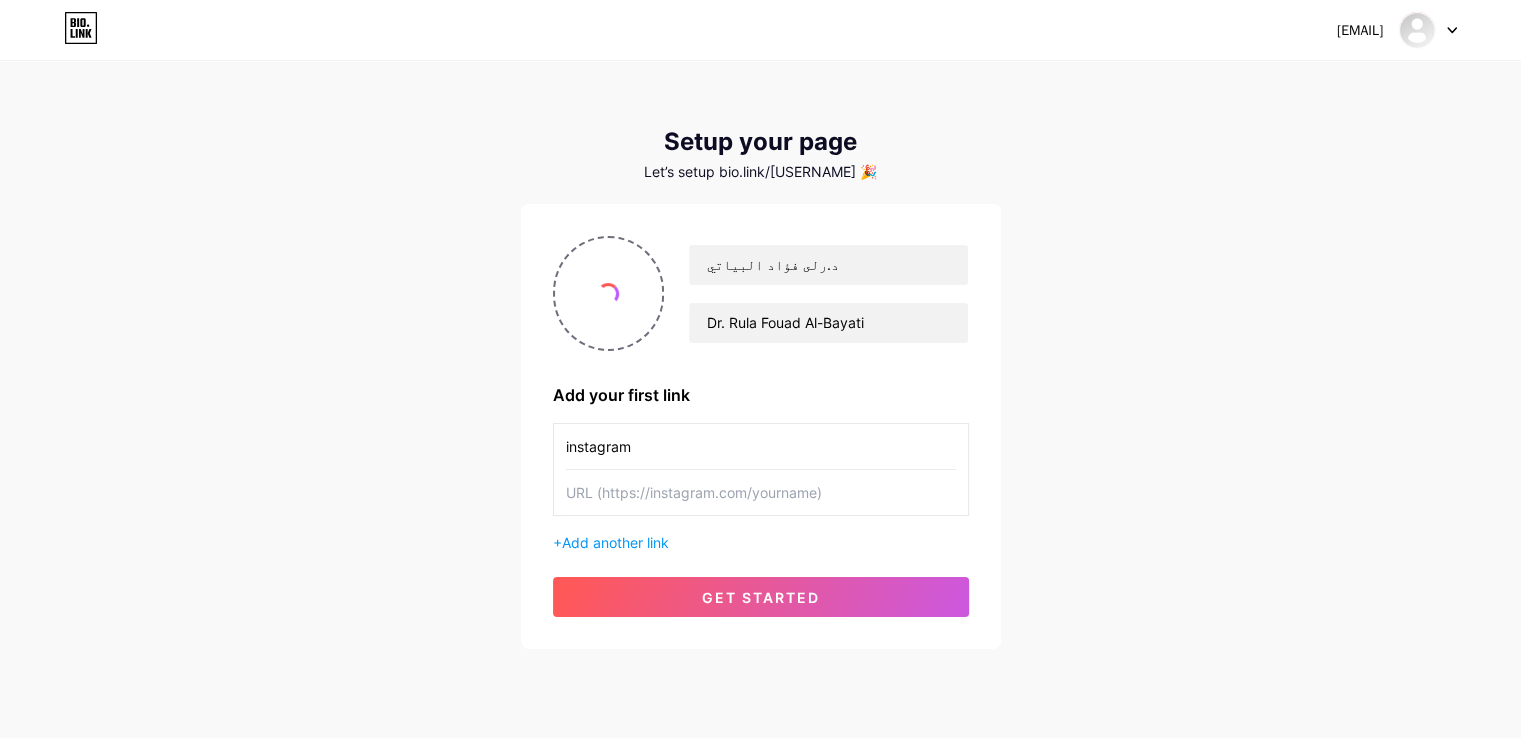 click at bounding box center (761, 492) 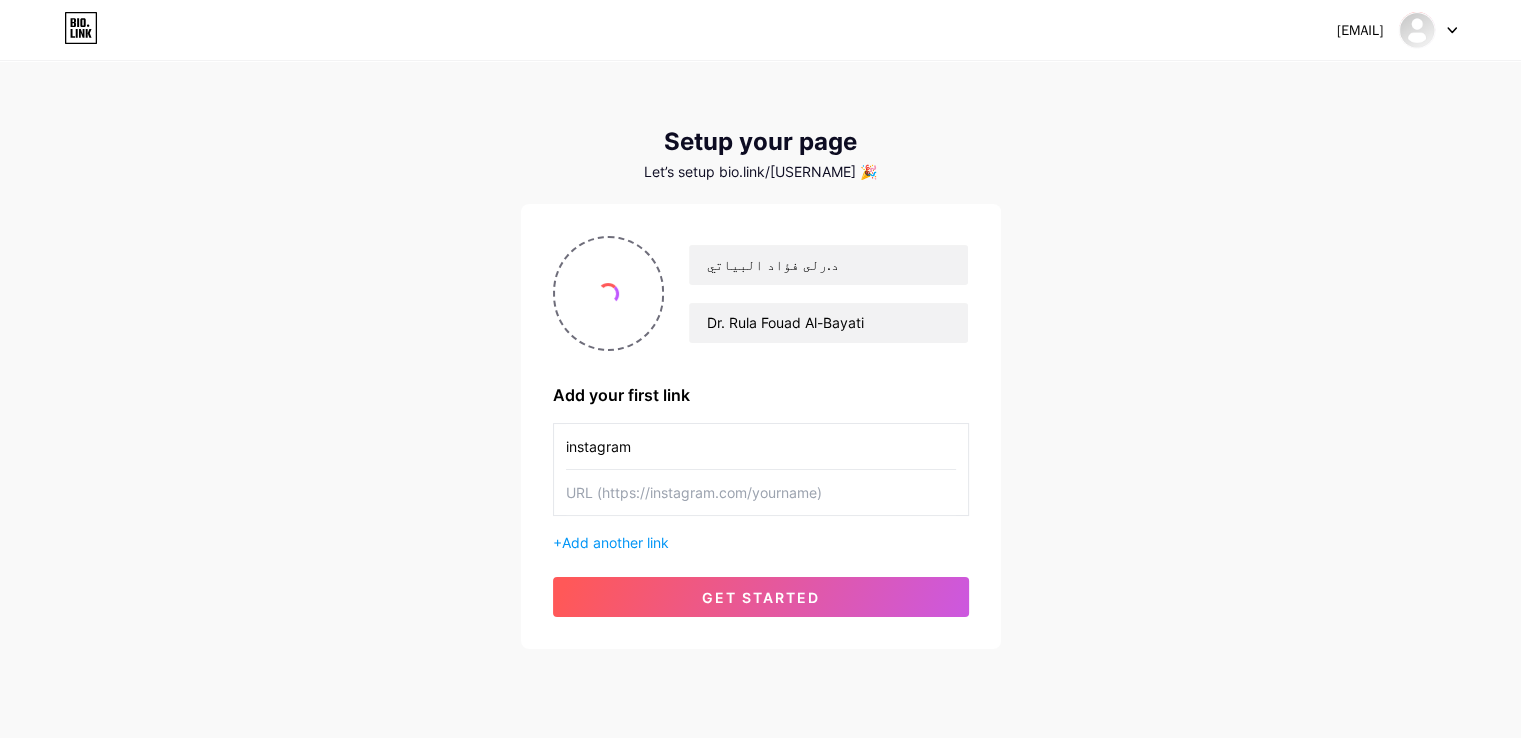 paste on "https://www.instagram.com/[USERNAME]/?igsh=eWFsczRleGd4ZWZv#" 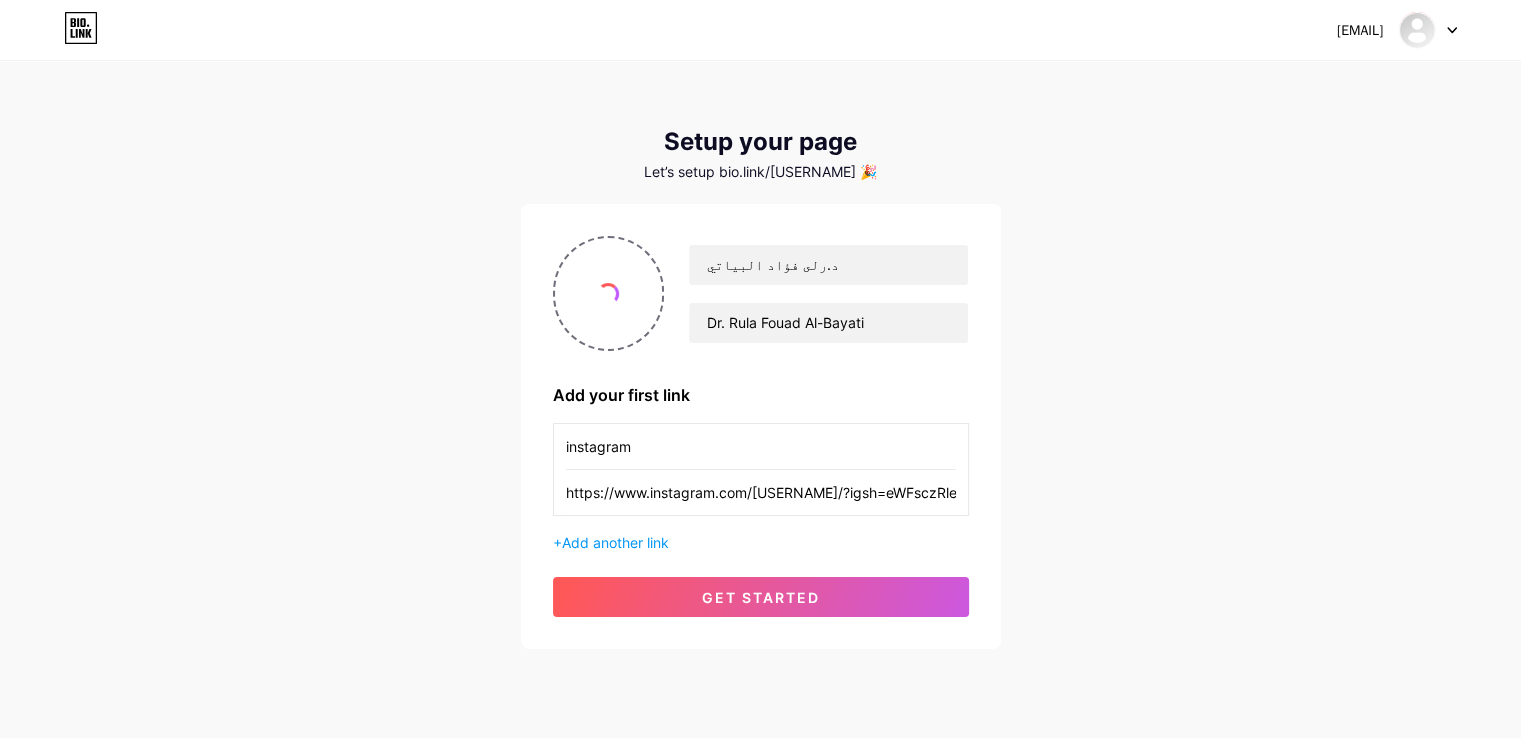 scroll, scrollTop: 0, scrollLeft: 44, axis: horizontal 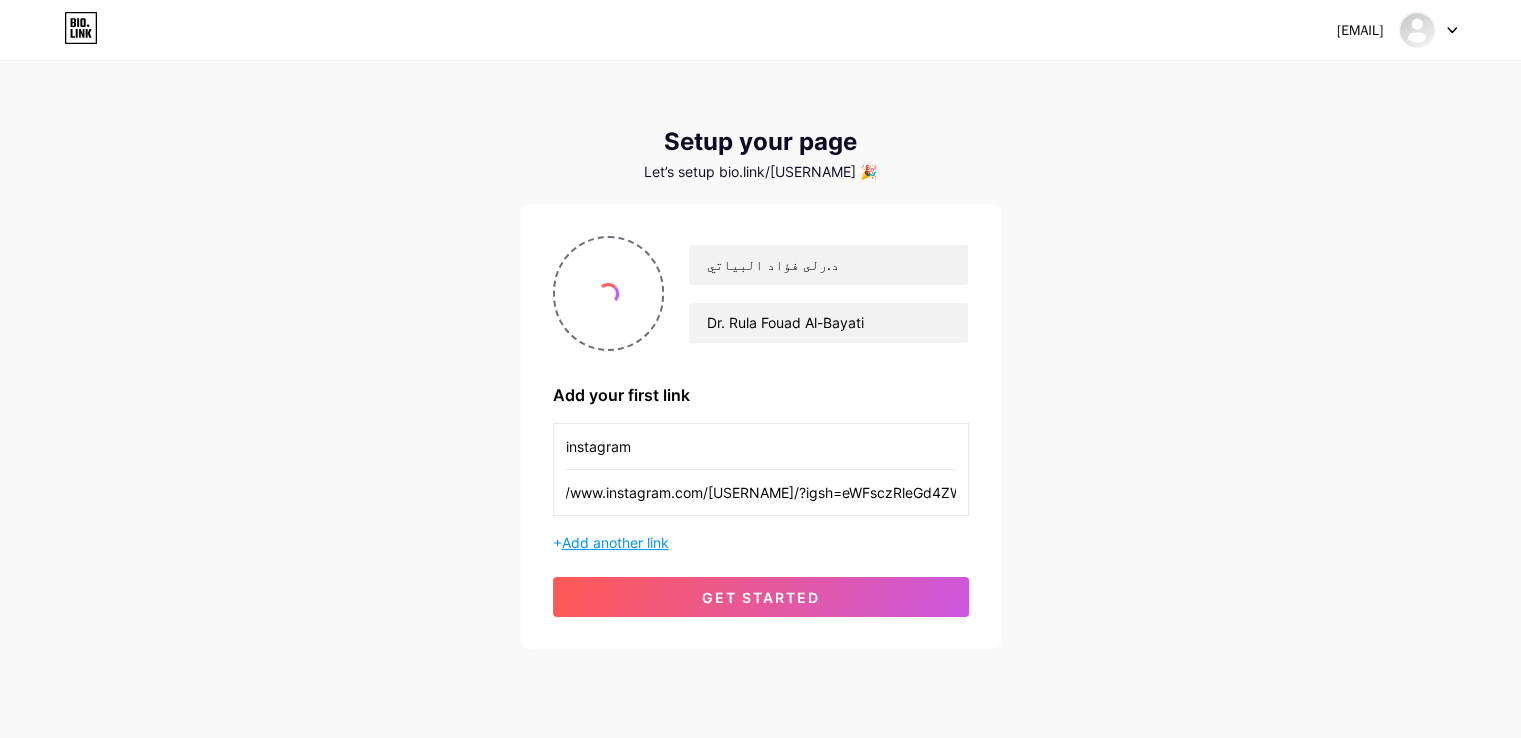 type on "https://www.instagram.com/[USERNAME]/?igsh=eWFsczRleGd4ZWZv#" 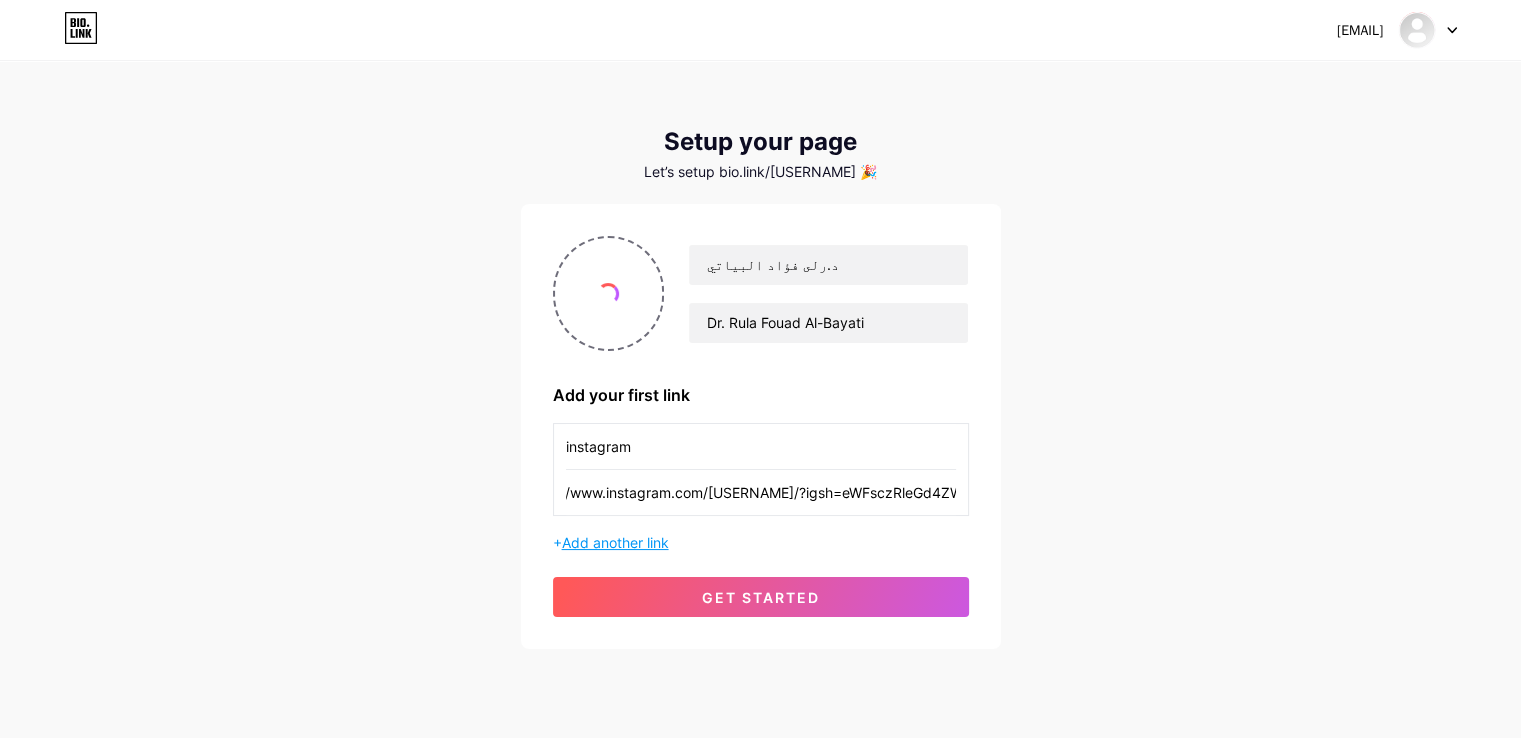 click on "Add another link" at bounding box center [615, 542] 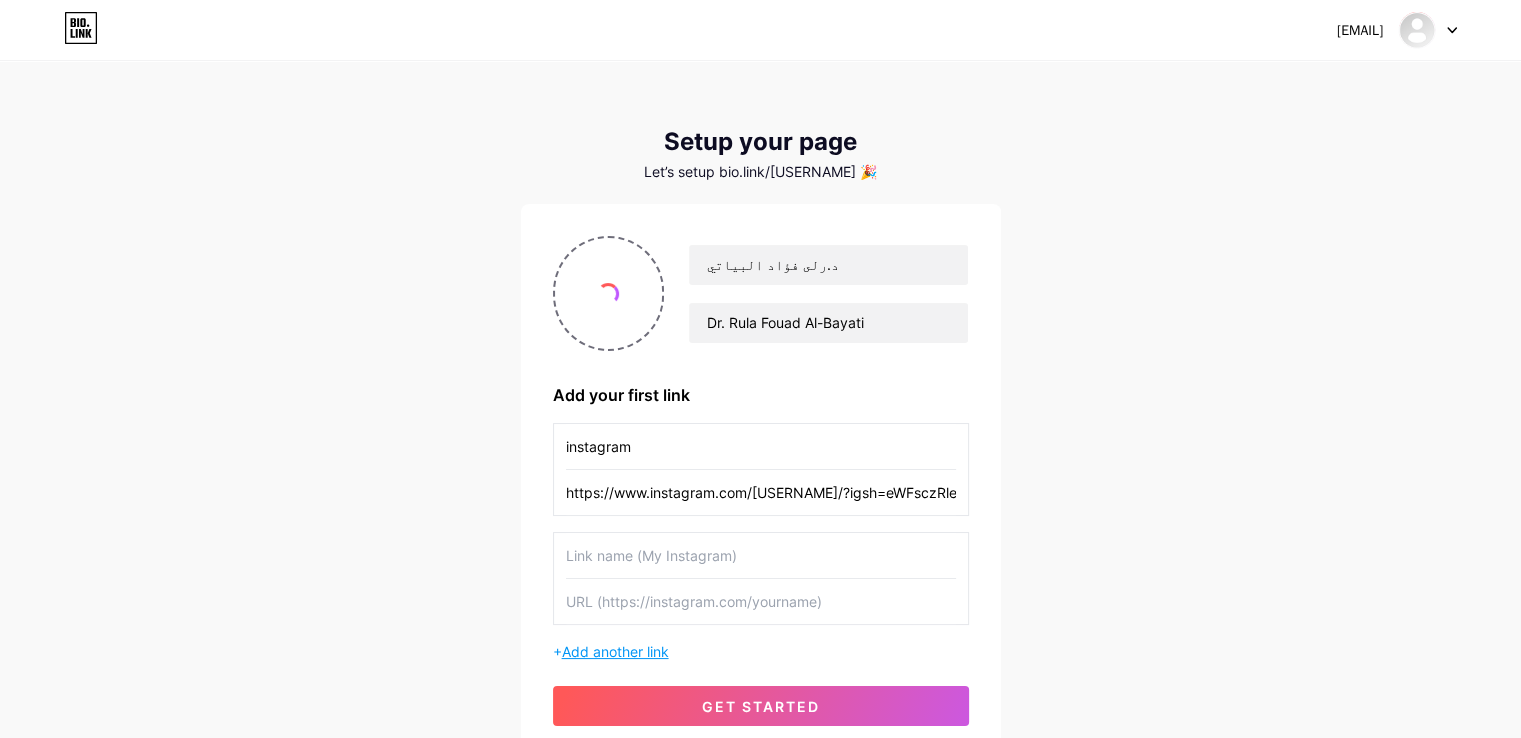 click on "Add another link" at bounding box center [615, 651] 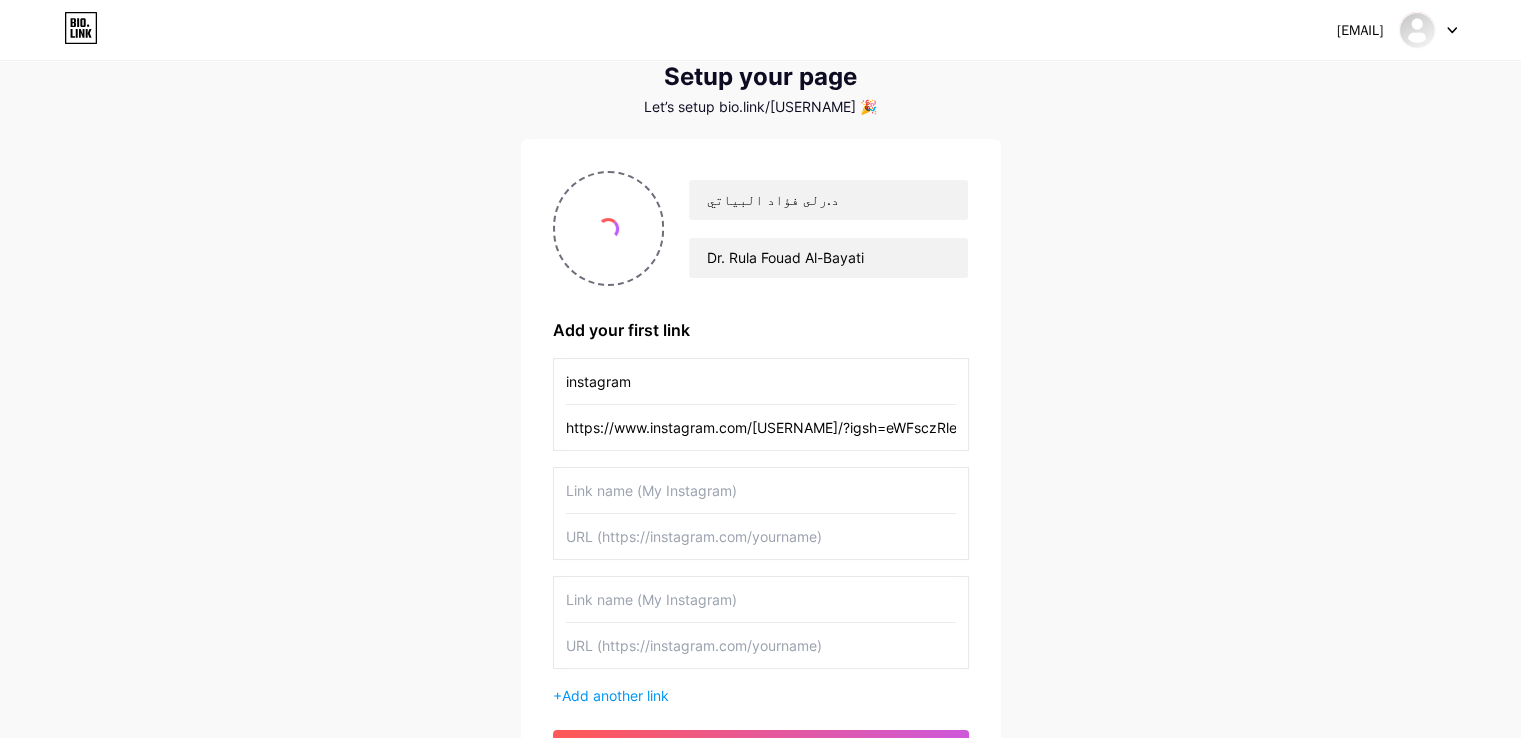scroll, scrollTop: 100, scrollLeft: 0, axis: vertical 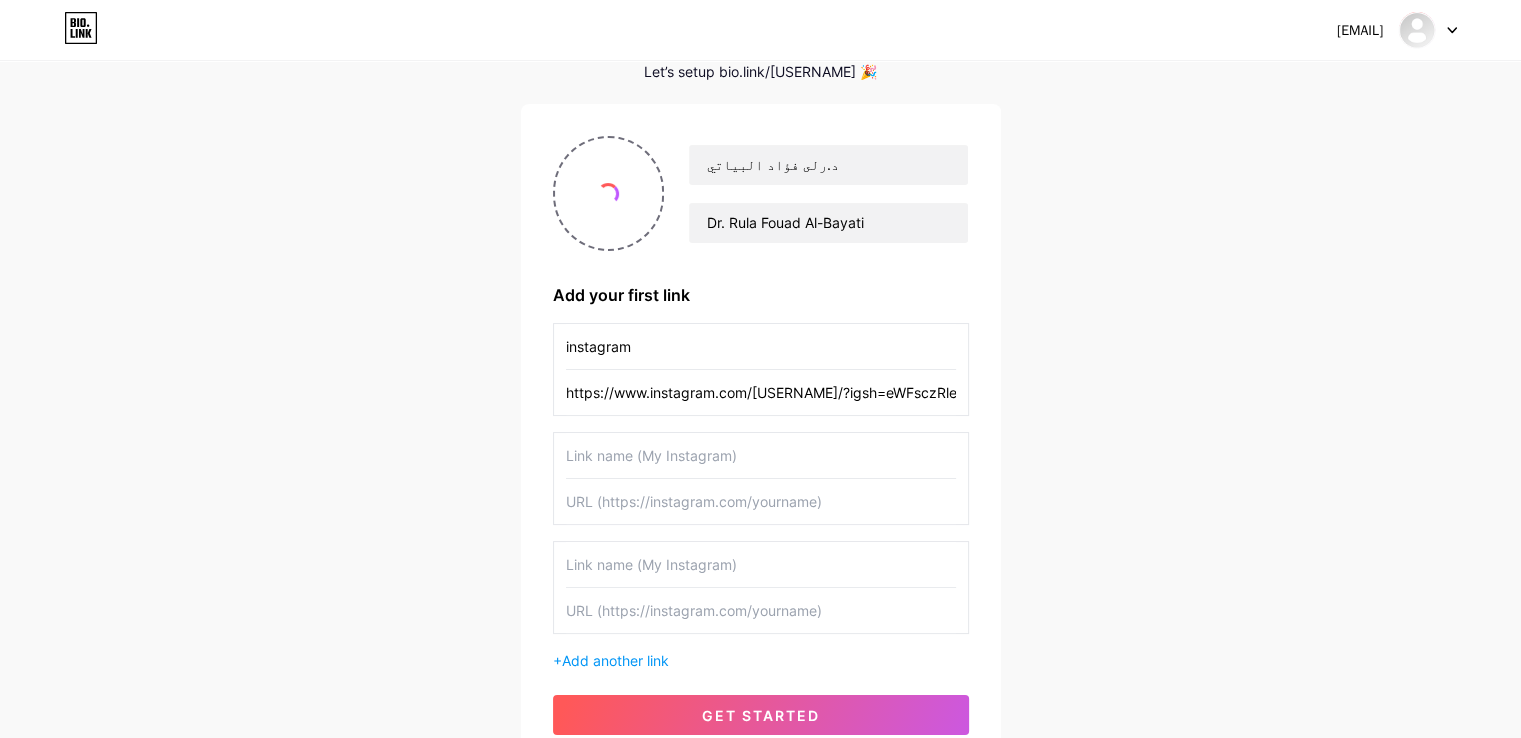 click at bounding box center (761, 455) 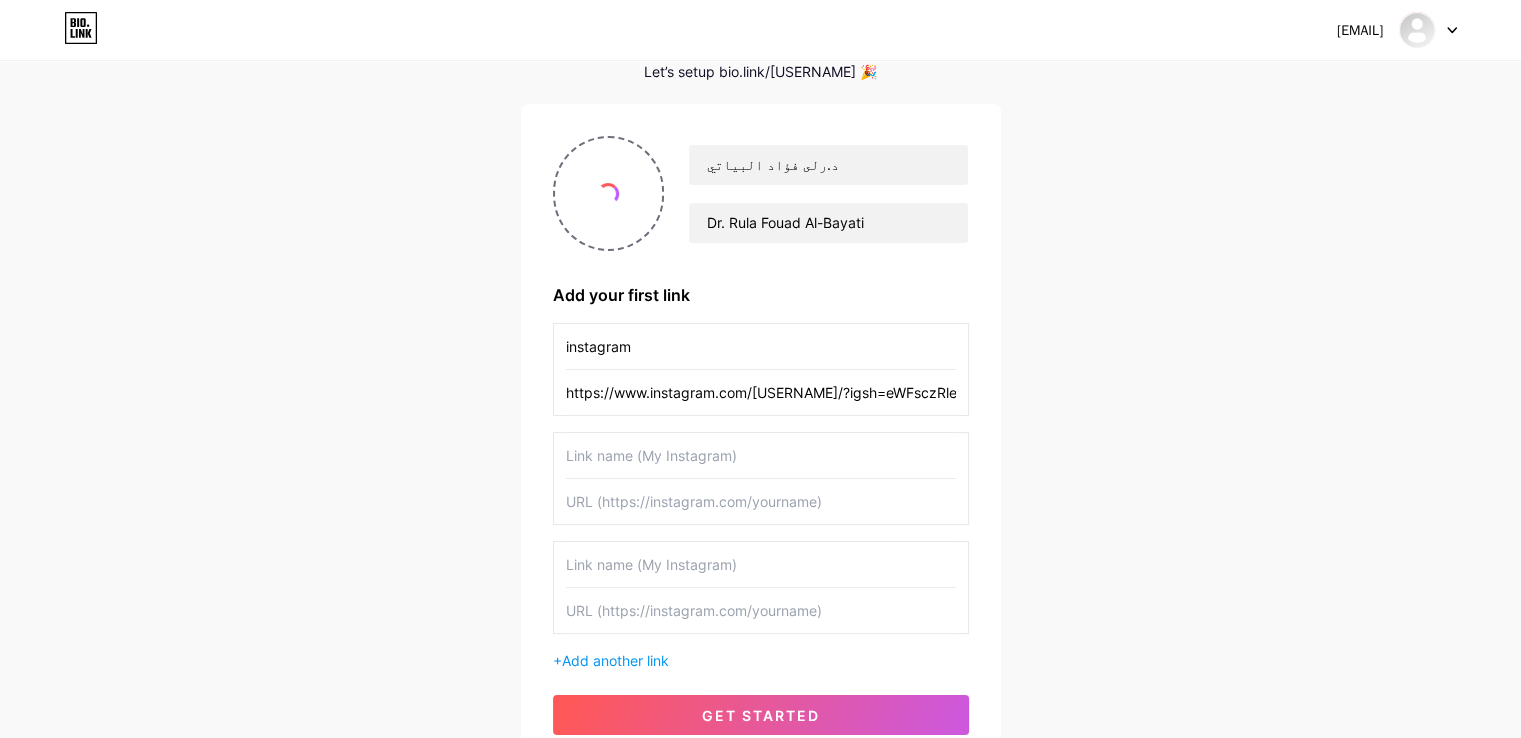 drag, startPoint x: 429, startPoint y: 457, endPoint x: 437, endPoint y: 385, distance: 72.443085 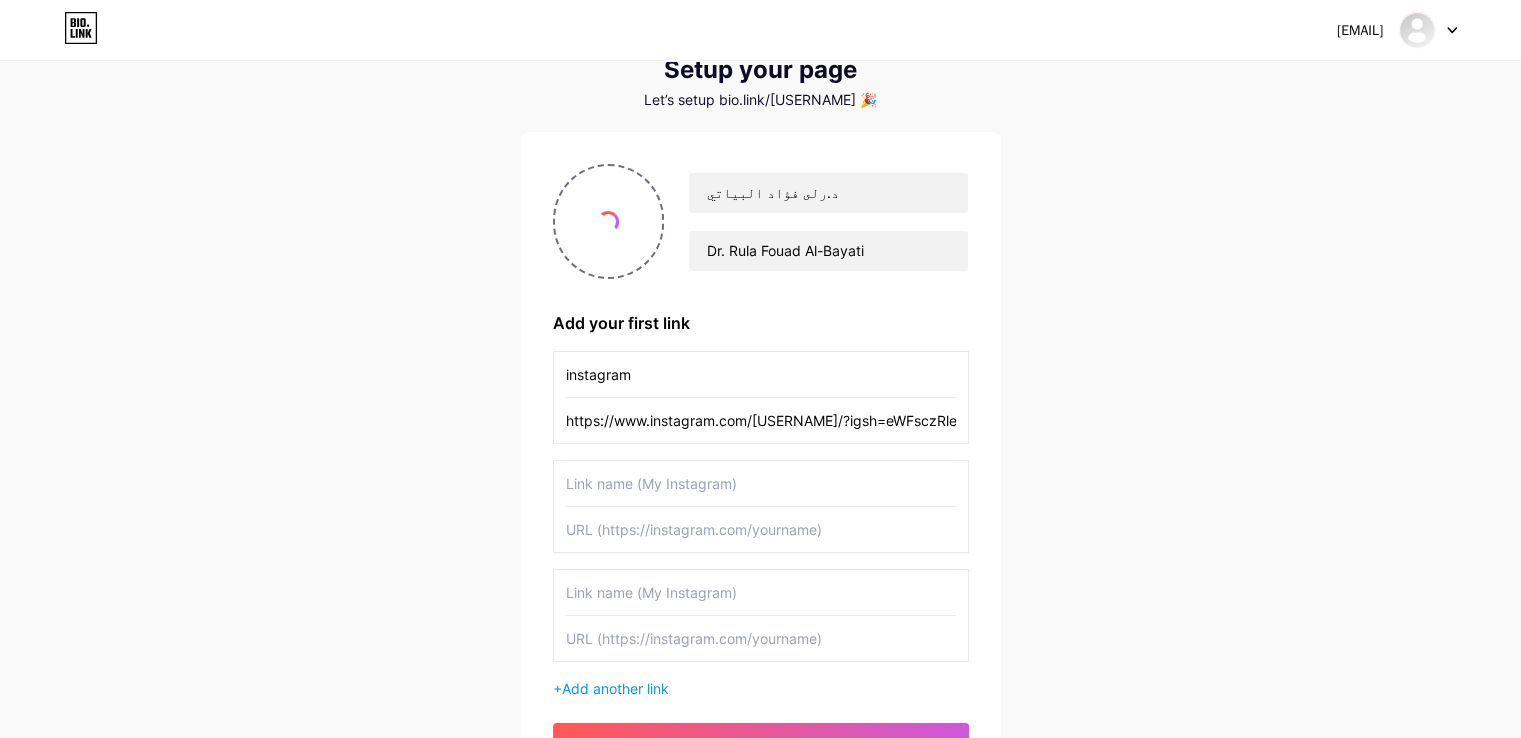 scroll, scrollTop: 72, scrollLeft: 0, axis: vertical 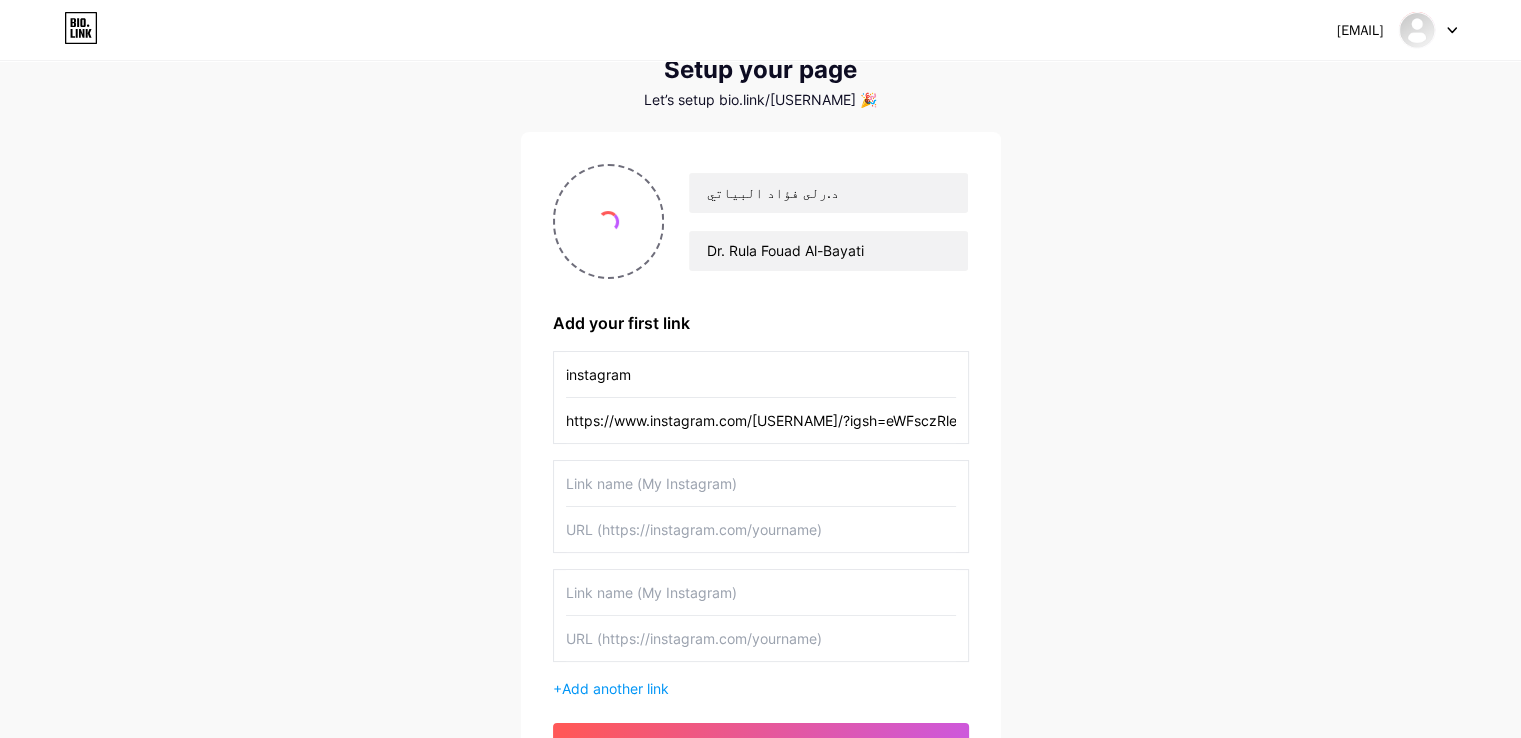 click on "https://www.instagram.com/[USERNAME]/?igsh=eWFsczRleGd4ZWZv#" at bounding box center [761, 420] 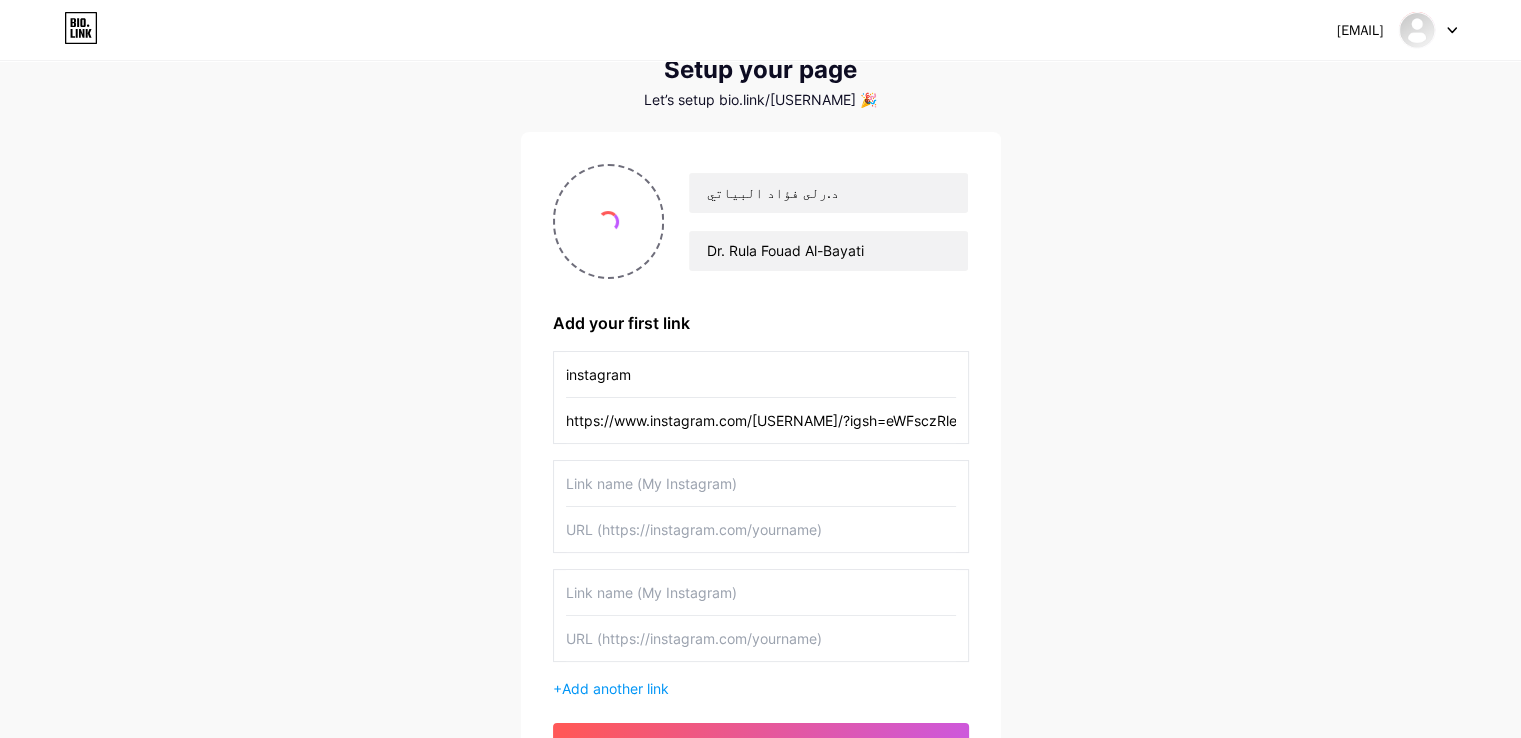 scroll, scrollTop: 0, scrollLeft: 44, axis: horizontal 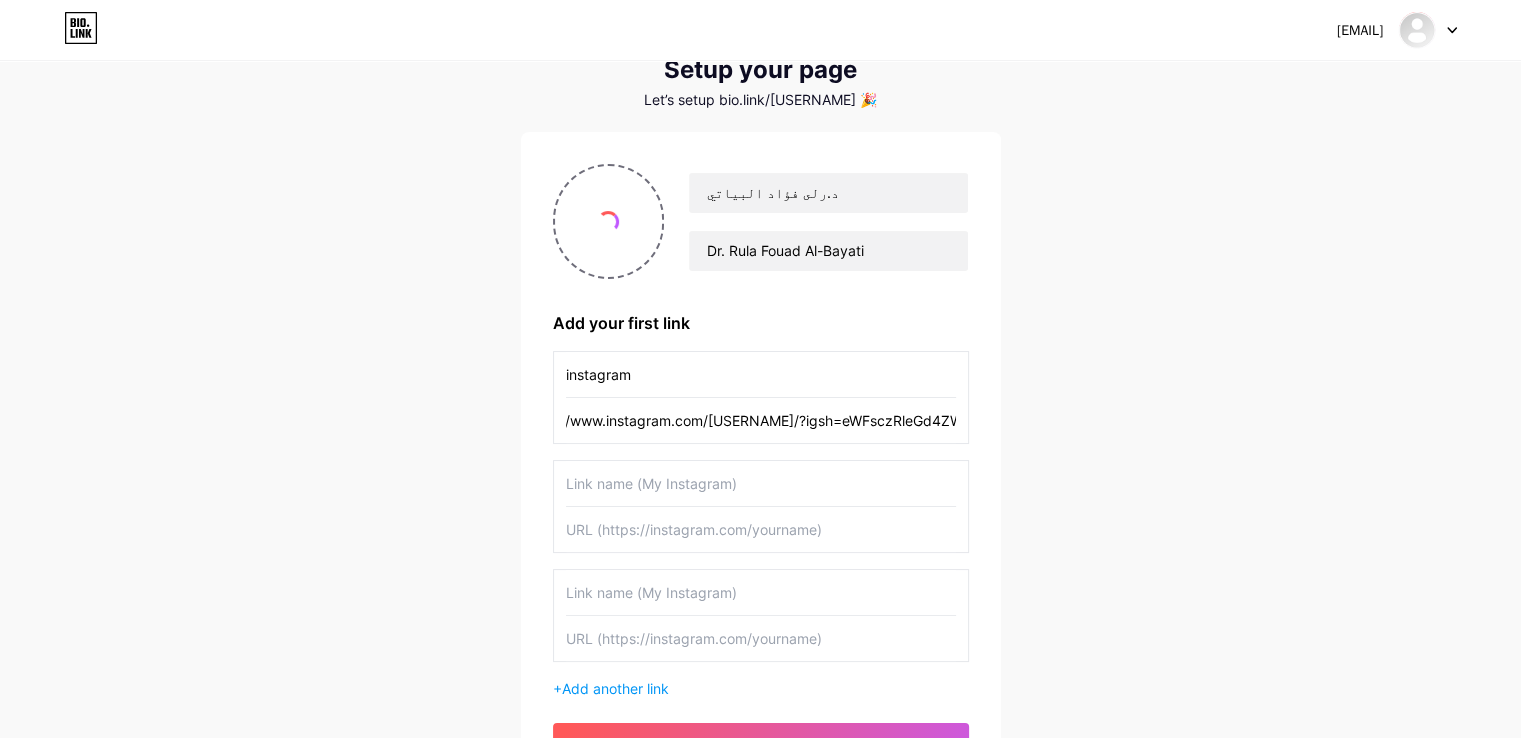 click on "[EMAIL] Dashboard Logout Setup your page Lets setup bio.link/[USERNAME] د.رلى فؤاد البياتي Dr. Rula Fouad Al-Bayati Add your first link instagram https://www.instagram.com/[USERNAME]/?igsh=eWFsczRleGd4ZWZv# + Add another link get started" at bounding box center (760, 393) 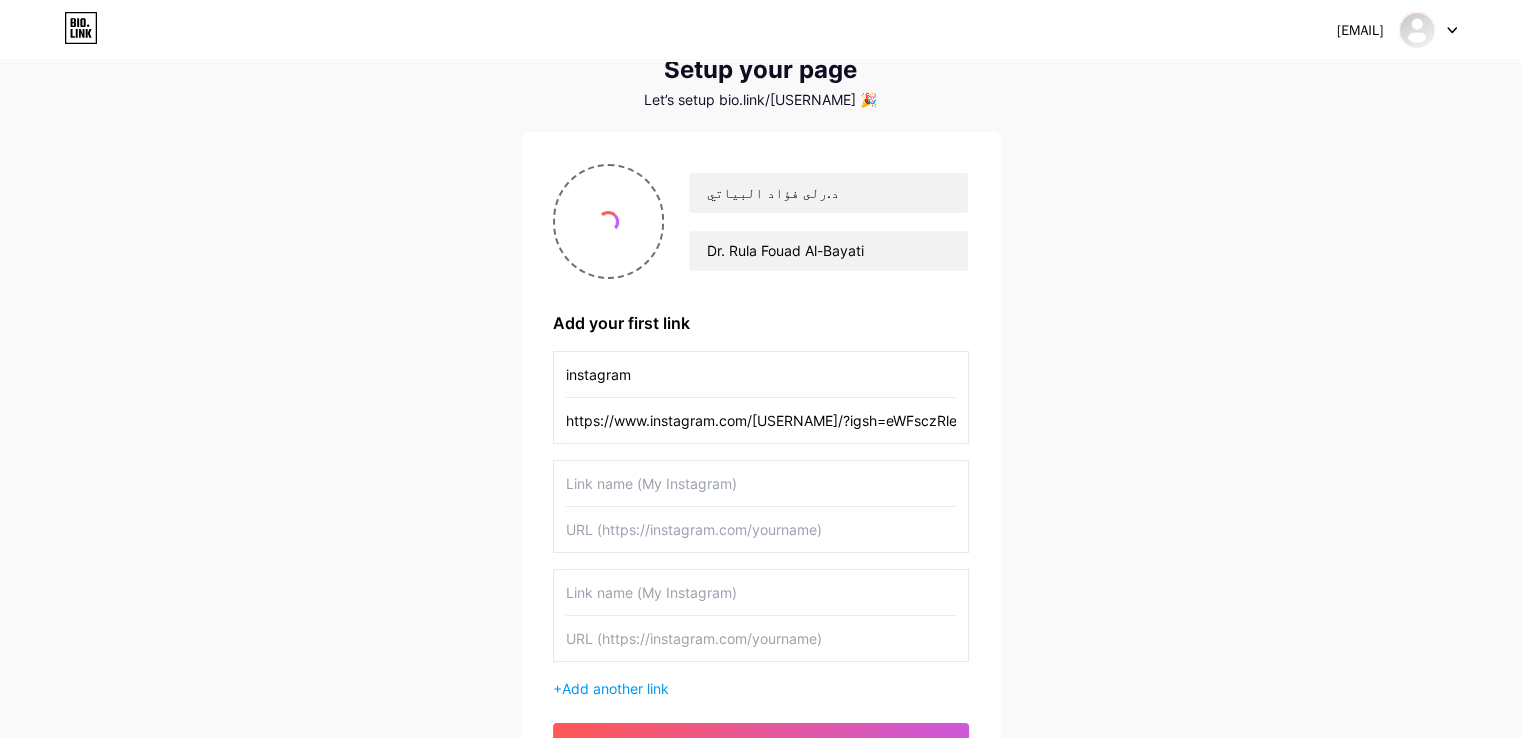 click at bounding box center (761, 529) 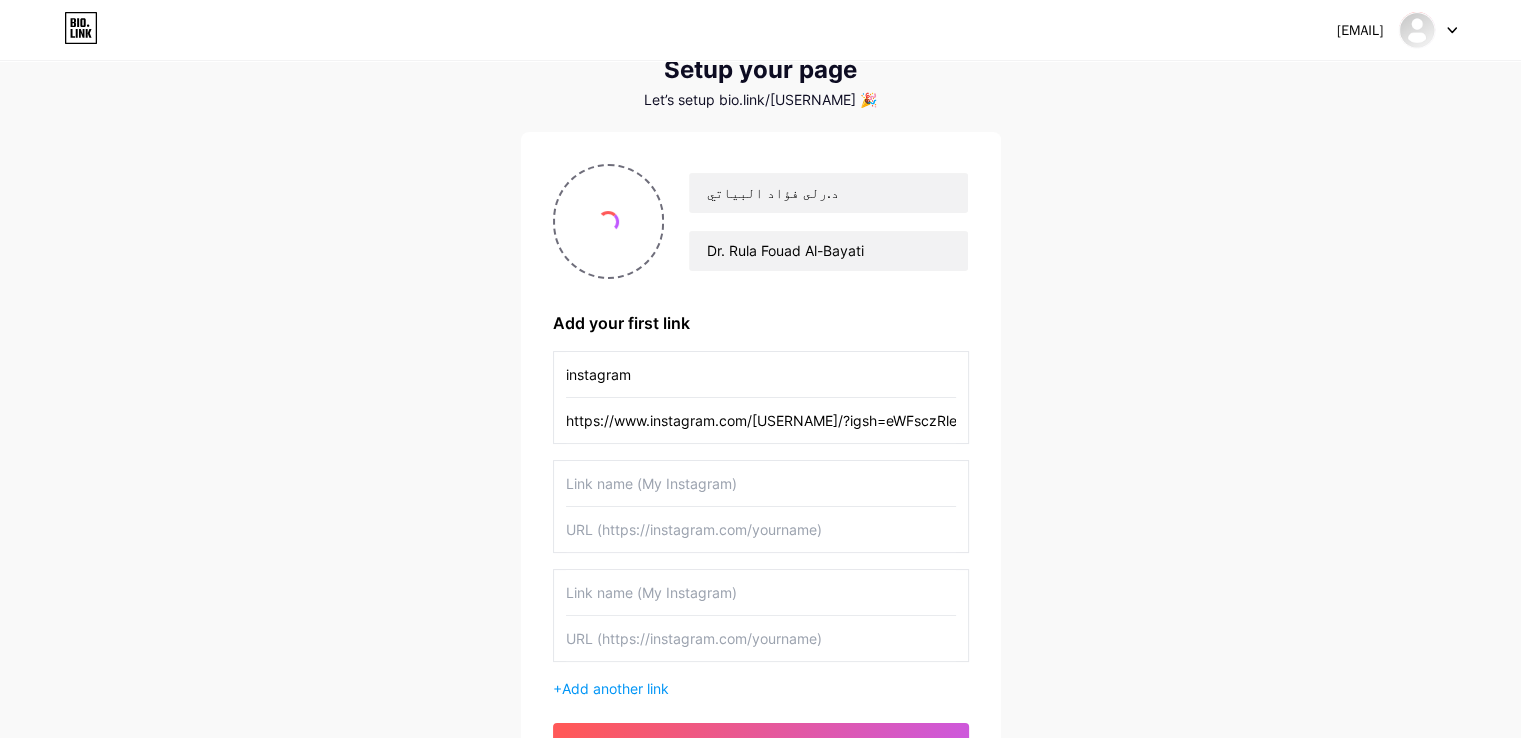 paste on "https://www.facebook.com/people/[REDACTED]/[REDACTED]" 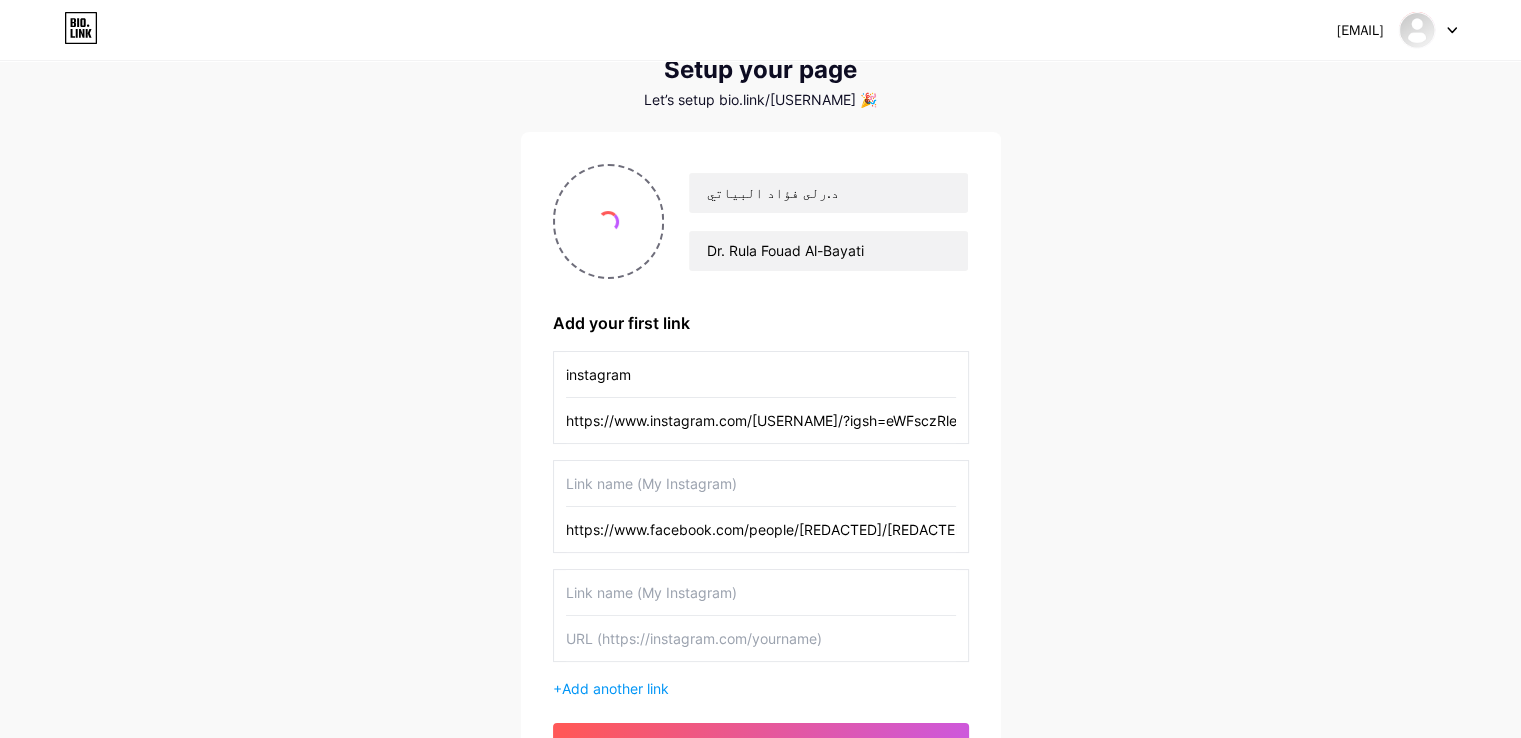 scroll, scrollTop: 0, scrollLeft: 2905, axis: horizontal 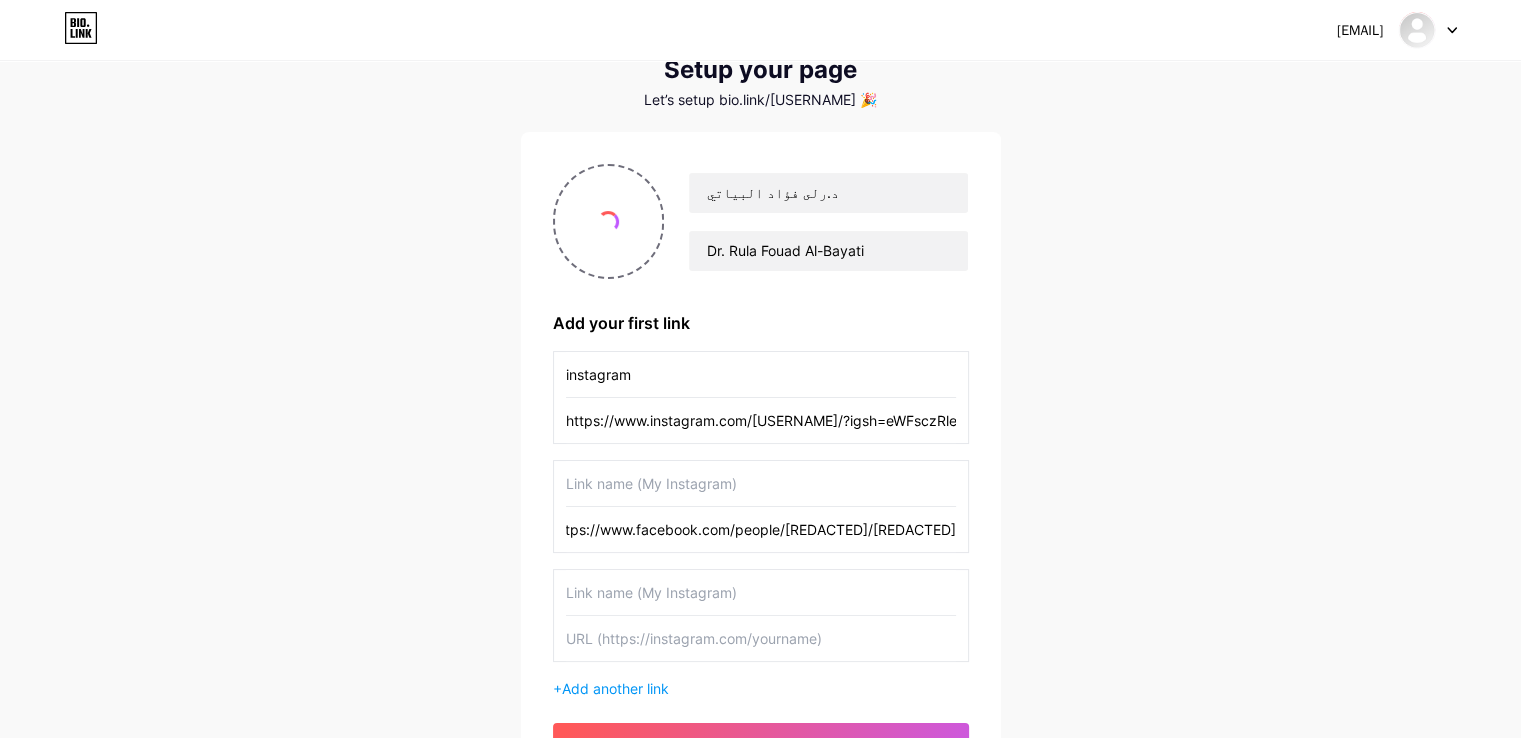 type on "https://www.facebook.com/people/[REDACTED]/[REDACTED]" 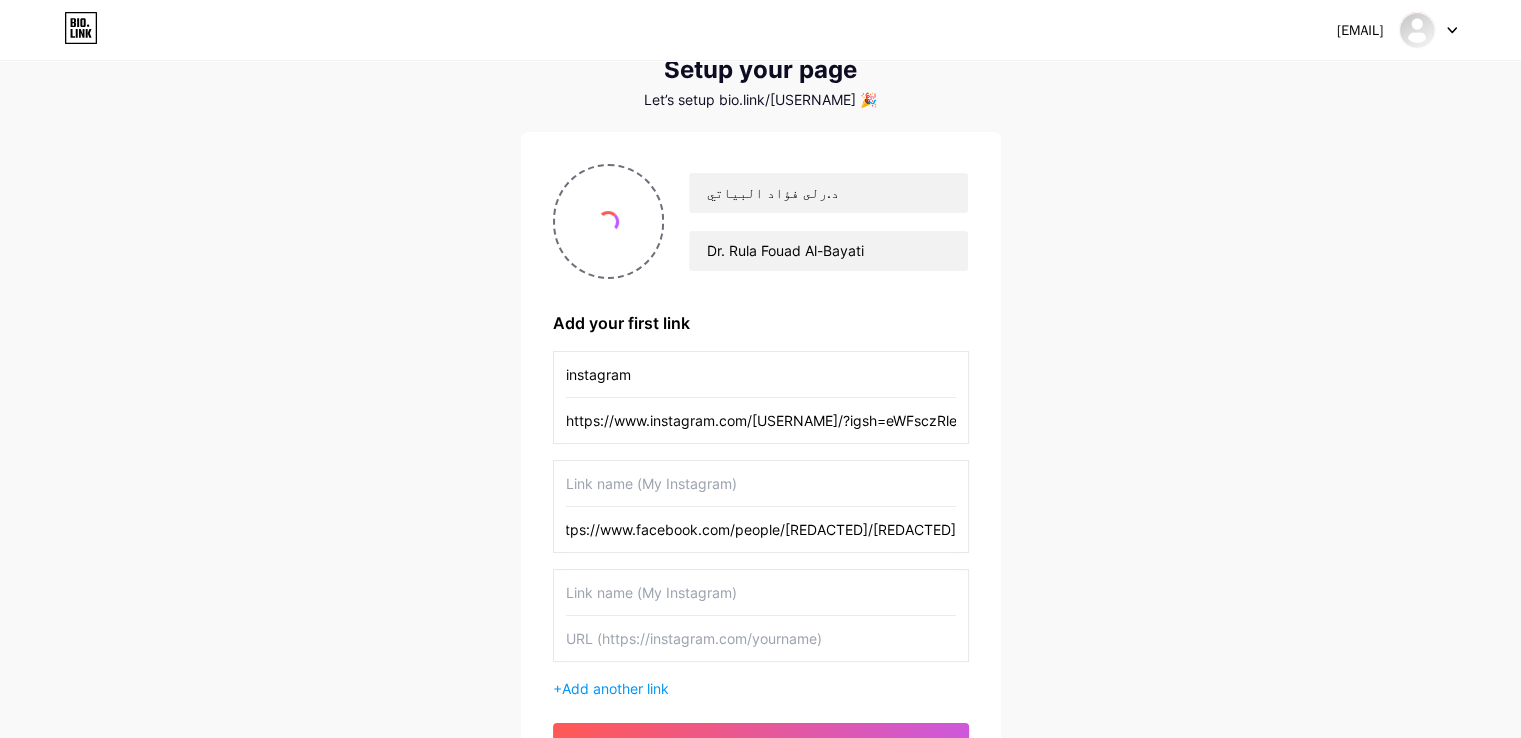 click at bounding box center [761, 483] 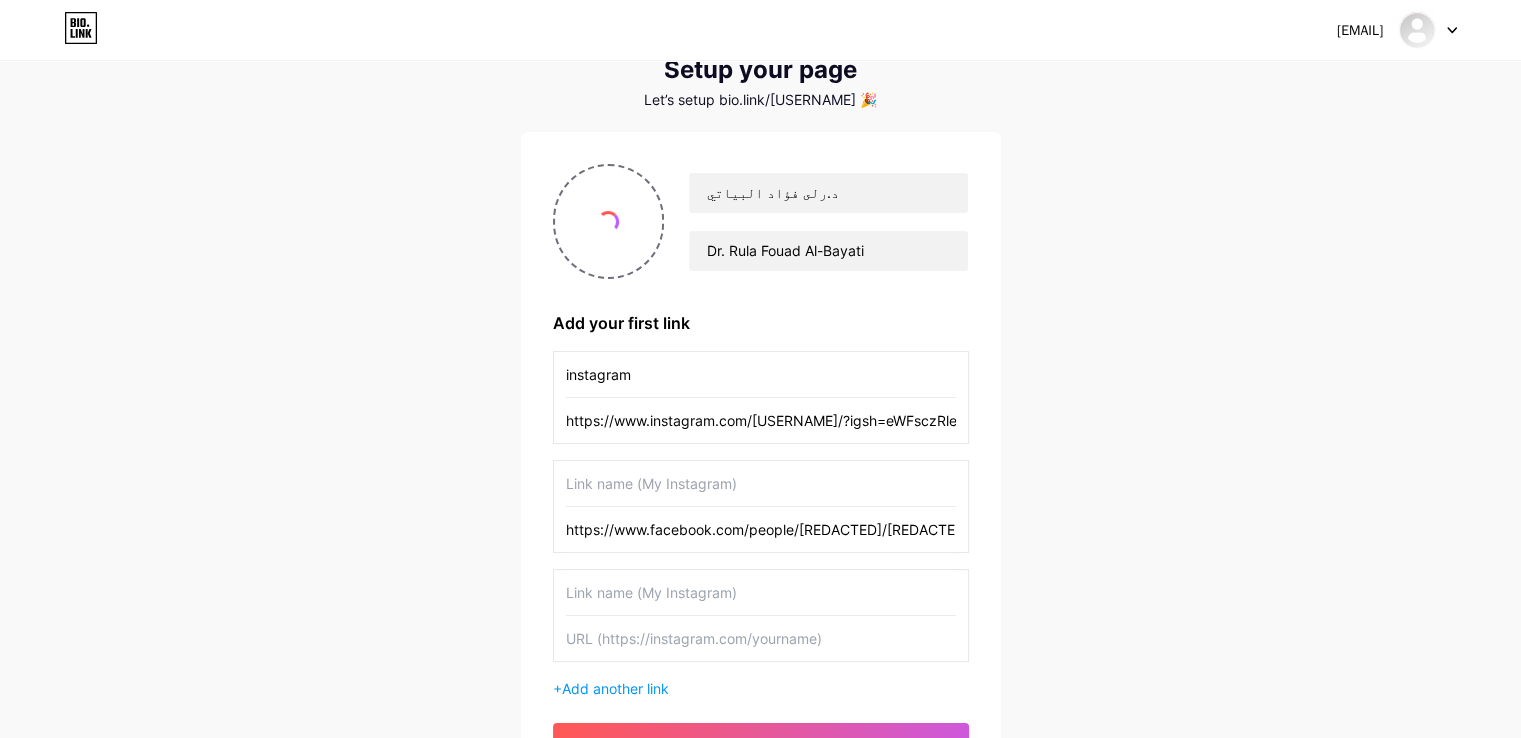 drag, startPoint x: 712, startPoint y: 530, endPoint x: 650, endPoint y: 528, distance: 62.03225 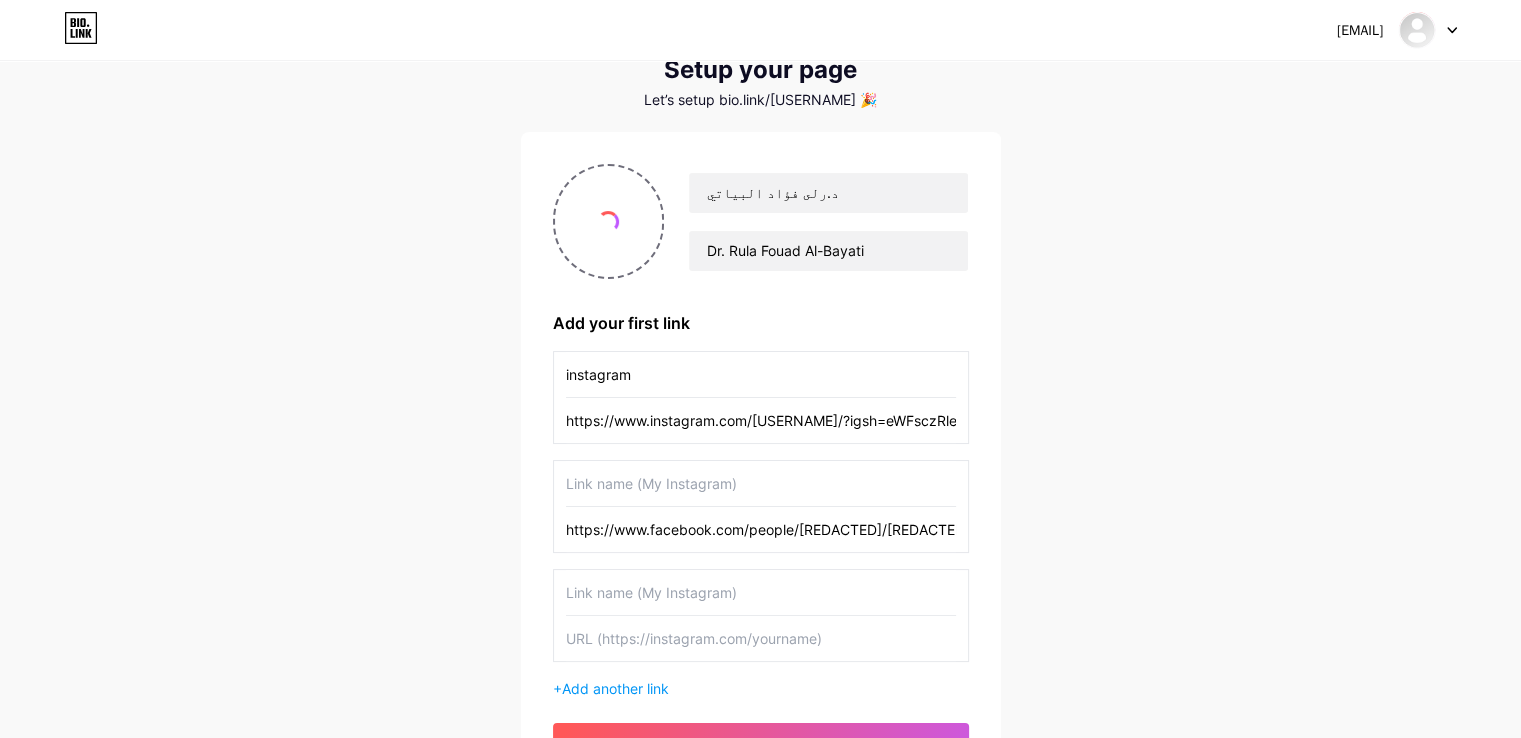 click on "https://www.facebook.com/people/[REDACTED]/[REDACTED]" at bounding box center [761, 529] 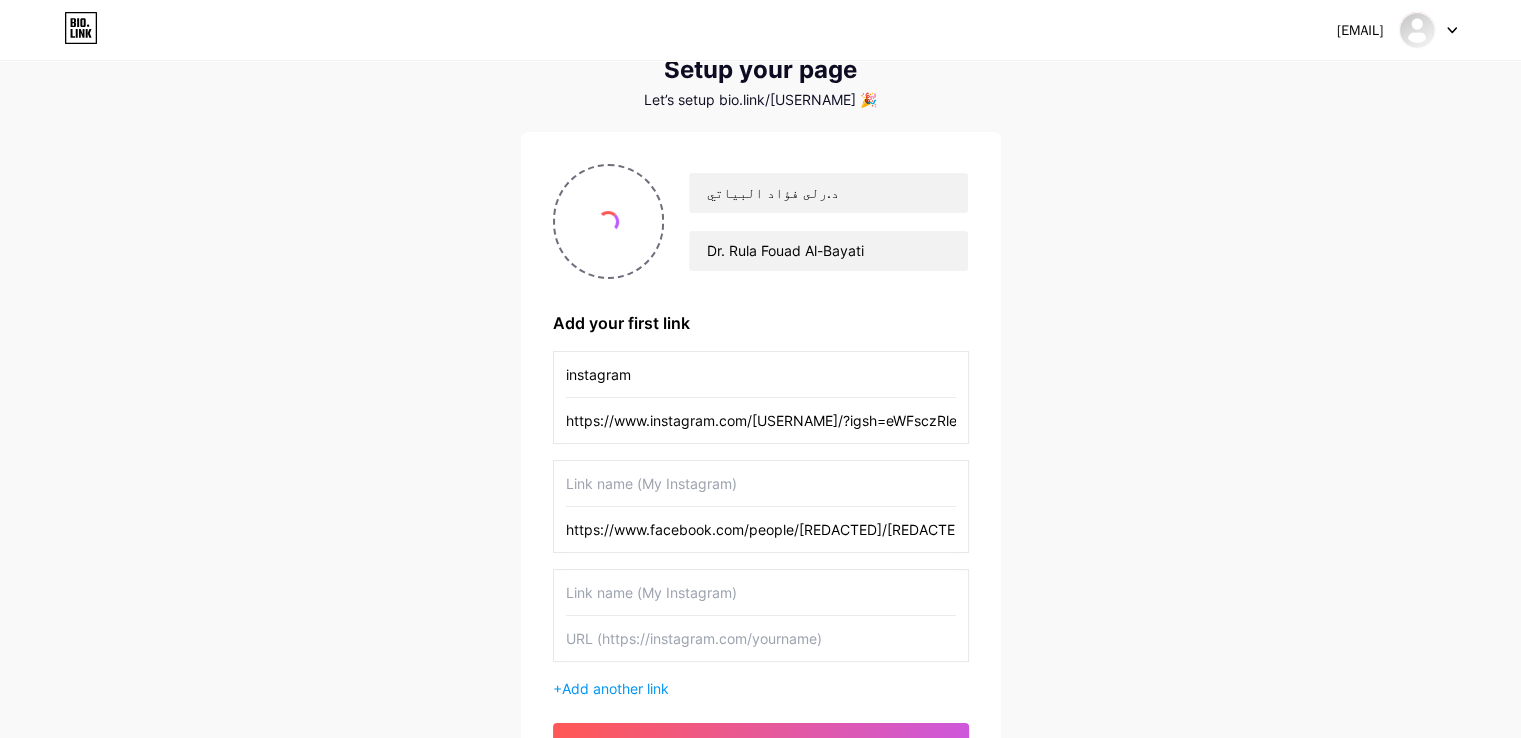 click at bounding box center (761, 483) 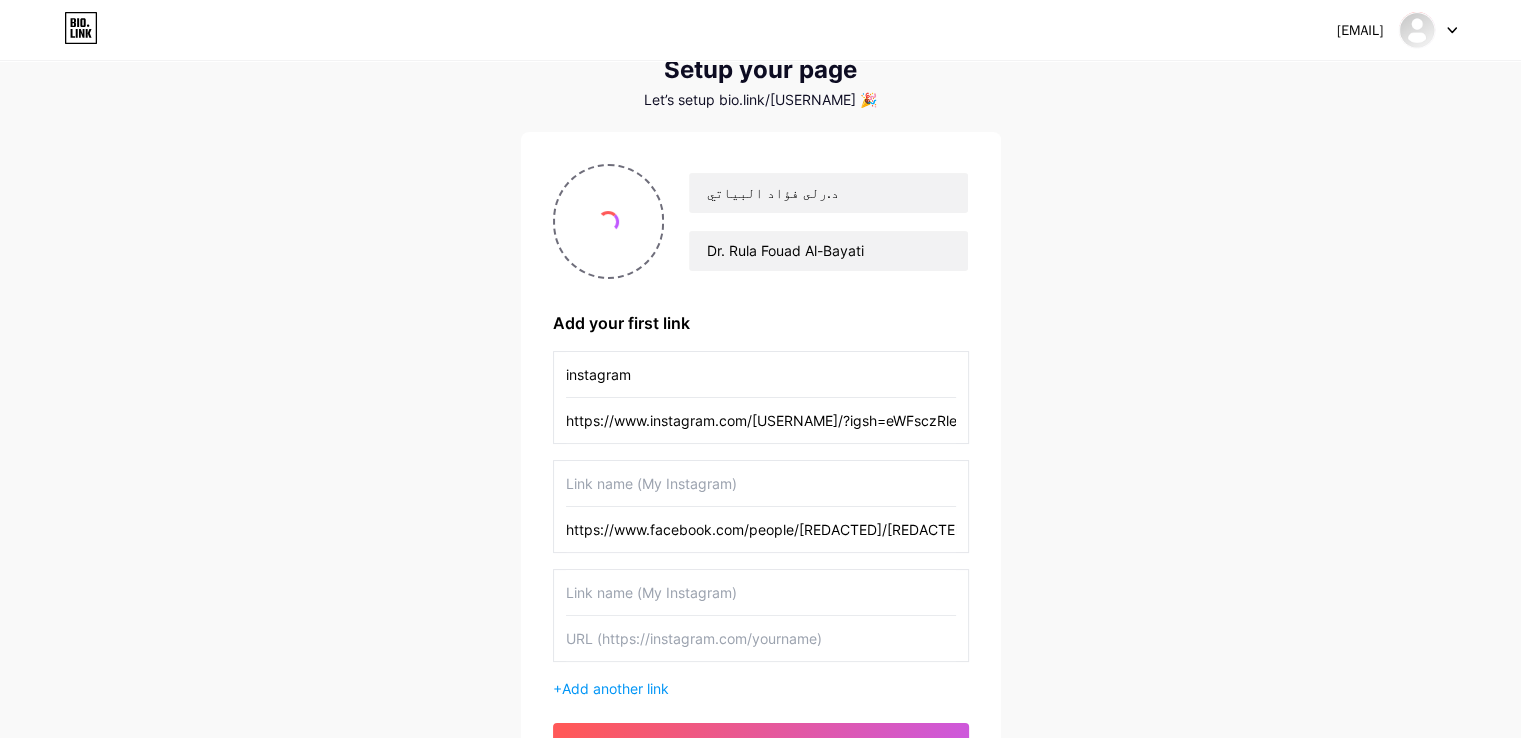 paste on "facebook" 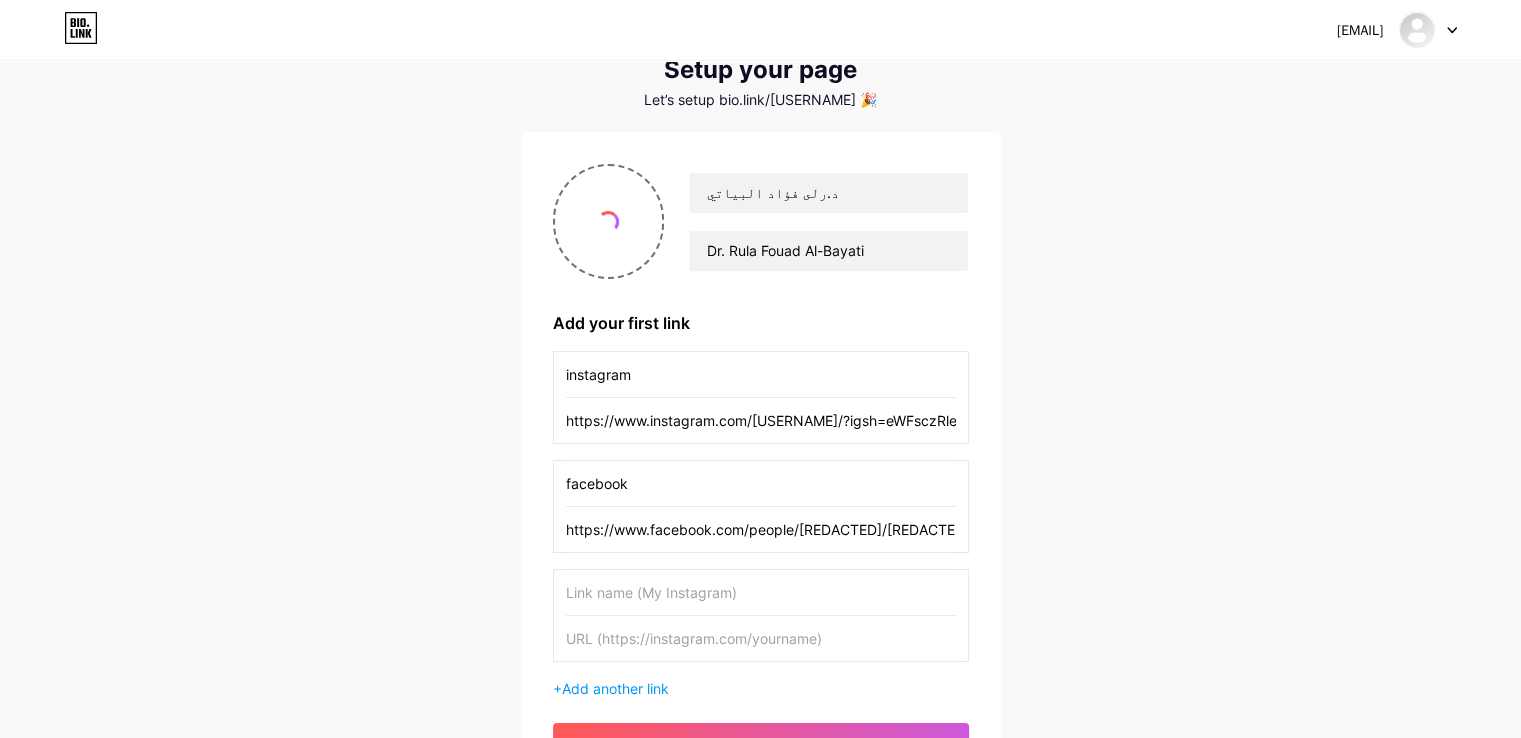 type on "facebook" 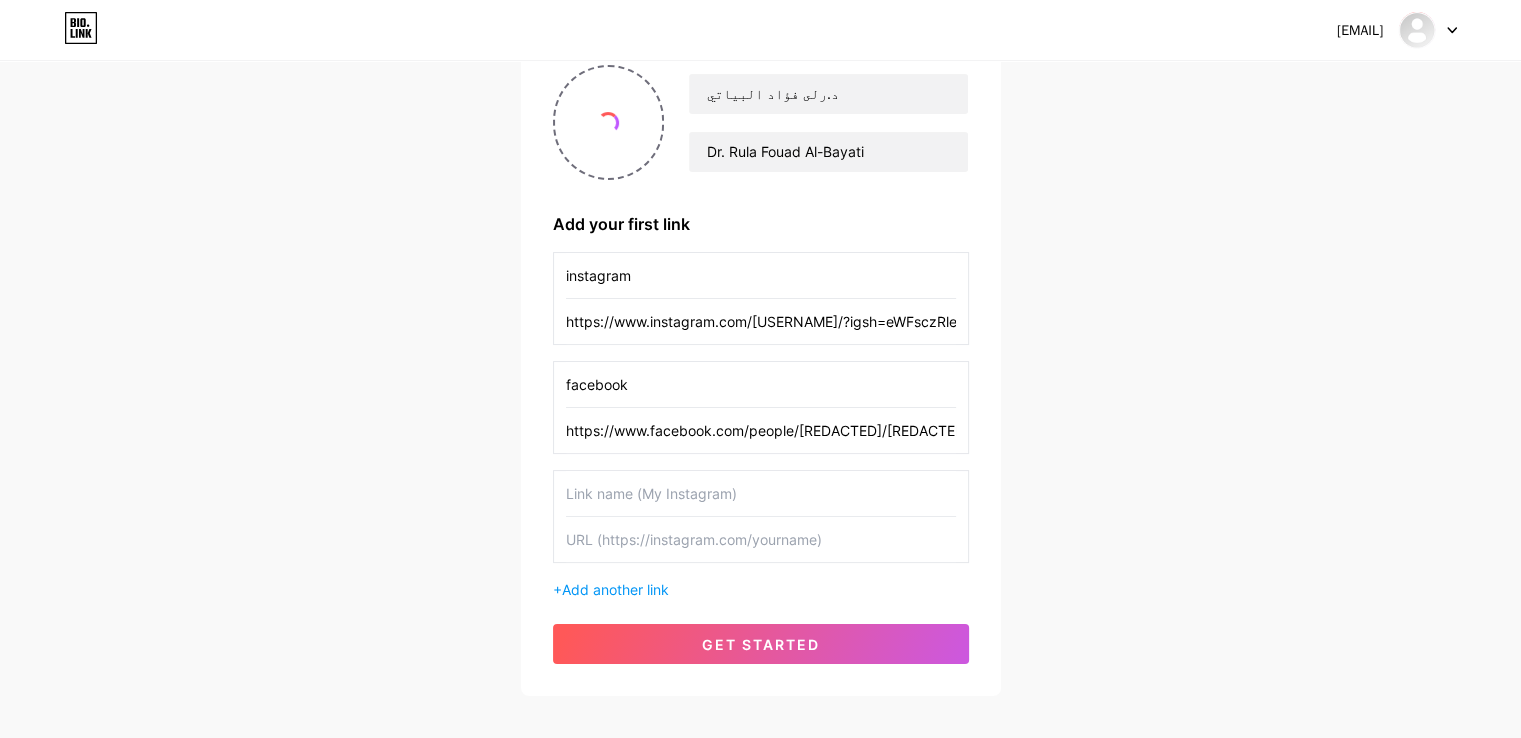 scroll, scrollTop: 172, scrollLeft: 0, axis: vertical 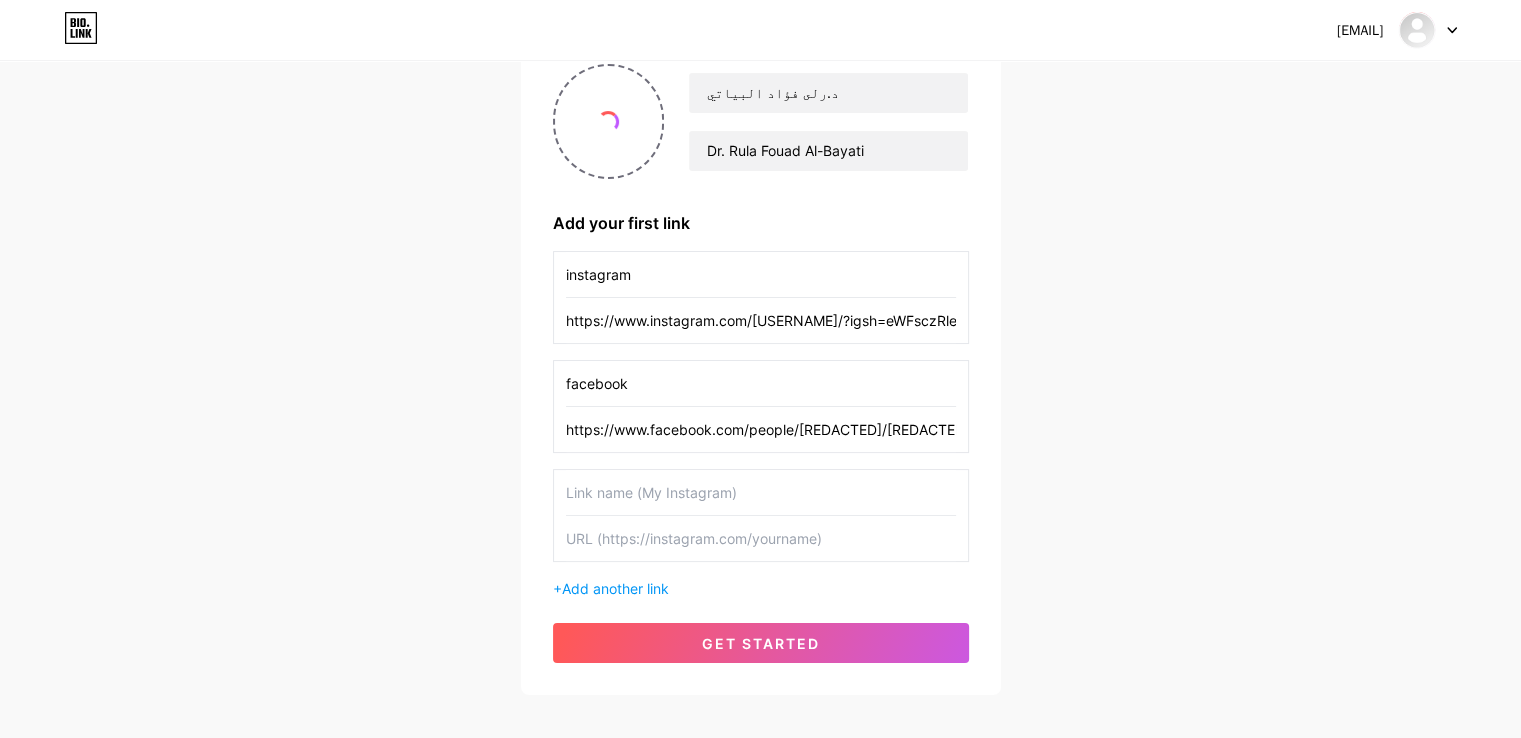 click at bounding box center [761, 492] 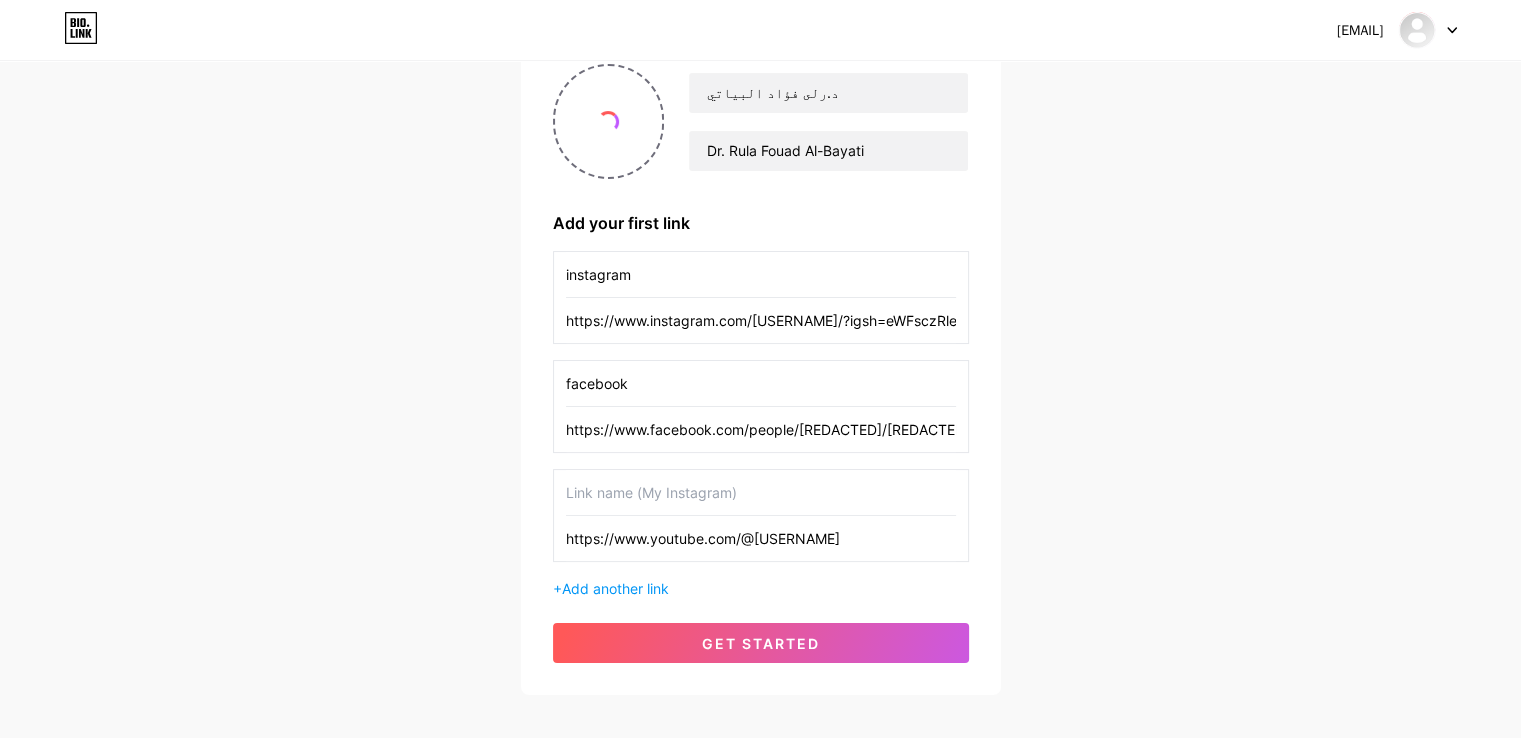 drag, startPoint x: 653, startPoint y: 538, endPoint x: 703, endPoint y: 542, distance: 50.159744 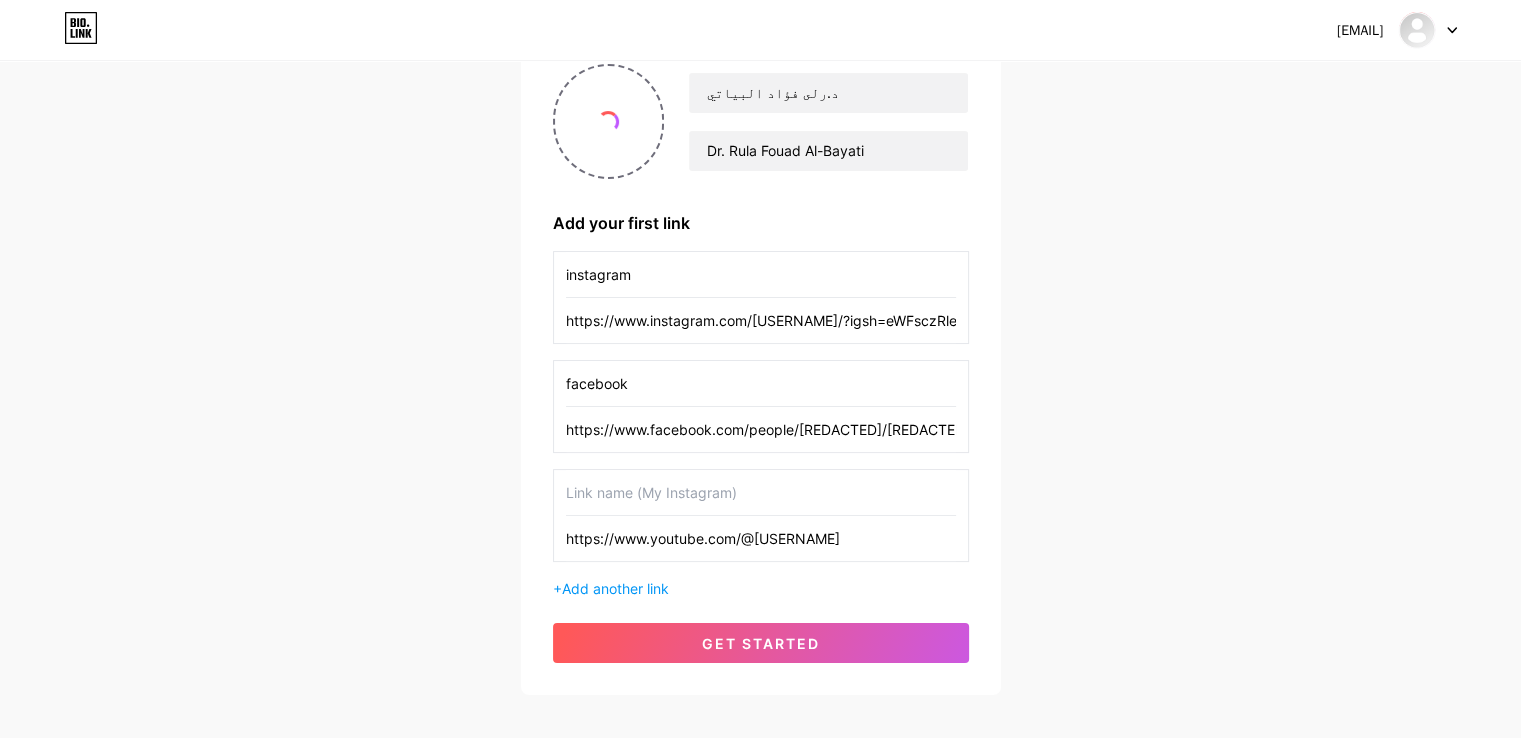 click on "https://www.youtube.com/@[USERNAME]" at bounding box center [761, 538] 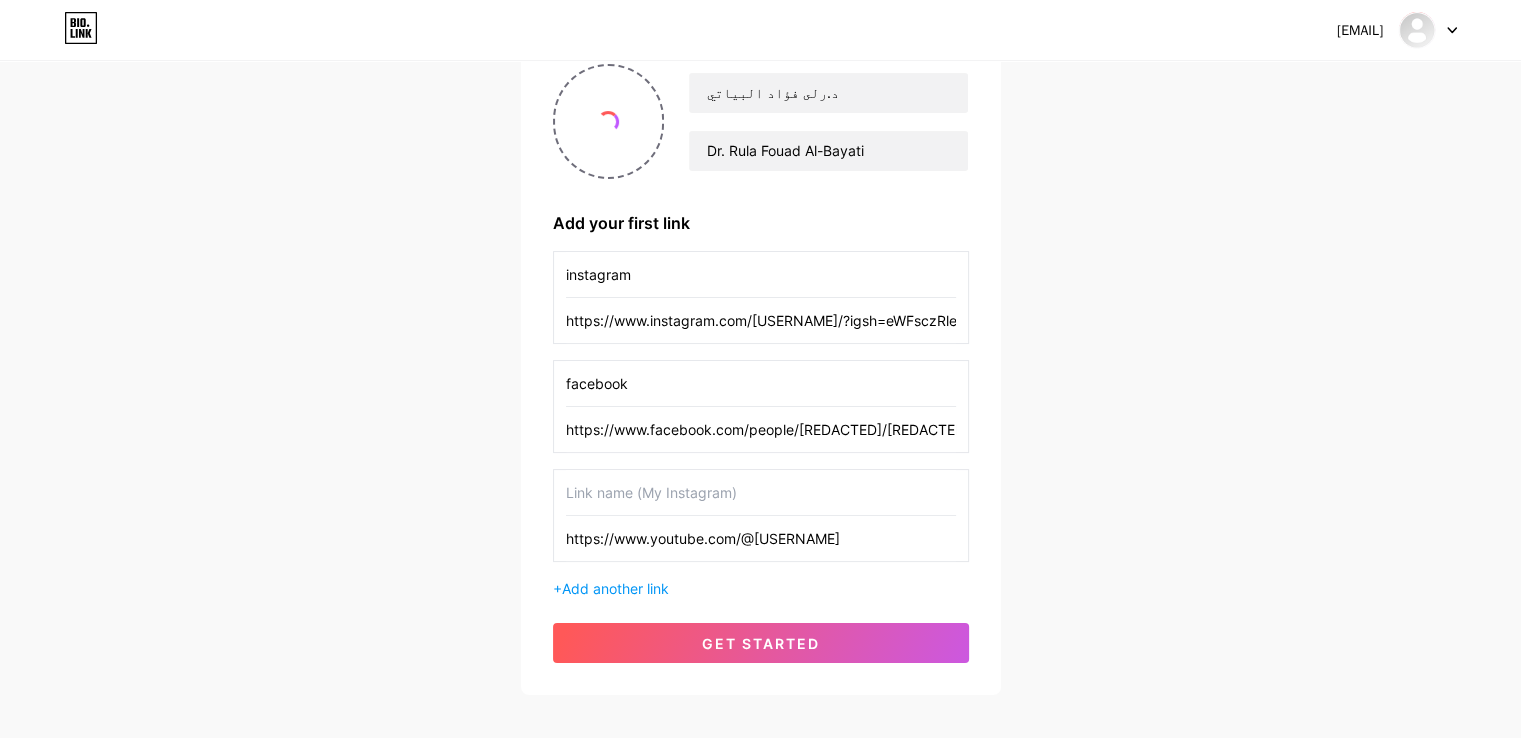 paste on "youtube" 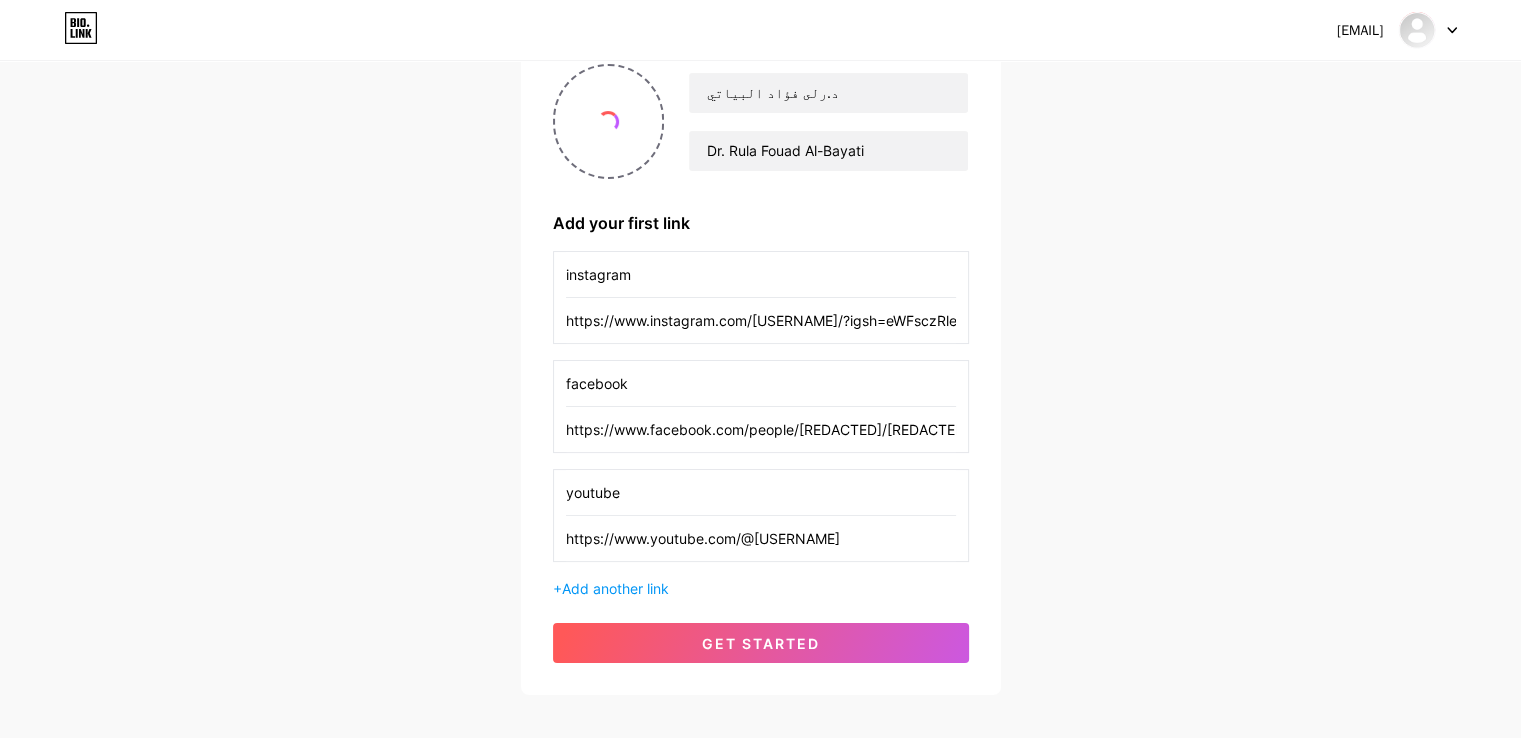 type on "youtube" 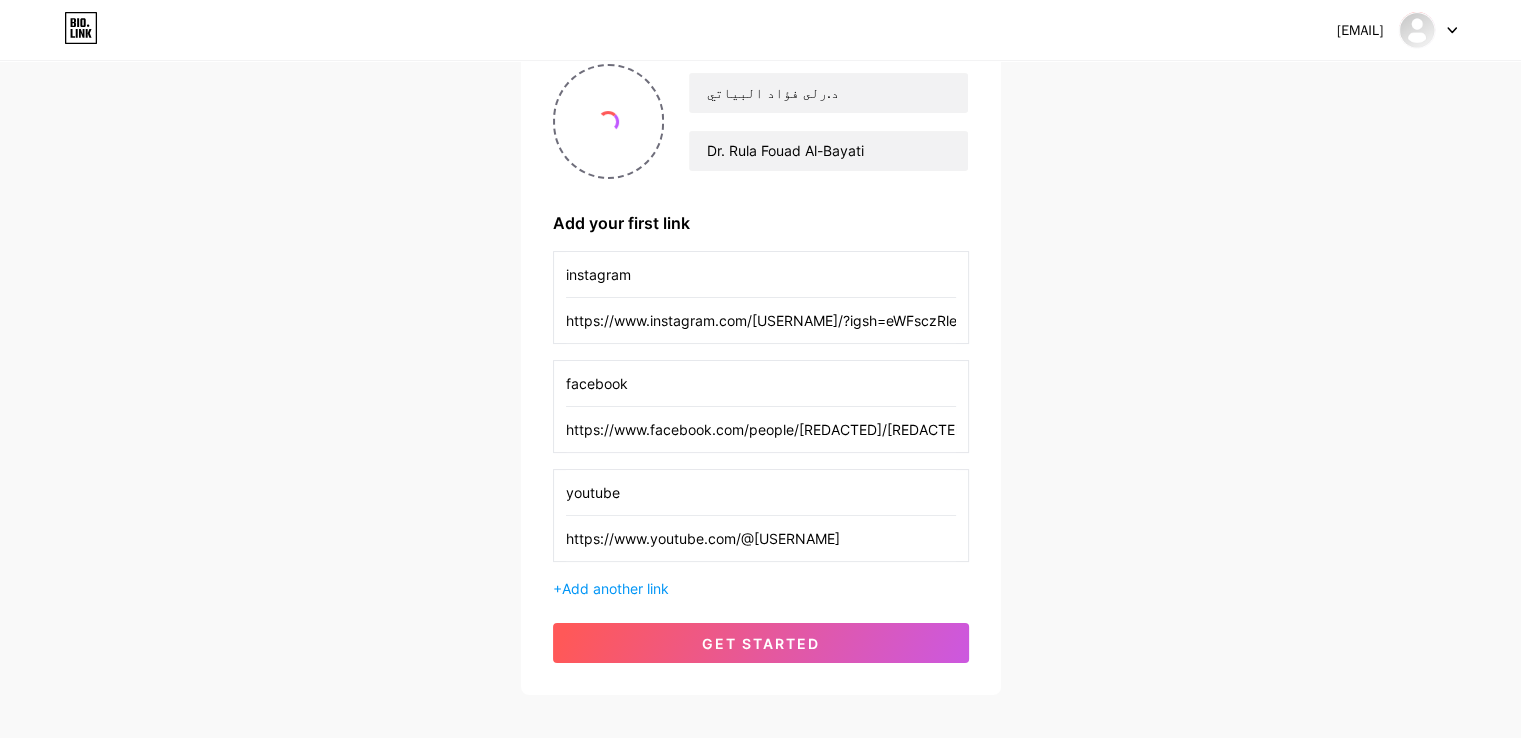 drag, startPoint x: 248, startPoint y: 385, endPoint x: 291, endPoint y: 439, distance: 69.02898 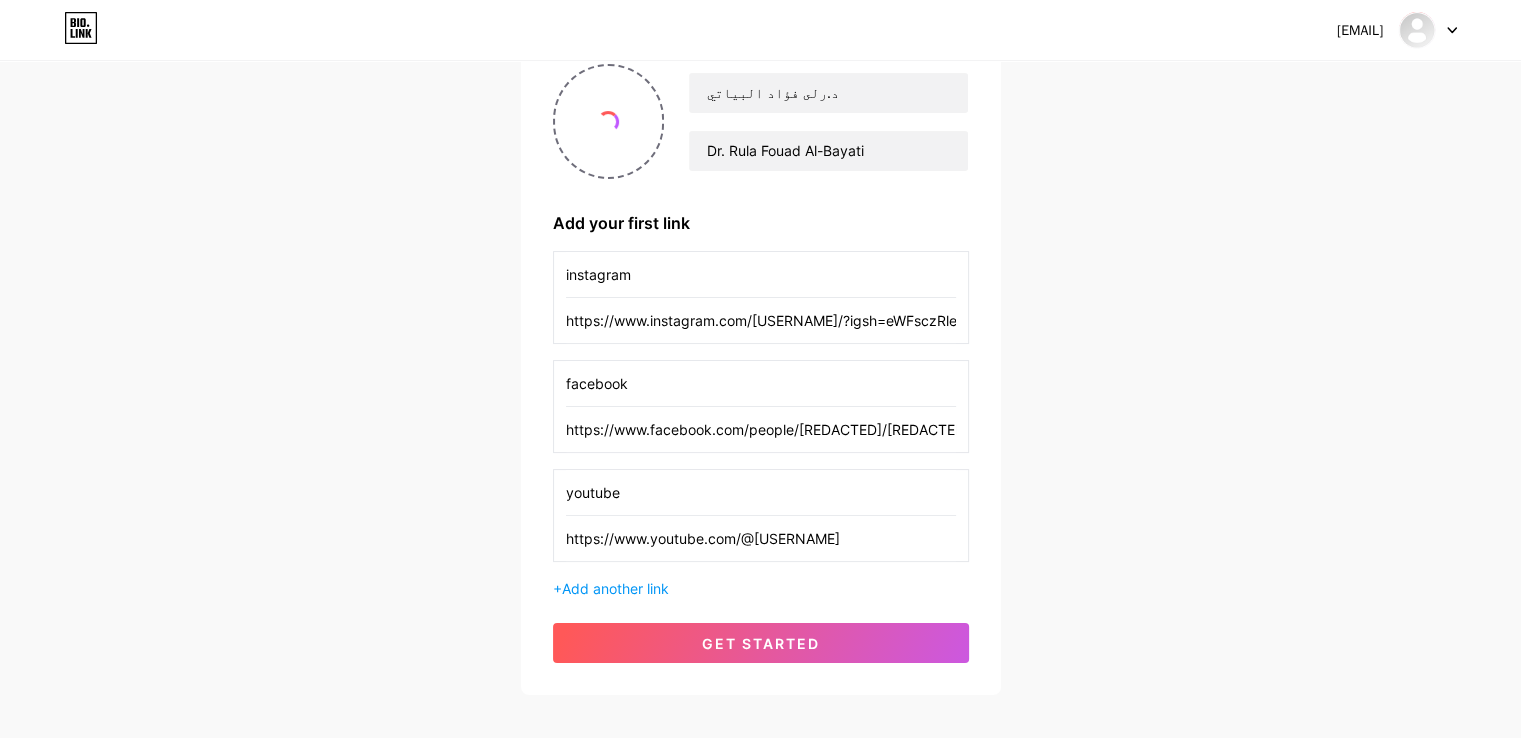 click on "[EMAIL] Dashboard Logout Setup your page Lets setup bio.link/[USERNAME] د.رلى فؤاد البياتي Dr. Rula Fouad Al-Bayati Add your first link instagram https://www.instagram.com/[USERNAME]/?igsh=eWFsczRleGd4ZWZv# facebook https://www.facebook.com/people/[REDACTED]/[REDACTED] youtube https://www.youtube.com/@[USERNAME] + Add another link get started" at bounding box center [760, 293] 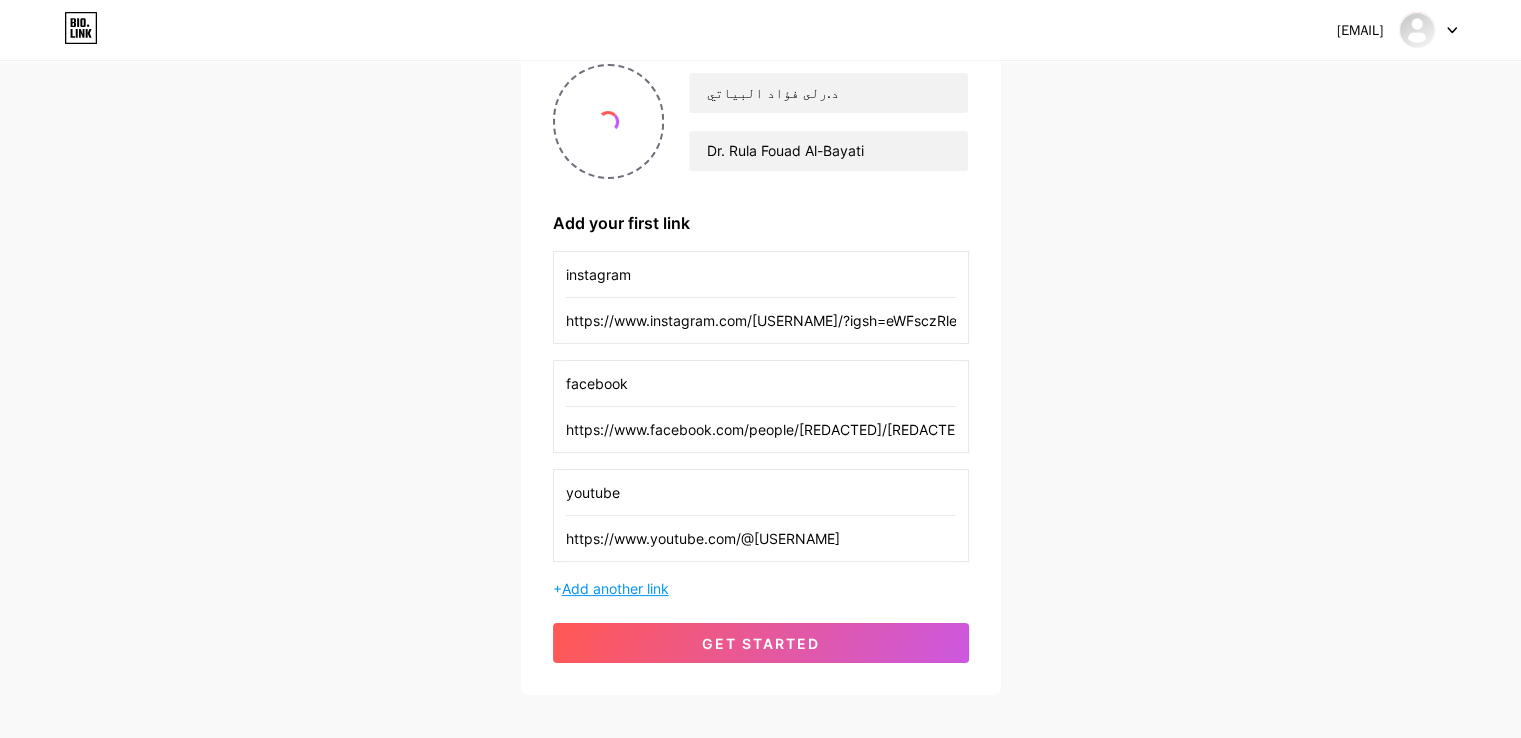 click on "Add another link" at bounding box center [615, 588] 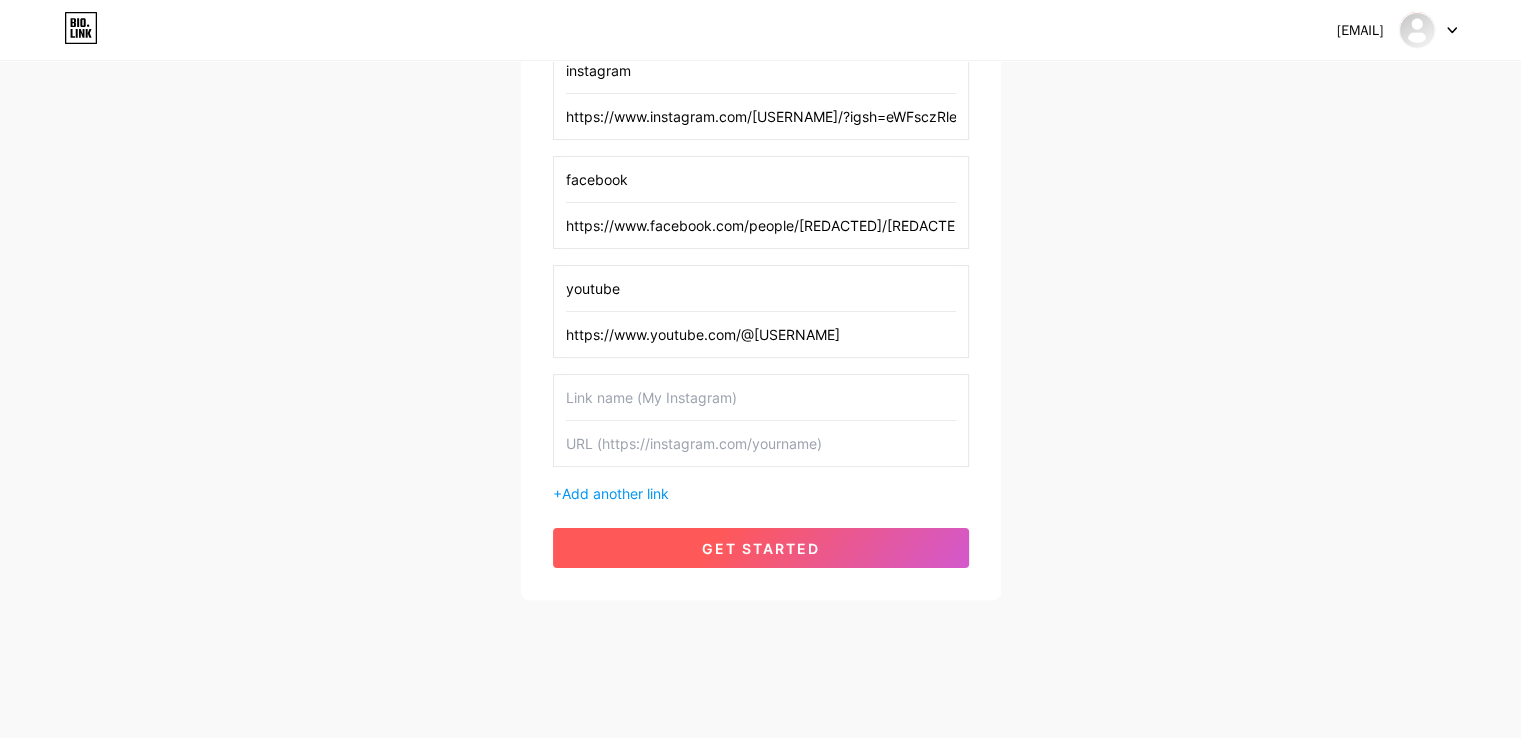 scroll, scrollTop: 380, scrollLeft: 0, axis: vertical 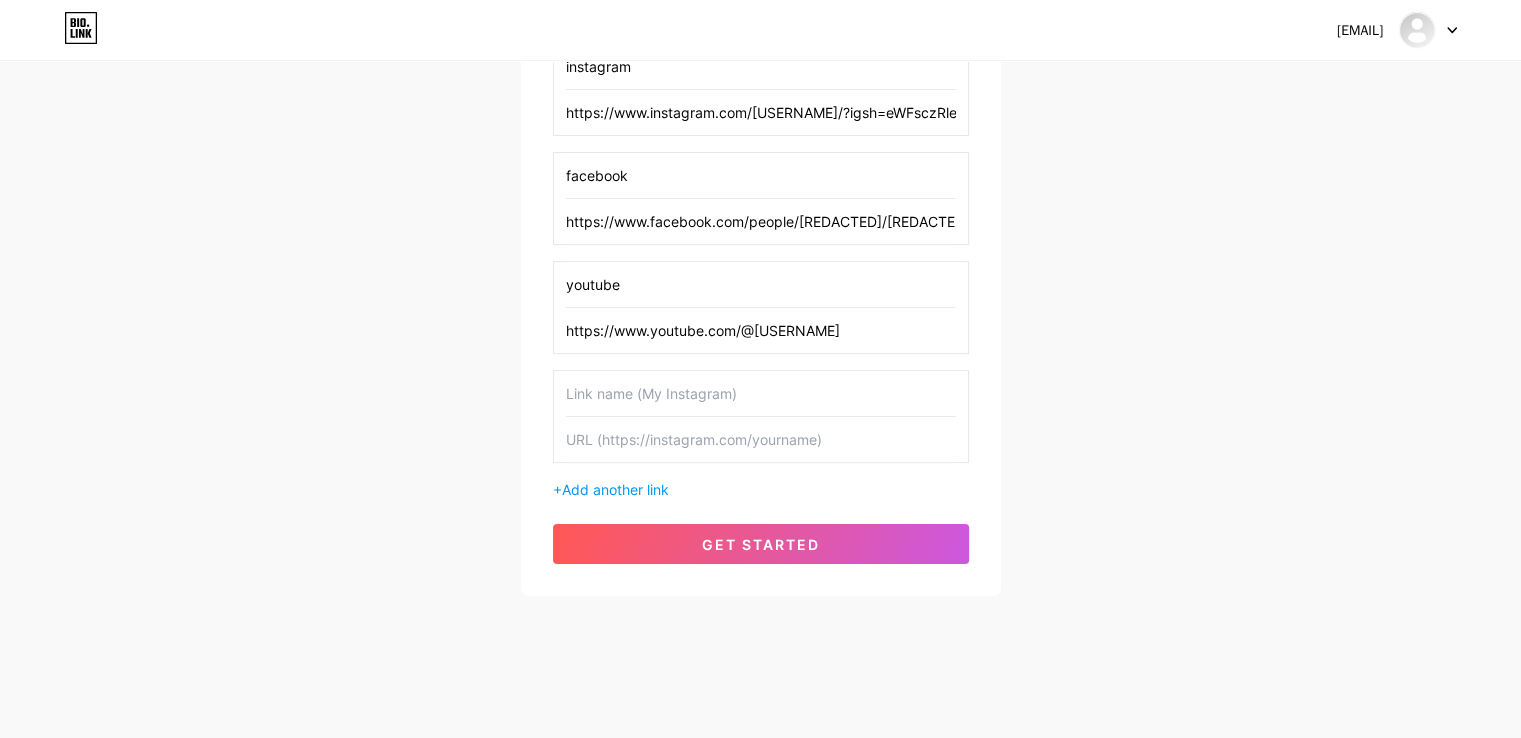 click at bounding box center [761, 439] 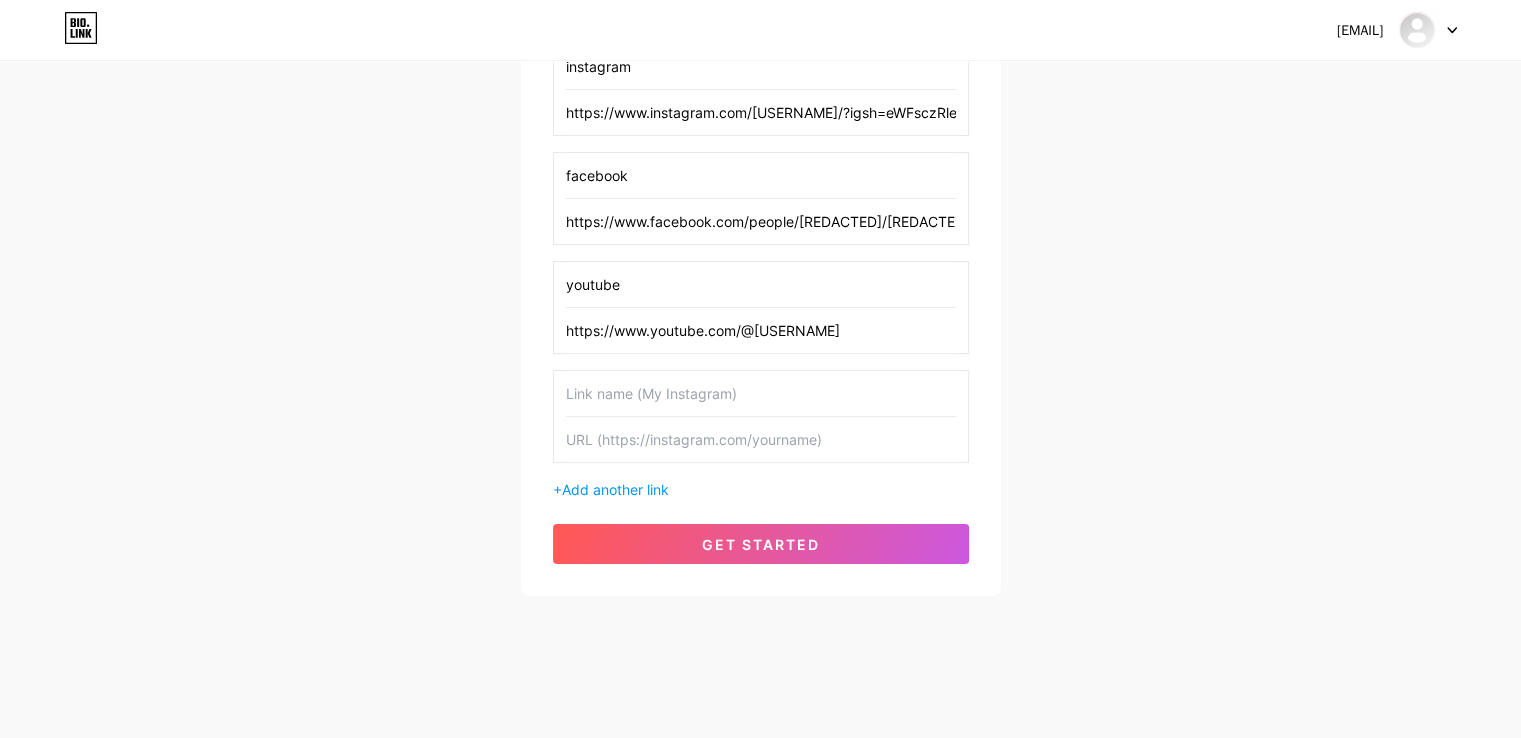 paste on "https://www.tiktok.com/@[USERNAME]?_t=ZS-8ybmUtdIeOO&_r=1" 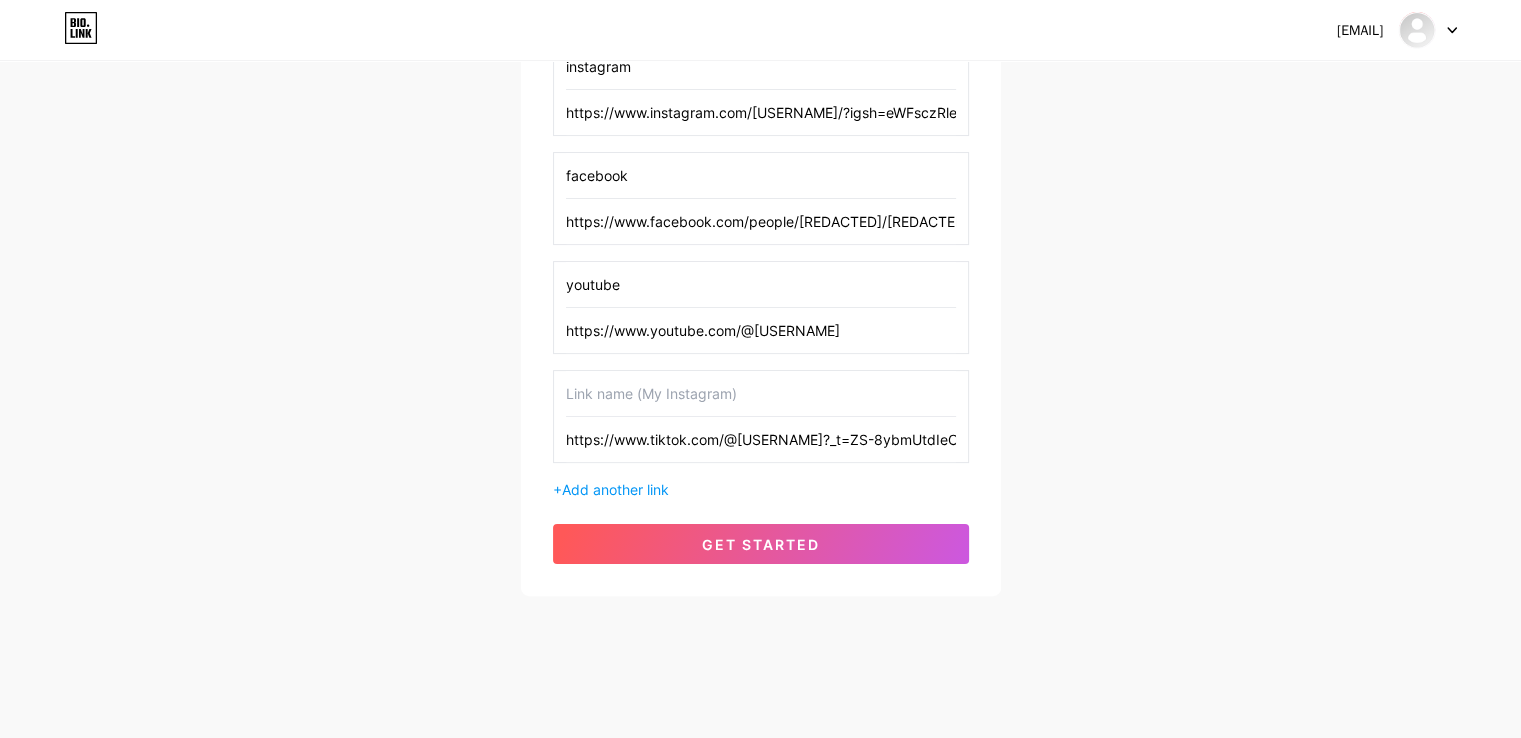 scroll, scrollTop: 0, scrollLeft: 16, axis: horizontal 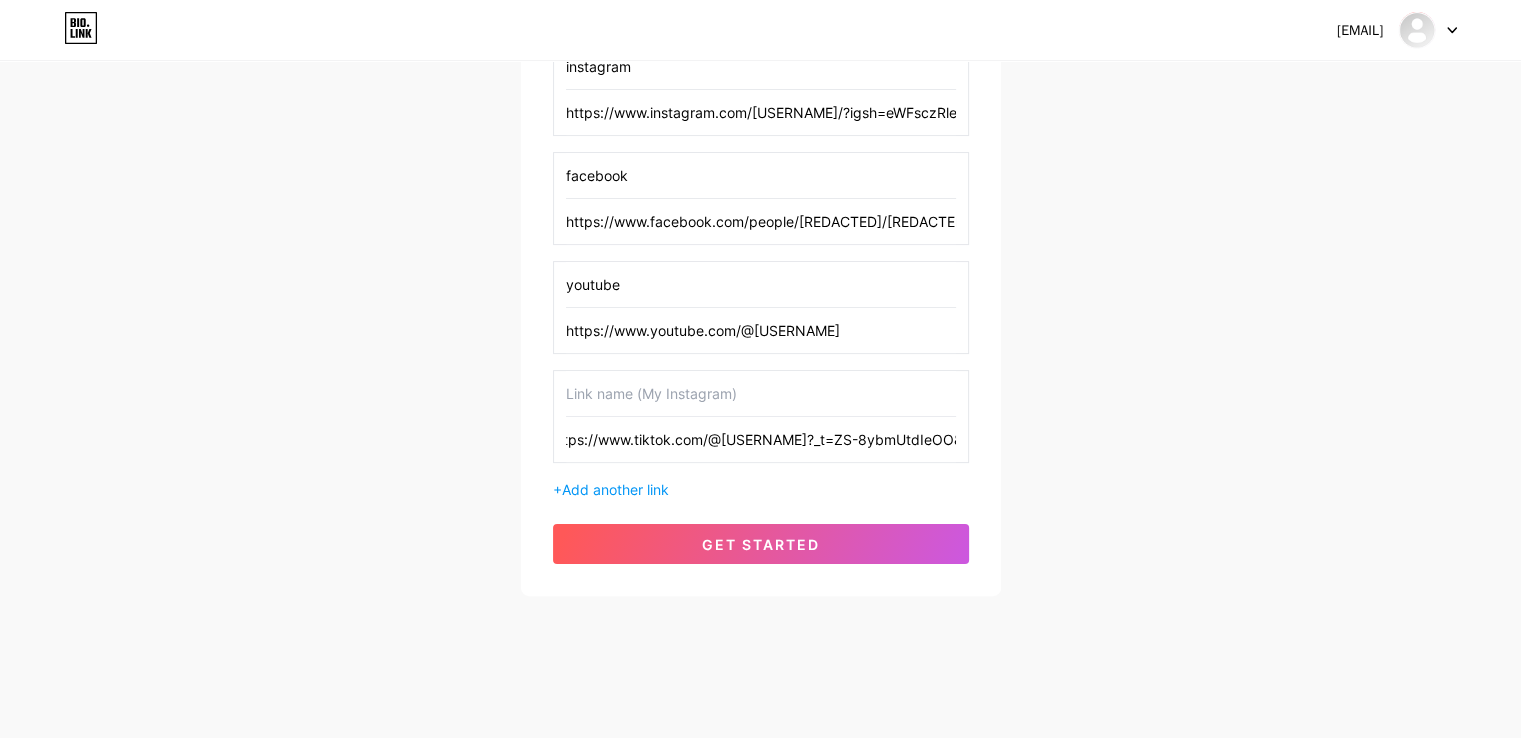 drag, startPoint x: 635, startPoint y: 435, endPoint x: 668, endPoint y: 447, distance: 35.1141 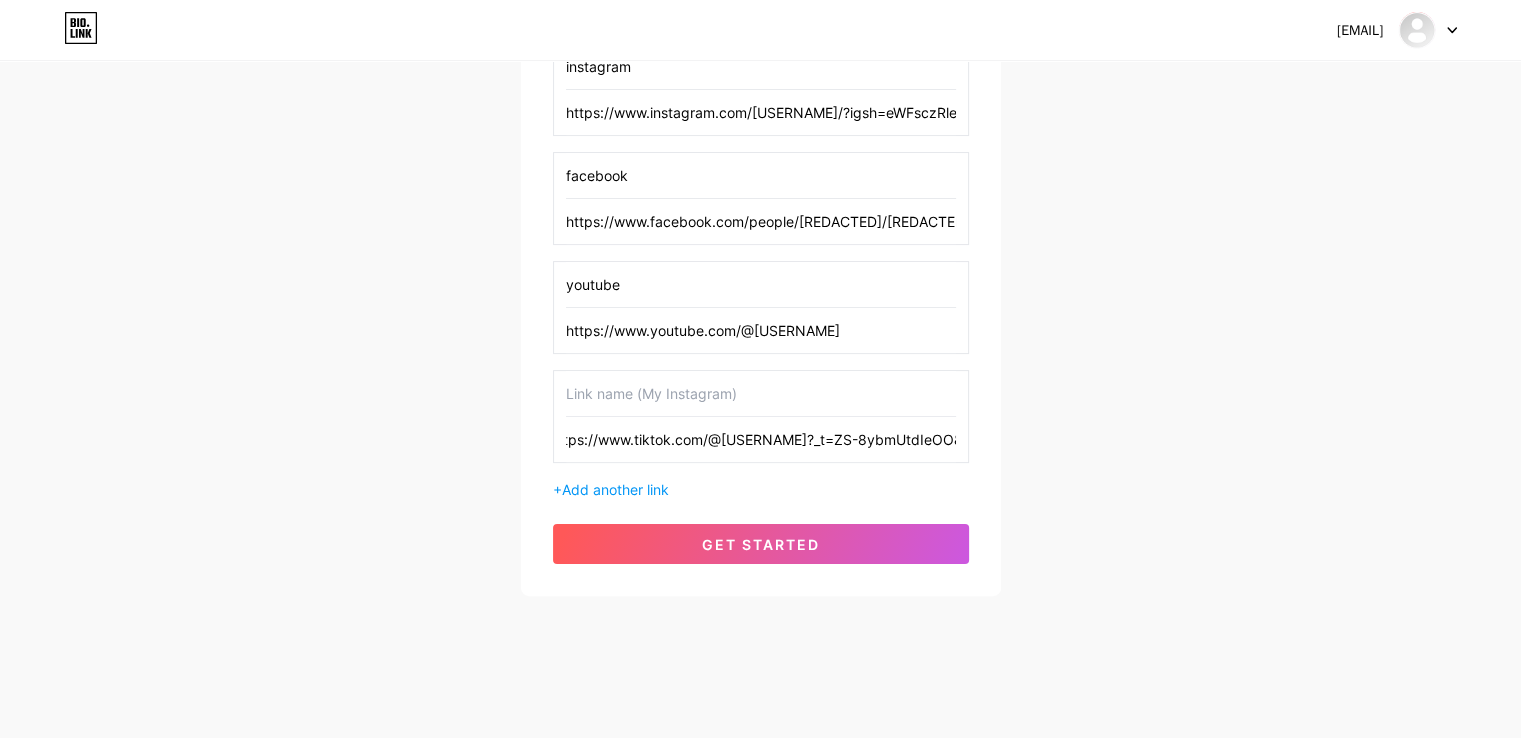click on "https://www.tiktok.com/@[USERNAME]?_t=ZS-8ybmUtdIeOO&_r=1" at bounding box center [761, 439] 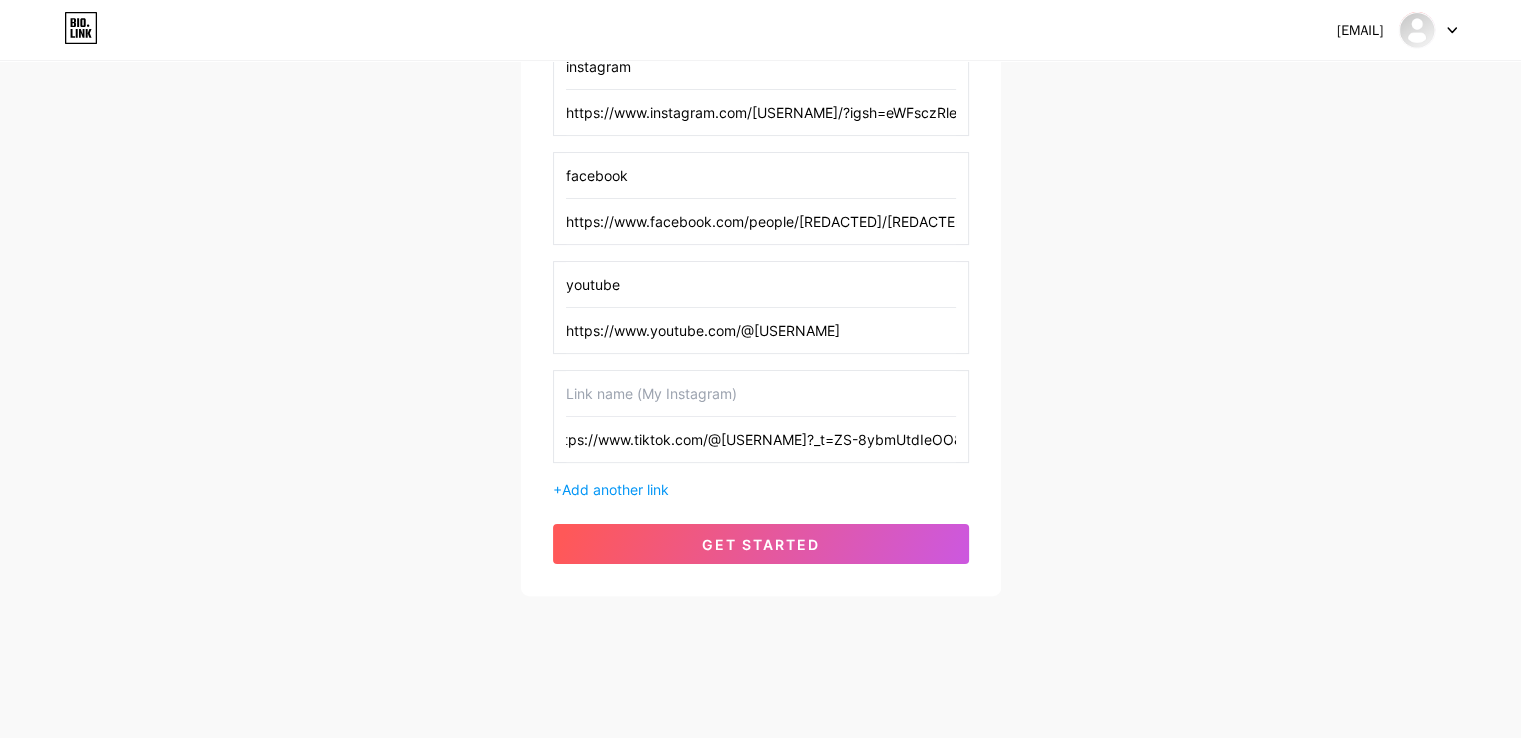 click at bounding box center [761, 393] 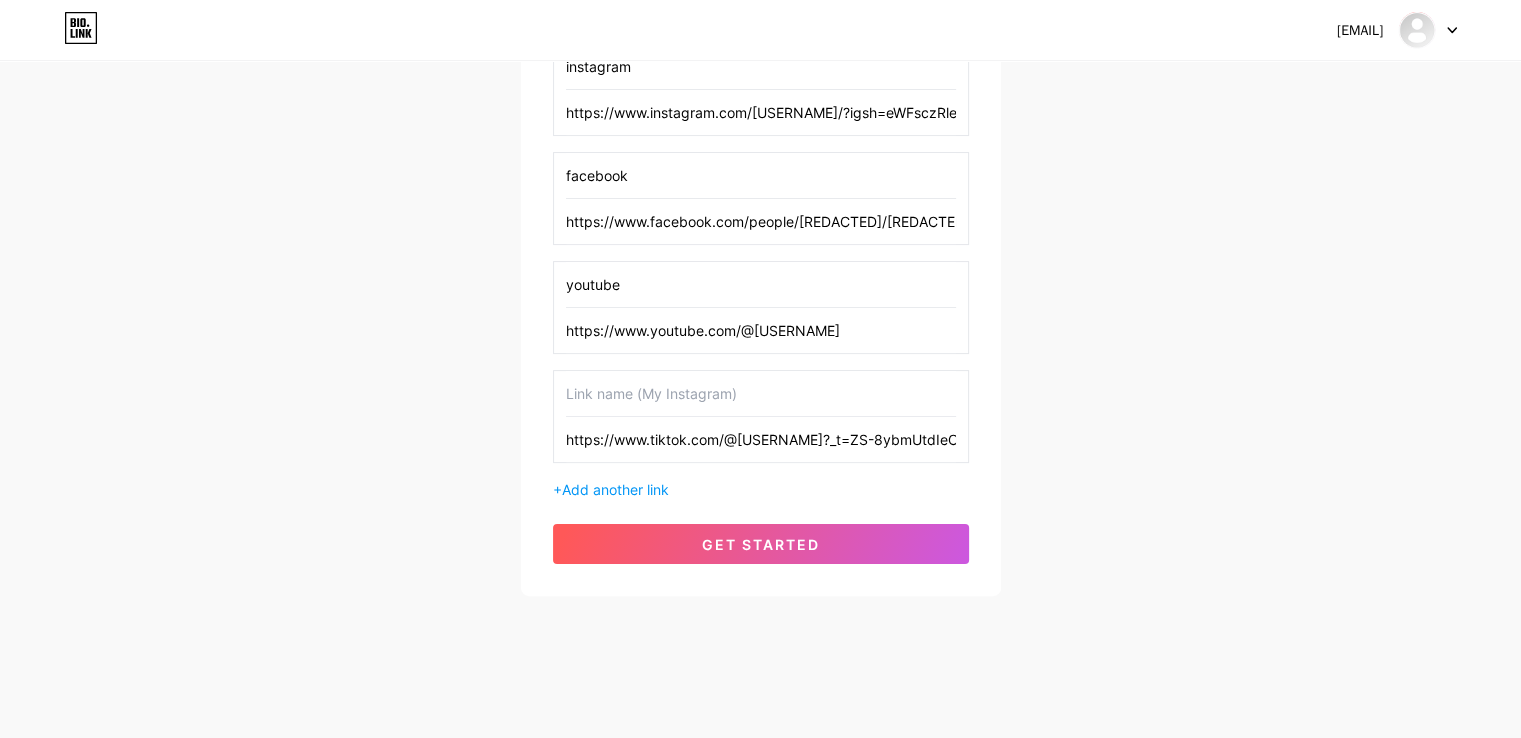 paste on "tiktok" 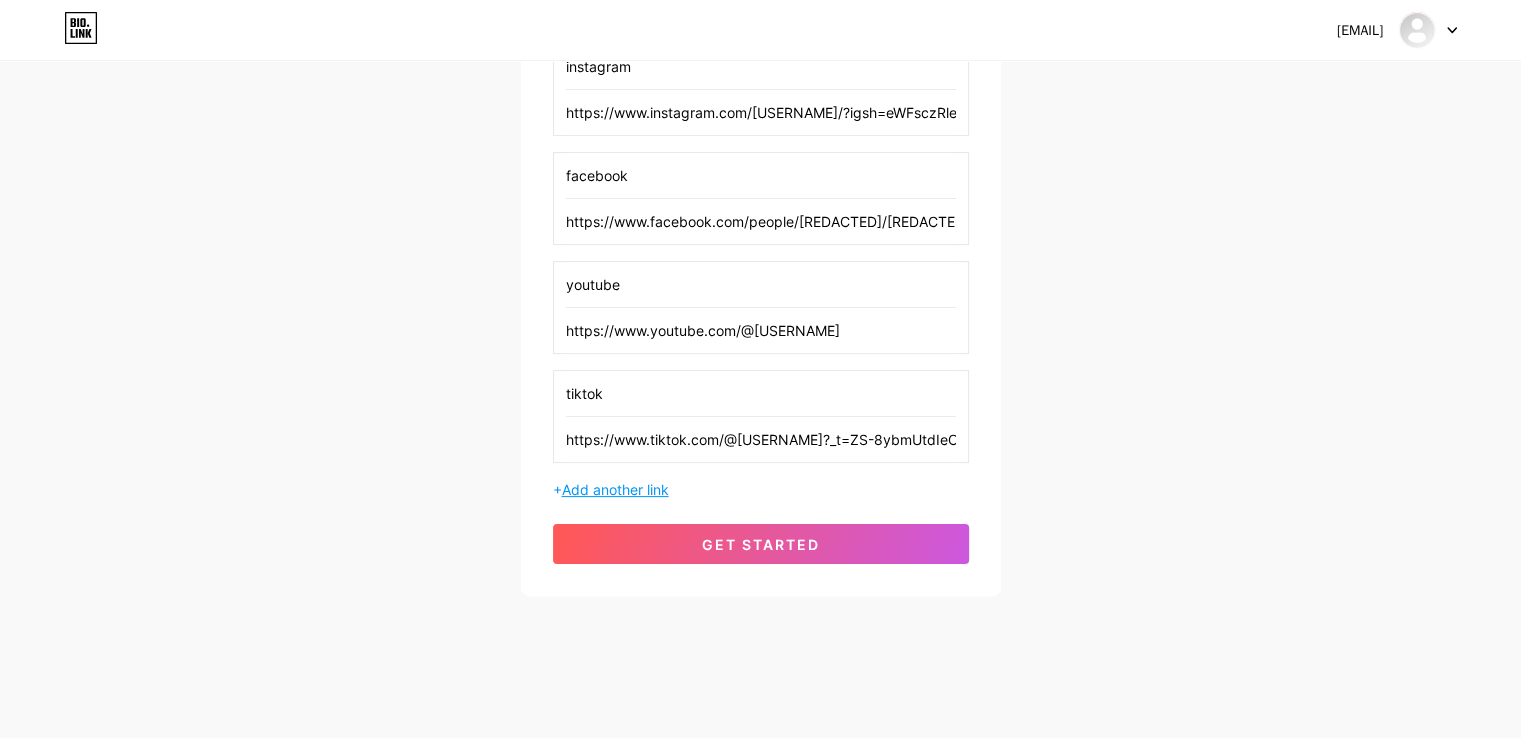 type on "tiktok" 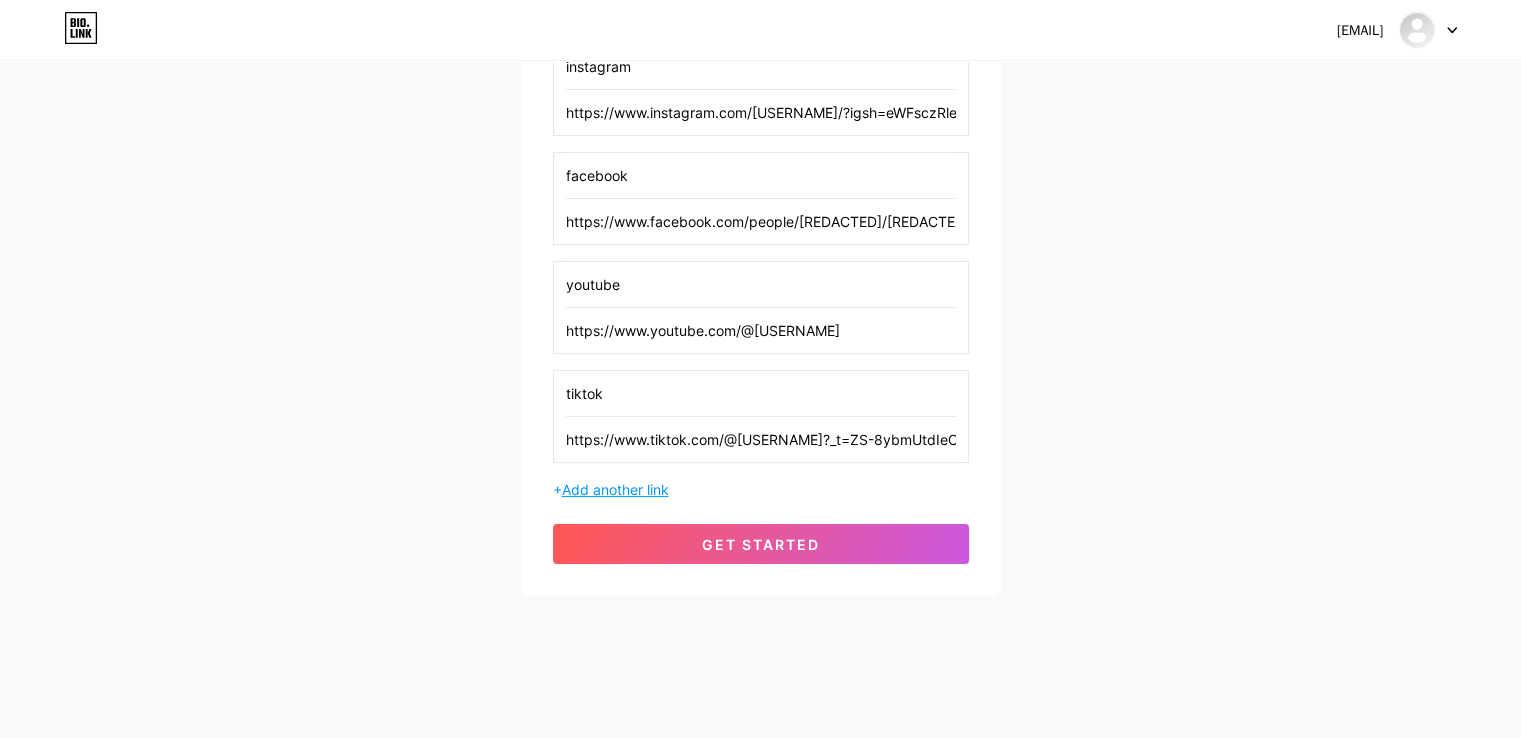 click on "Add another link" at bounding box center (615, 489) 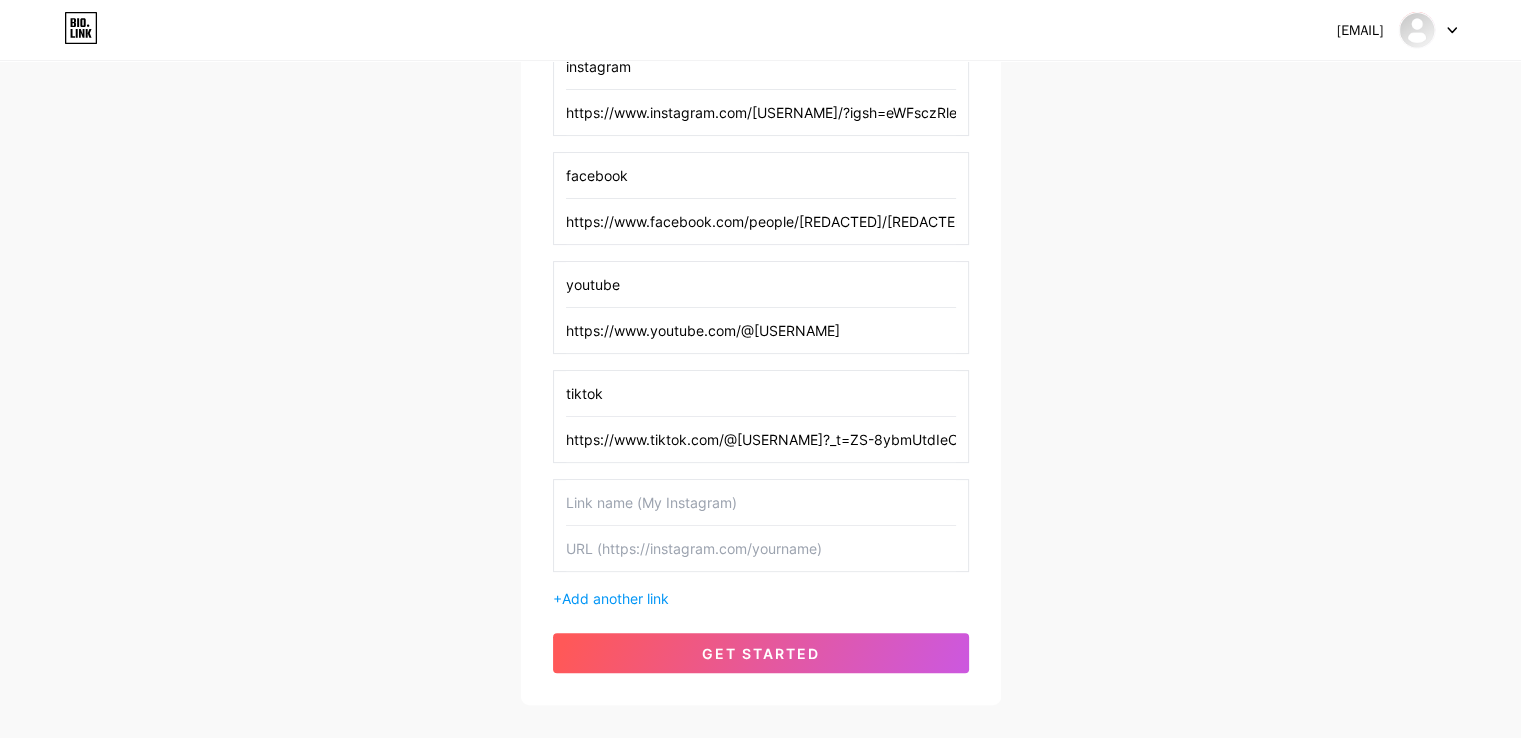 click at bounding box center (761, 548) 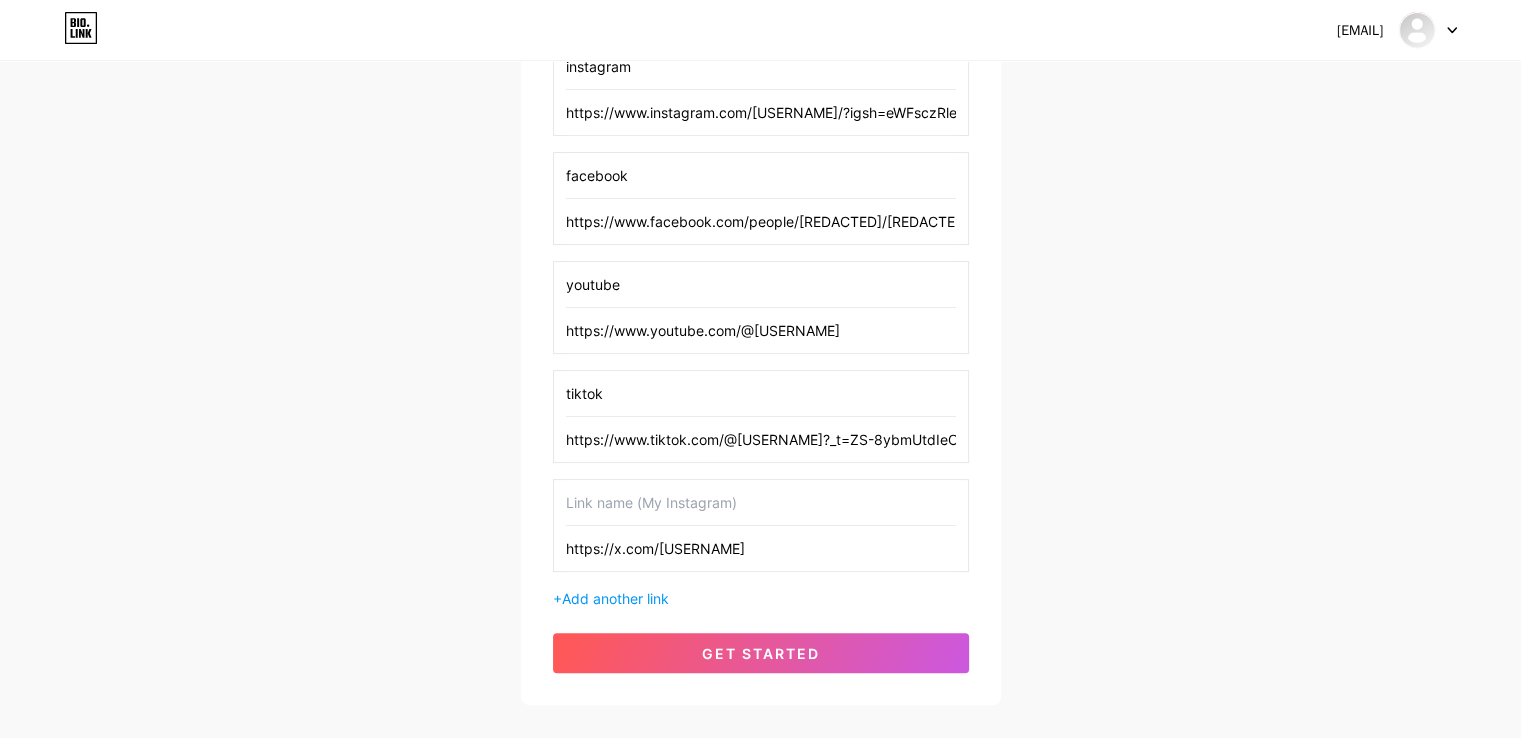 click on "https://x.com/[USERNAME]" at bounding box center [761, 548] 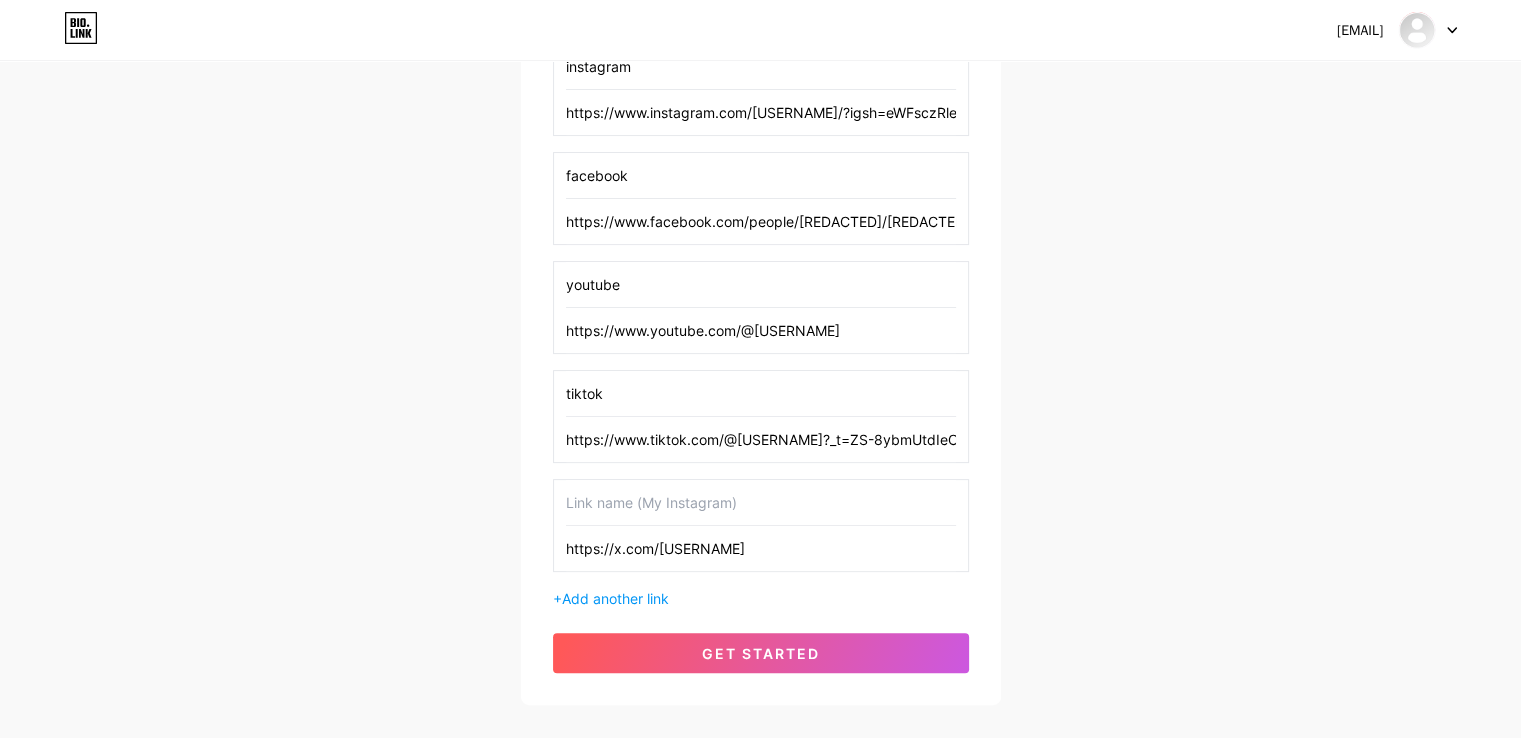 click on "https://x.com/[USERNAME]" at bounding box center (761, 548) 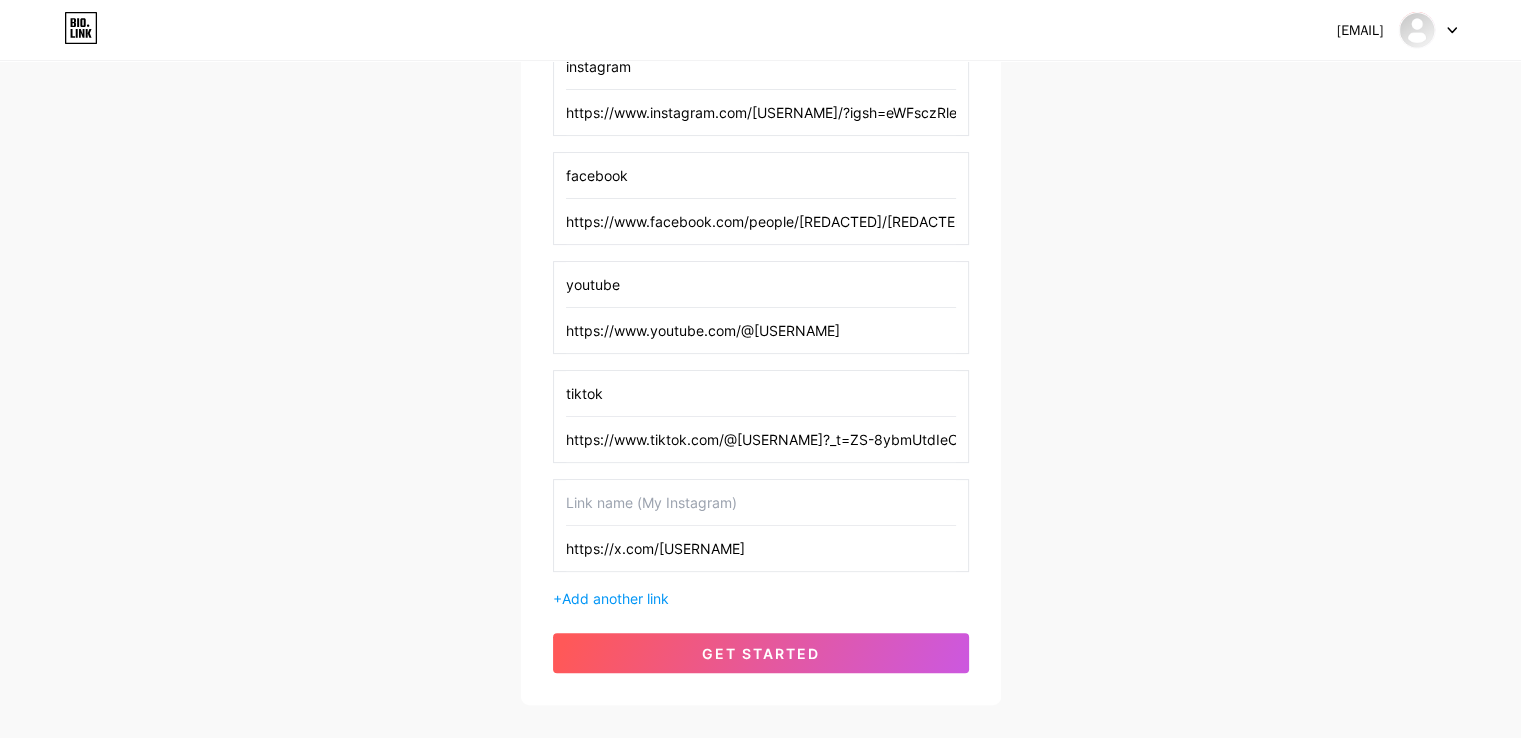 click on "https://x.com/[USERNAME]" at bounding box center [761, 548] 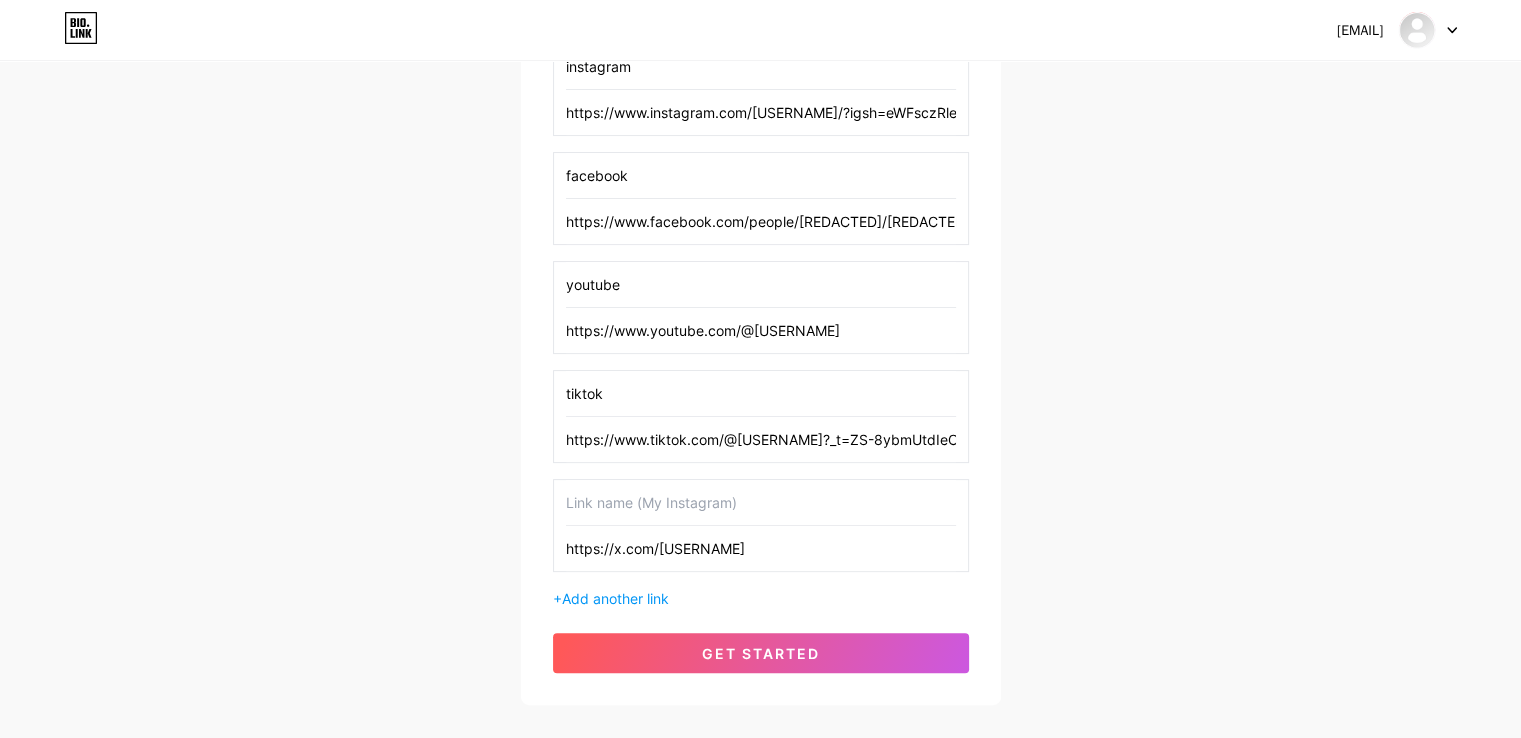 paste on "x" 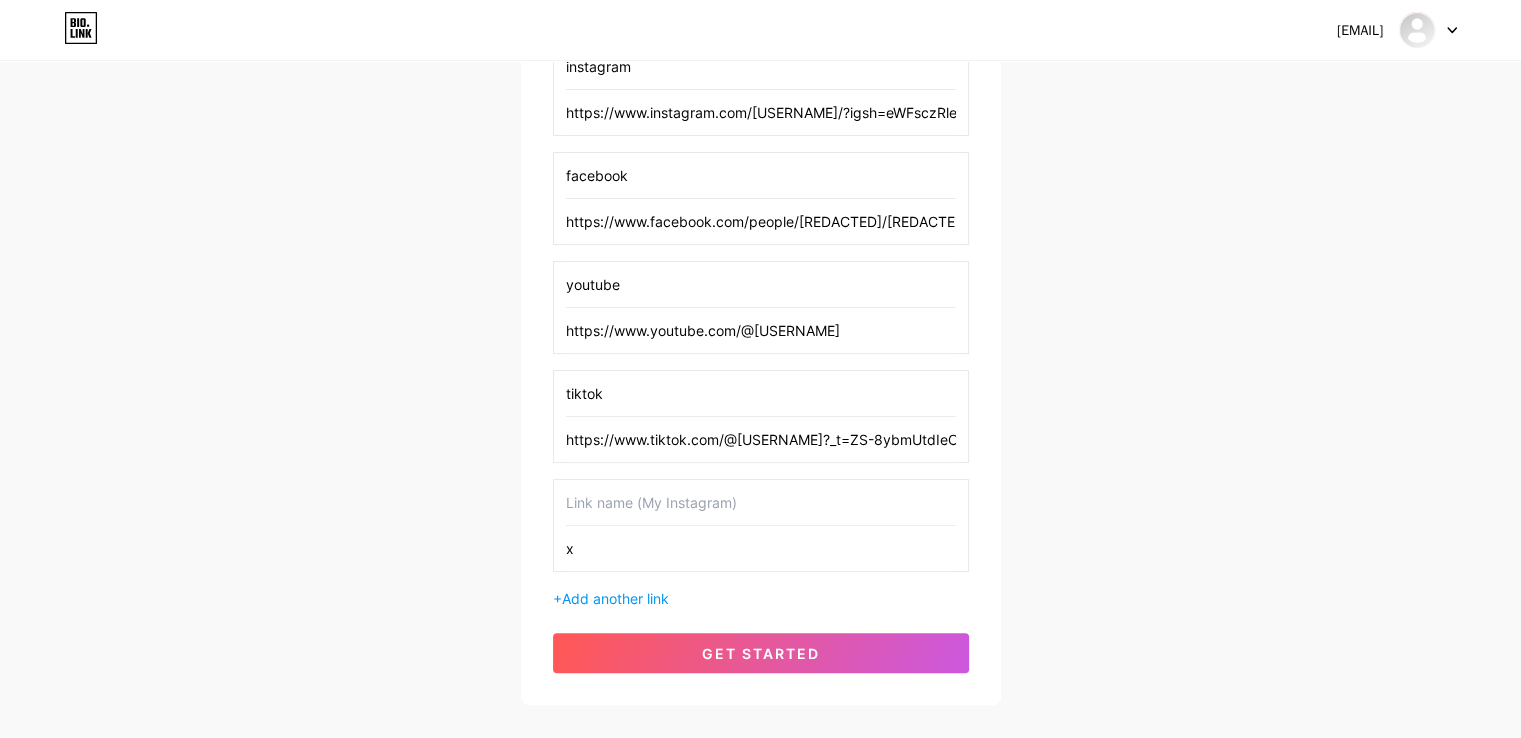 click on "x" at bounding box center [761, 548] 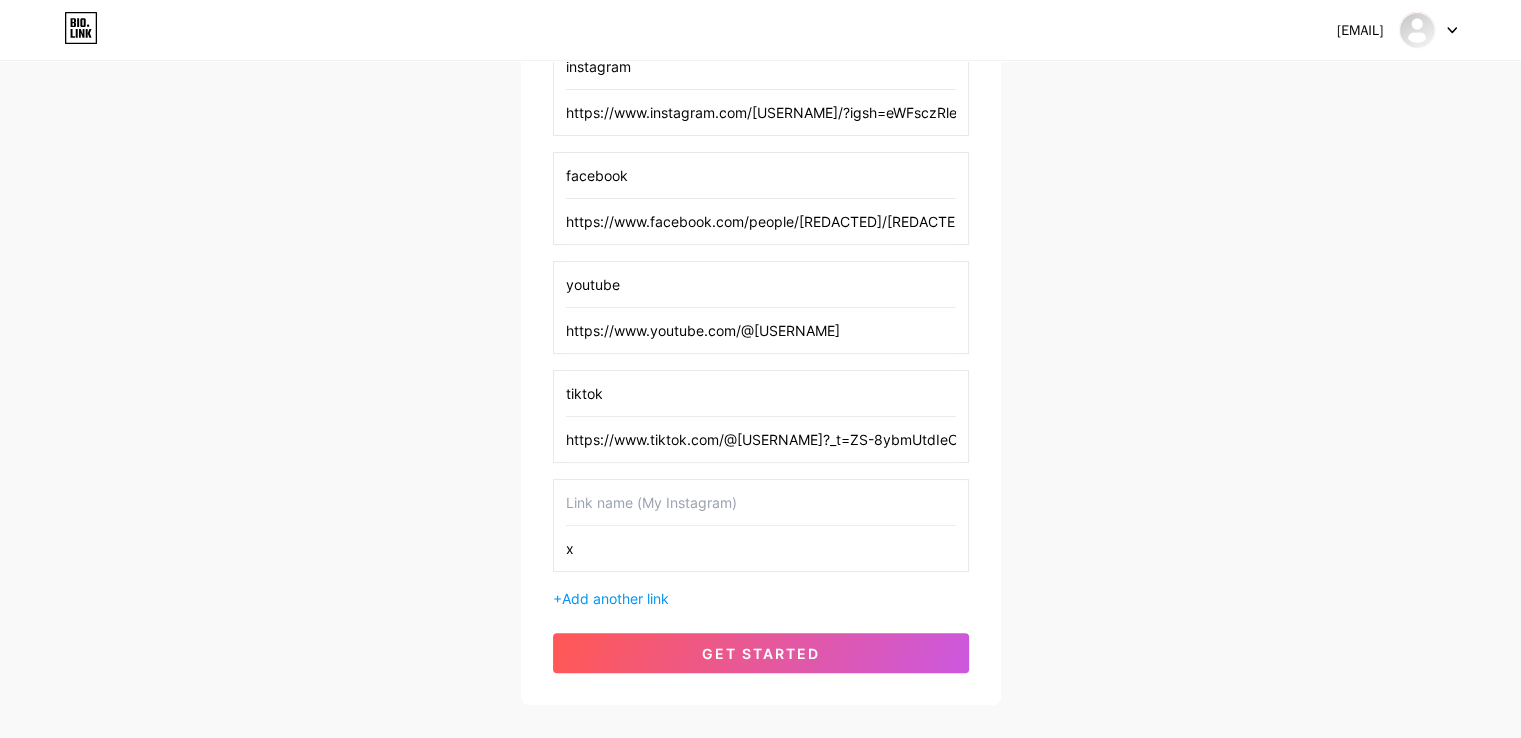 paste on "https://x.com/[USERNAME]" 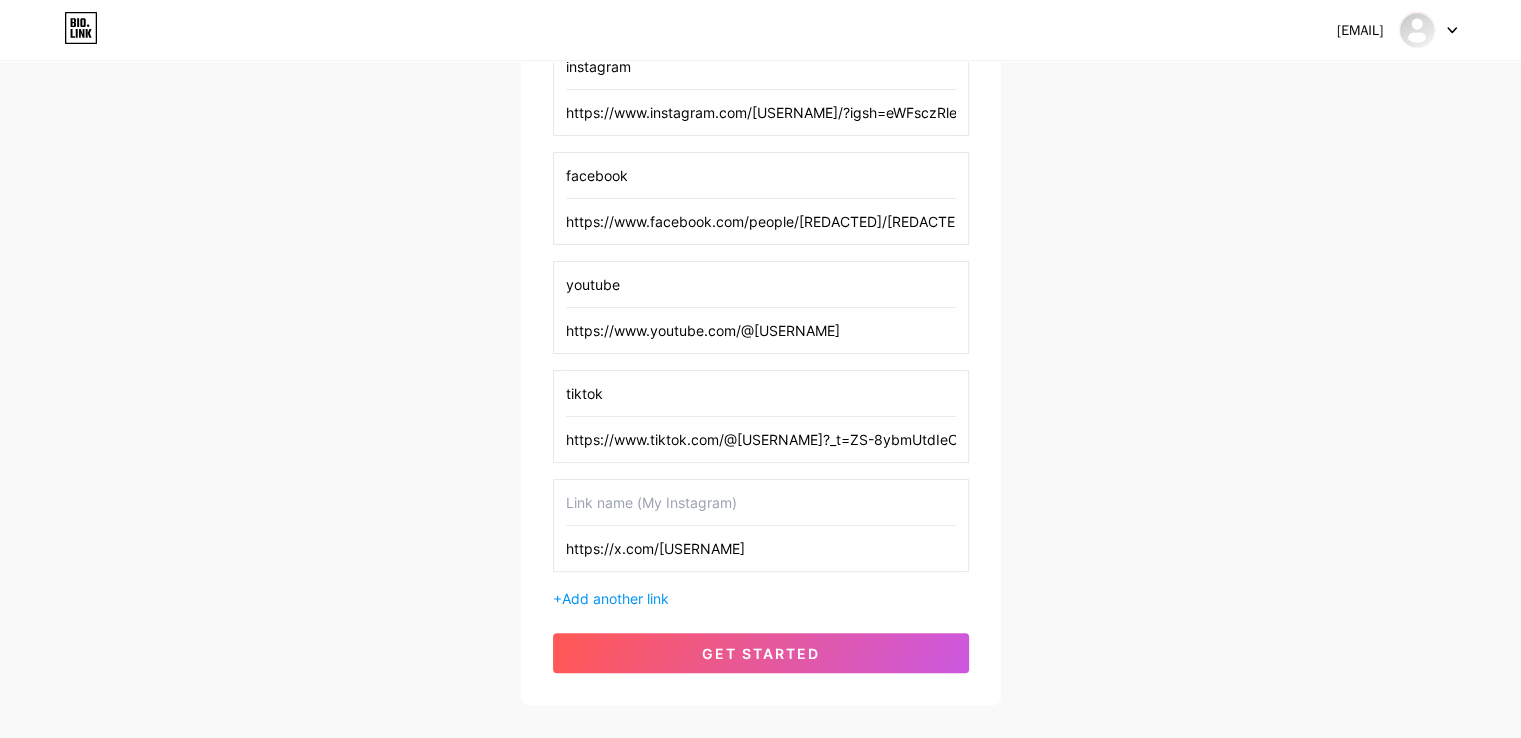 click on "https://x.com/[USERNAME]" at bounding box center [761, 548] 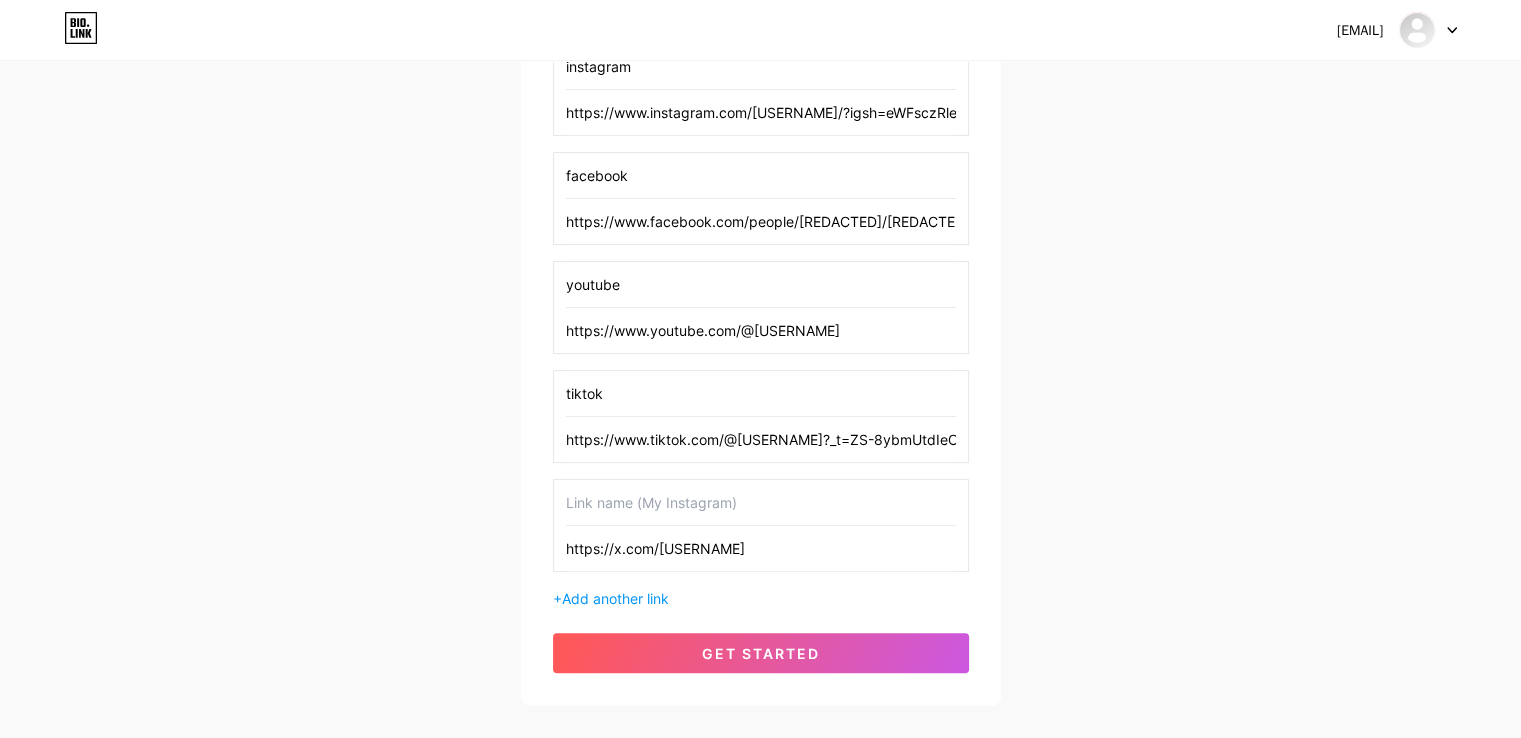 type on "https://x.com/[USERNAME]" 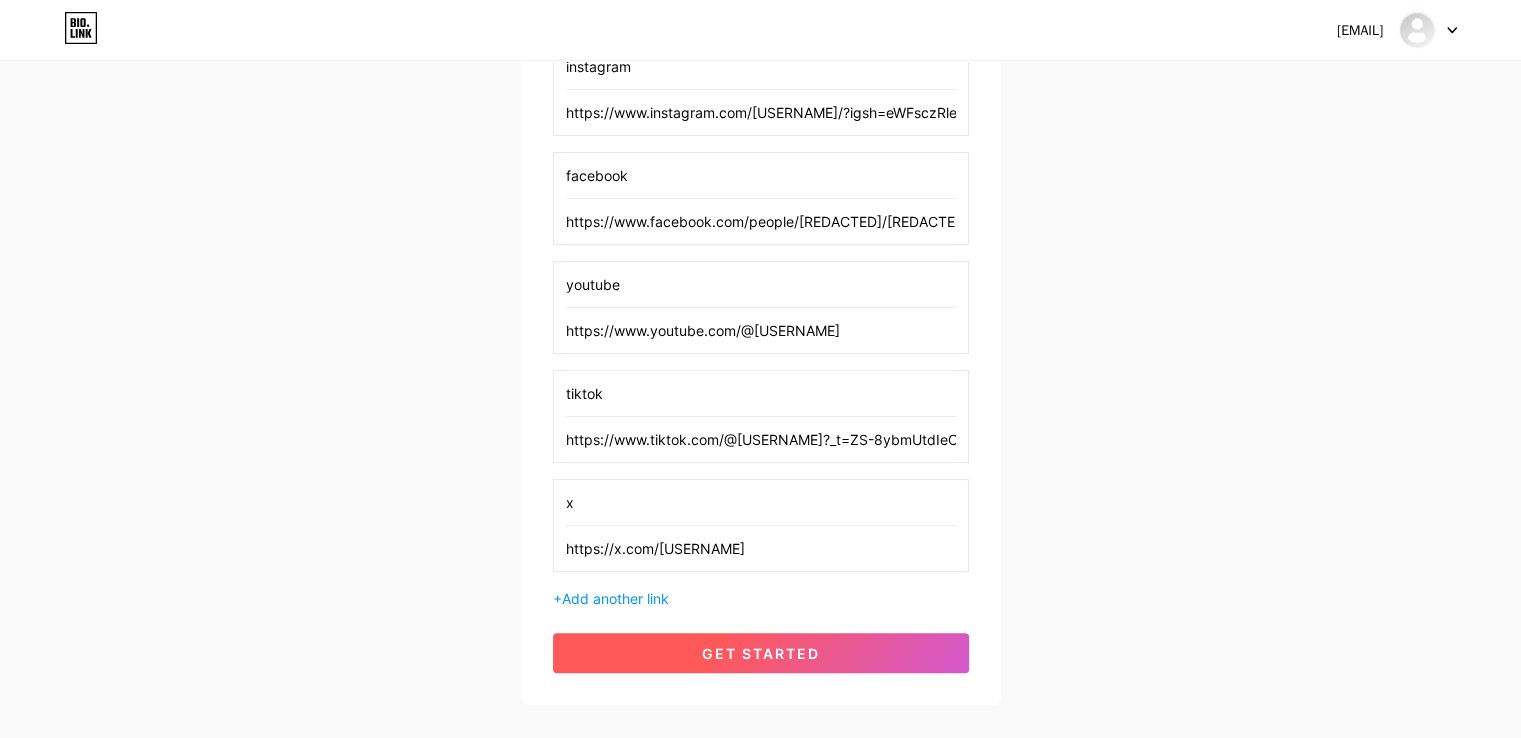type on "x" 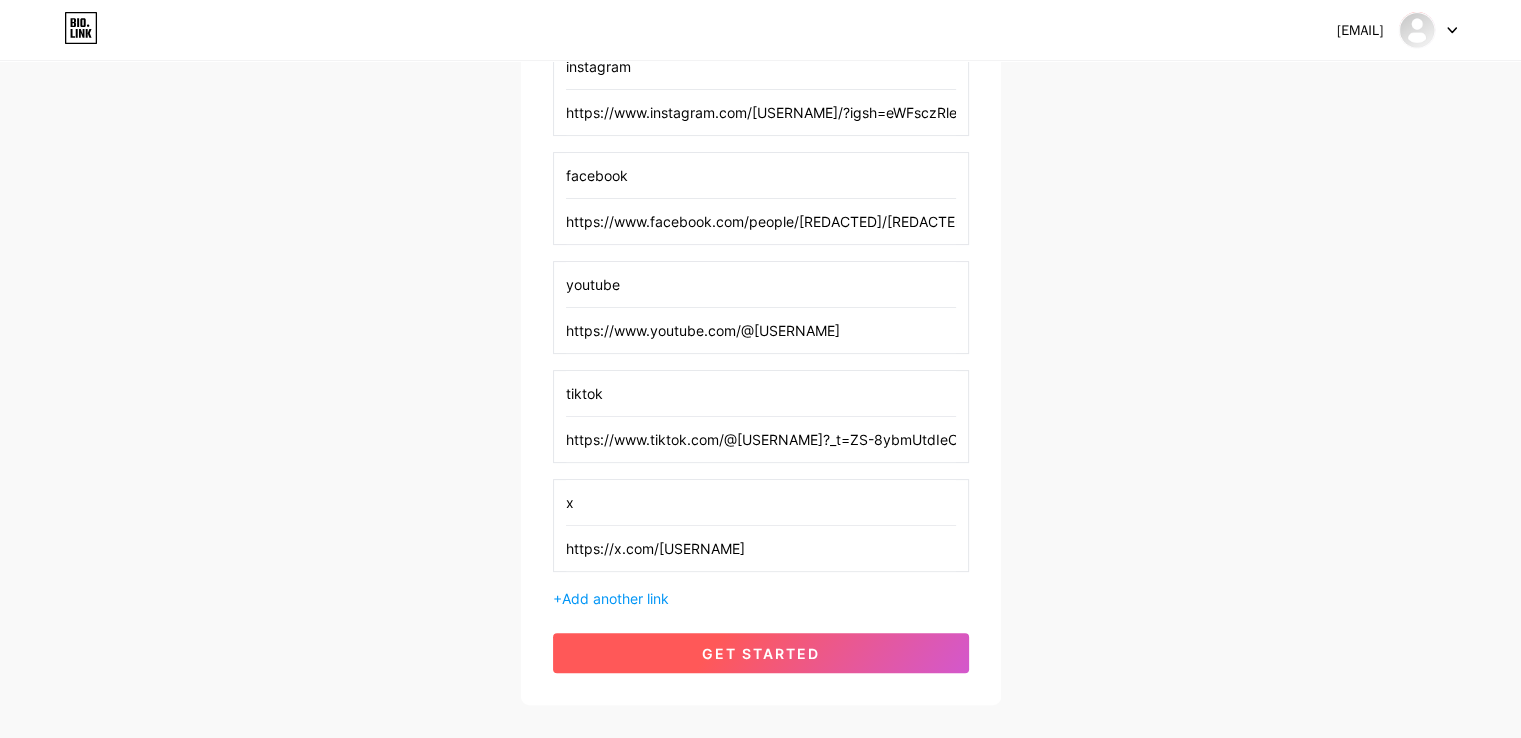 click on "get started" at bounding box center (761, 653) 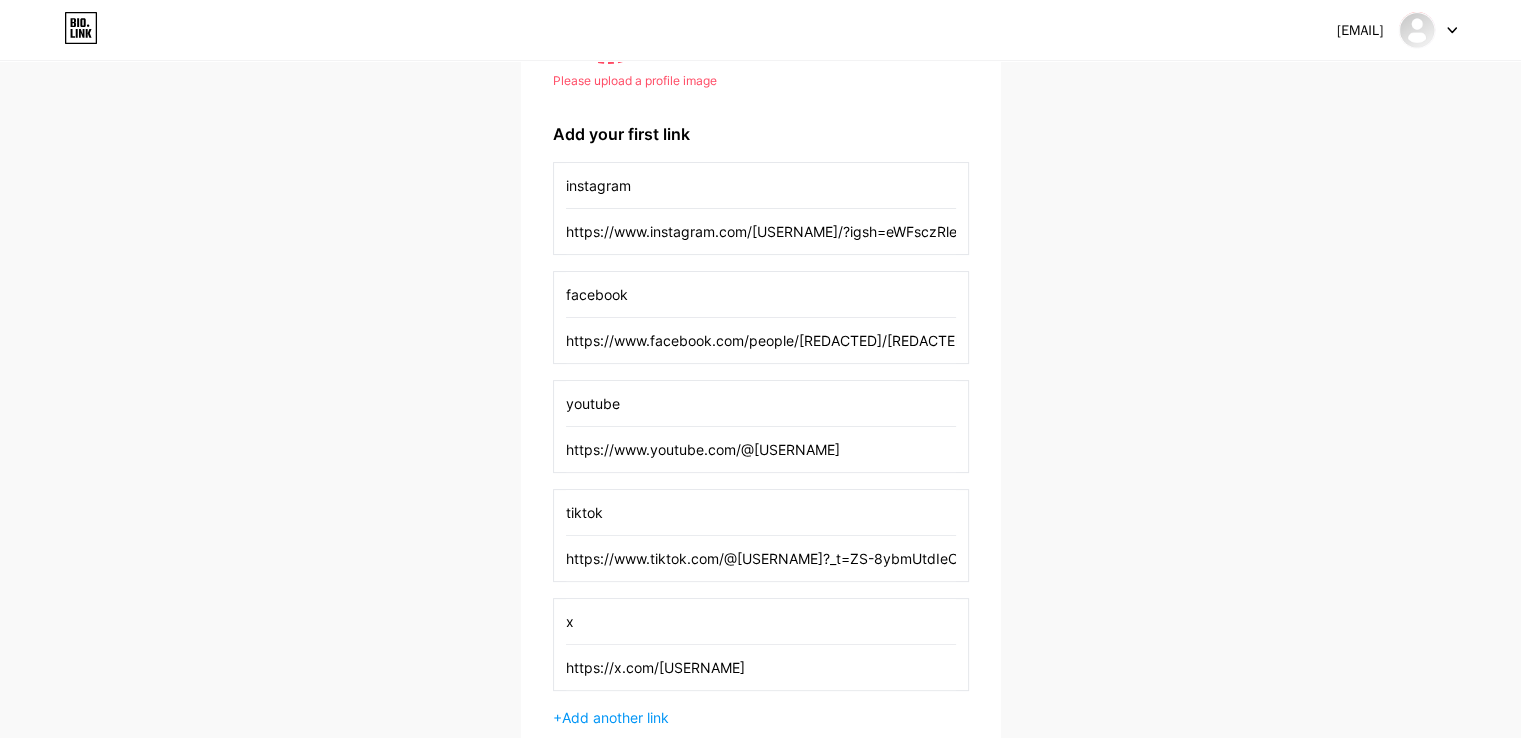 scroll, scrollTop: 105, scrollLeft: 0, axis: vertical 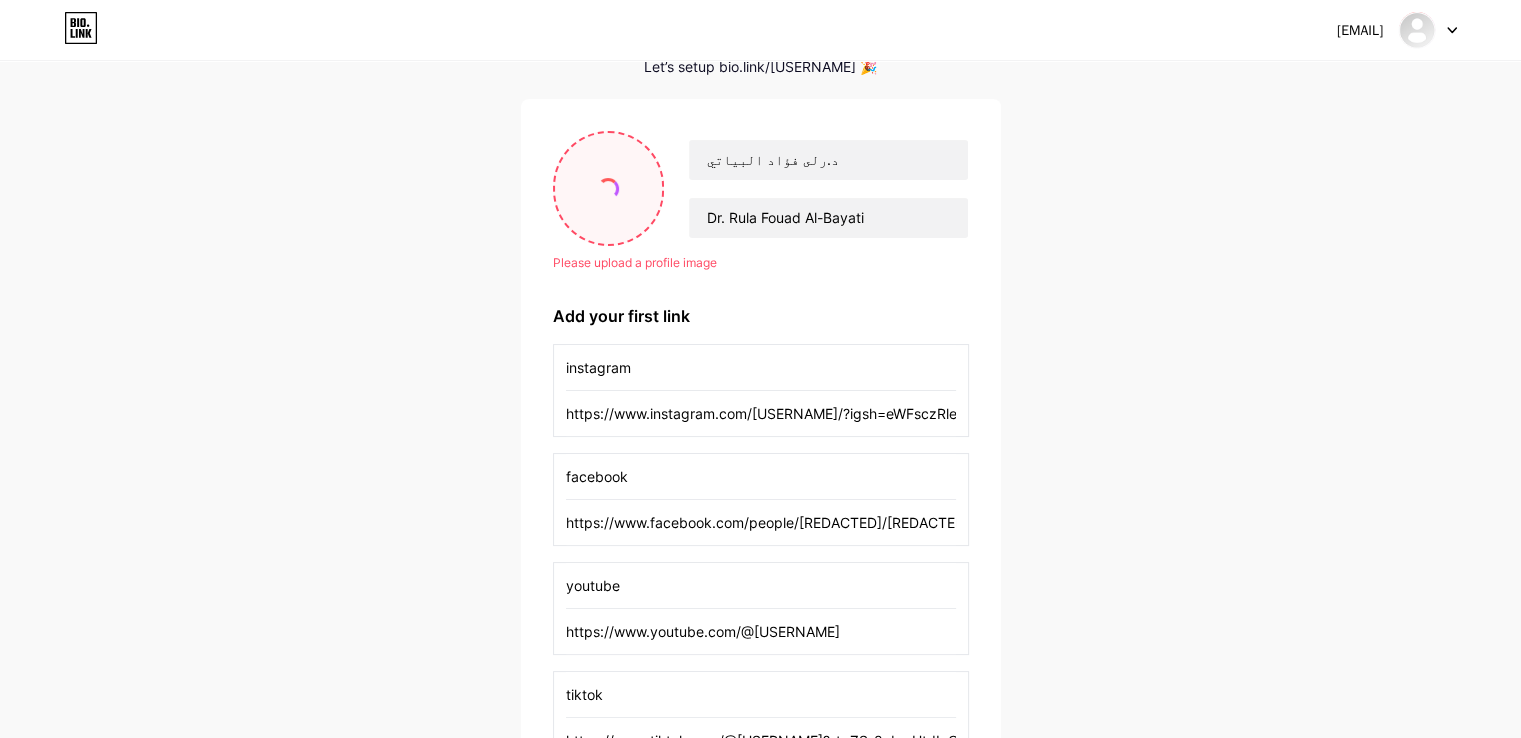 click at bounding box center [608, 188] 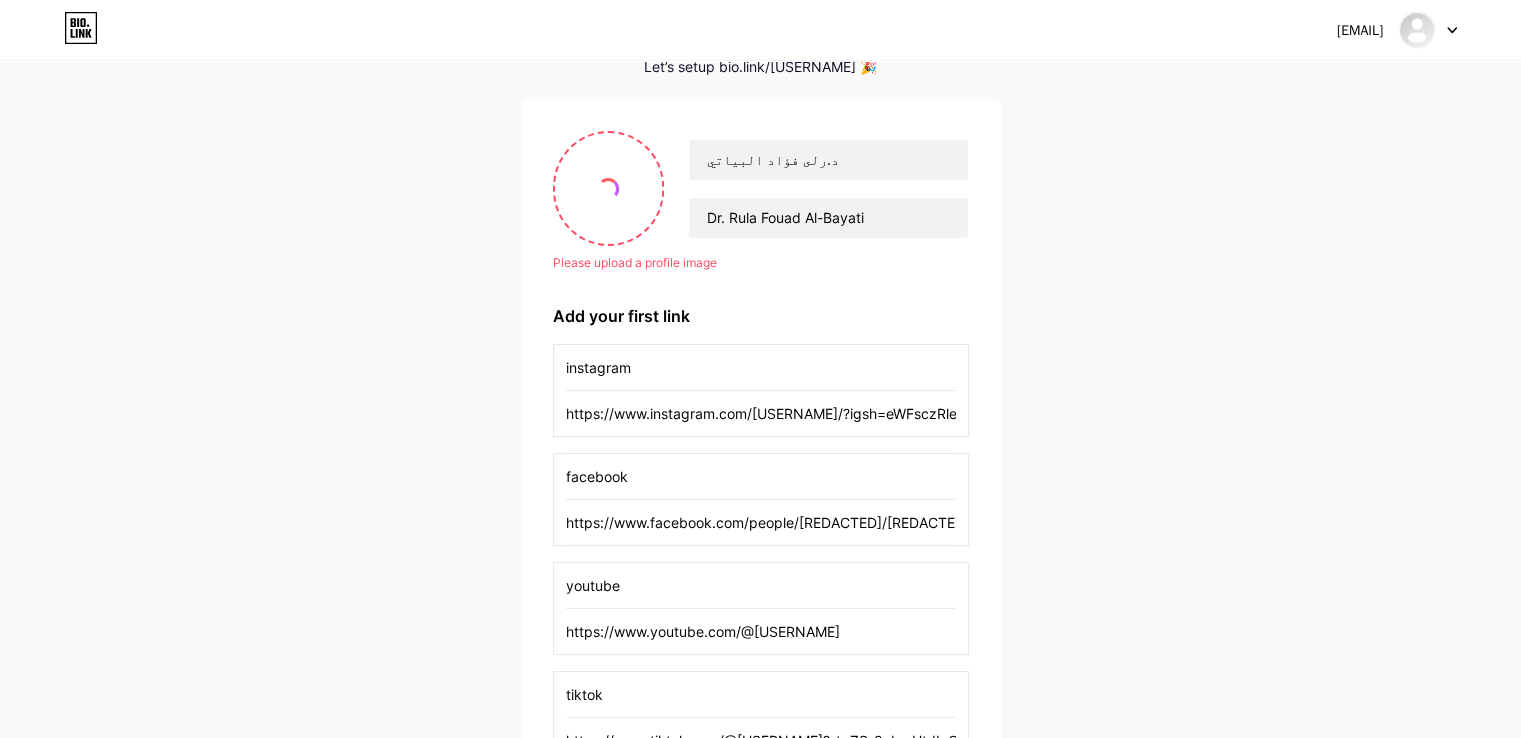 click on "[EMAIL] Dashboard Logout Setup your page Lets setup bio.link/[USERNAME] Please upload a profile image د.رلى فؤاد البياتي Dr. Rula Fouad Al-Bayati Please upload a profile image Add your first link instagram https://www.instagram.com/[USERNAME]/?igsh=eWFsczRleGd4ZWZv# facebook https://www.facebook.com/people/[REDACTED]/[REDACTED] youtube https://www.youtube.com/@[USERNAME] tiktok https://www.tiktok.com/@[USERNAME]?_t=ZS-8ybmUtdIeOO&_r=1 x https://x.com/[USERNAME] + Add another link get started" at bounding box center (760, 482) 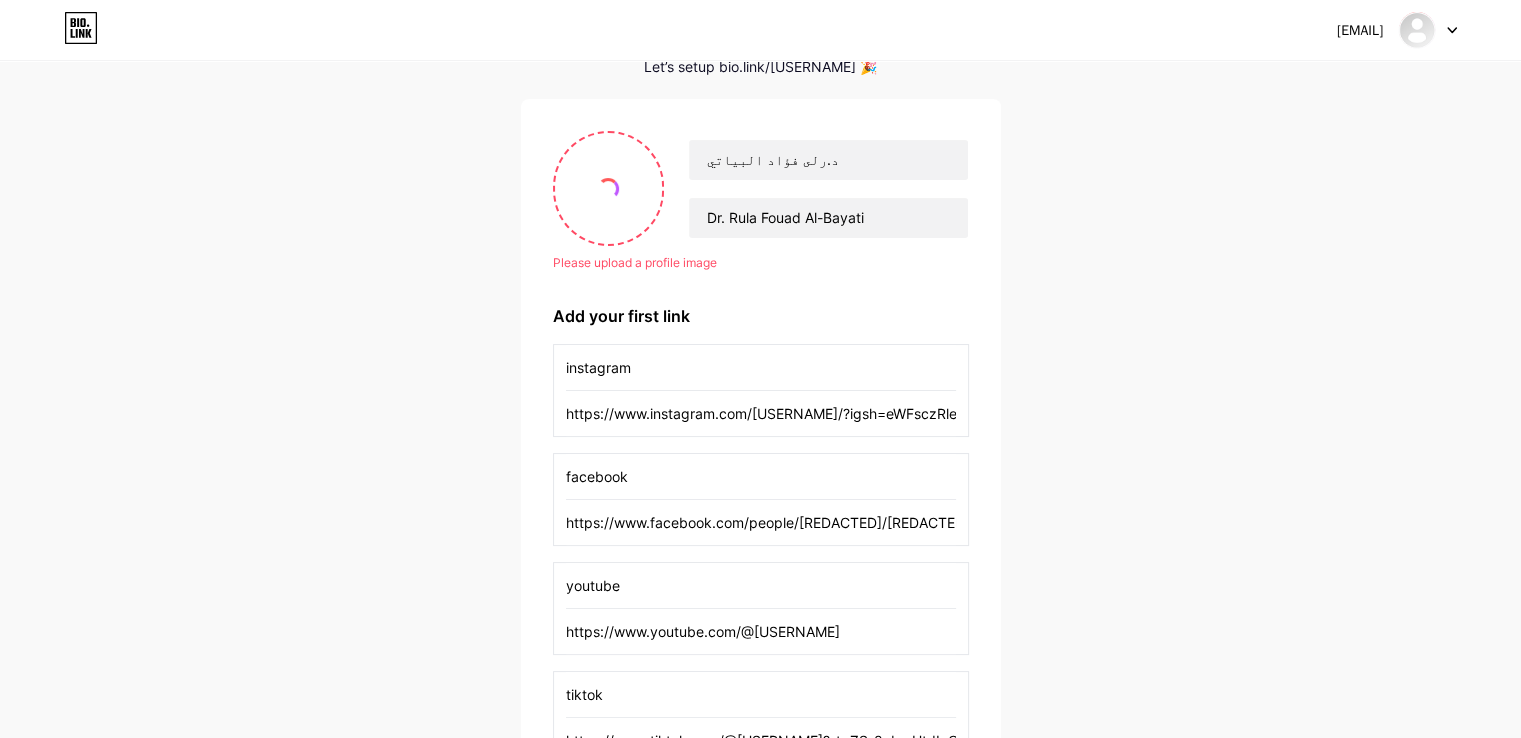 click on "https://www.instagram.com/[USERNAME]/?igsh=eWFsczRleGd4ZWZv#" at bounding box center (761, 413) 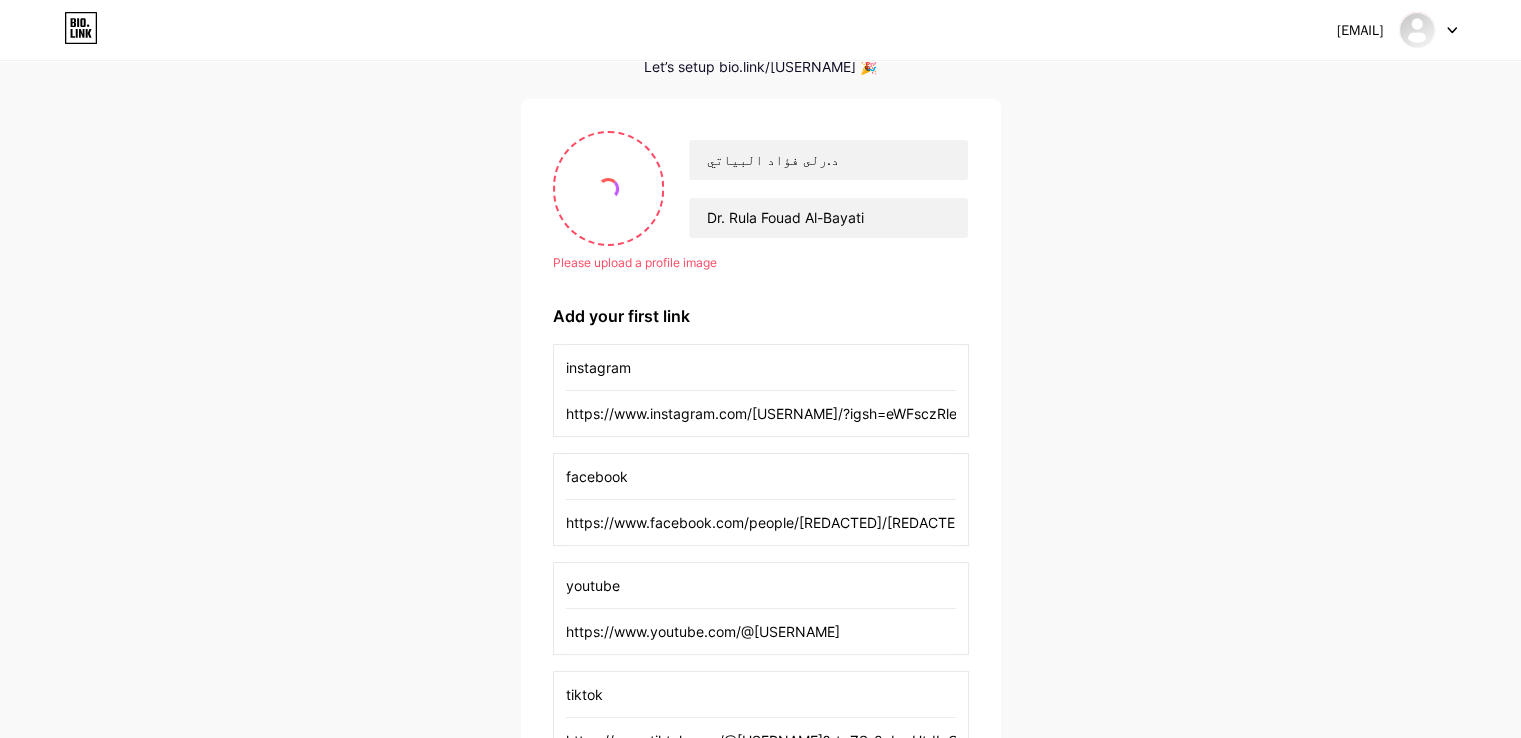 click on "https://www.instagram.com/[USERNAME]/?igsh=eWFsczRleGd4ZWZv#" at bounding box center (761, 413) 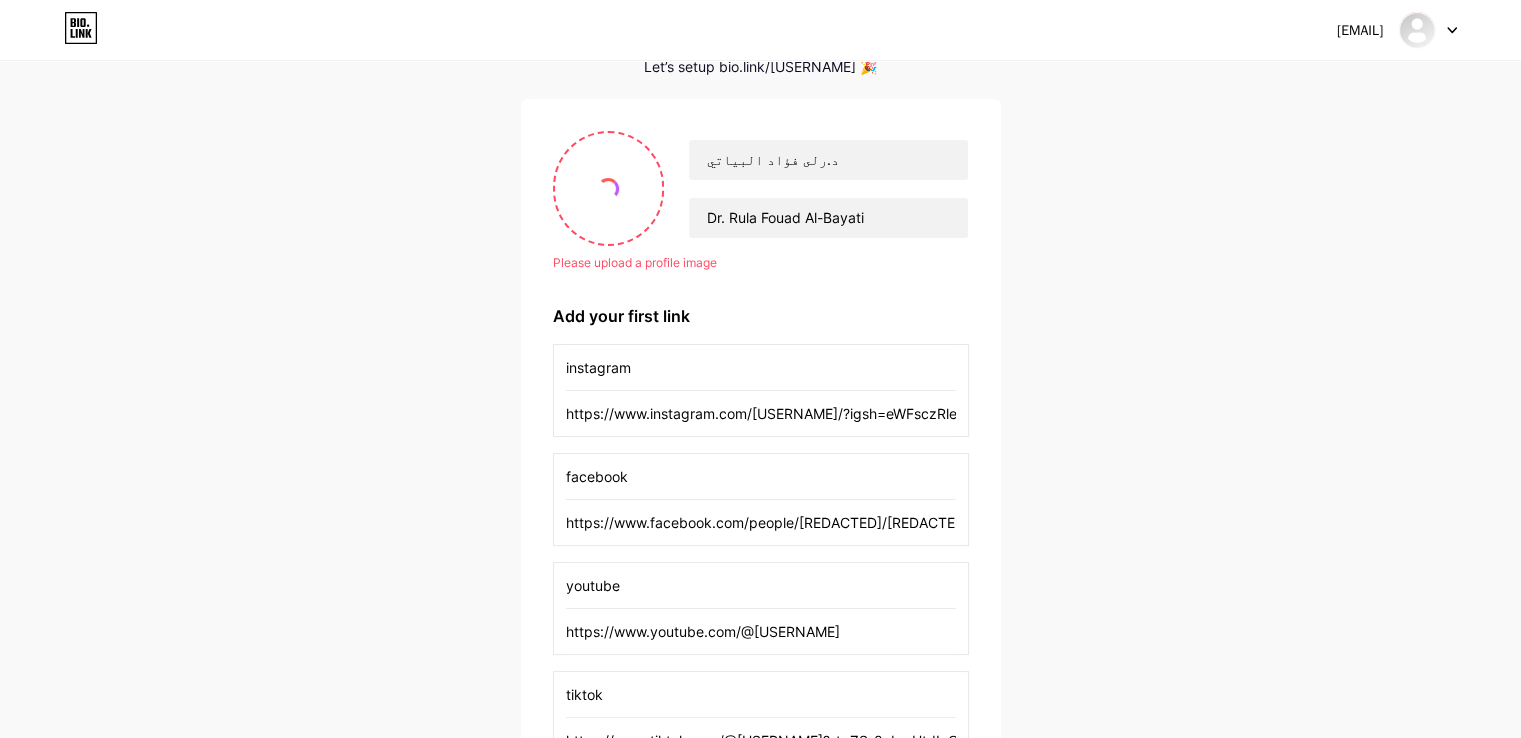click on "https://www.facebook.com/people/[REDACTED]/[REDACTED]" at bounding box center (761, 522) 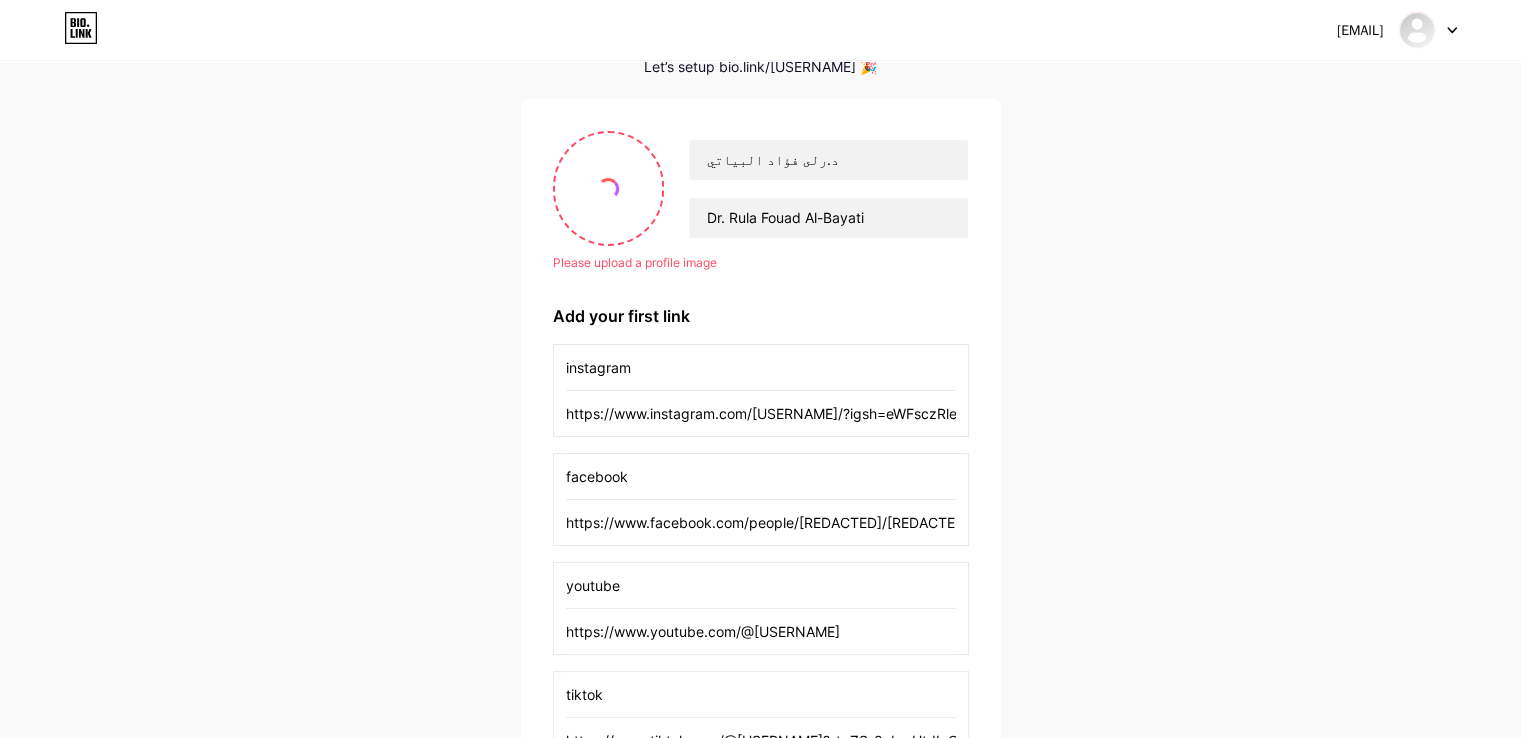 click on "https://www.youtube.com/@[USERNAME]" at bounding box center (761, 631) 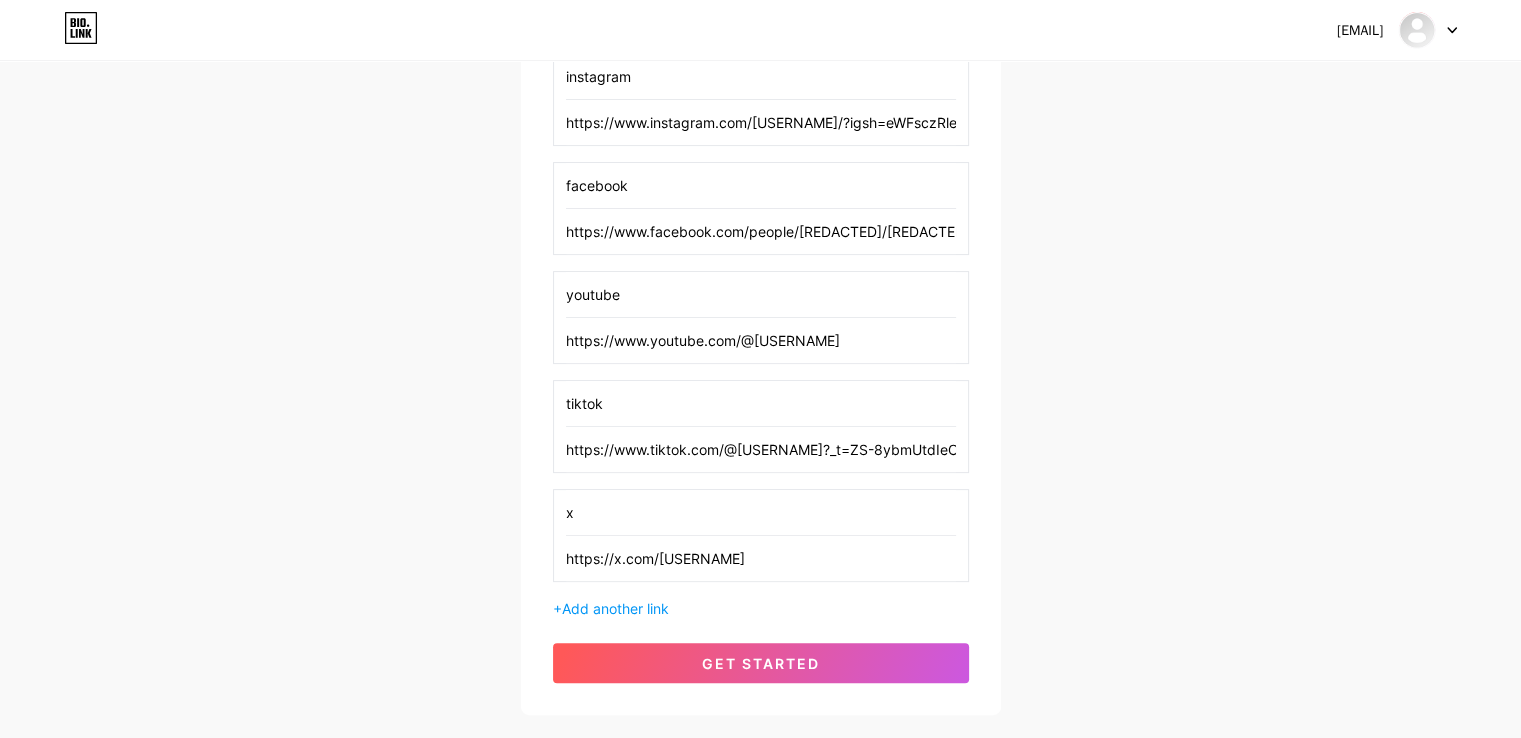 scroll, scrollTop: 405, scrollLeft: 0, axis: vertical 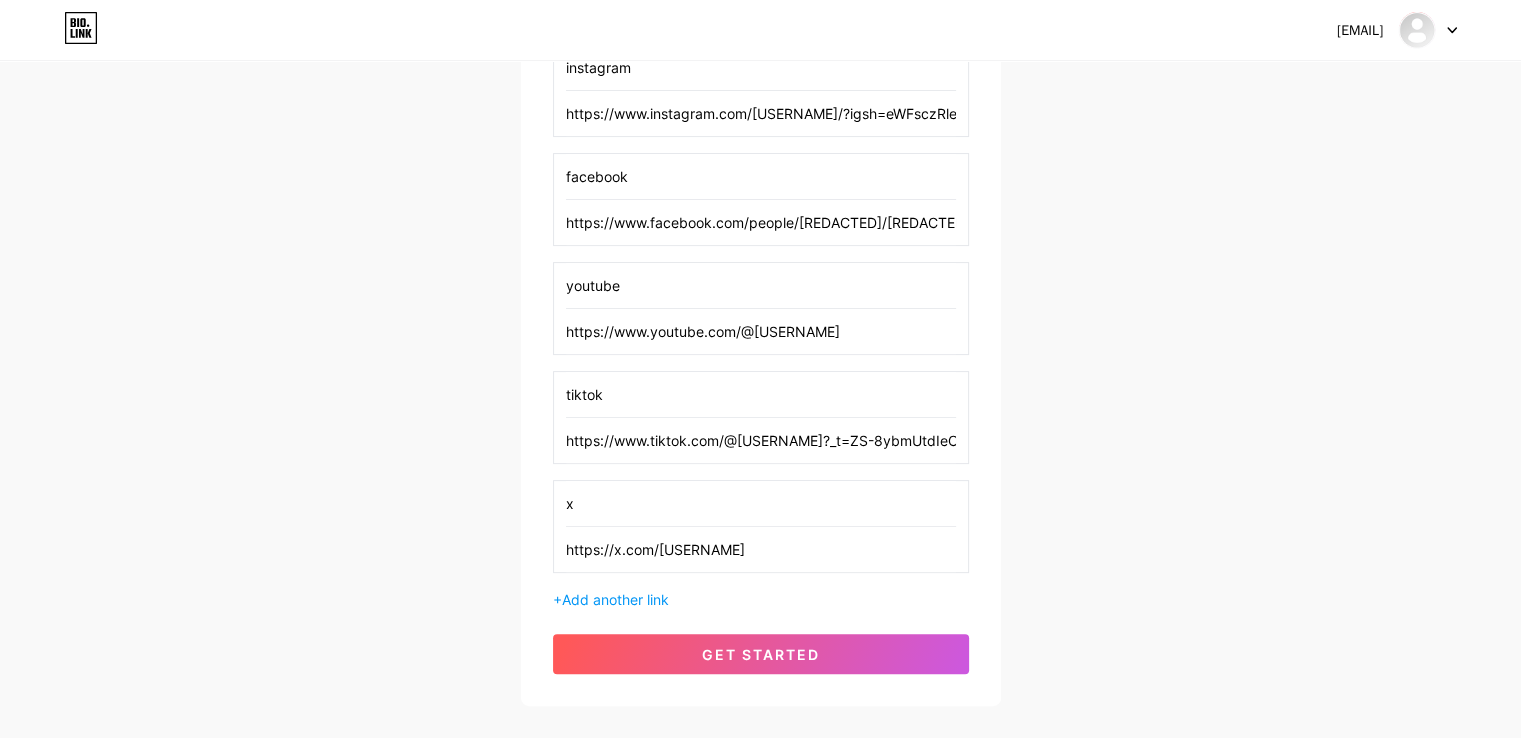 click on "https://www.tiktok.com/@[USERNAME]?_t=ZS-8ybmUtdIeOO&_r=1" at bounding box center [761, 440] 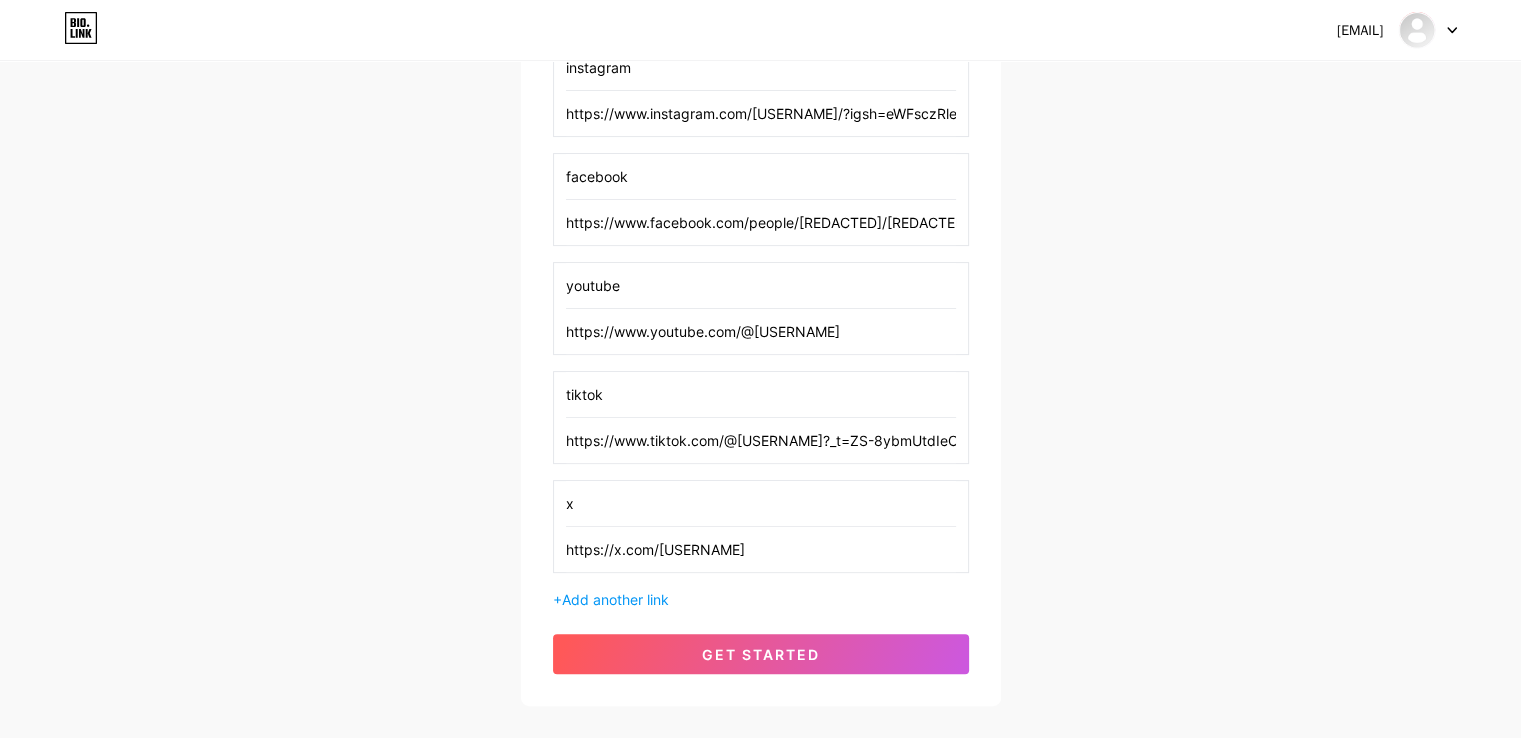 click on "https://www.tiktok.com/@[USERNAME]?_t=ZS-8ybmUtdIeOO&_r=1" at bounding box center [761, 440] 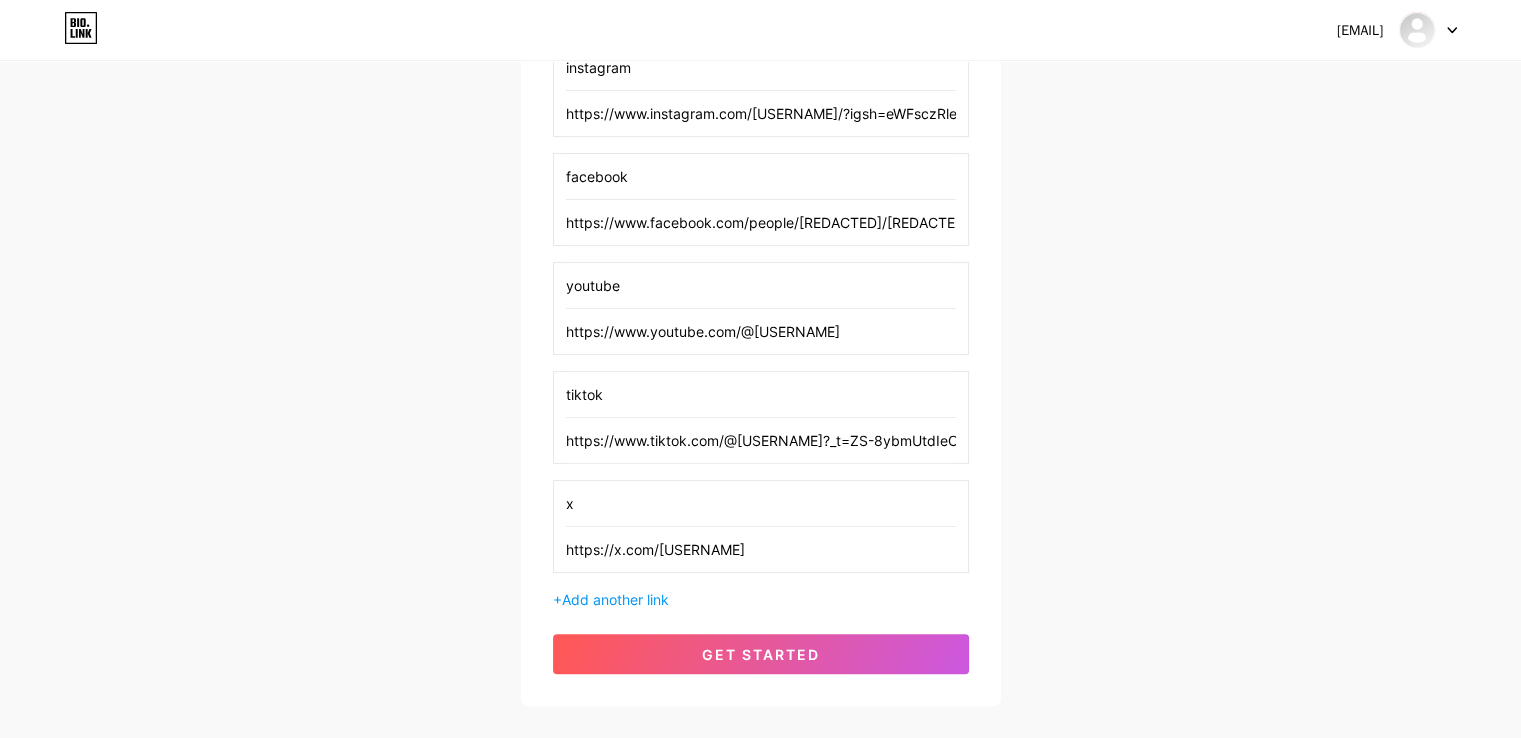 click on "https://www.tiktok.com/@[USERNAME]?_t=ZS-8ybmUtdIeOO&_r=1" at bounding box center [761, 440] 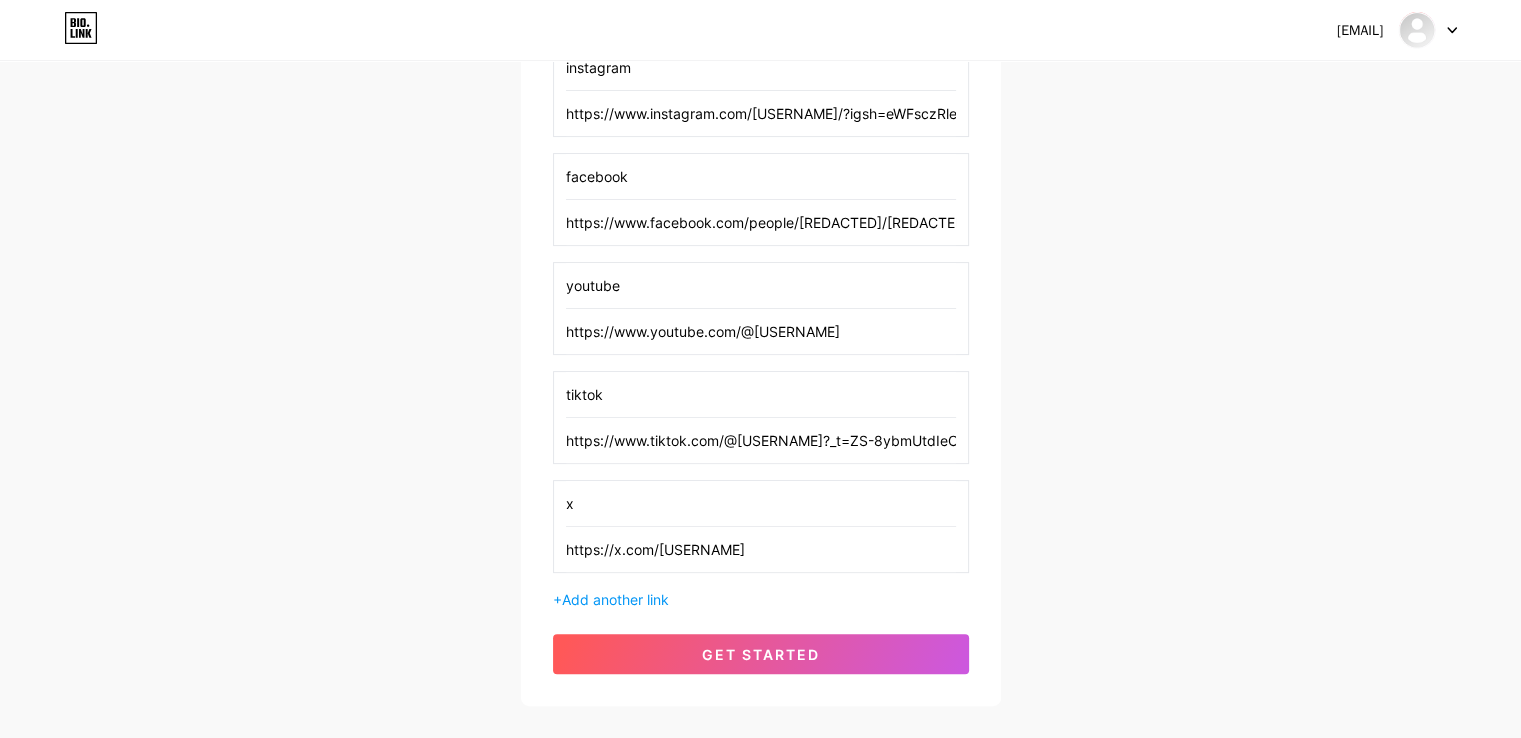 click on "https://www.tiktok.com/@[USERNAME]?_t=ZS-8ybmUtdIeOO&_r=1" at bounding box center [761, 440] 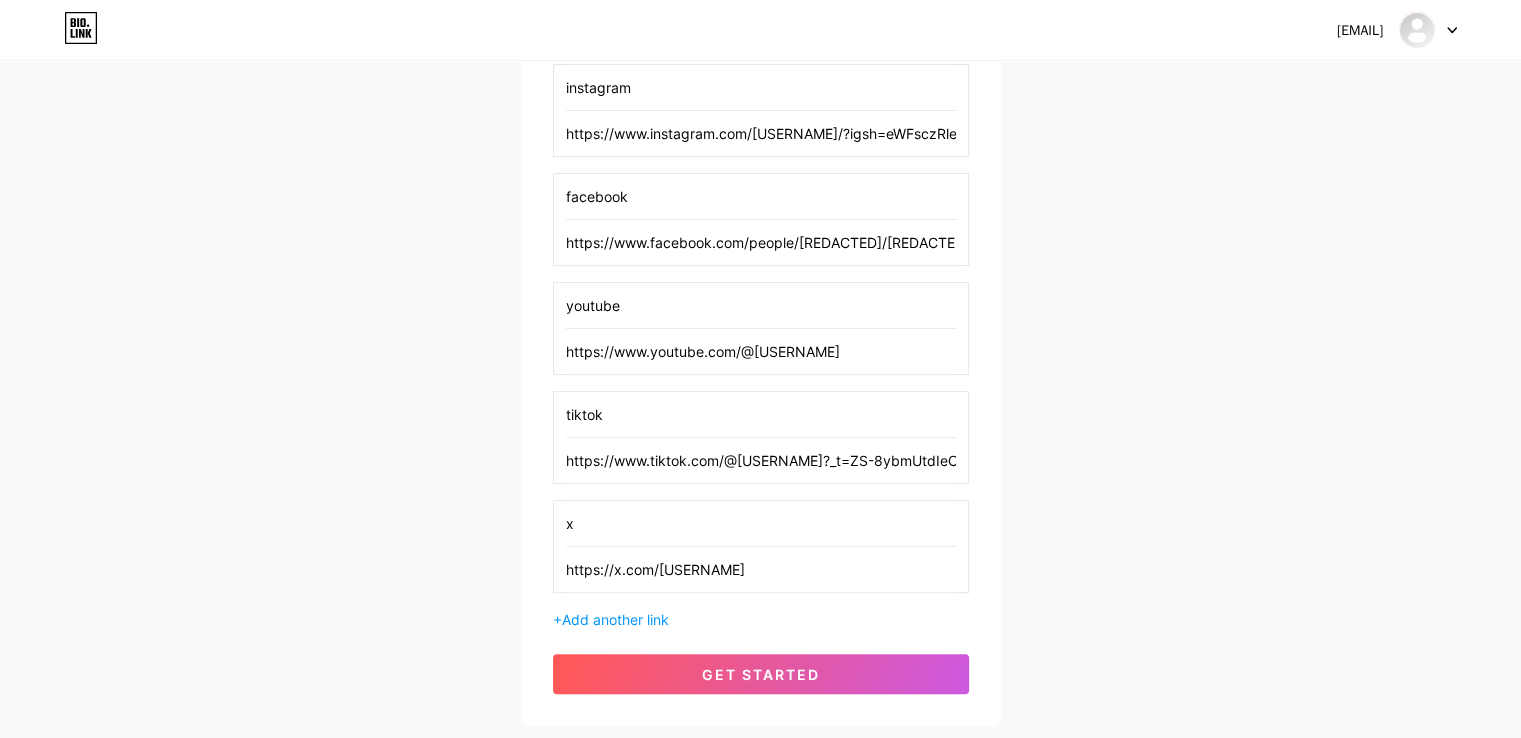 scroll, scrollTop: 0, scrollLeft: 0, axis: both 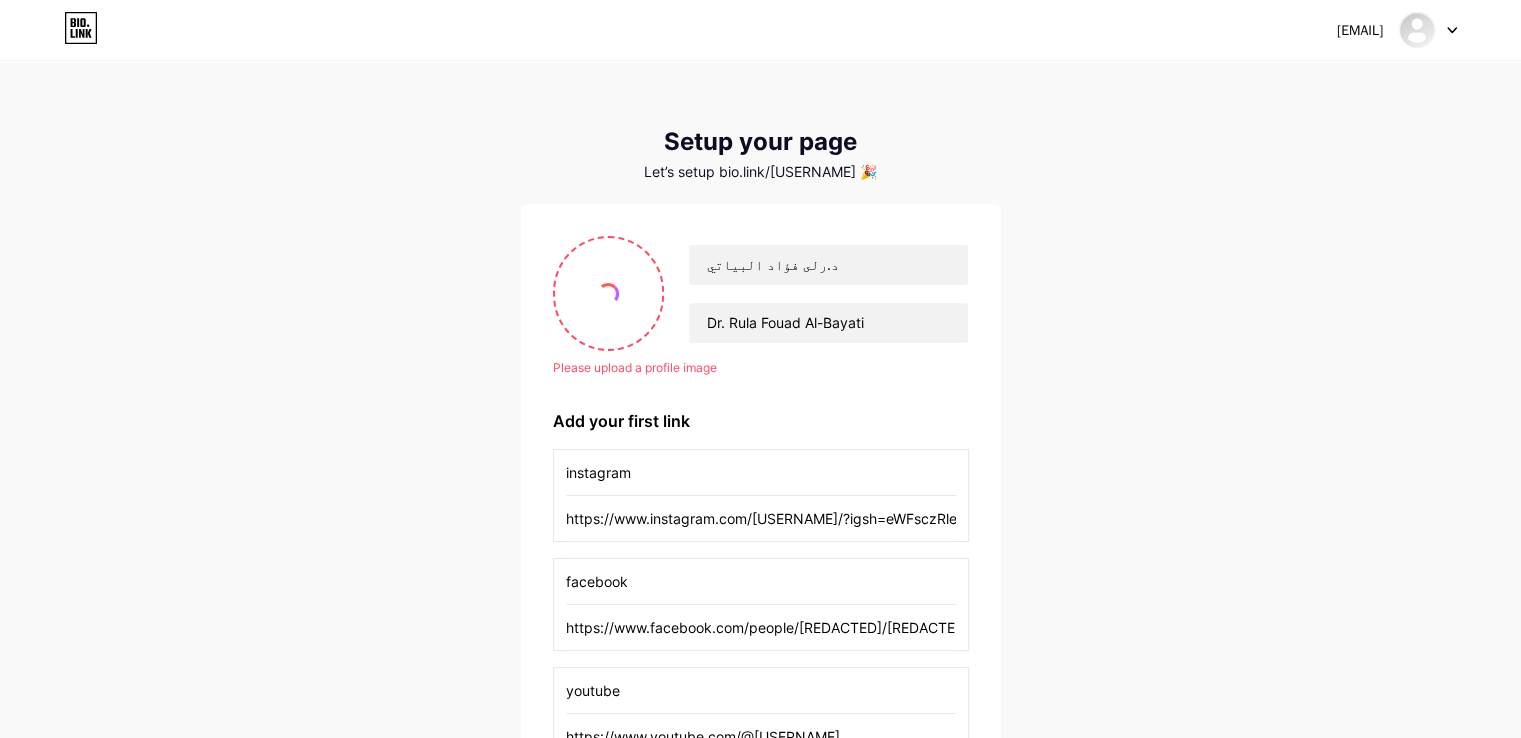 click on "Please upload a profile image" at bounding box center (761, 368) 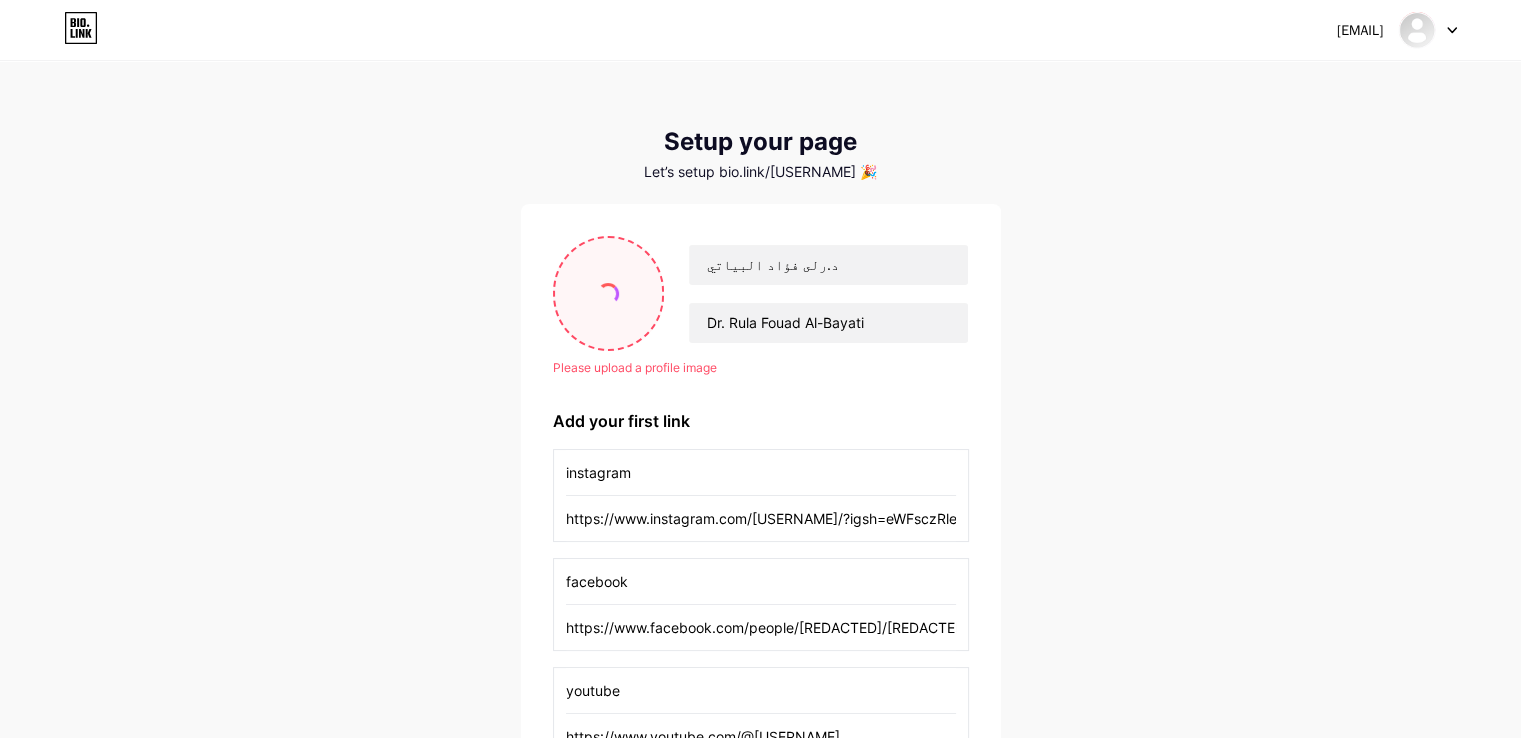 click at bounding box center [608, 293] 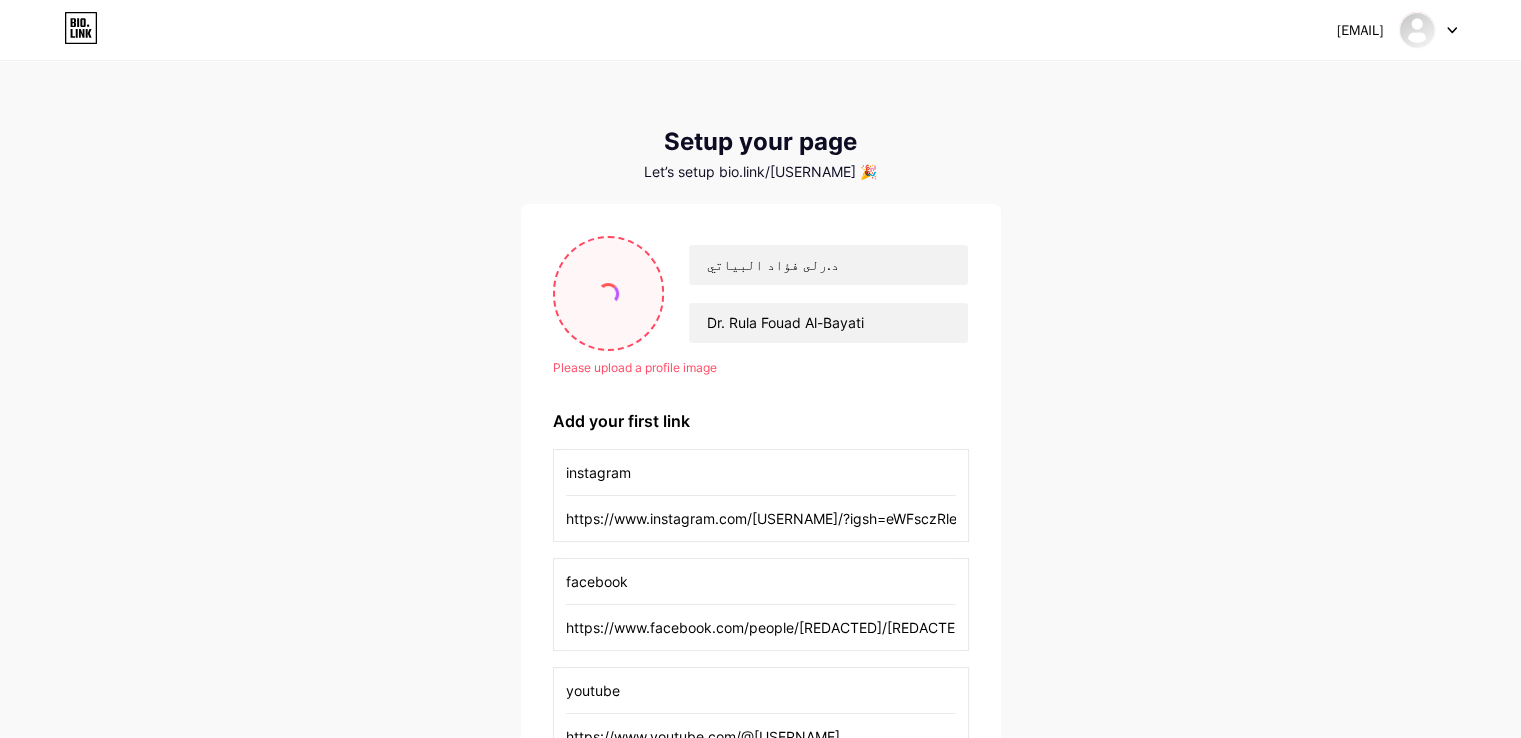 click at bounding box center [609, 293] 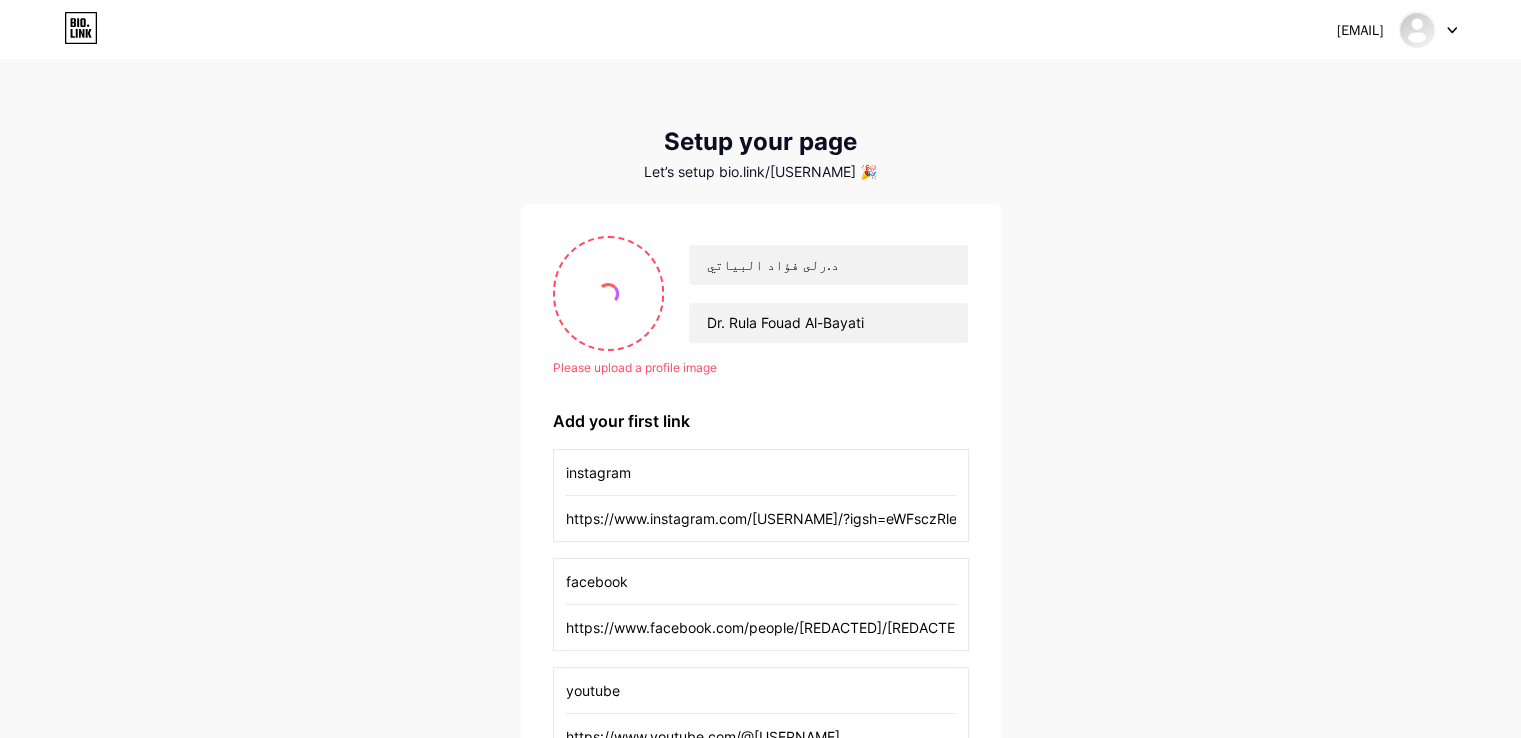 click on "د.رلى فؤاد البياتي Dr. Rula Fouad Al-Bayati" at bounding box center (816, 294) 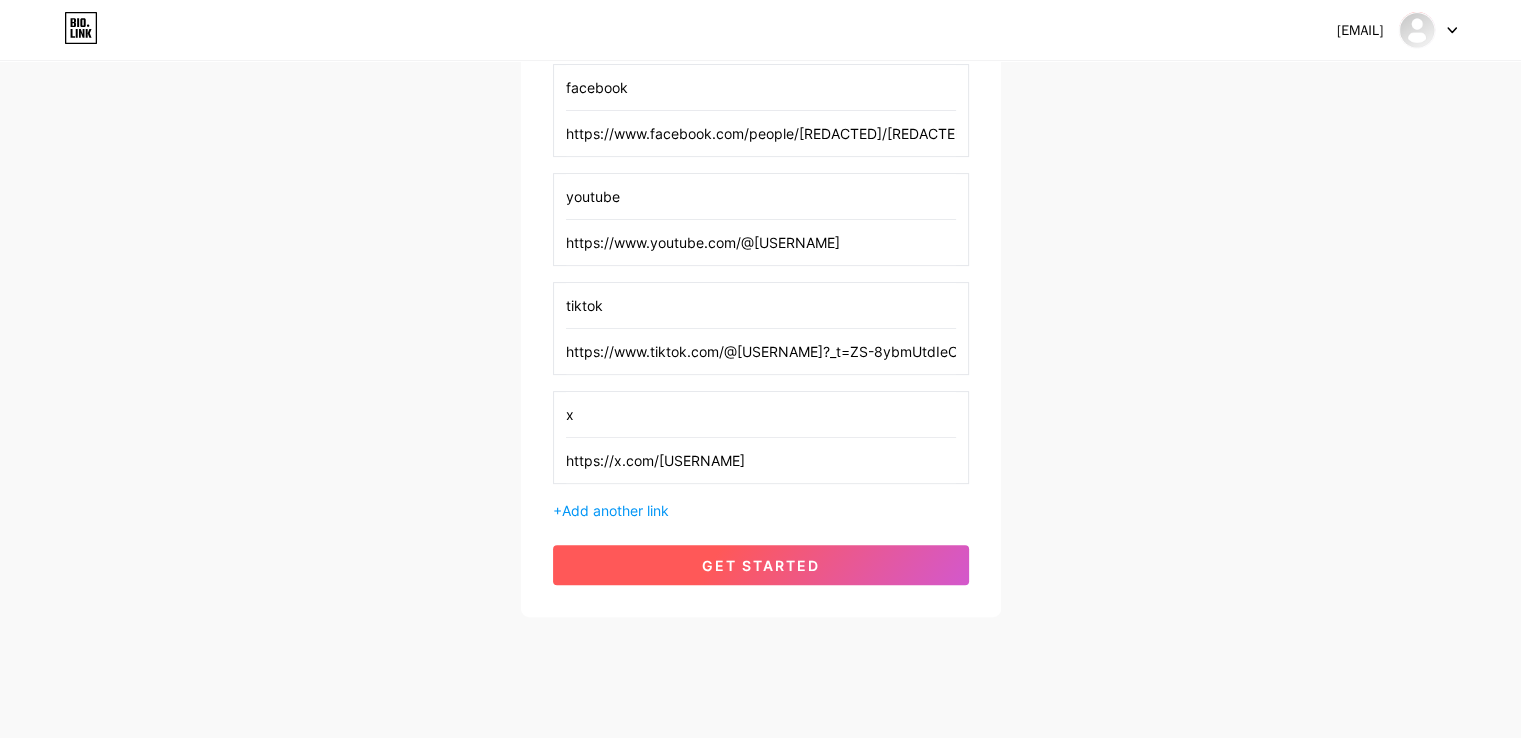 scroll, scrollTop: 514, scrollLeft: 0, axis: vertical 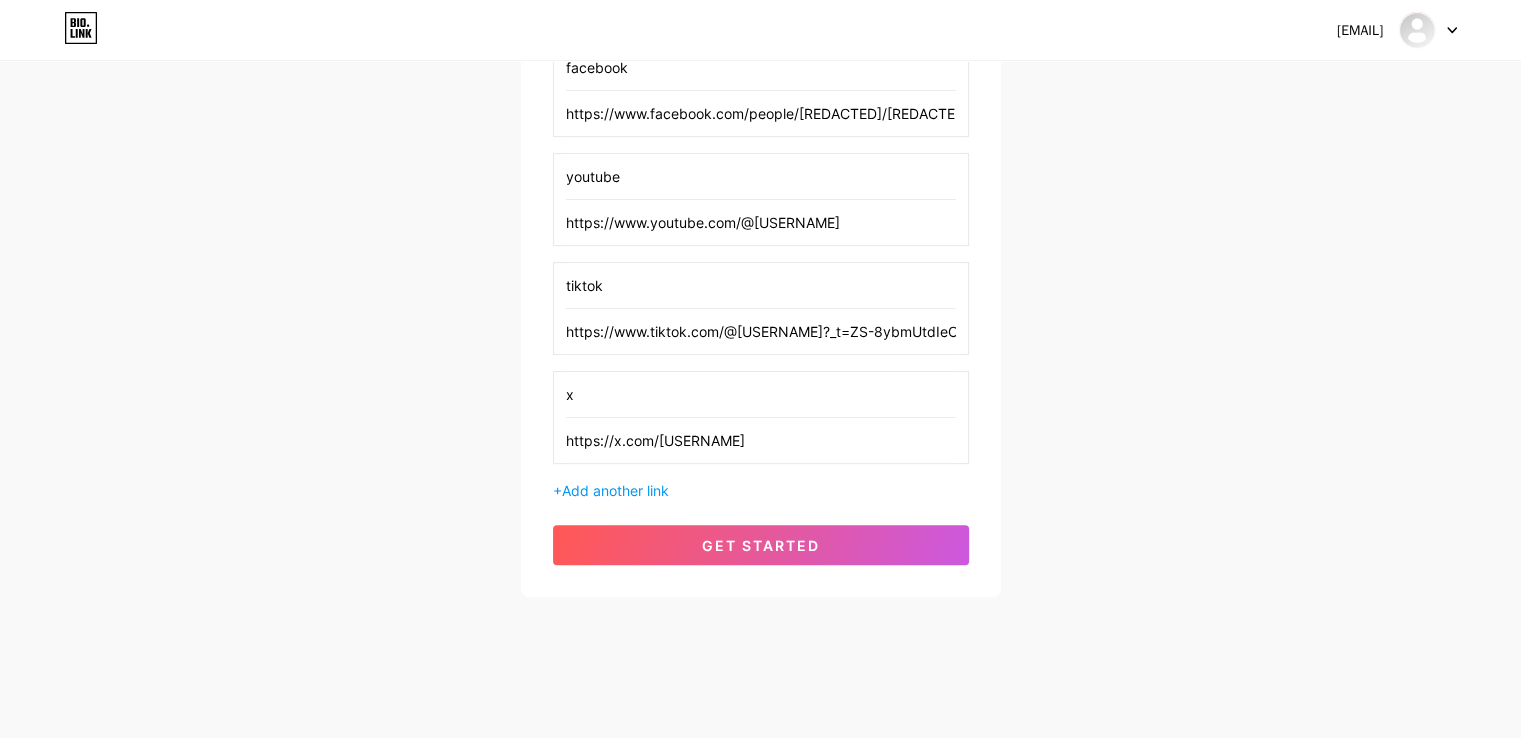 click on "https://x.com/[USERNAME]" at bounding box center (761, 440) 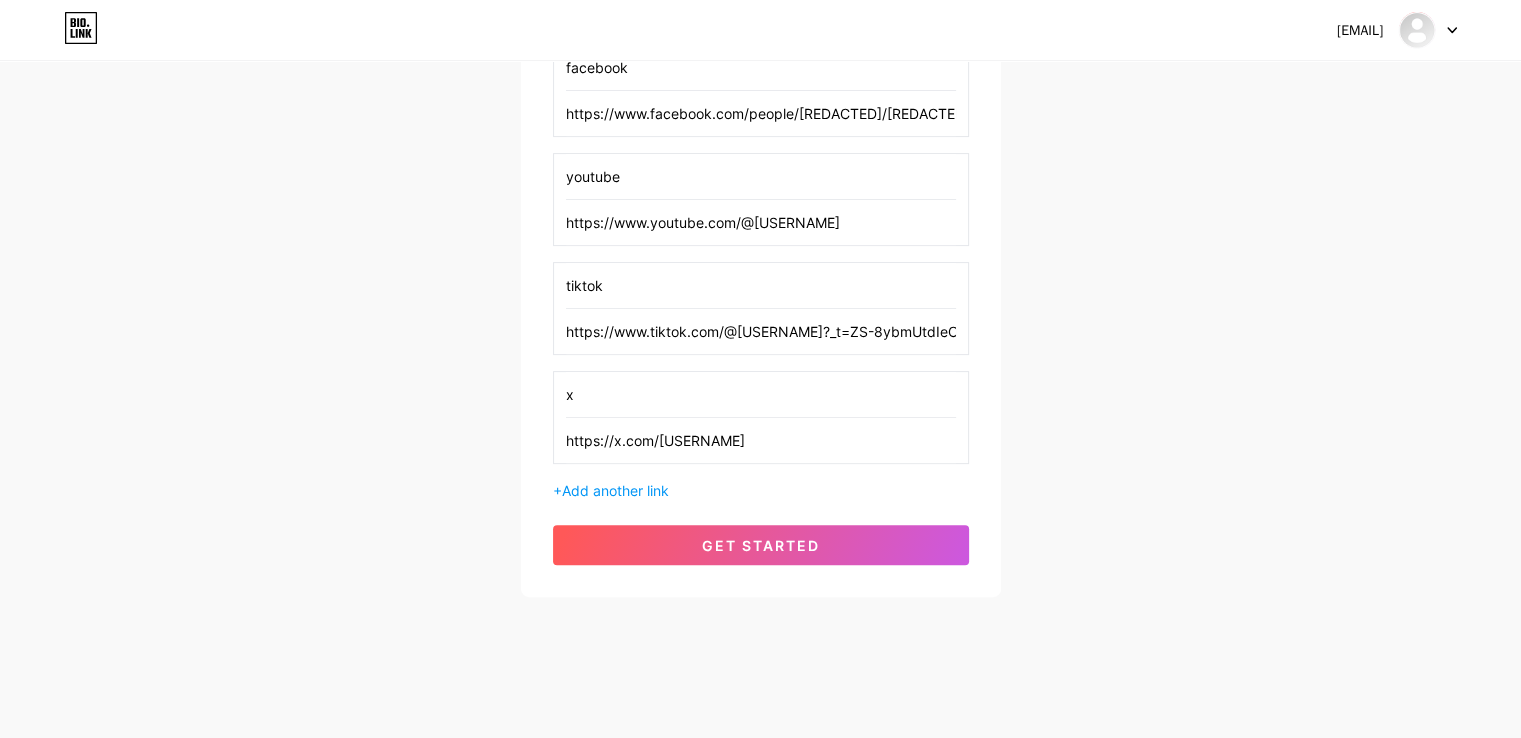 click on "https://x.com/[USERNAME]" at bounding box center [761, 440] 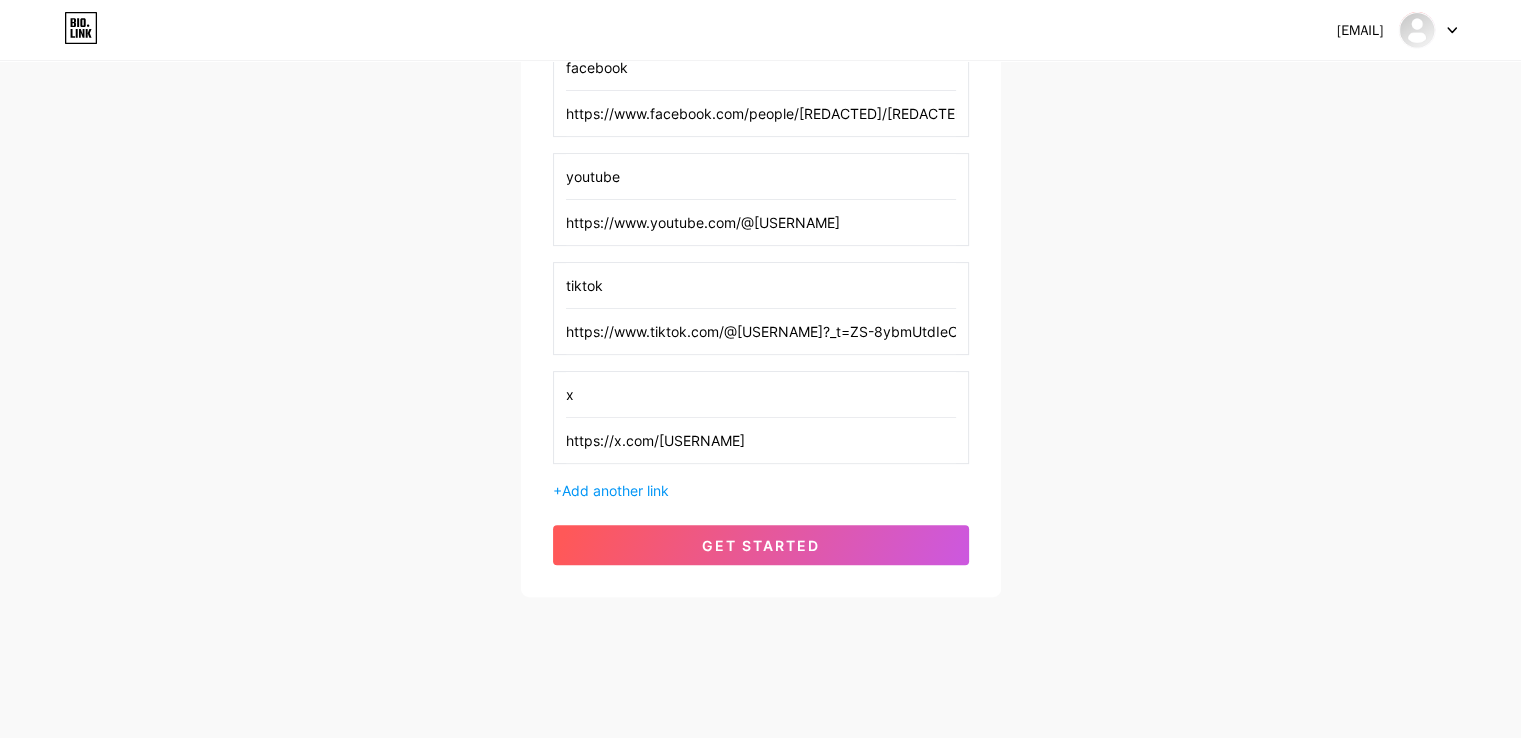 click on "https://x.com/[USERNAME]" at bounding box center (761, 440) 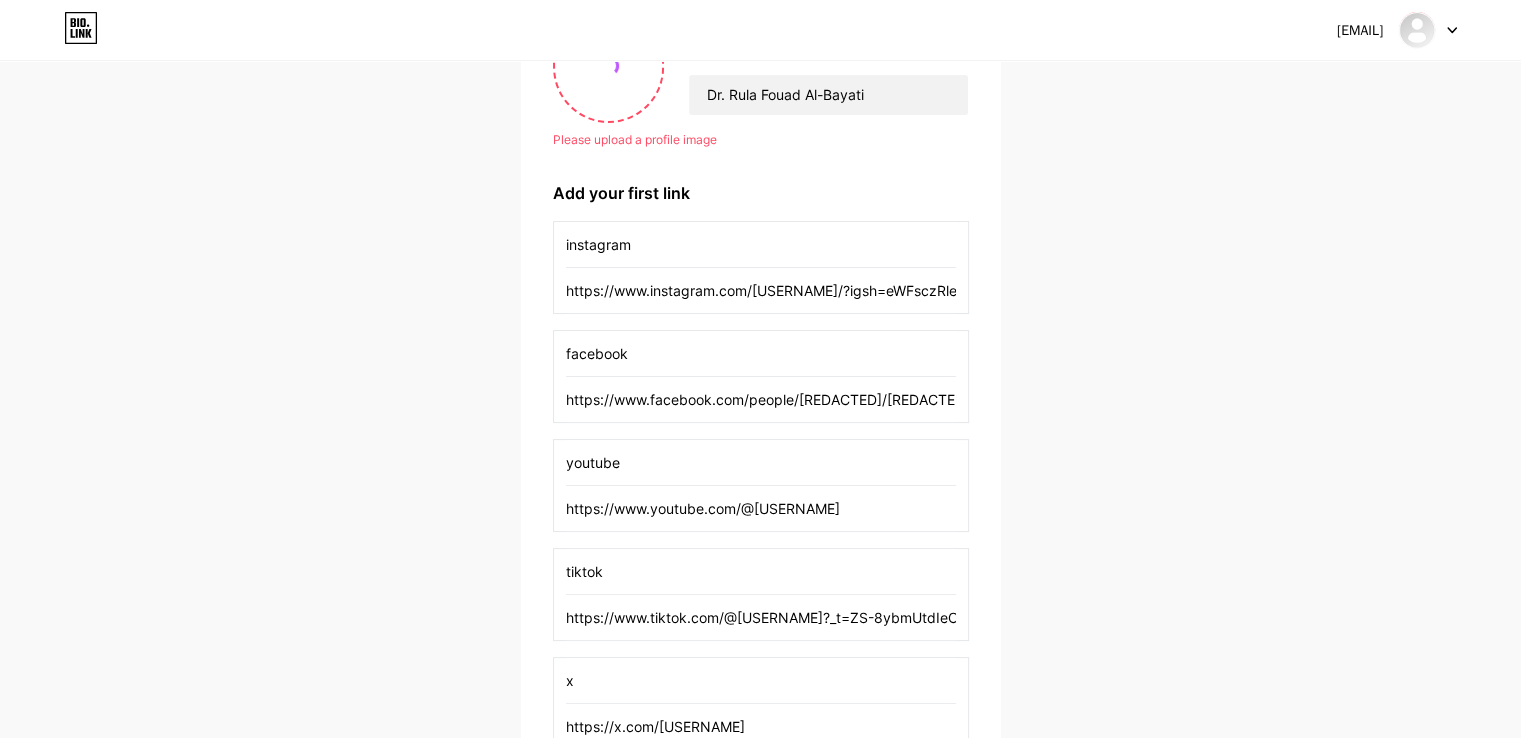 scroll, scrollTop: 14, scrollLeft: 0, axis: vertical 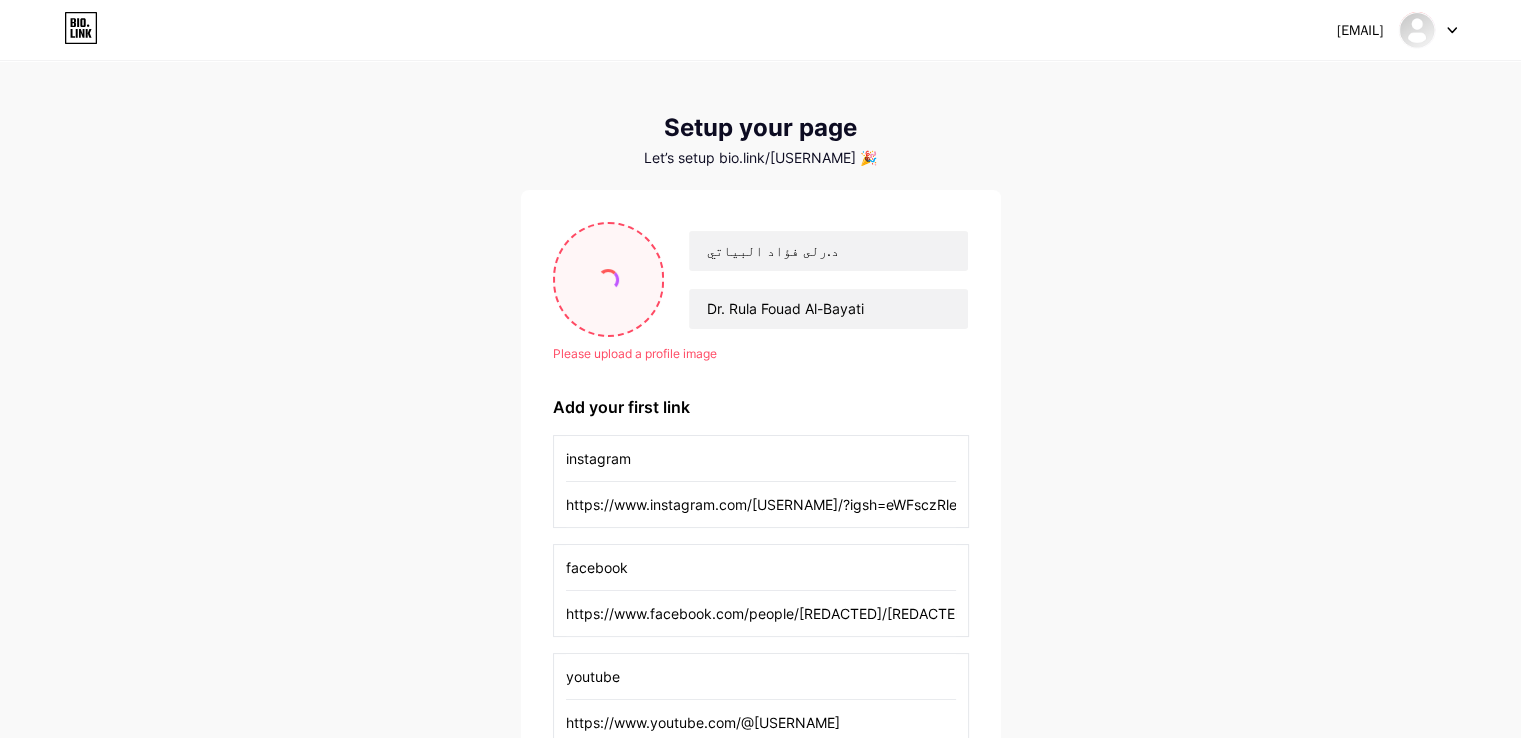click at bounding box center (609, 279) 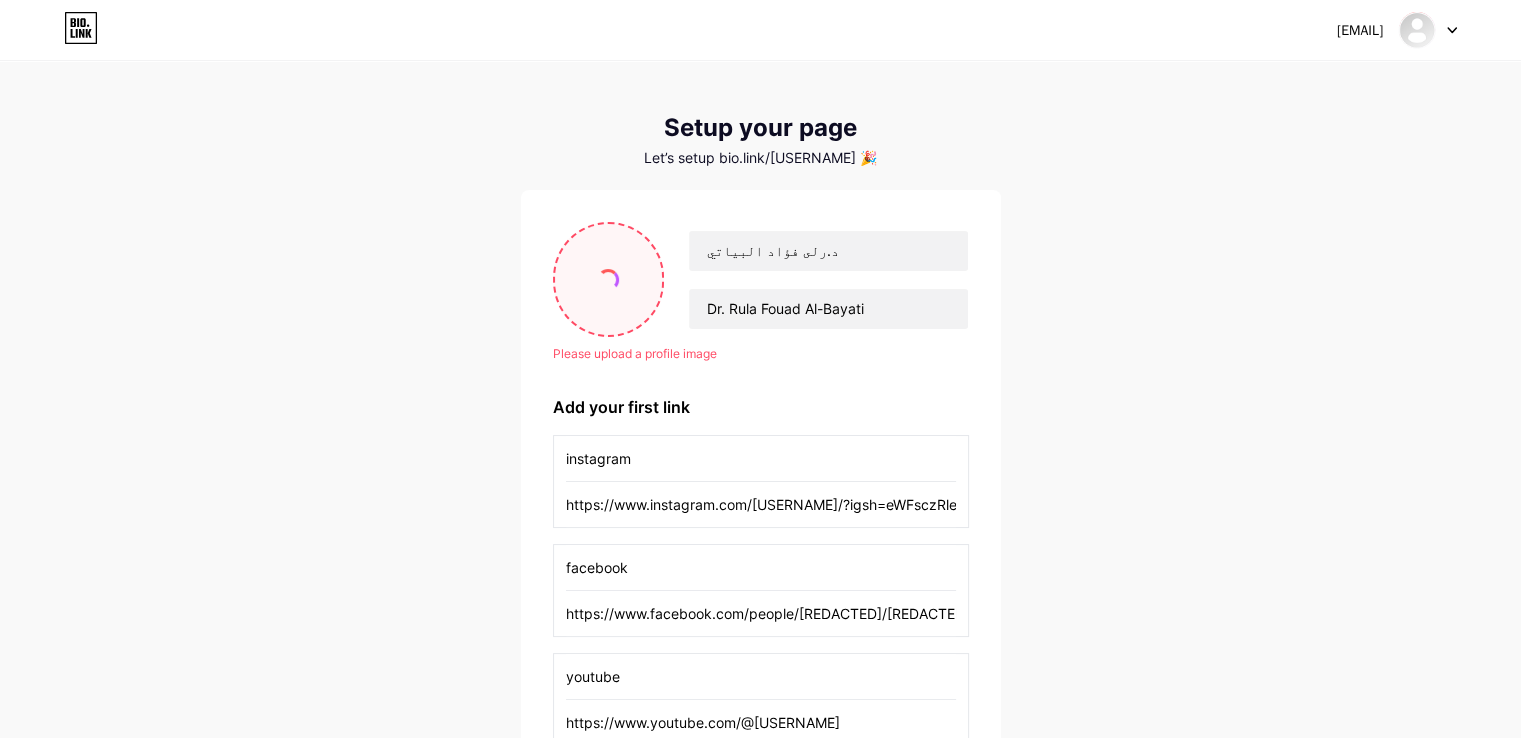 type on "C:\fakepath\998 copy.png" 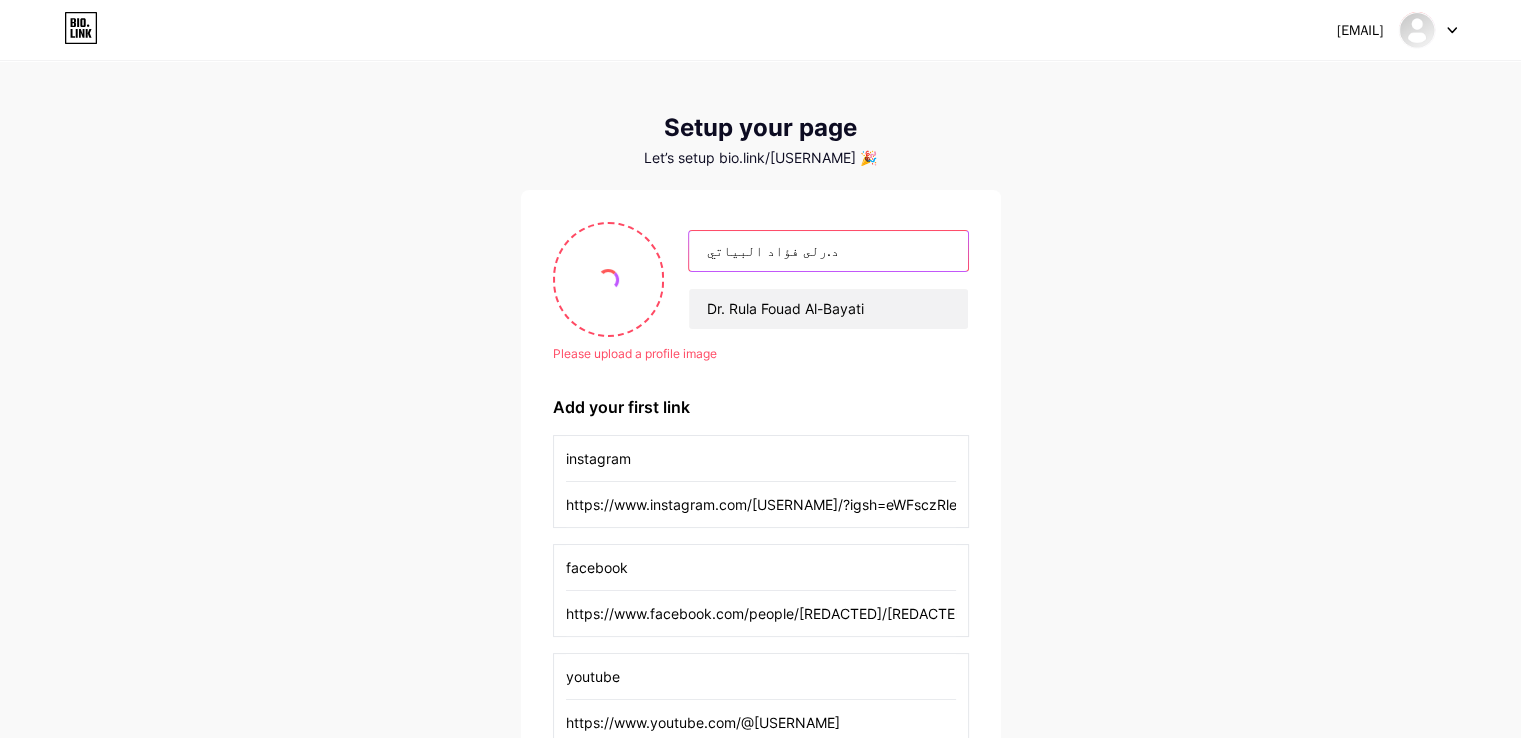 click on "د.رلى فؤاد البياتي" at bounding box center (828, 251) 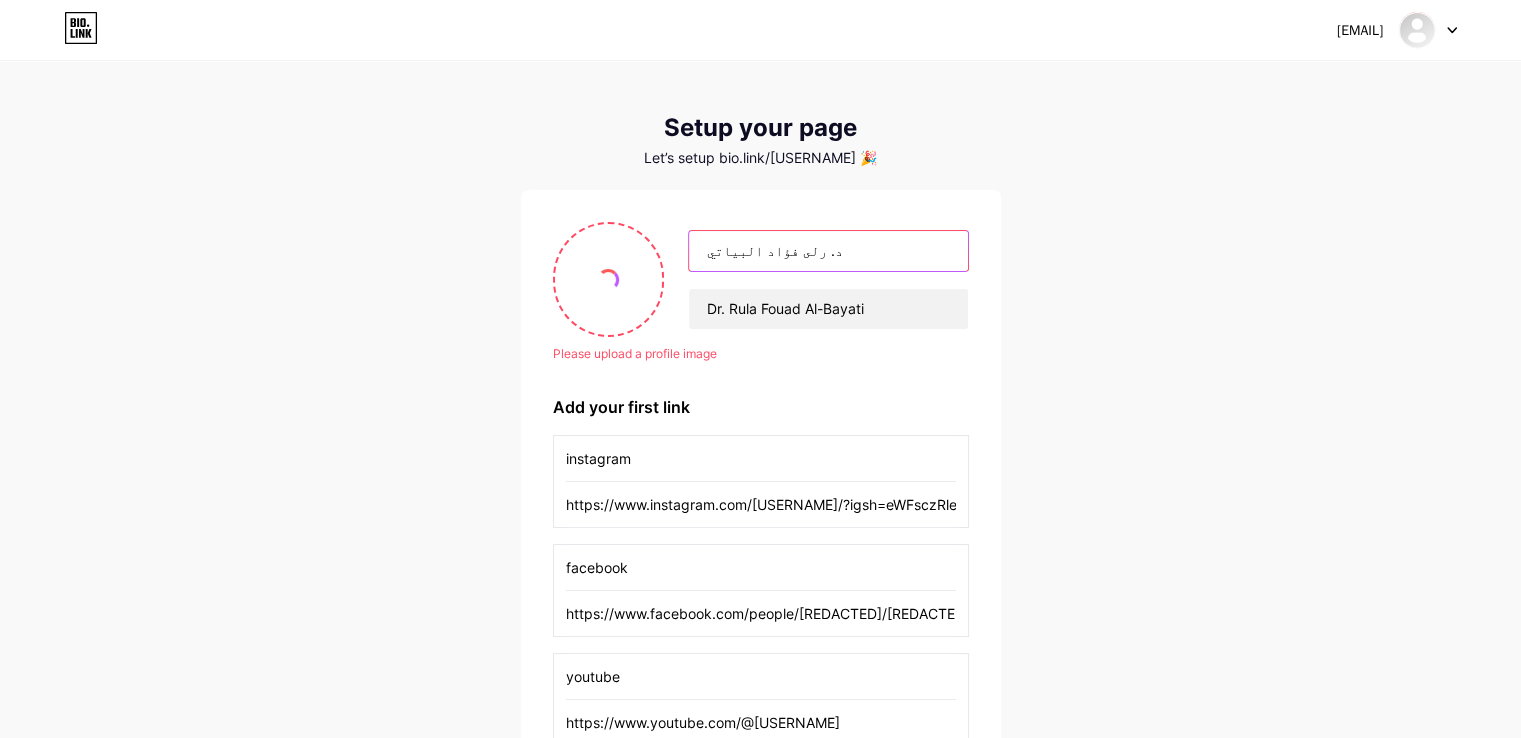 type on "د. رلى فؤاد البياتي" 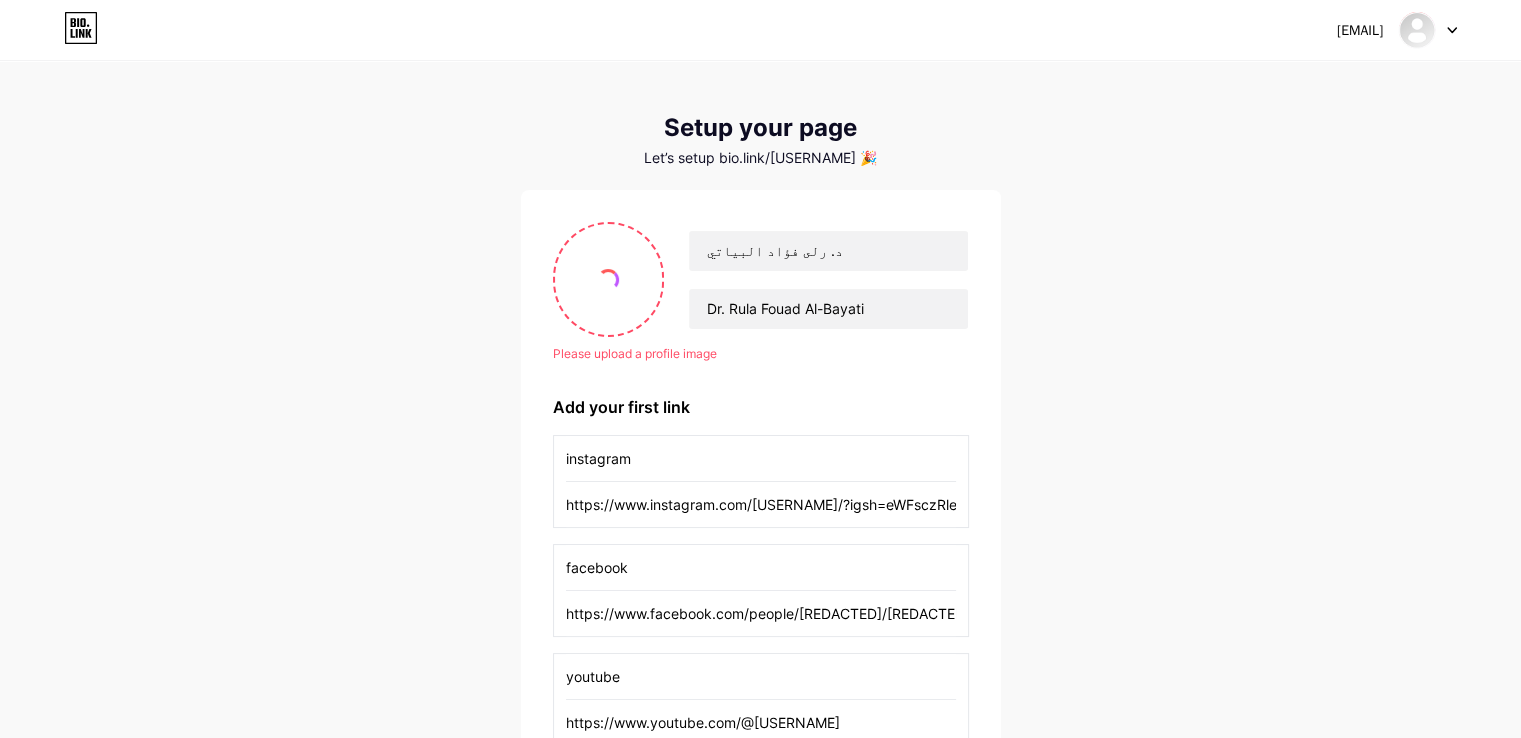 click on "[EMAIL] Dashboard Logout Setup your page Lets setup bio.link/[USERNAME] Please upload a profile image د.رلى فؤاد البياتي Dr. Rula Fouad Al-Bayati Please upload a profile image Add your first link instagram https://www.instagram.com/[USERNAME]/?igsh=eWFsczRleGd4ZWZv# facebook https://www.facebook.com/people/[REDACTED]/[REDACTED] youtube https://www.youtube.com/@[USERNAME] tiktok https://www.tiktok.com/@[USERNAME]?_t=ZS-8ybmUtdIeOO&_r=1 x https://x.com/[USERNAME] + Add another link get started" at bounding box center (760, 573) 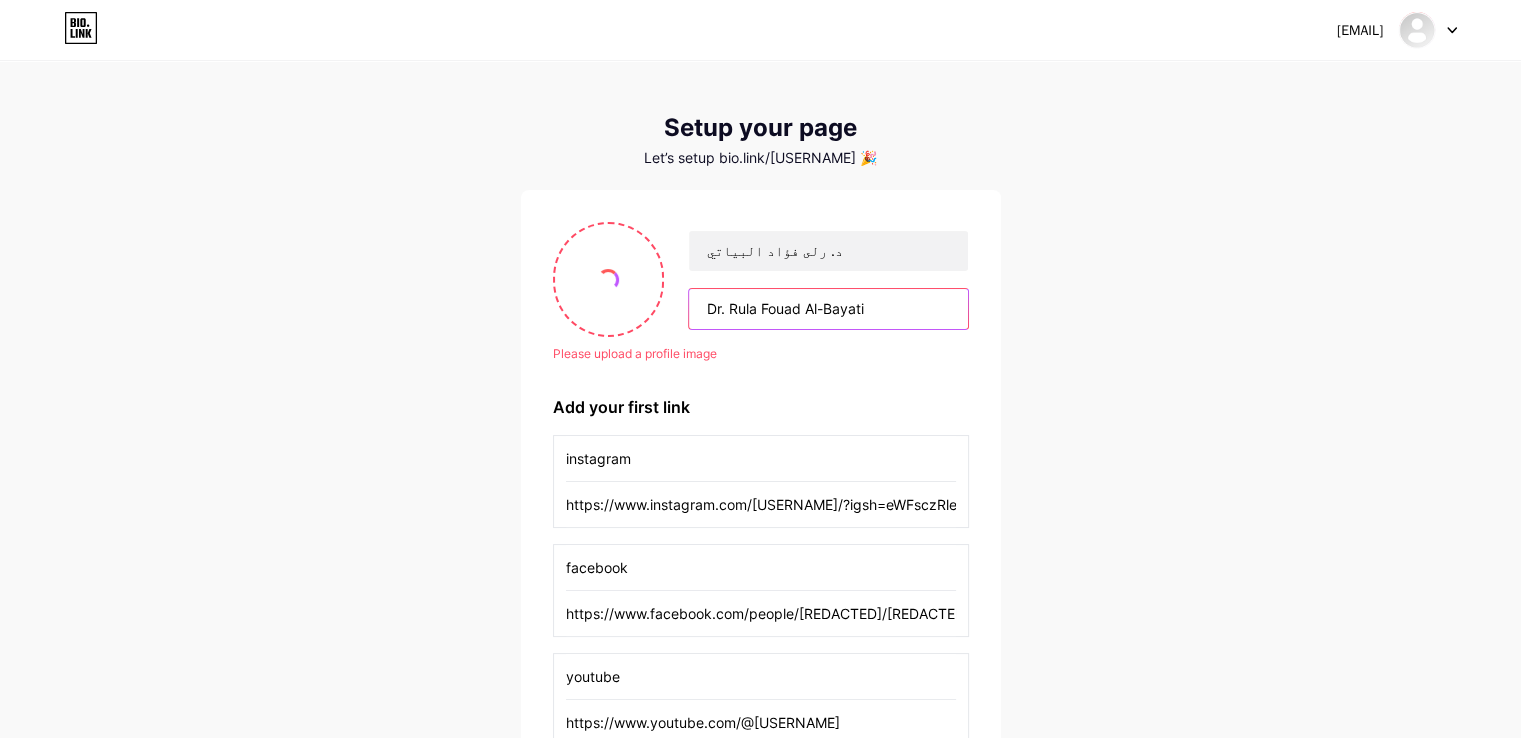 click on "Dr. Rula Fouad Al-Bayati" at bounding box center [828, 309] 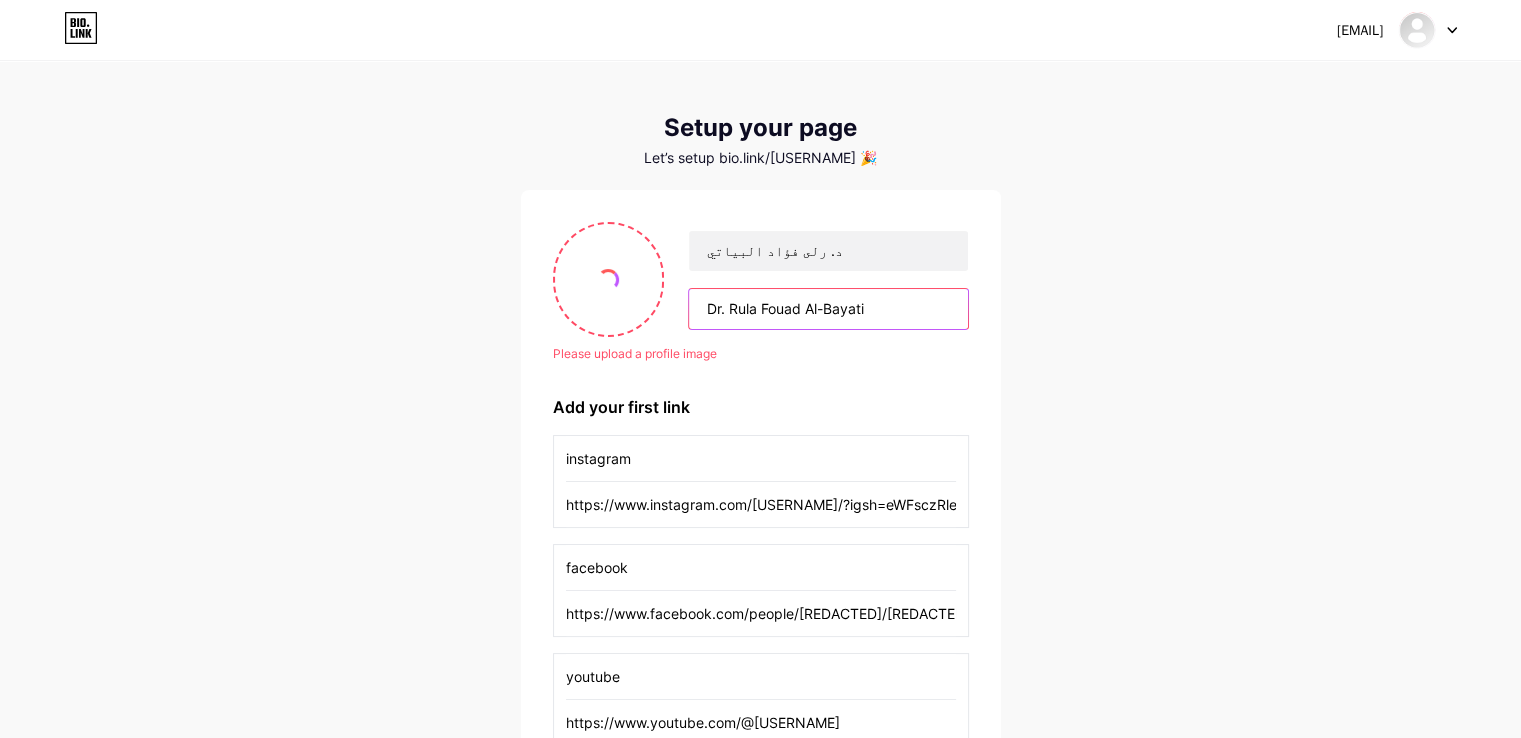 click on "Dr. Rula Fouad Al-Bayati" at bounding box center [828, 309] 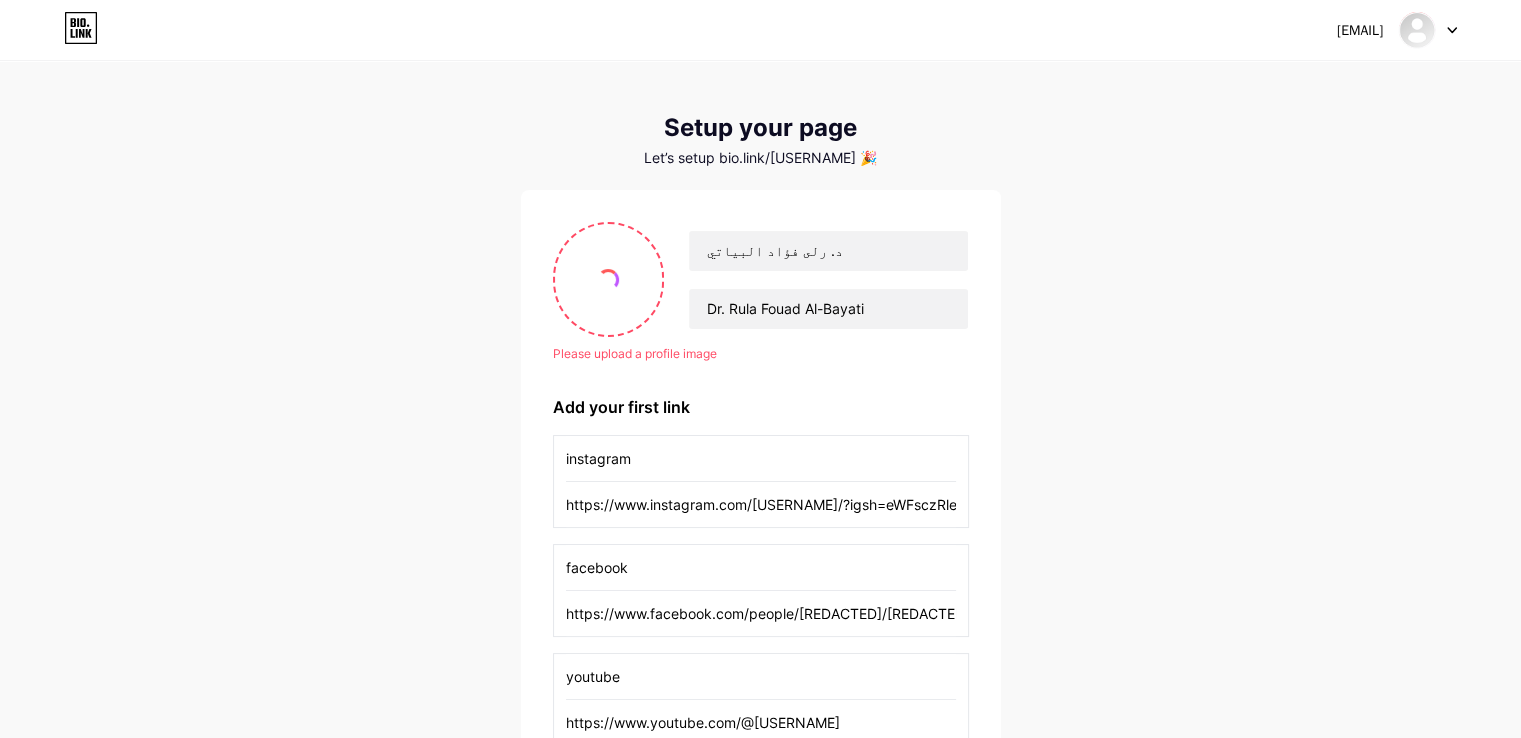 click on "[EMAIL] Dashboard Logout Setup your page Lets setup bio.link/[USERNAME] Please upload a profile image د.رلى فؤاد البياتي Dr. Rula Fouad Al-Bayati Please upload a profile image Add your first link instagram https://www.instagram.com/[USERNAME]/?igsh=eWFsczRleGd4ZWZv# facebook https://www.facebook.com/people/[REDACTED]/[REDACTED] youtube https://www.youtube.com/@[USERNAME] tiktok https://www.tiktok.com/@[USERNAME]?_t=ZS-8ybmUtdIeOO&_r=1 x https://x.com/[USERNAME] + Add another link get started" at bounding box center [760, 573] 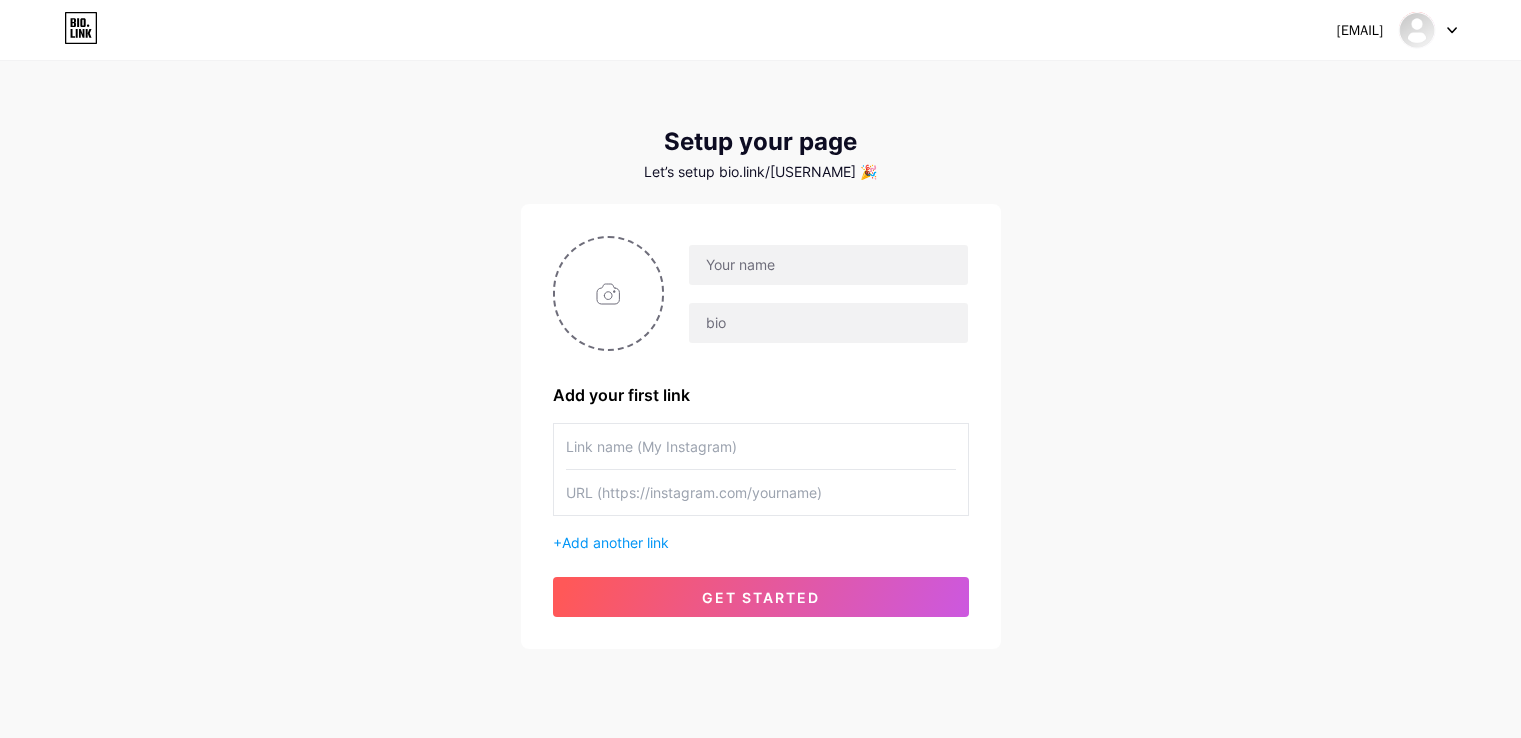 scroll, scrollTop: 0, scrollLeft: 0, axis: both 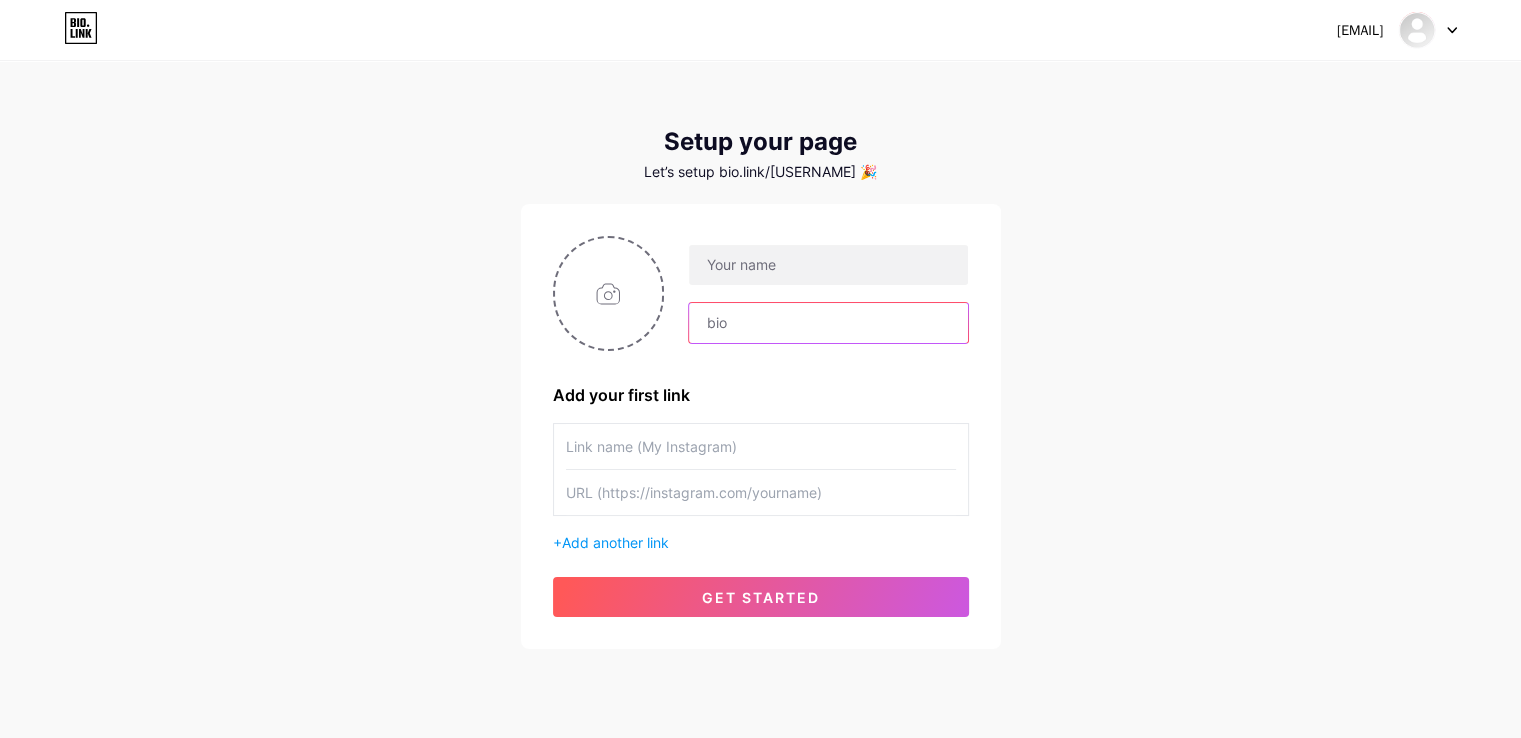 click at bounding box center [828, 323] 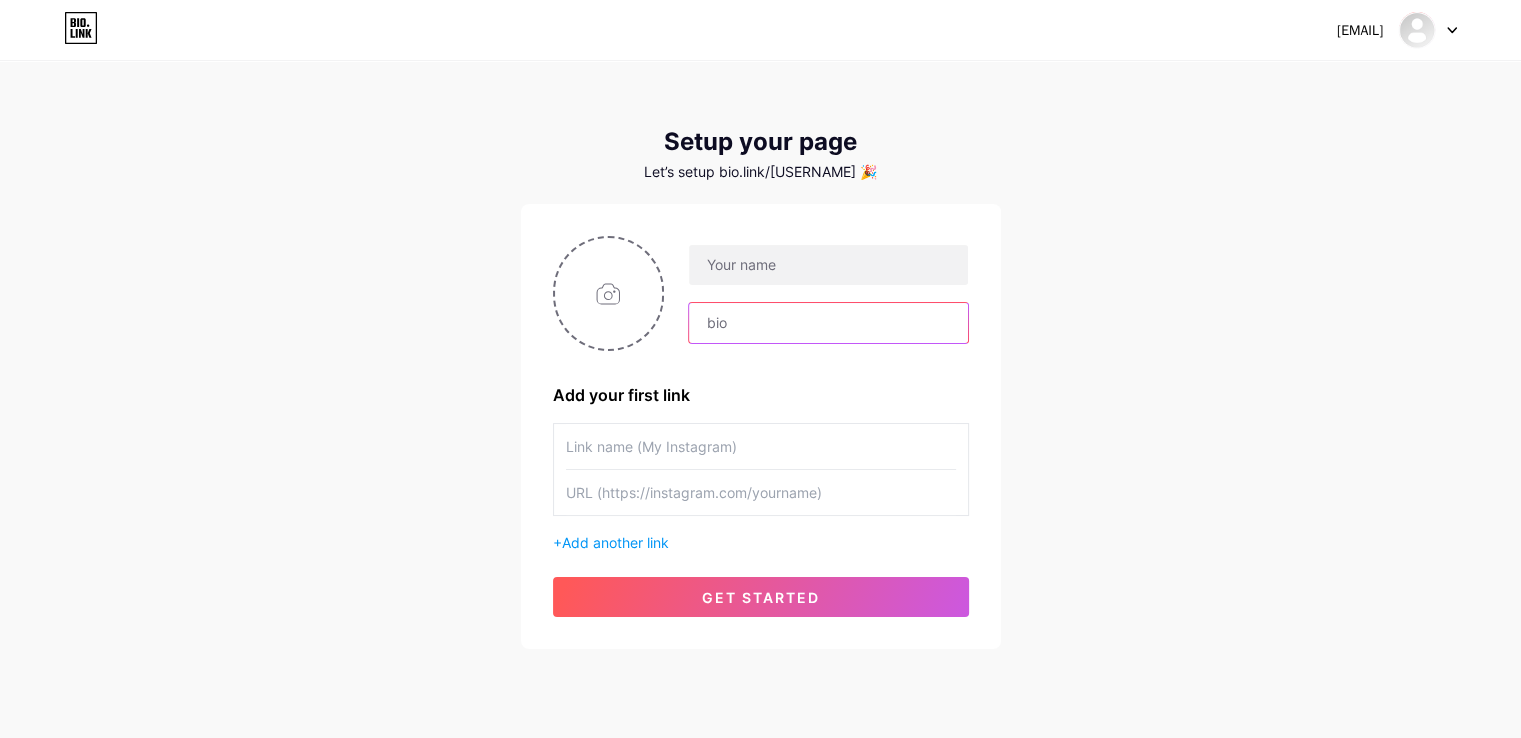 click at bounding box center [828, 323] 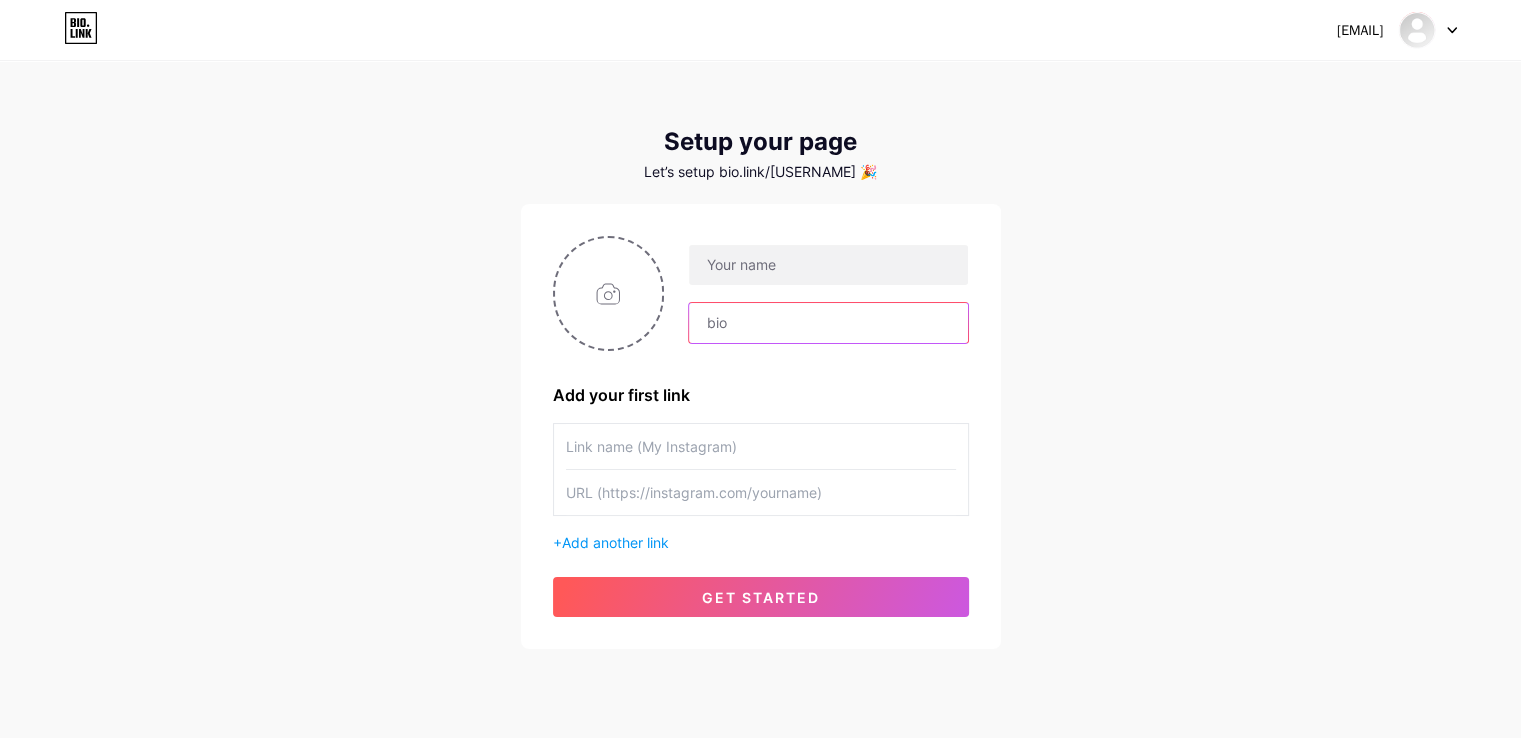 paste on "Dr. Rula Fouad Al-Bayati" 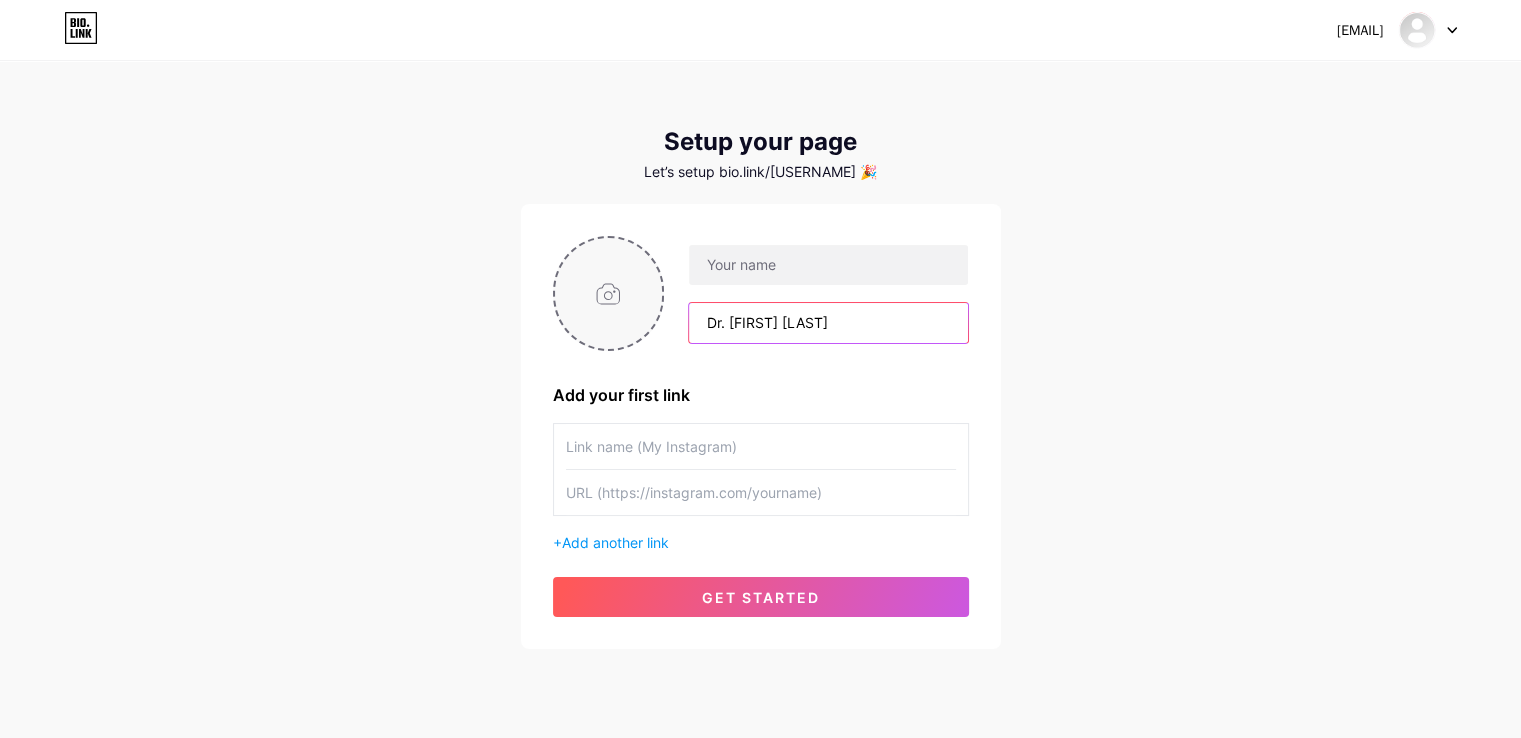 type on "Dr. Rula Fouad Al-Bayati" 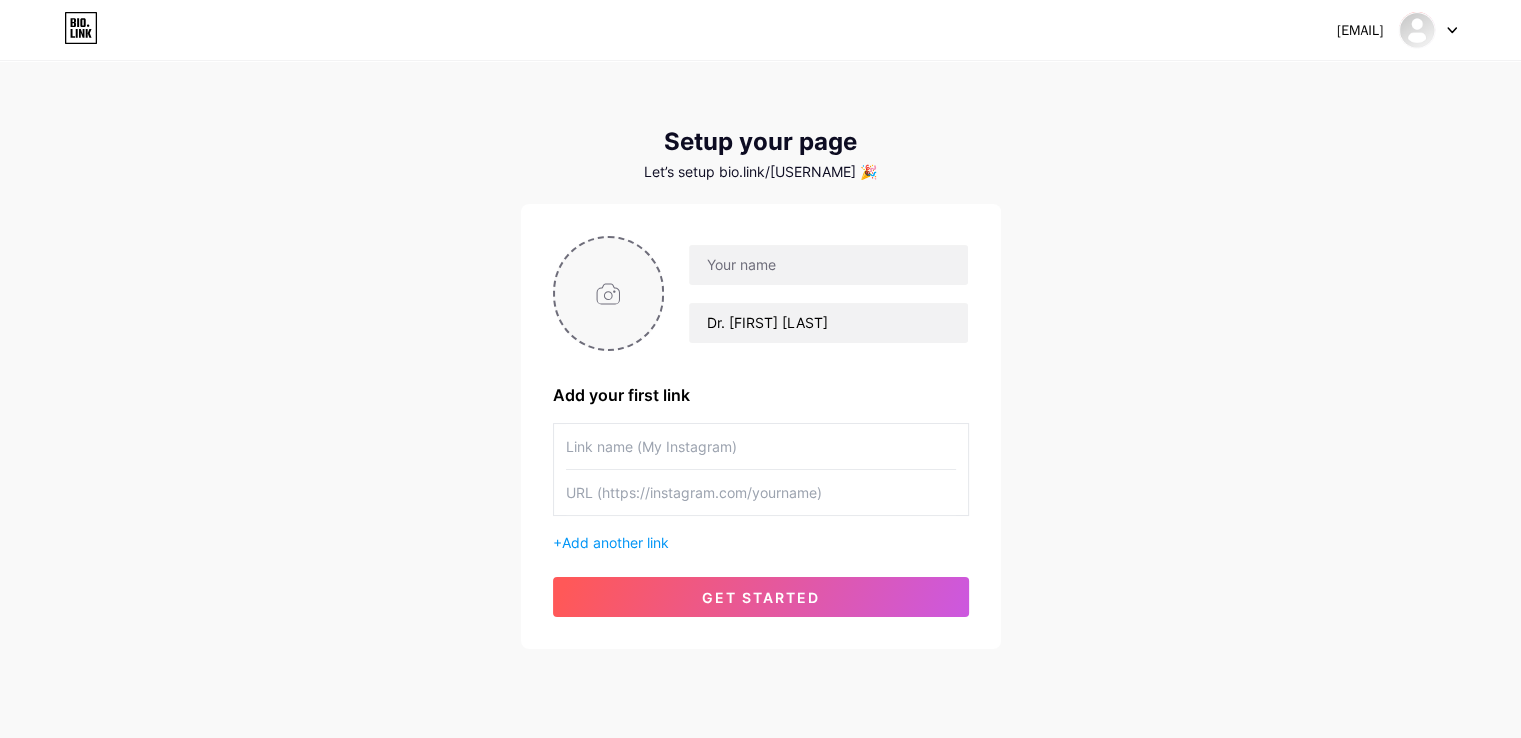 click at bounding box center [609, 293] 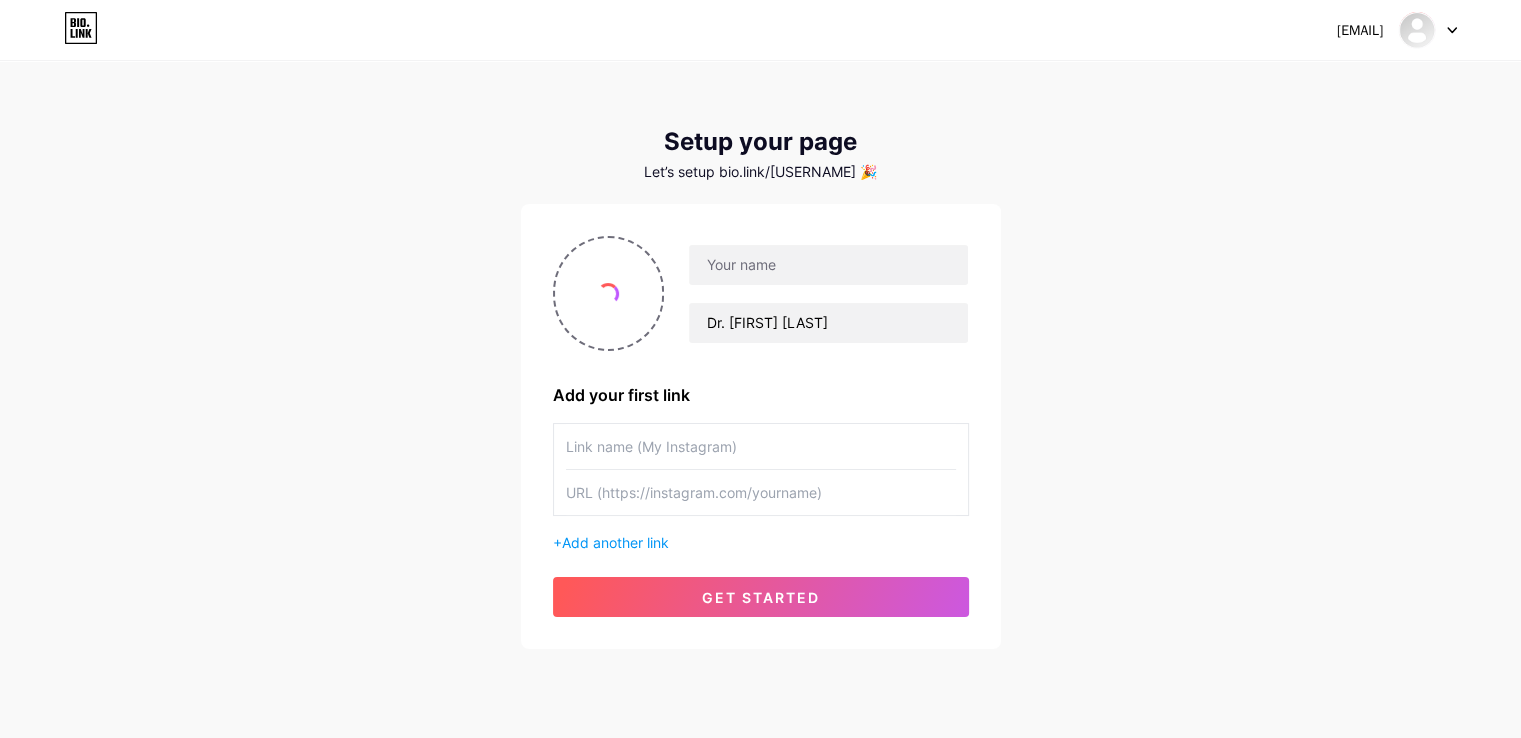 click at bounding box center [761, 492] 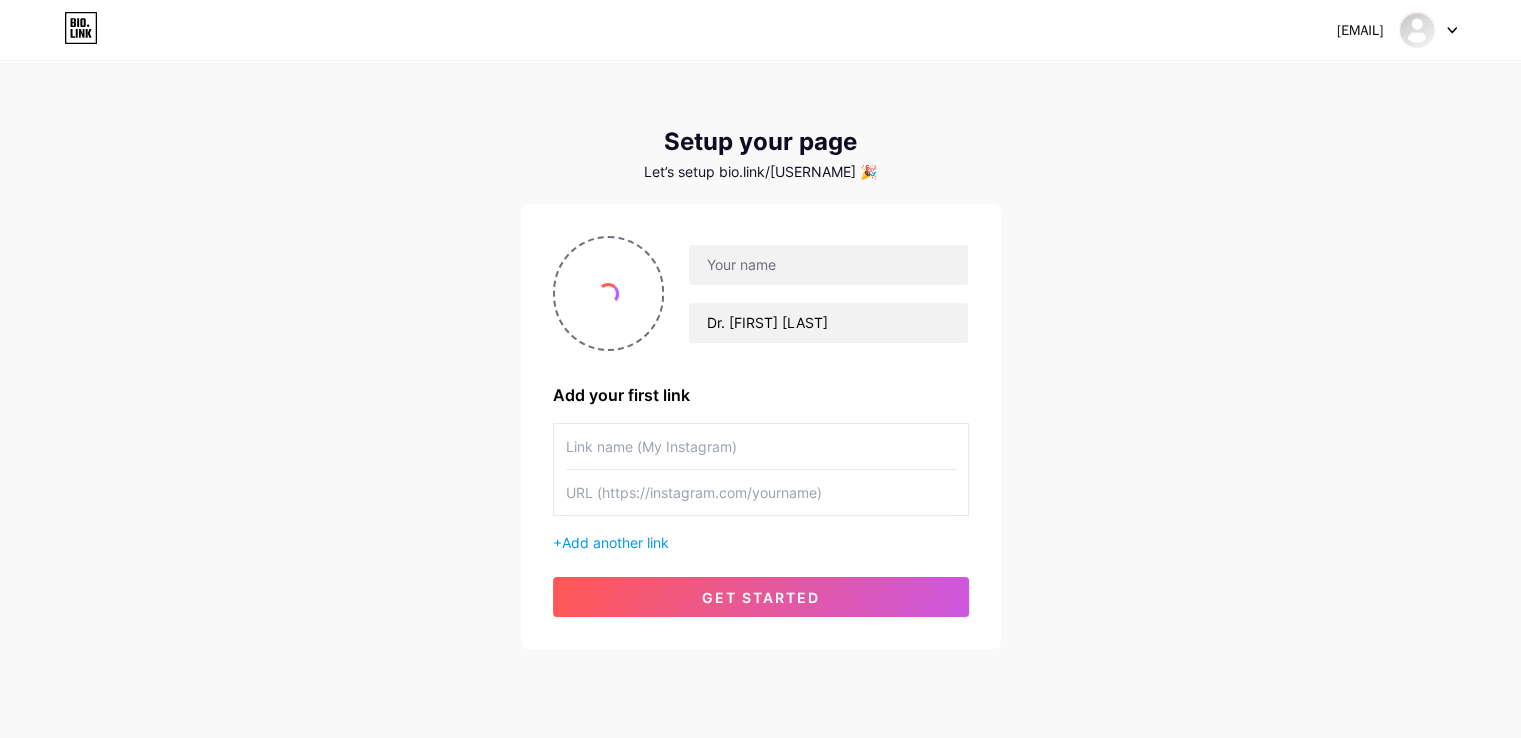 paste on "https://www.instagram.com/[USERNAME]/?igsh=eWFsczRleGd4ZWZv#" 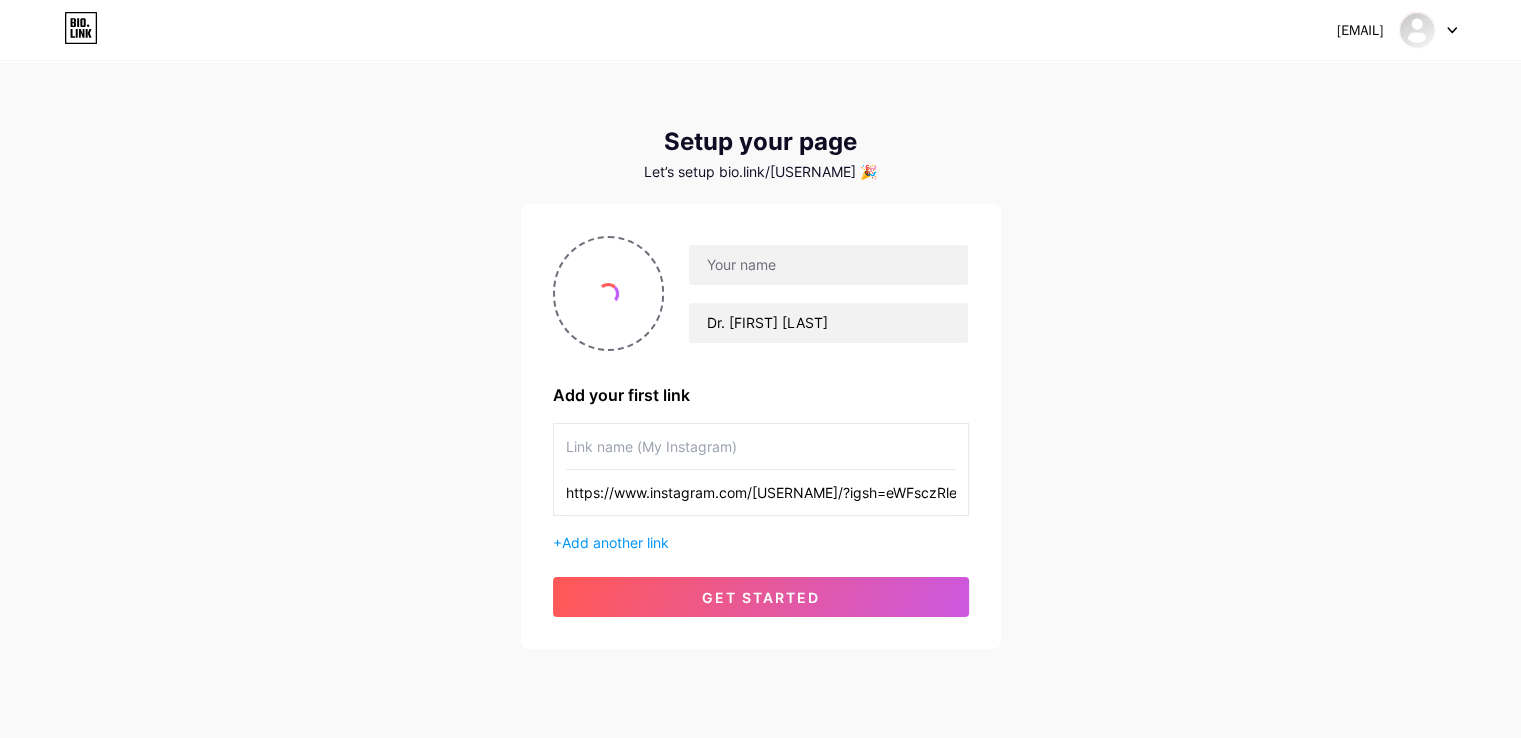 scroll, scrollTop: 0, scrollLeft: 44, axis: horizontal 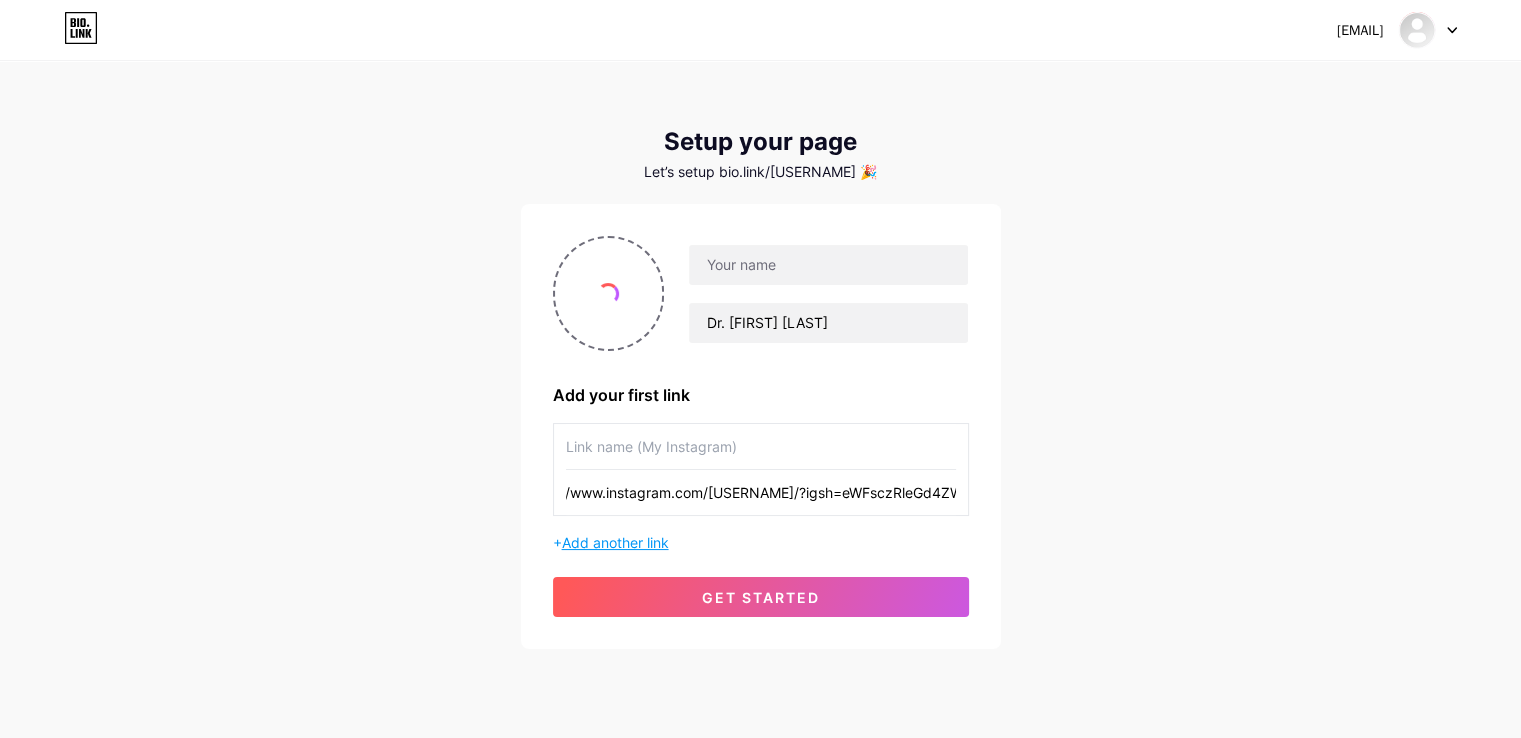 type on "https://www.instagram.com/[USERNAME]/?igsh=eWFsczRleGd4ZWZv#" 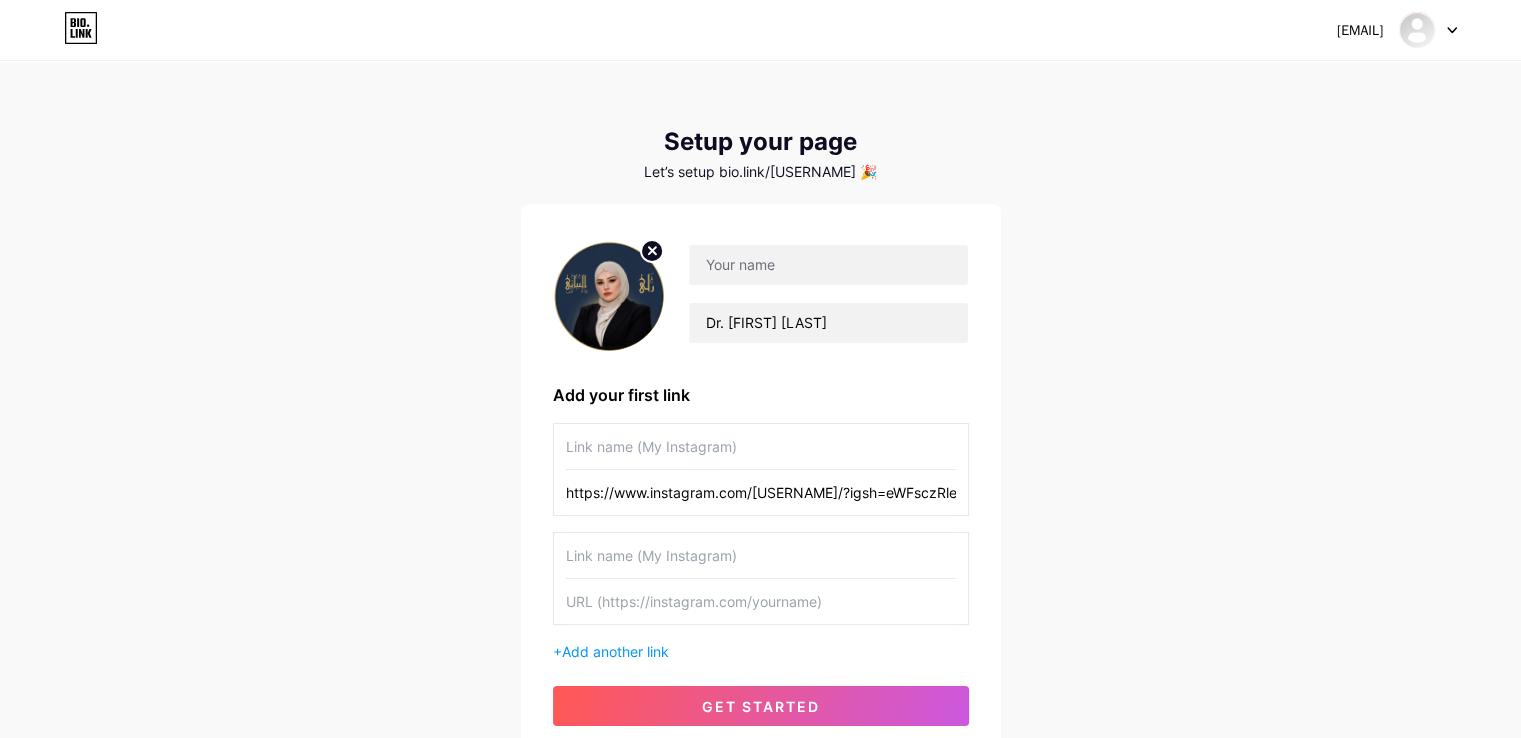click at bounding box center [761, 601] 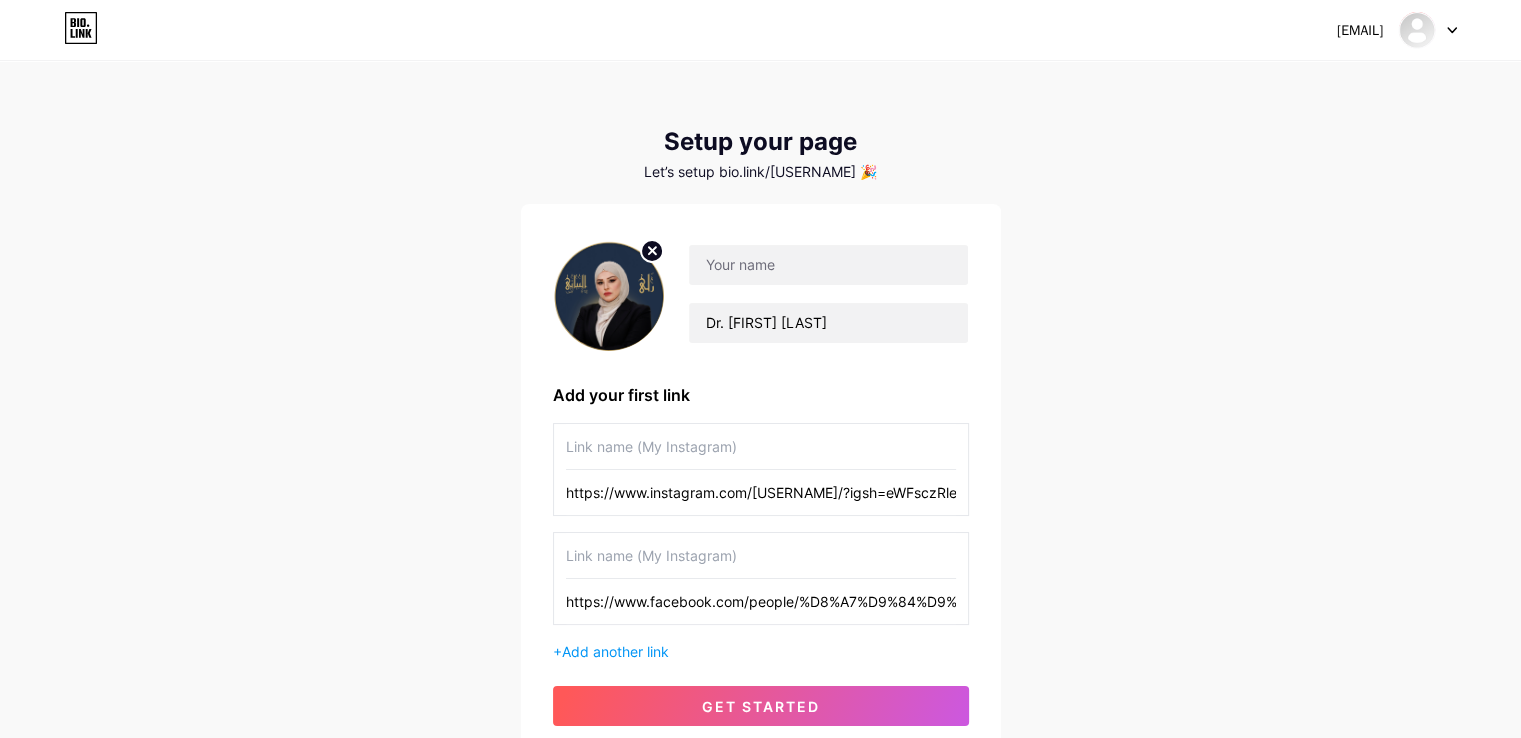 scroll, scrollTop: 0, scrollLeft: 2905, axis: horizontal 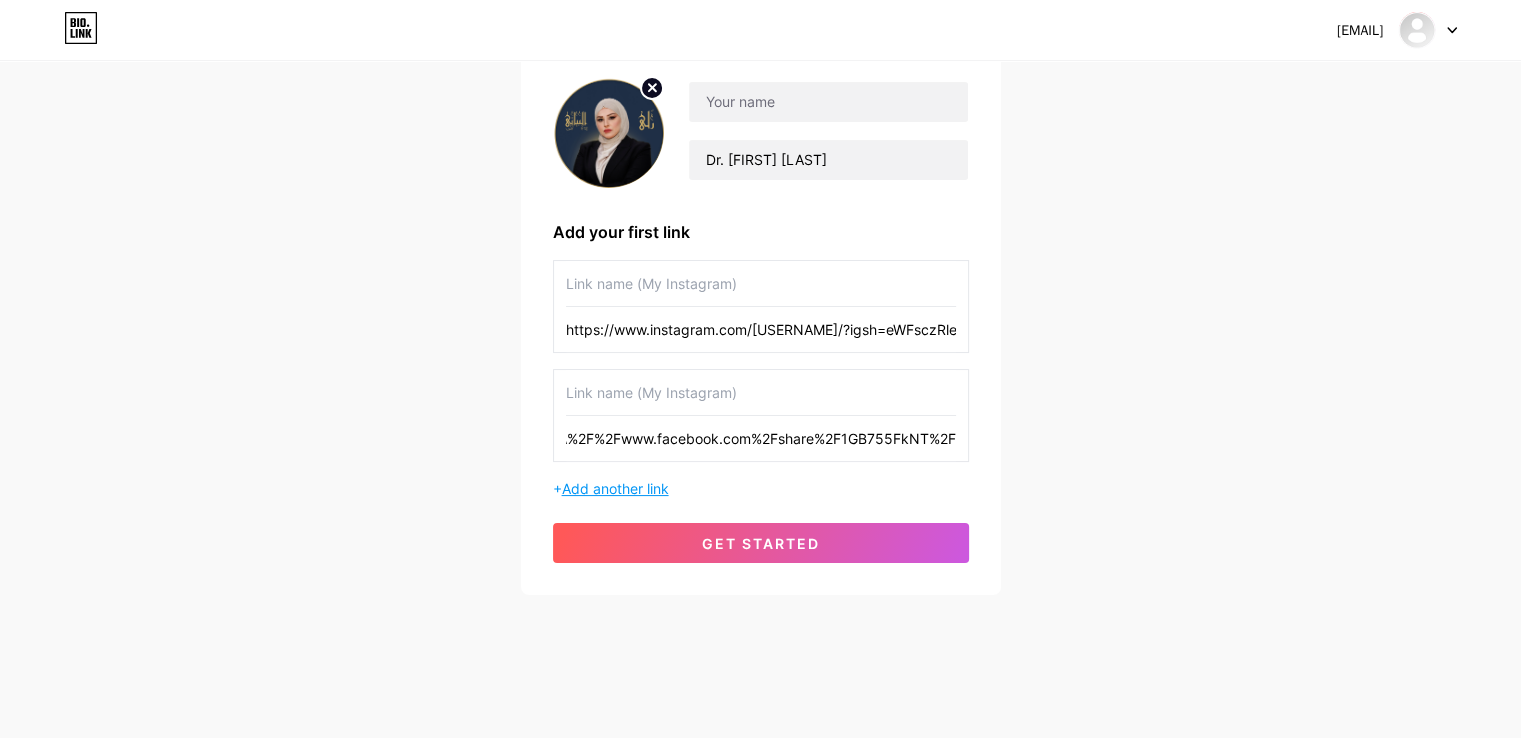 type on "https://www.facebook.com/people/[REDACTED]/[REDACTED]" 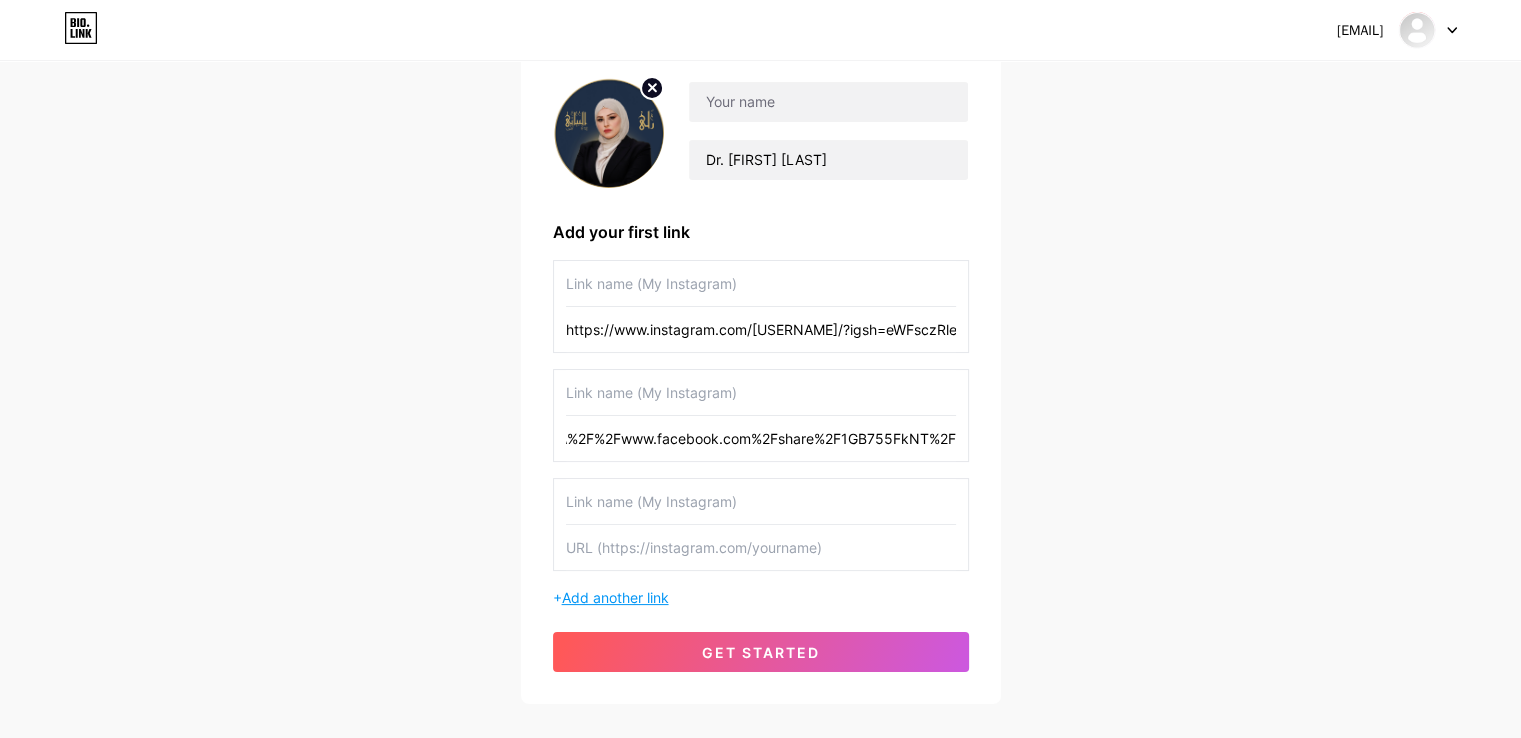 scroll, scrollTop: 0, scrollLeft: 0, axis: both 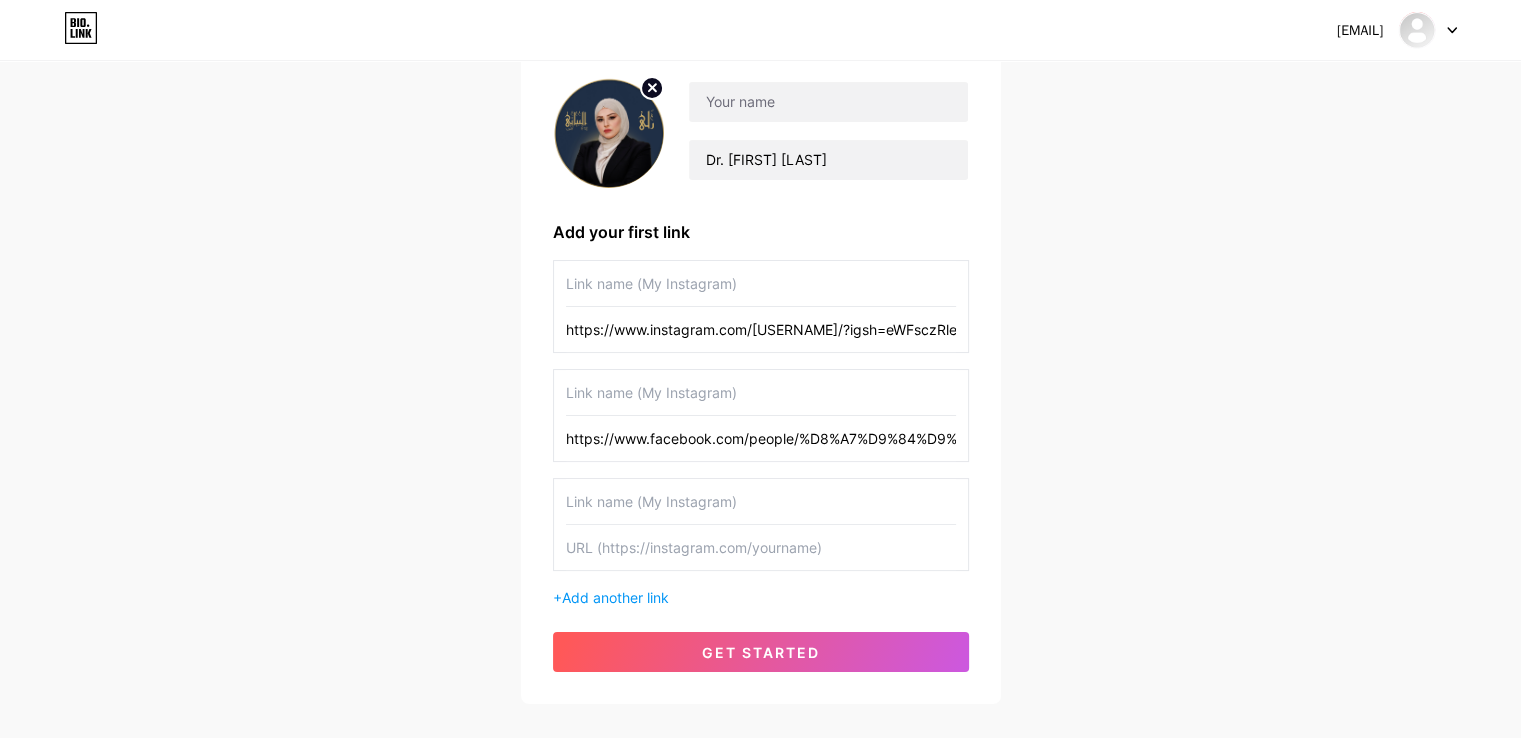 click at bounding box center (761, 547) 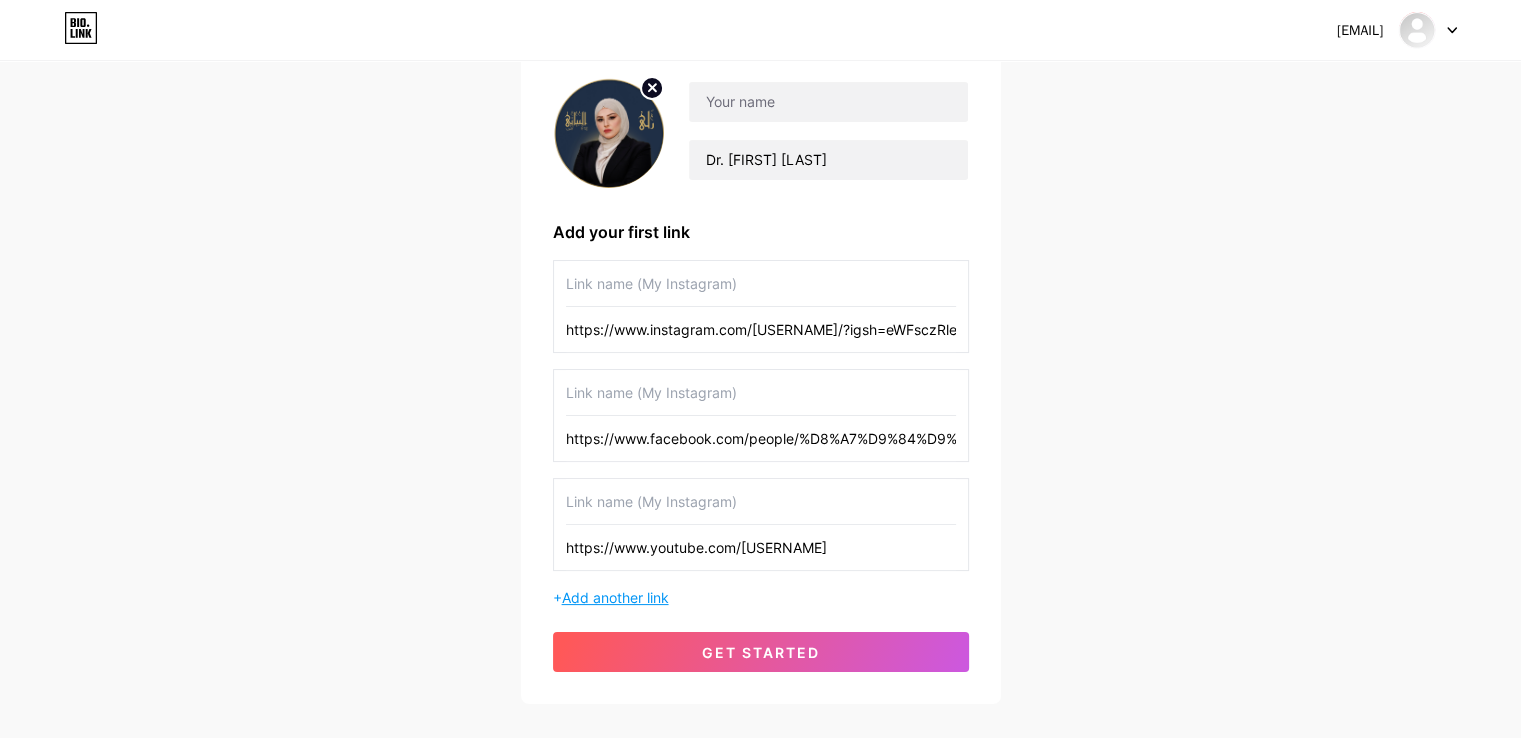 type on "https://www.youtube.com/@[USERNAME]" 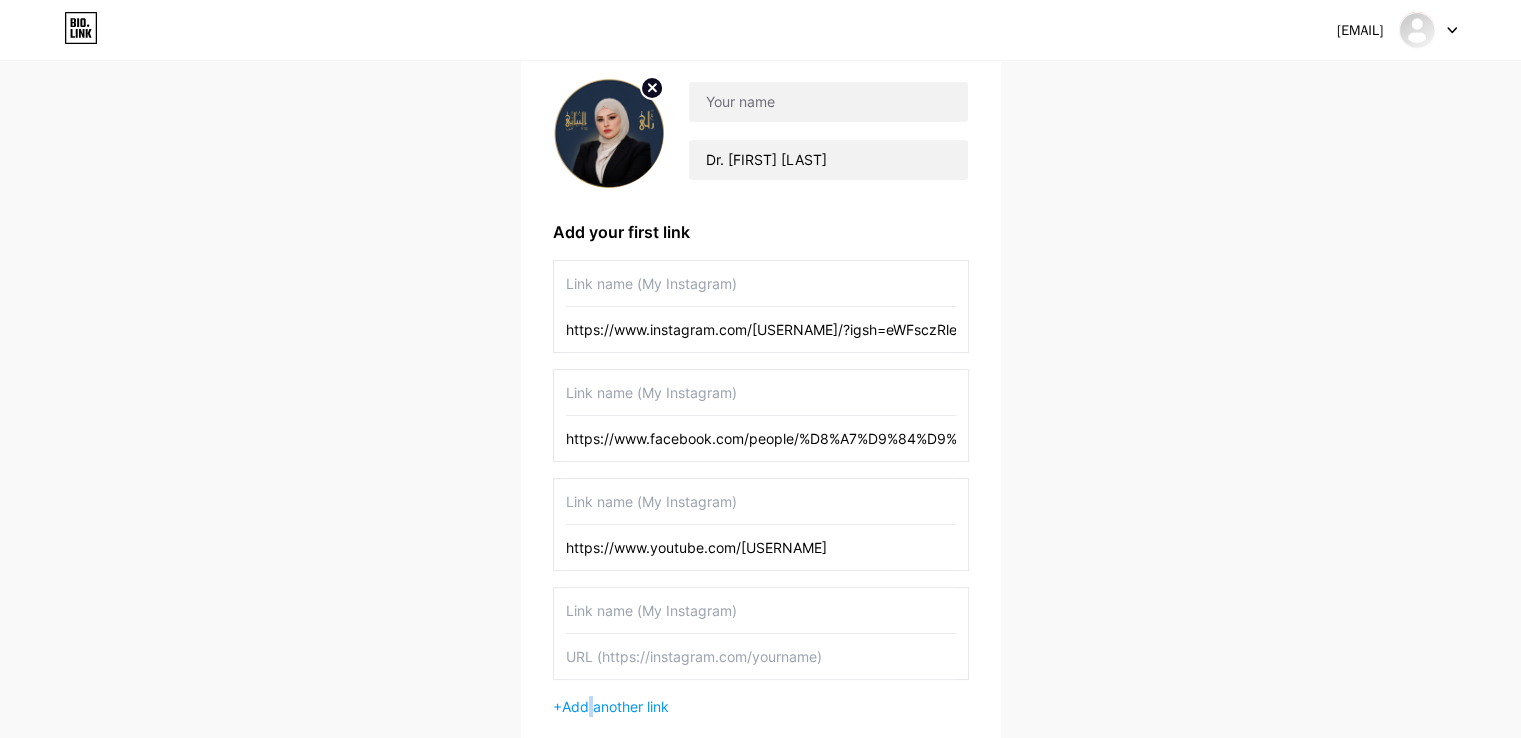 click at bounding box center [761, 656] 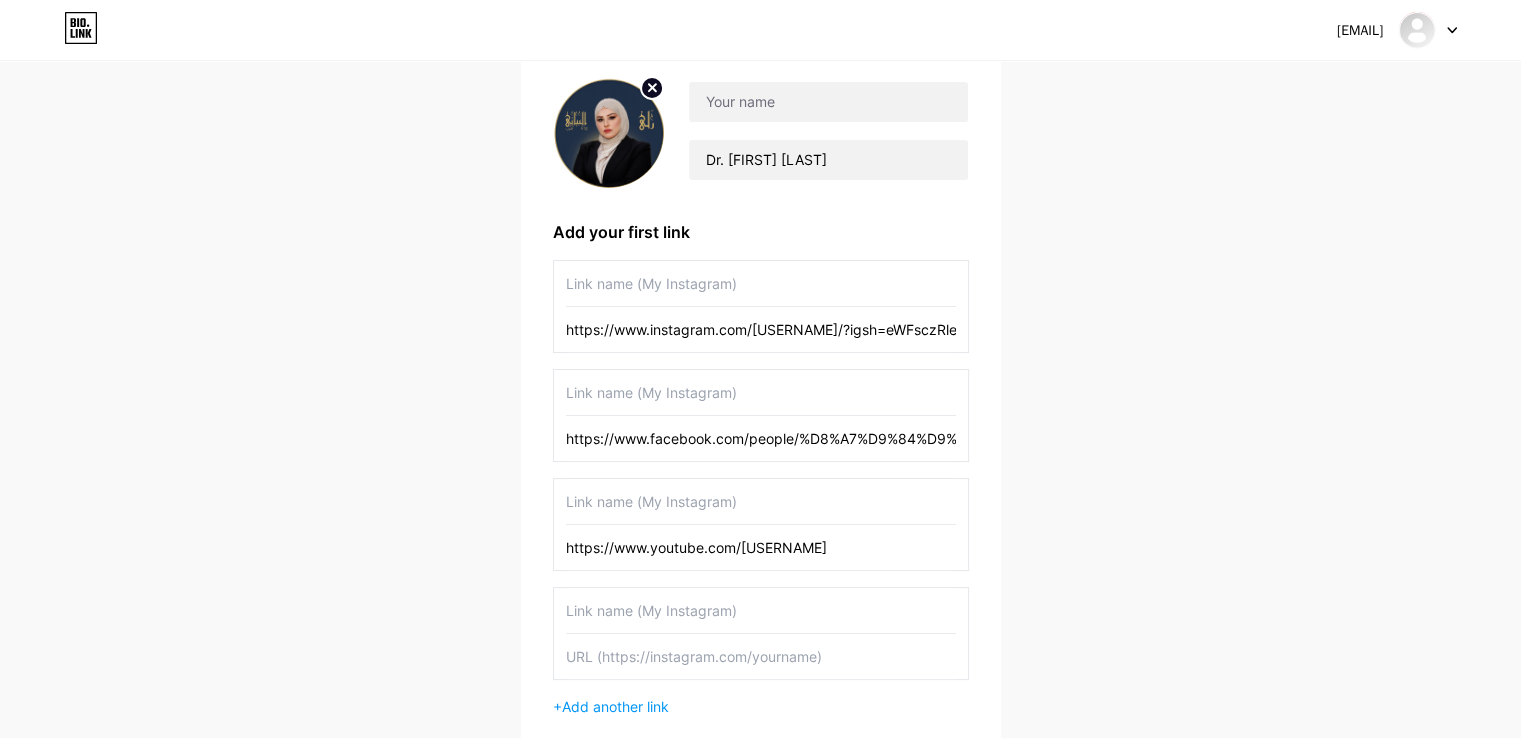 paste on "https://www.tiktok.com/@[USERNAME]?_t=ZS-8ybmUtdIeOO&_r=1" 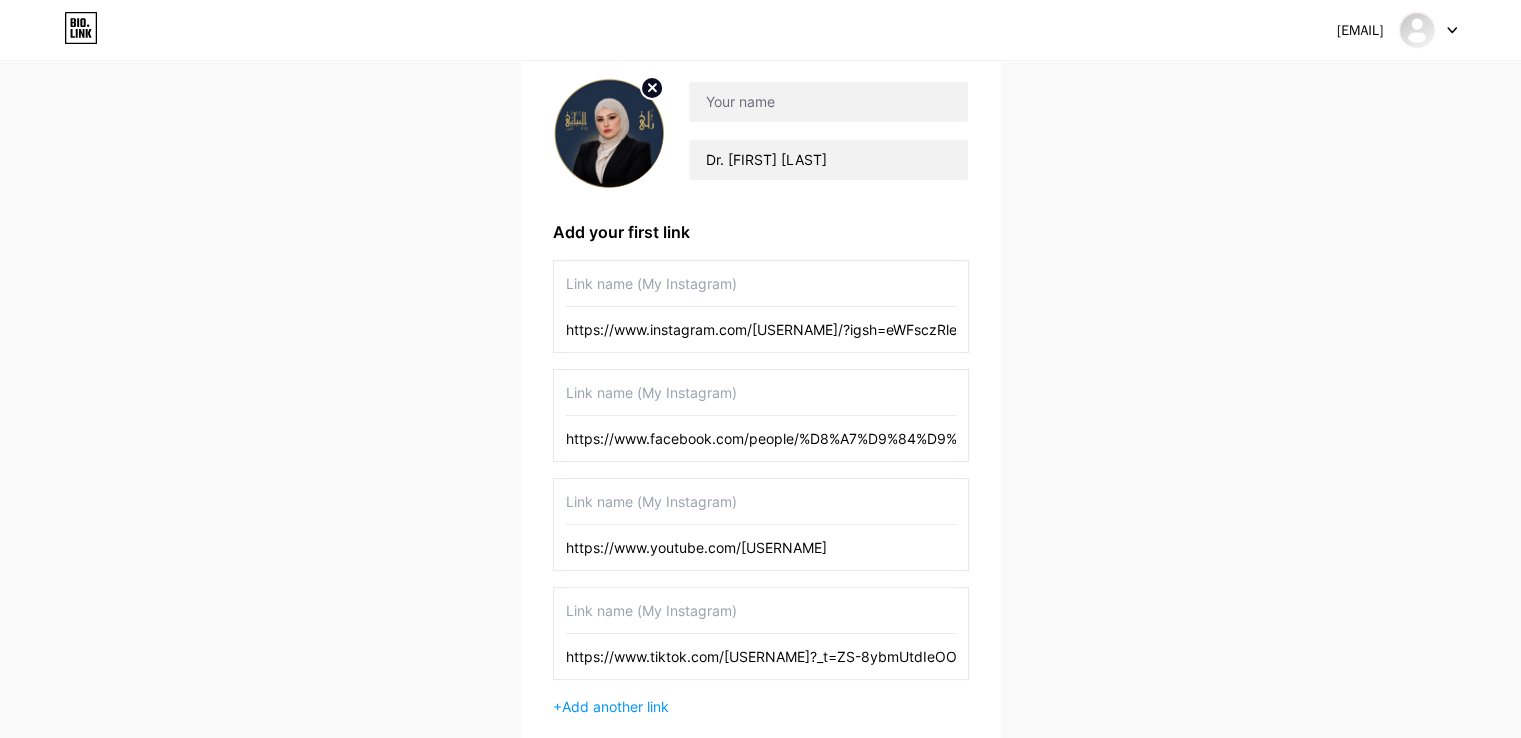 scroll, scrollTop: 0, scrollLeft: 16, axis: horizontal 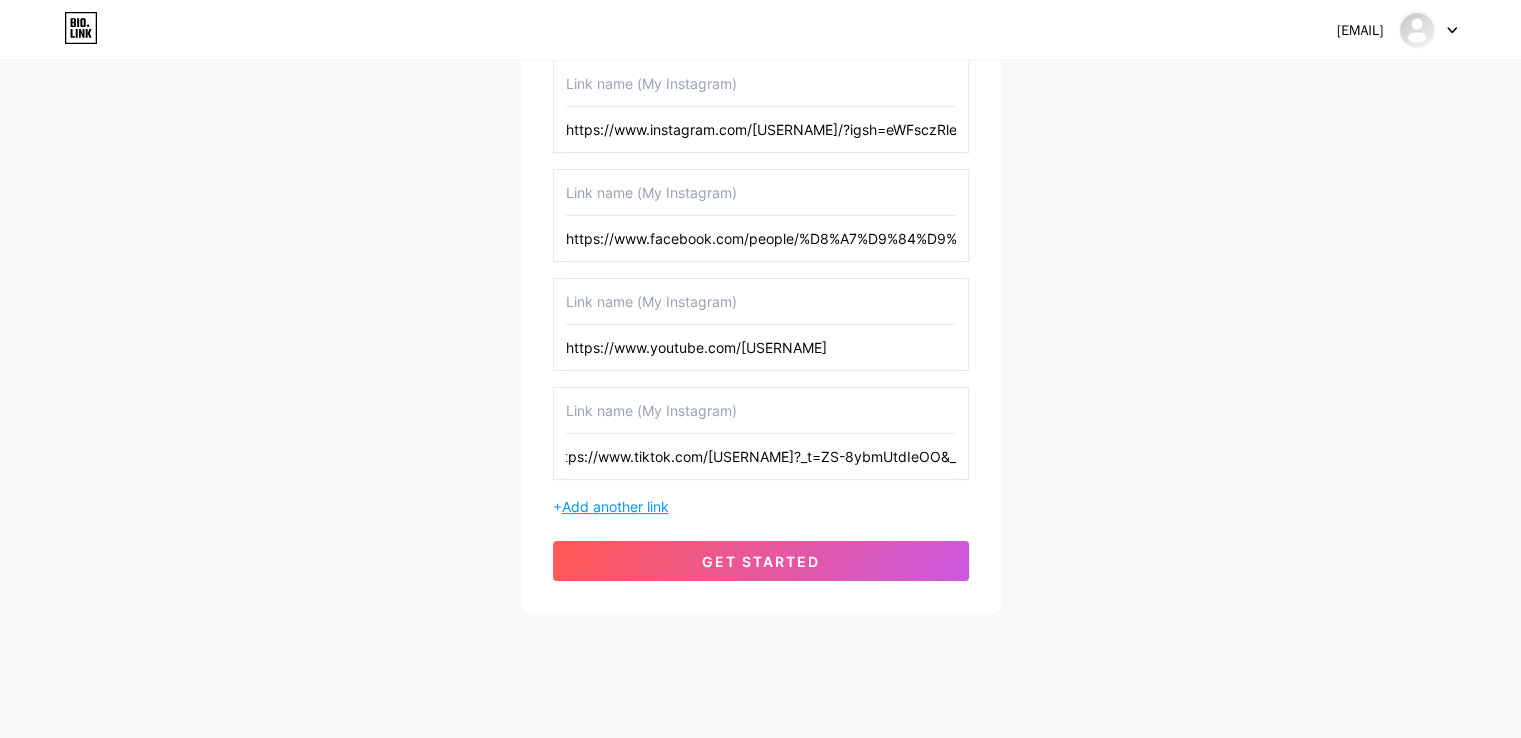 type on "https://www.tiktok.com/@[USERNAME]?_t=ZS-8ybmUtdIeOO&_r=1" 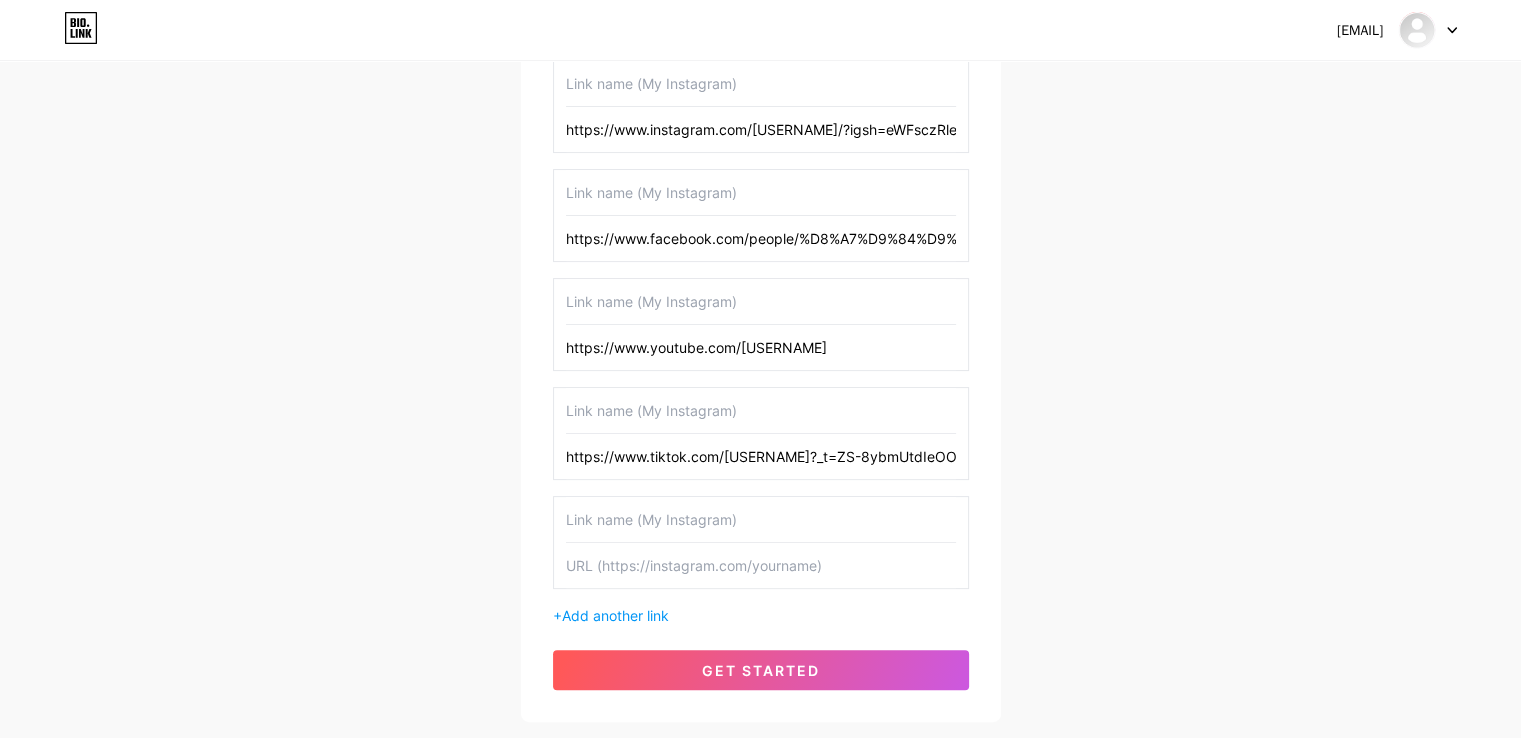 click at bounding box center [761, 565] 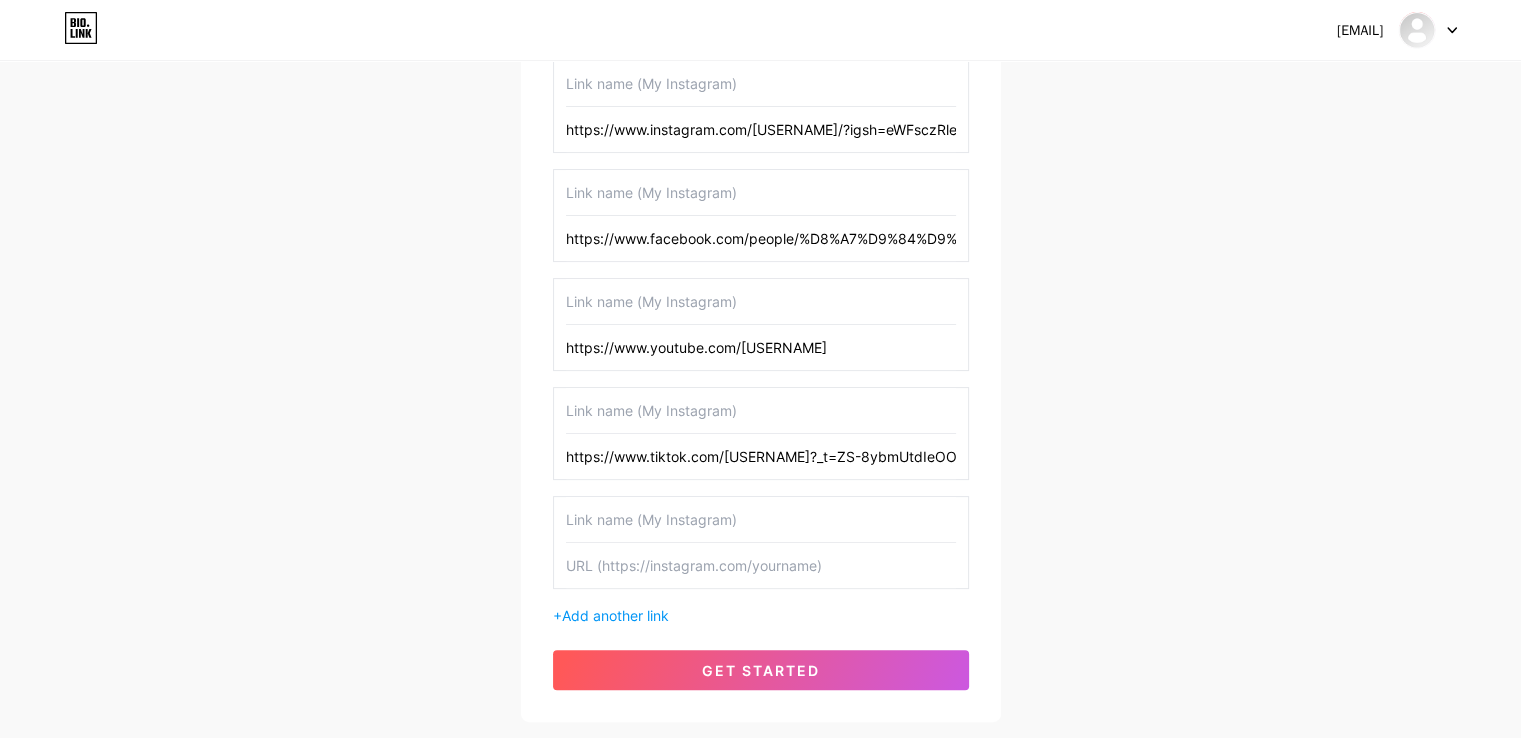 paste on "https://x.com/[USERNAME]" 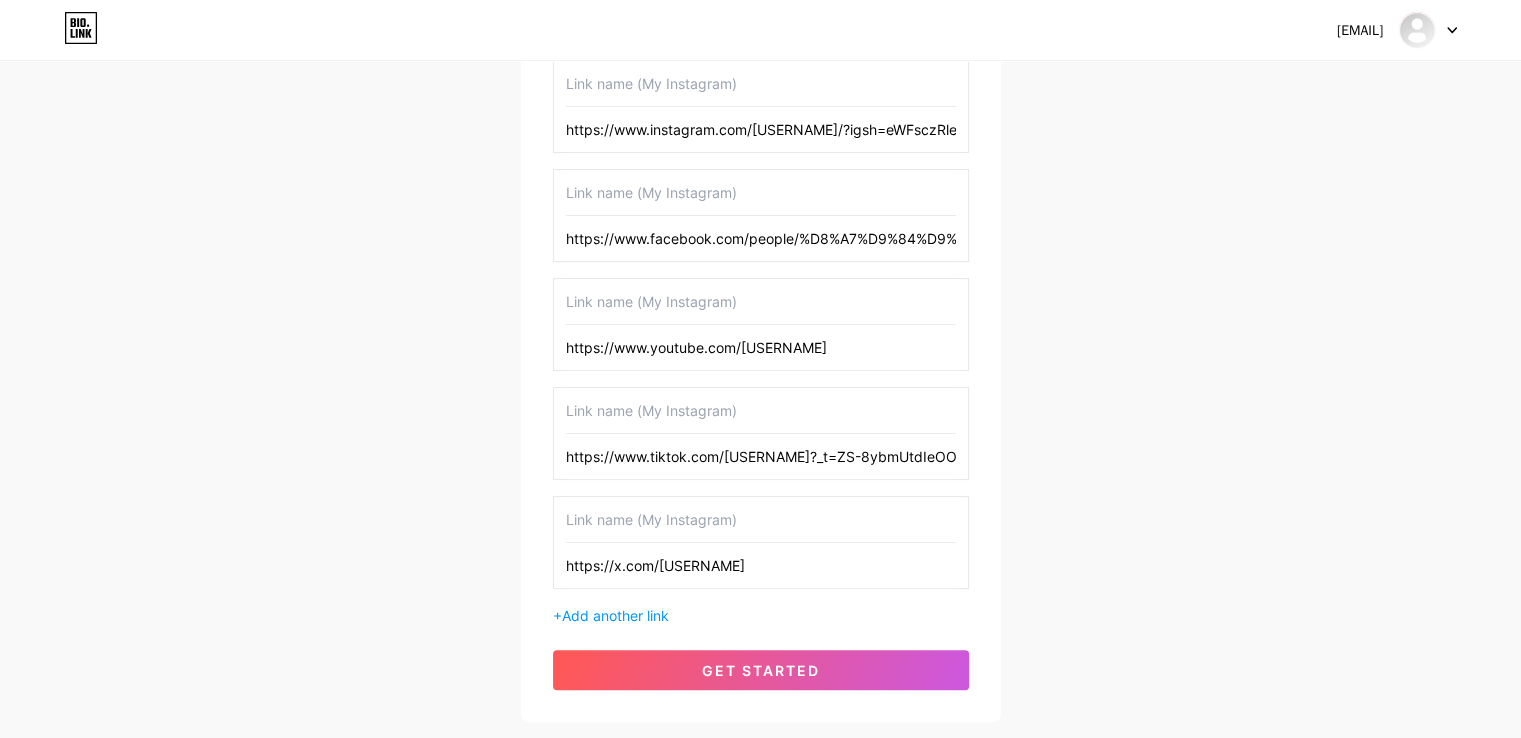 type on "https://x.com/[USERNAME]" 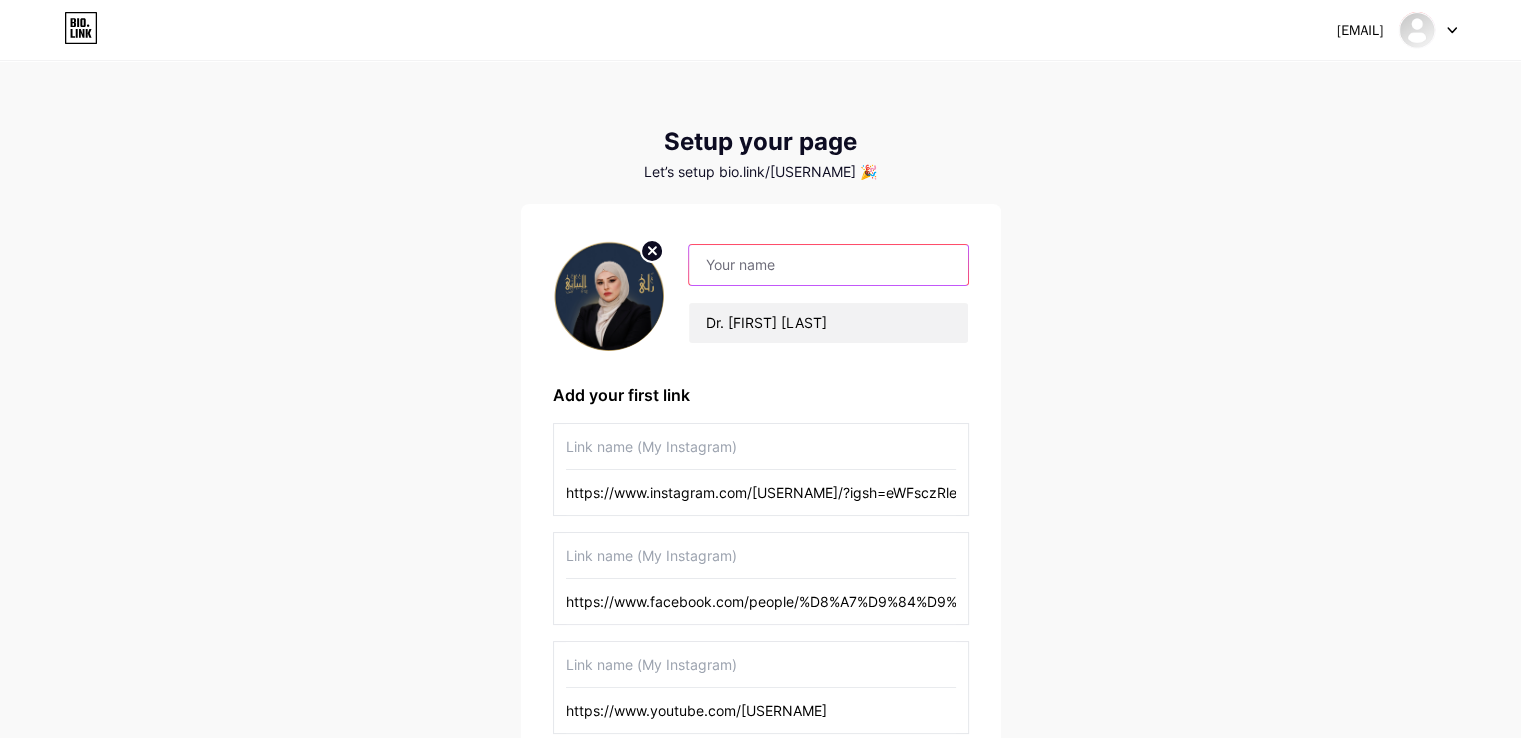click at bounding box center (828, 265) 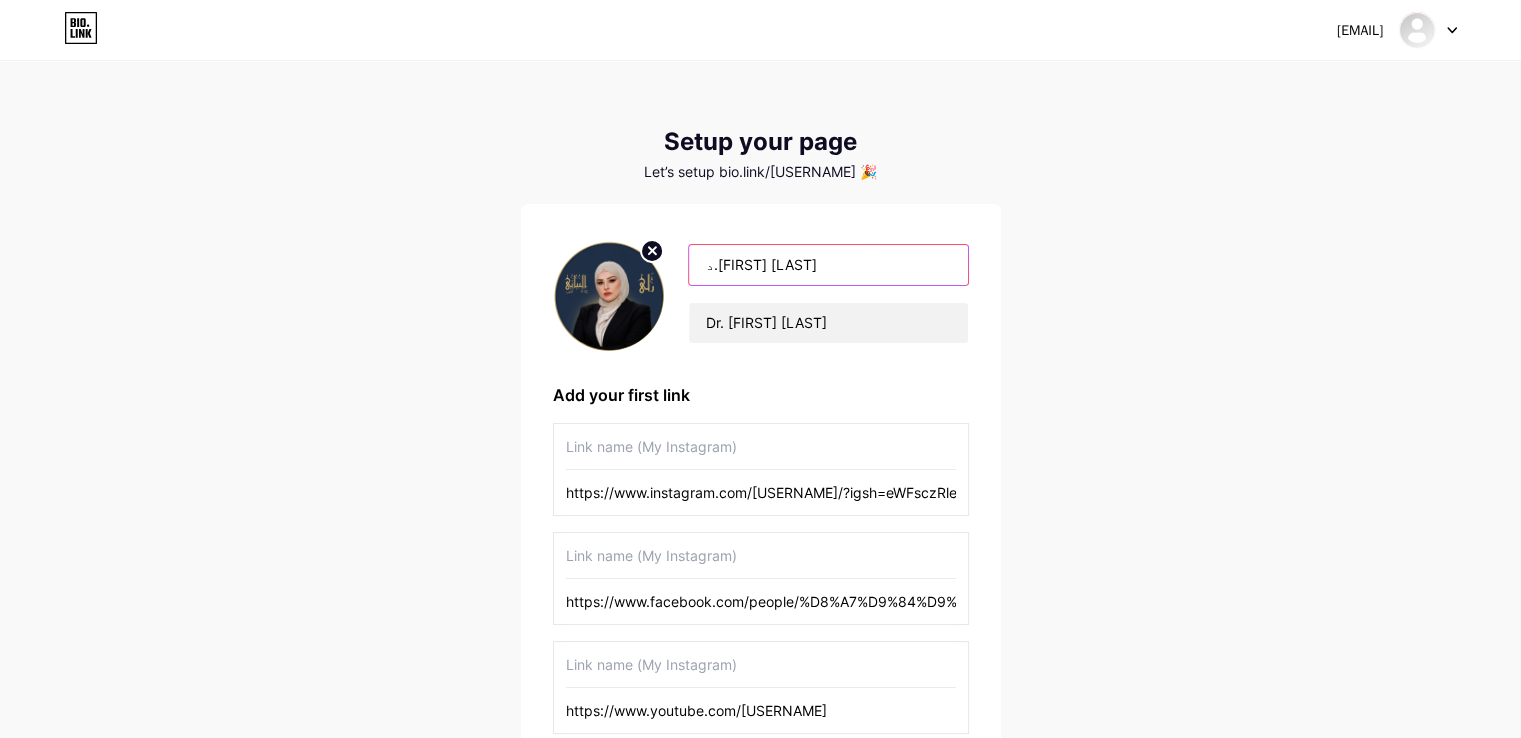 click on "د.رلى فؤاد البياتي" at bounding box center [828, 265] 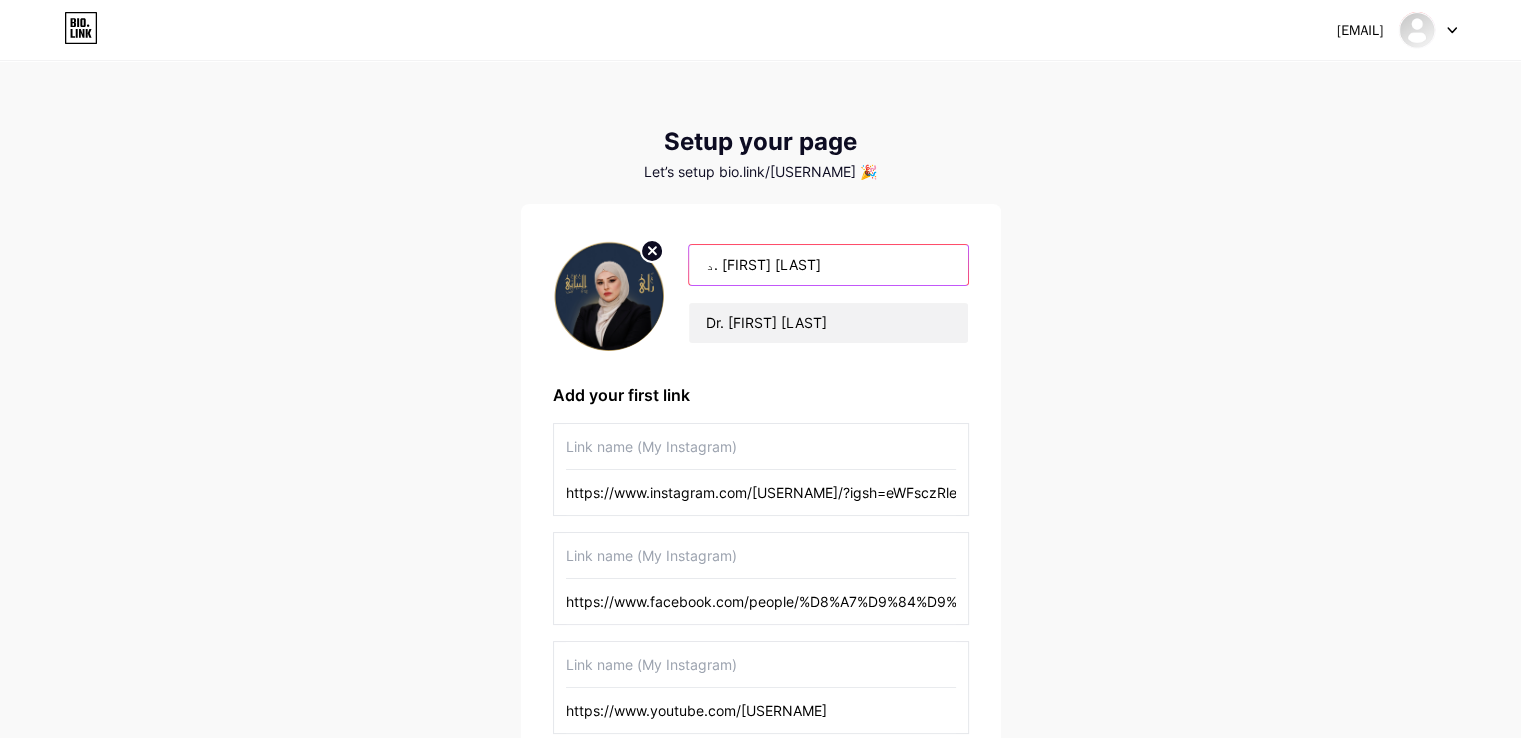 click on "د. رلى فؤاد البياتي" at bounding box center (828, 265) 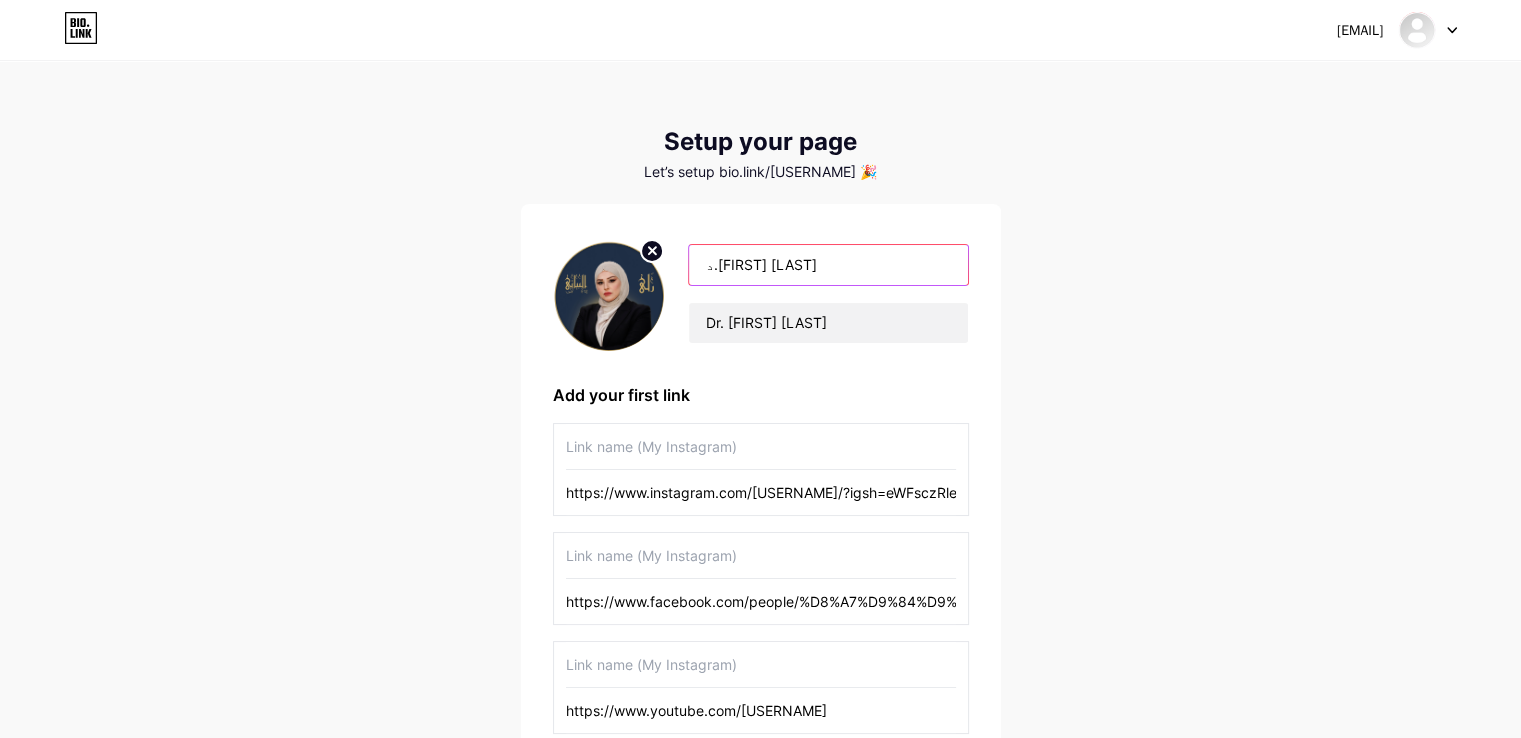 type on "د.رلى فؤاد البياتي" 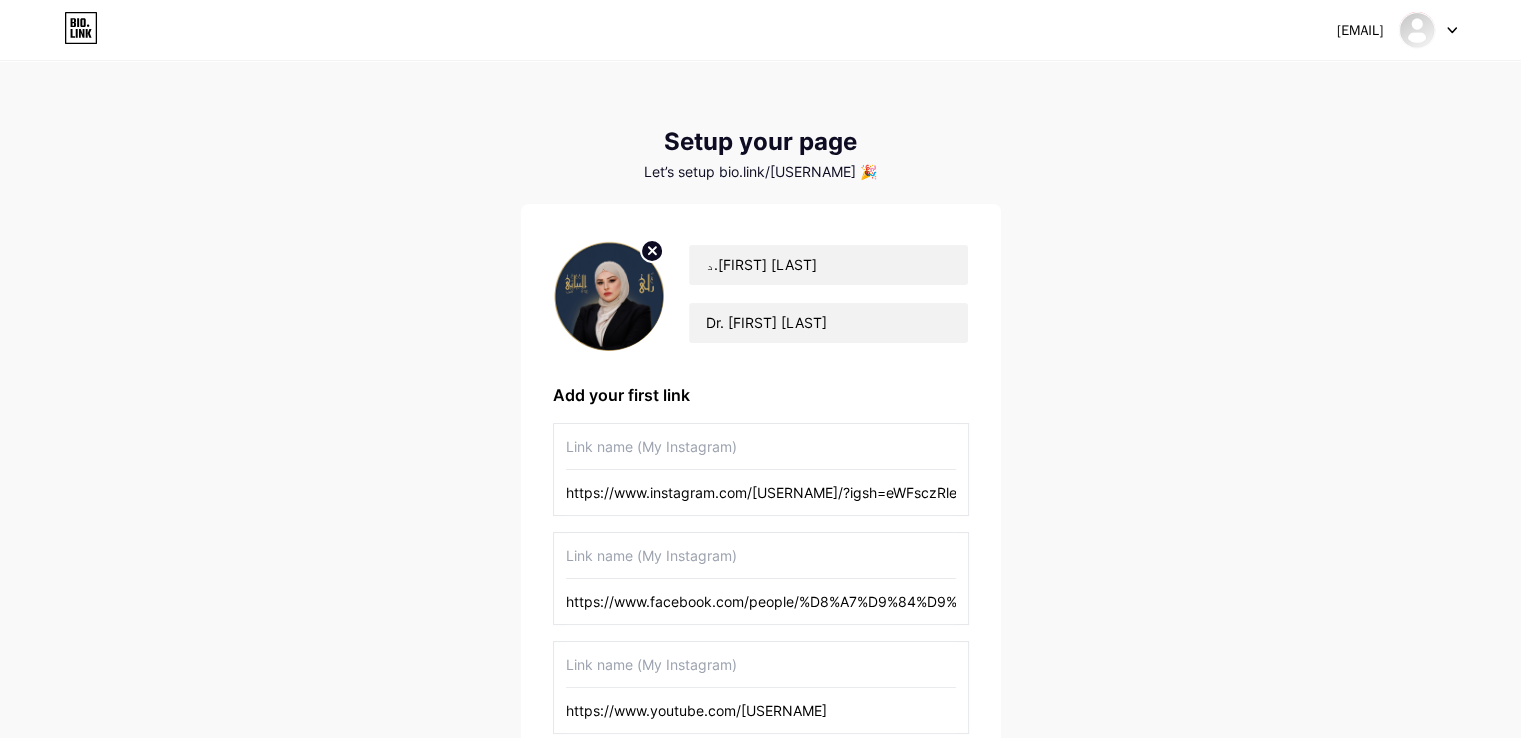 click on "dr.rula.fouad.al.bayati@gmail.com           Dashboard     Logout   Setup your page   Let’s setup bio.link/drrulafo 🎉               د.رلى فؤاد البياتي     Dr. Rula Fouad Al-Bayati     Add your first link     https://www.instagram.com/dr.rula.f/?igsh=eWFsczRleGd4ZWZv#     https://www.facebook.com/people/%D8%A7%D9%84%D9%85%D9%83%D9%80%D8%AA%D8%A8-%D8%A7%D9%84%D8%A7%D8%B9%D9%84%D8%A7%D9%85%D9%8A-%D9%84%D9%84%D8%AF%D9%83%D8%AA%D9%88%D8%B1%D8%A9-%D8%B1%D9%84%D9%89-%D9%81%D8%A4%D8%A7%D8%AF-%D8%A7%D9%84%D8%A8%D9%8A%D8%A7%D8%AA%D9%8A/61578757815936/?rdid=hgC8x4NG0CX65Ddi&share_url=https%3A%2F%2Fwww.facebook.com%2Fshare%2F1GB755FkNT%2F     https://www.youtube.com/@dr.rula.fouad.al.Bayati     https://www.tiktok.com/@dr.rula.f?_t=ZS-8ybmUtdIeOO&_r=1     https://x.com/D72509Rly
+  Add another link     get started" at bounding box center [760, 574] 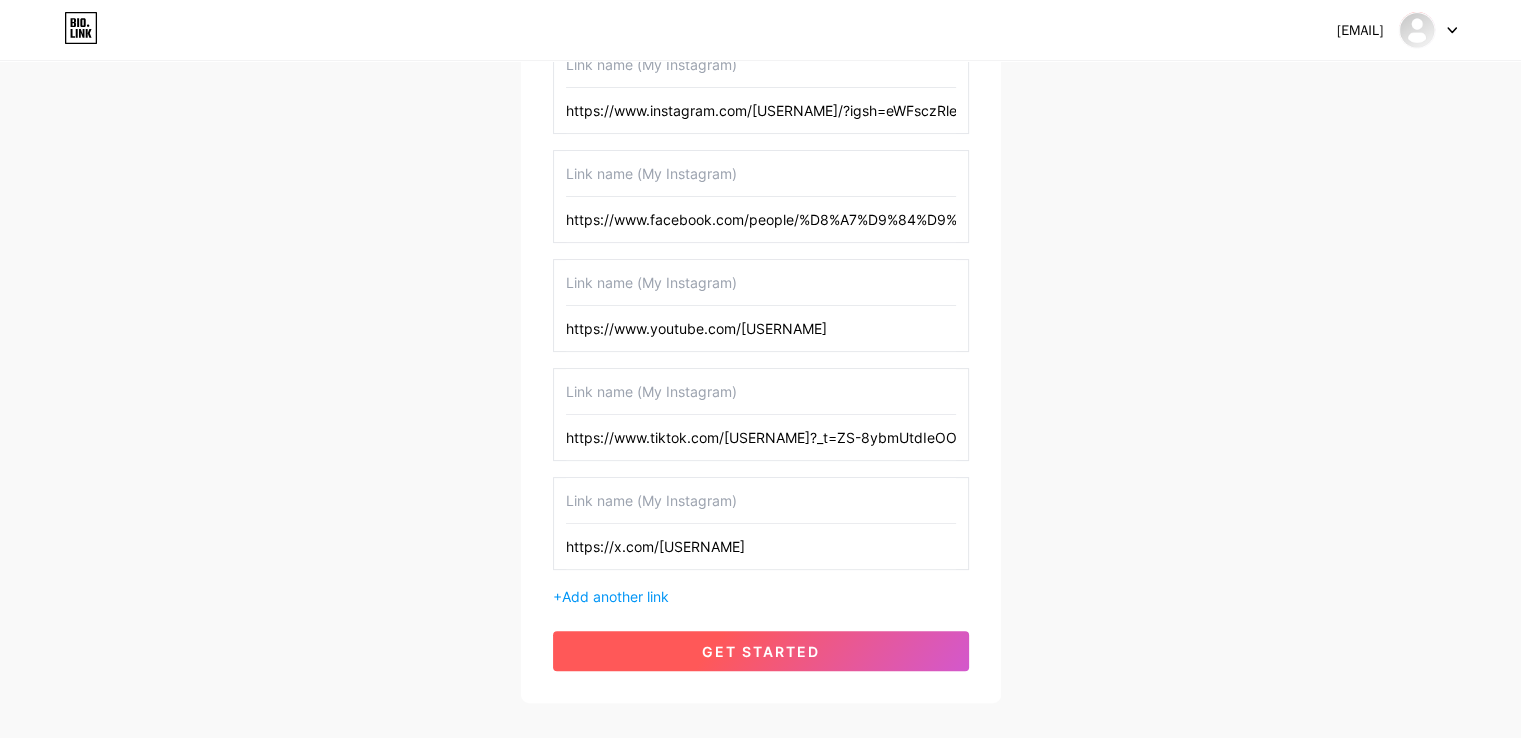 scroll, scrollTop: 488, scrollLeft: 0, axis: vertical 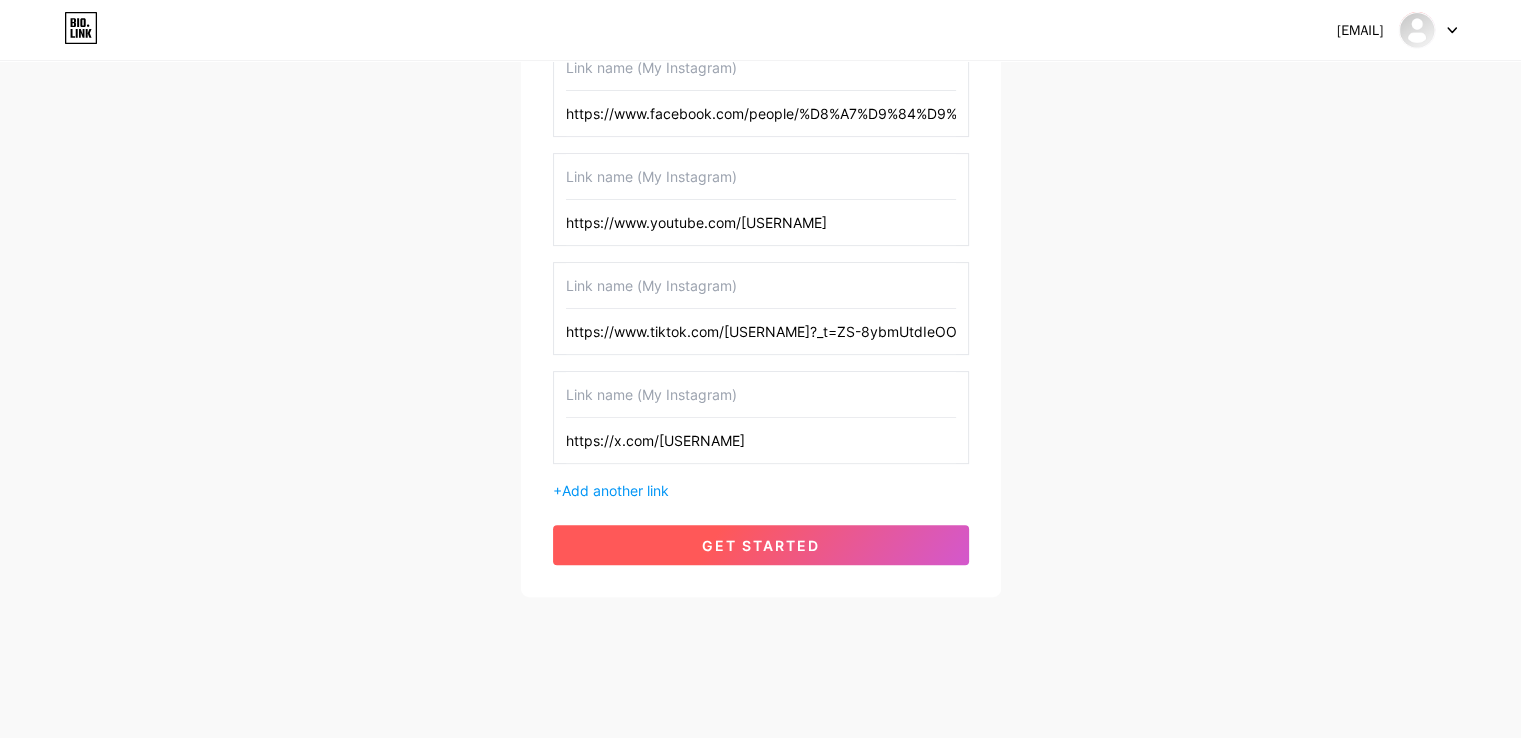 click on "get started" at bounding box center (761, 545) 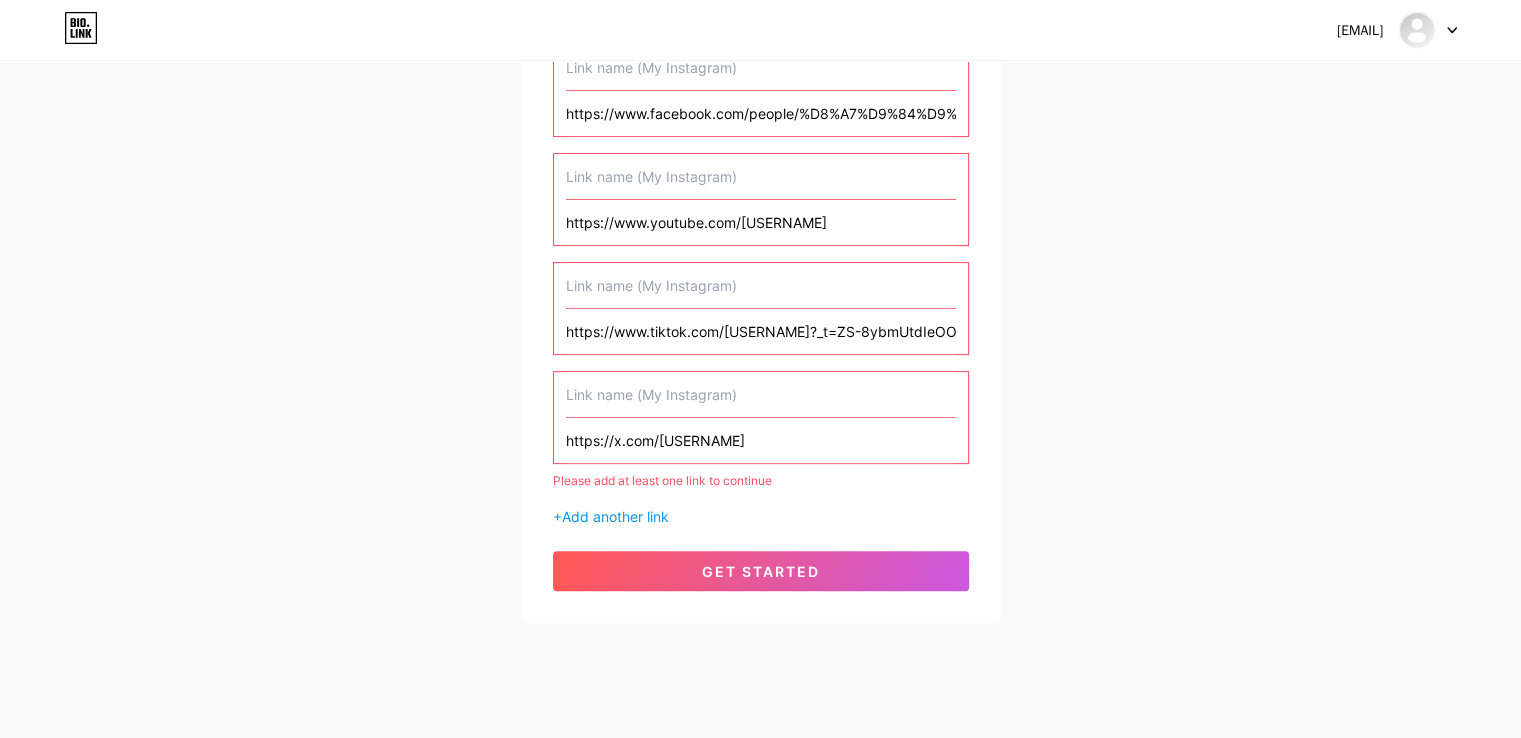 click at bounding box center [761, 394] 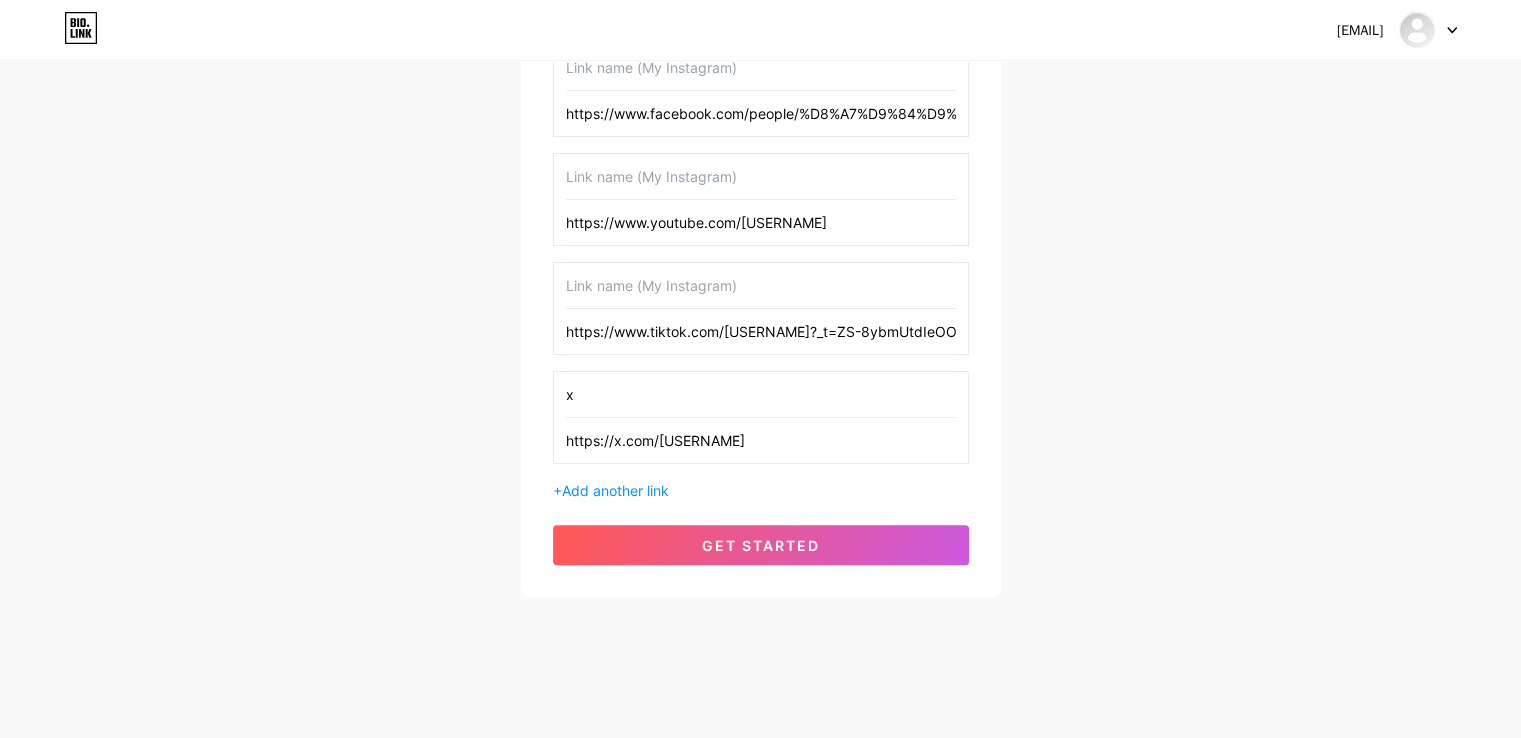 scroll, scrollTop: 388, scrollLeft: 0, axis: vertical 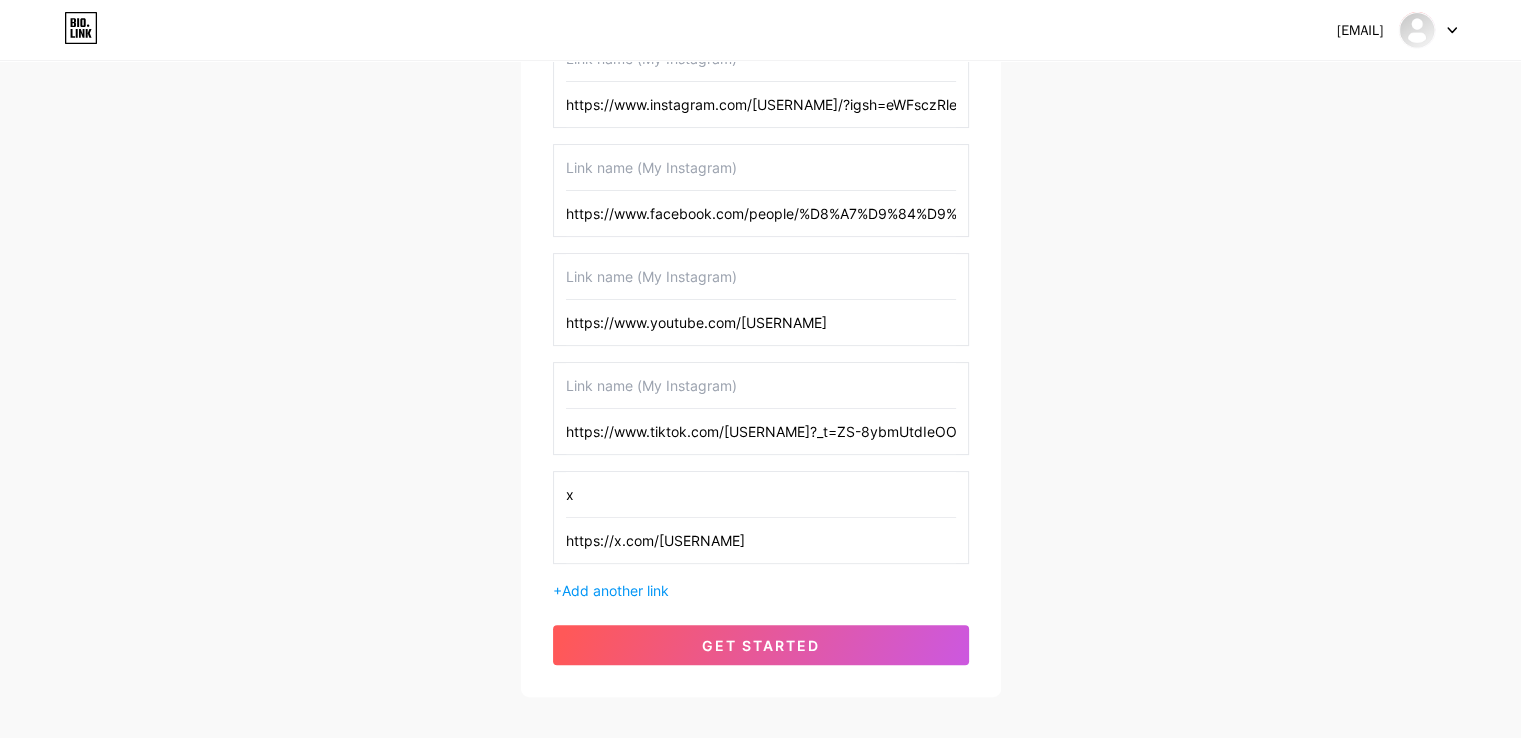 type on "x" 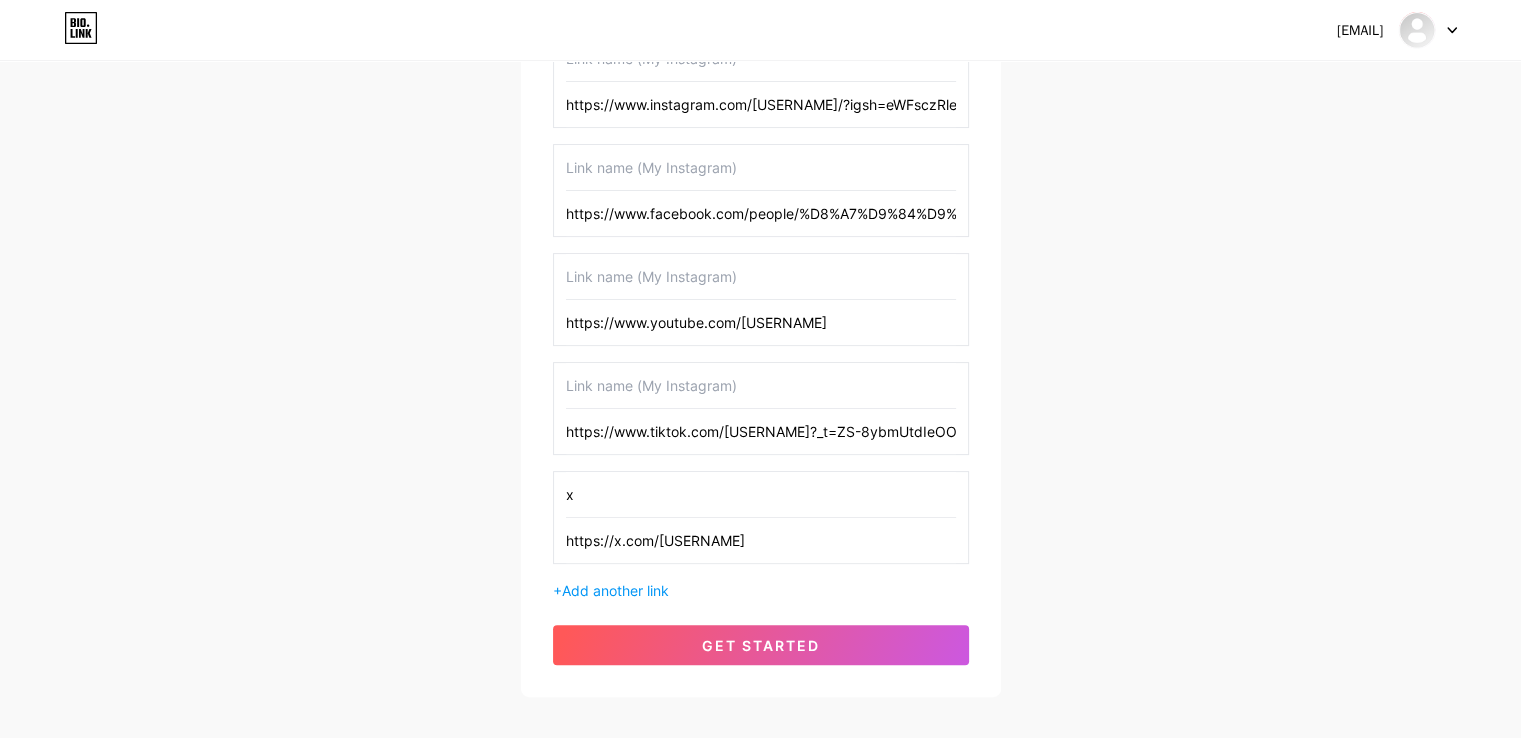drag, startPoint x: 686, startPoint y: 431, endPoint x: 648, endPoint y: 427, distance: 38.209946 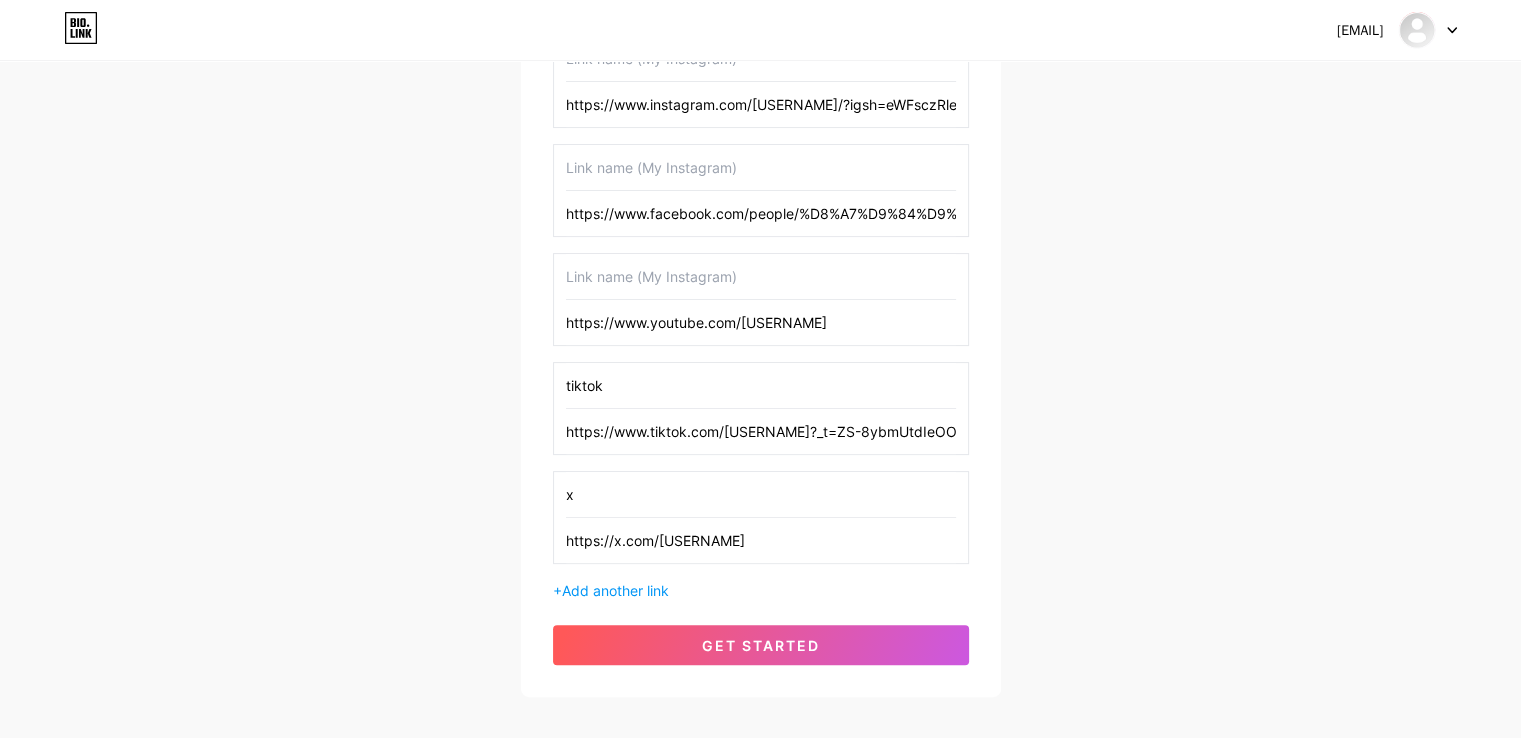 type on "tiktok" 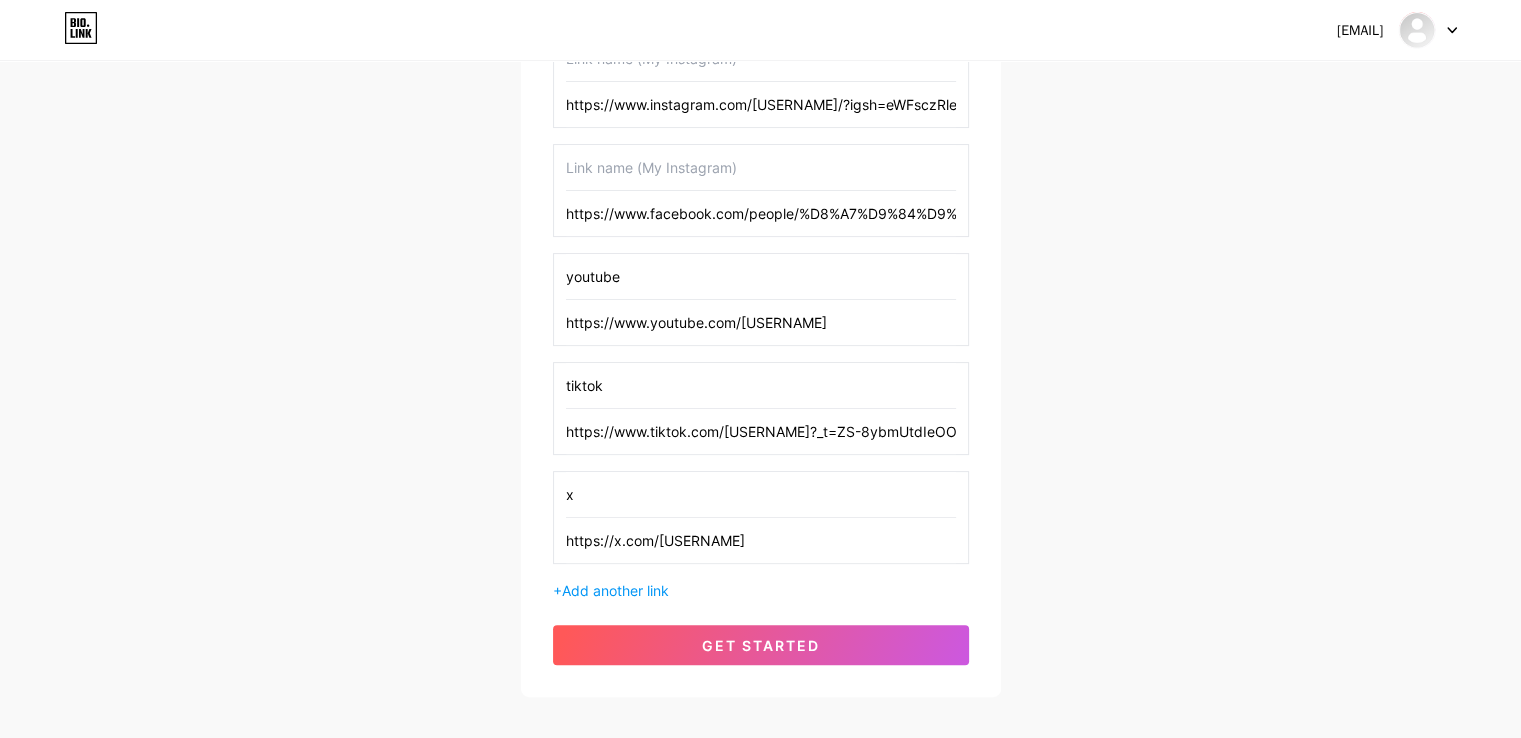 type on "youtube" 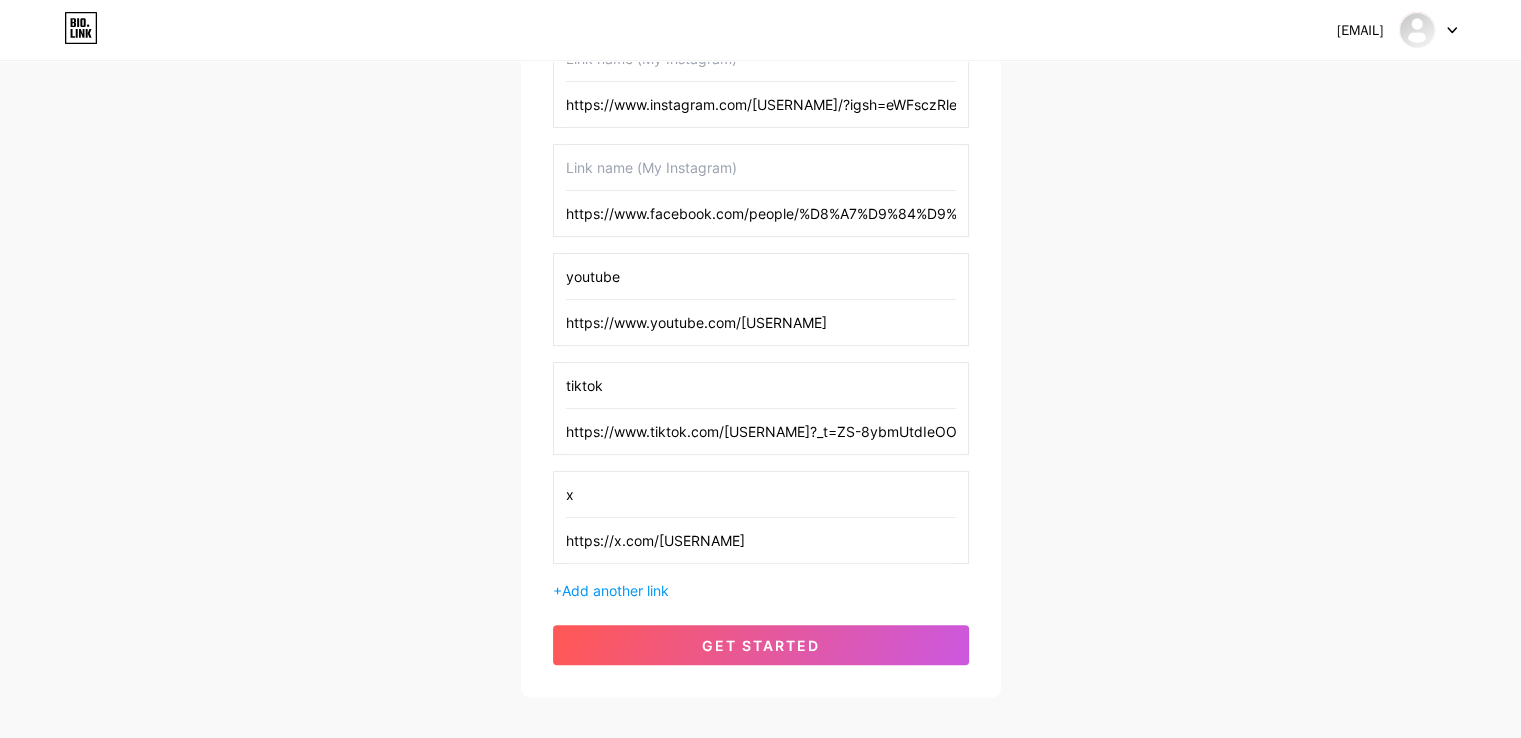 drag, startPoint x: 652, startPoint y: 203, endPoint x: 668, endPoint y: 218, distance: 21.931713 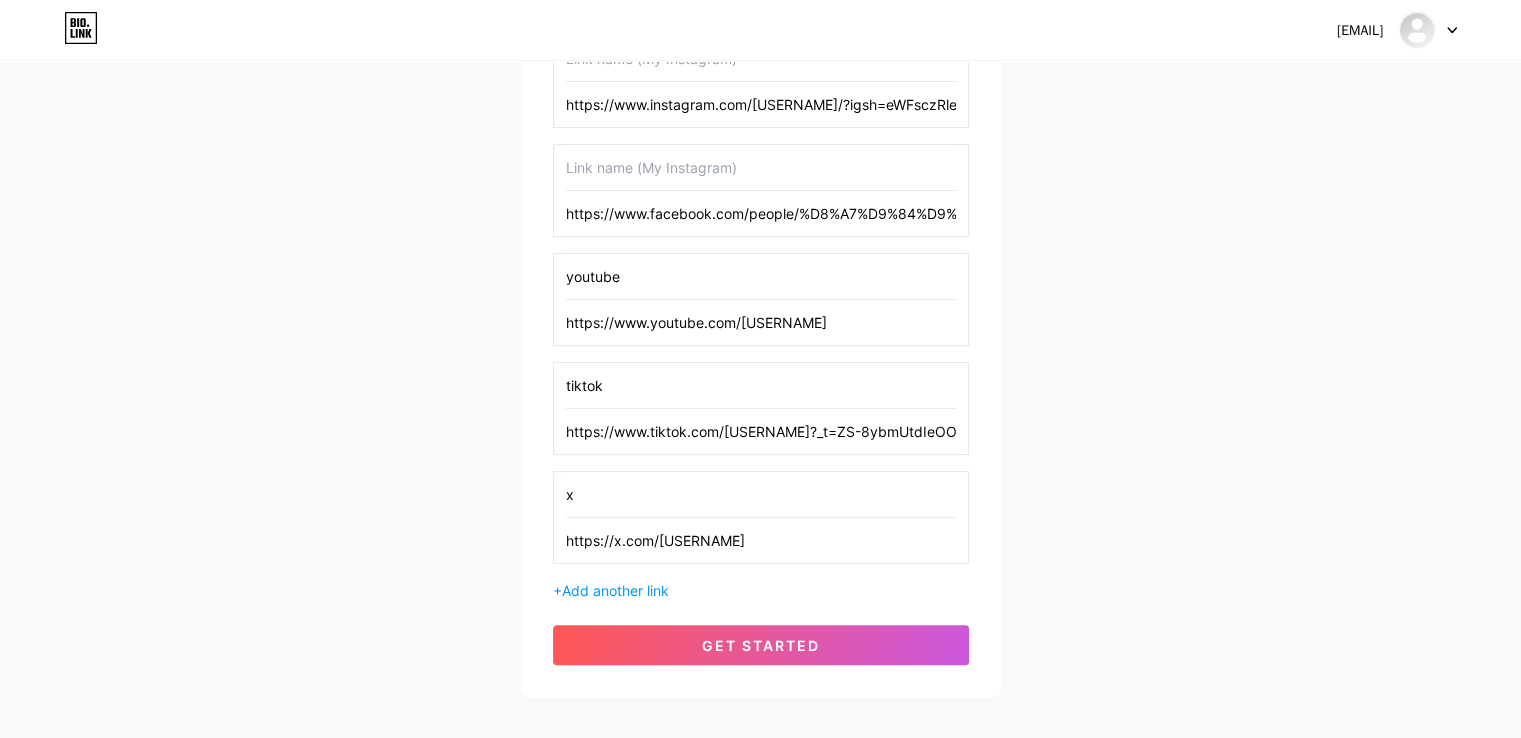 click on "https://www.facebook.com/people/[REDACTED]/[REDACTED]" at bounding box center [761, 213] 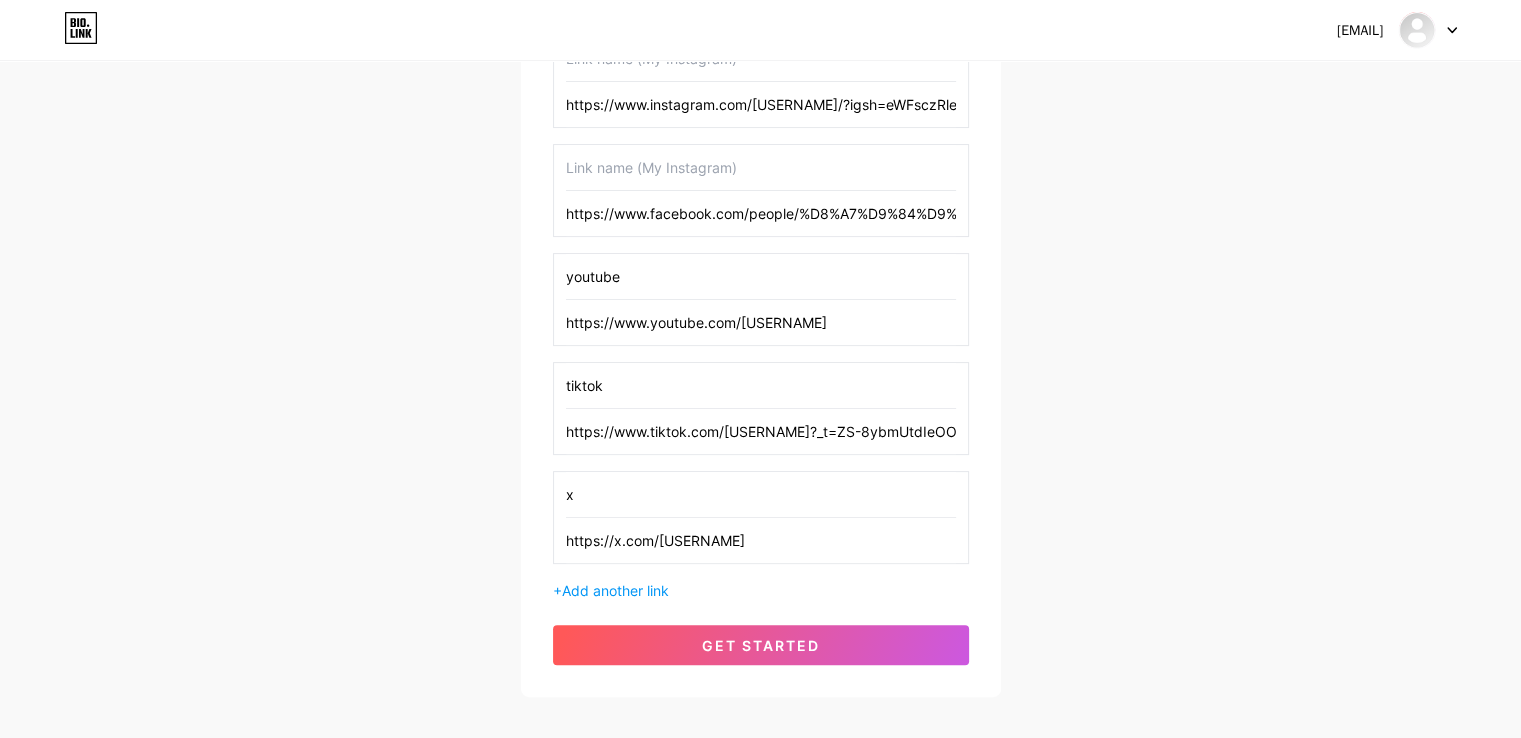 drag, startPoint x: 652, startPoint y: 209, endPoint x: 709, endPoint y: 236, distance: 63.07139 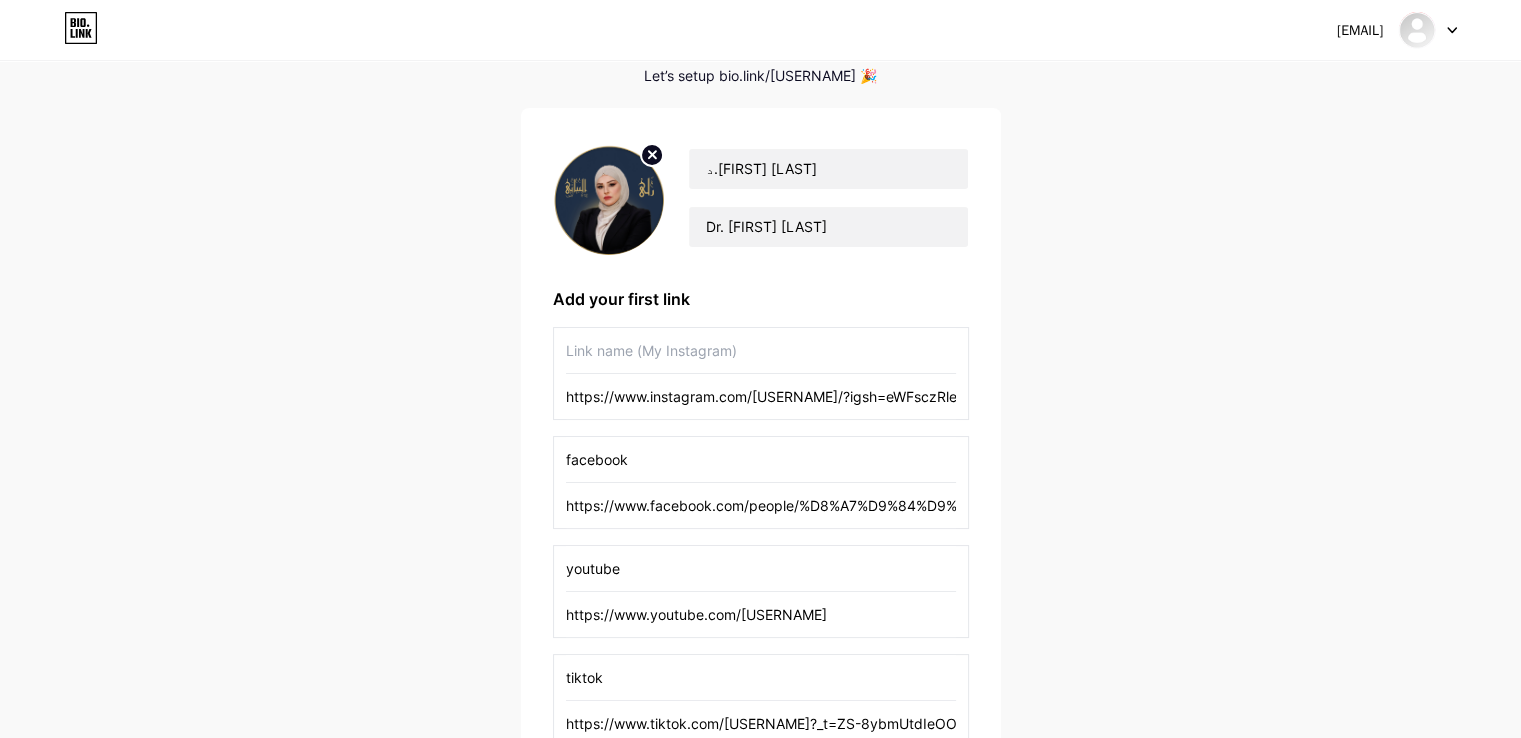 scroll, scrollTop: 88, scrollLeft: 0, axis: vertical 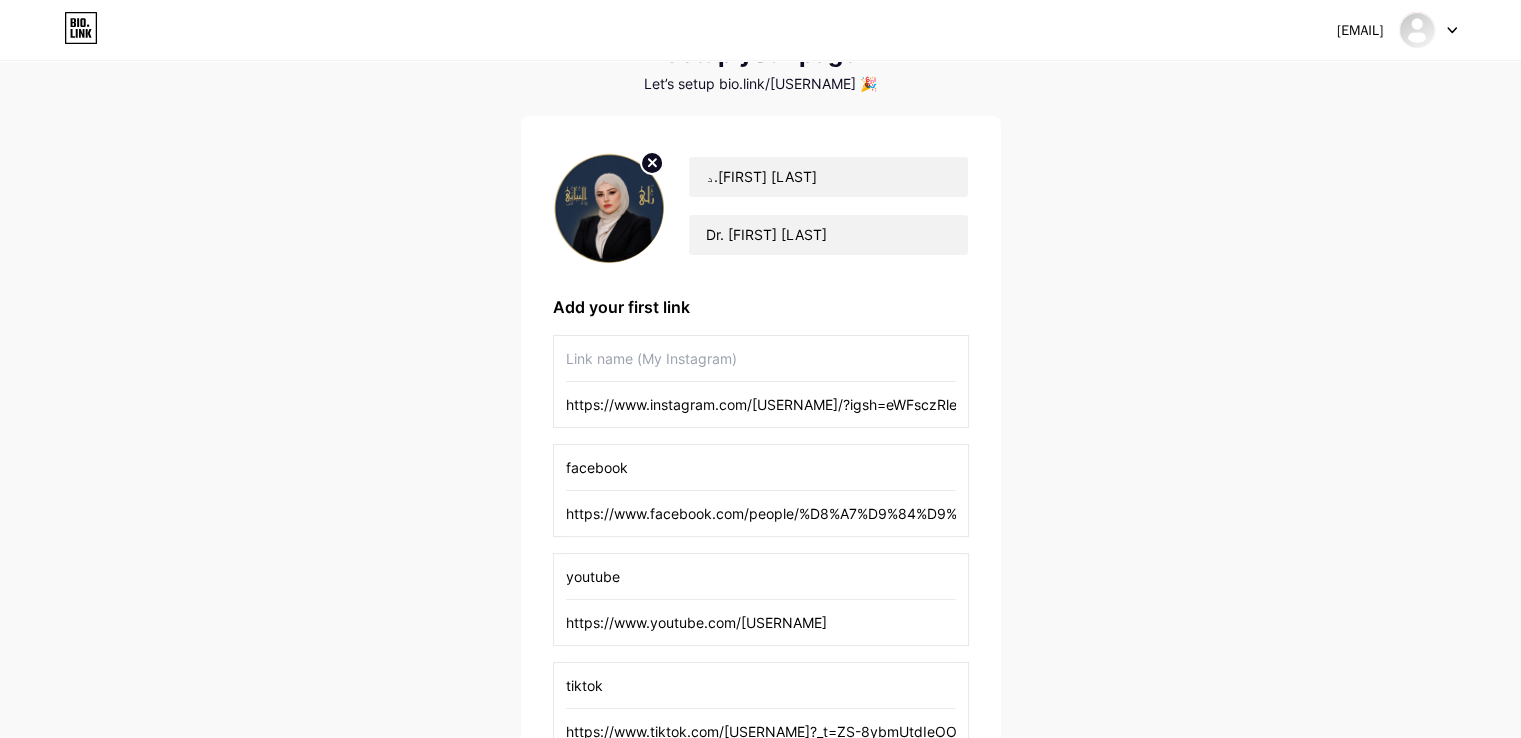 type on "facebook" 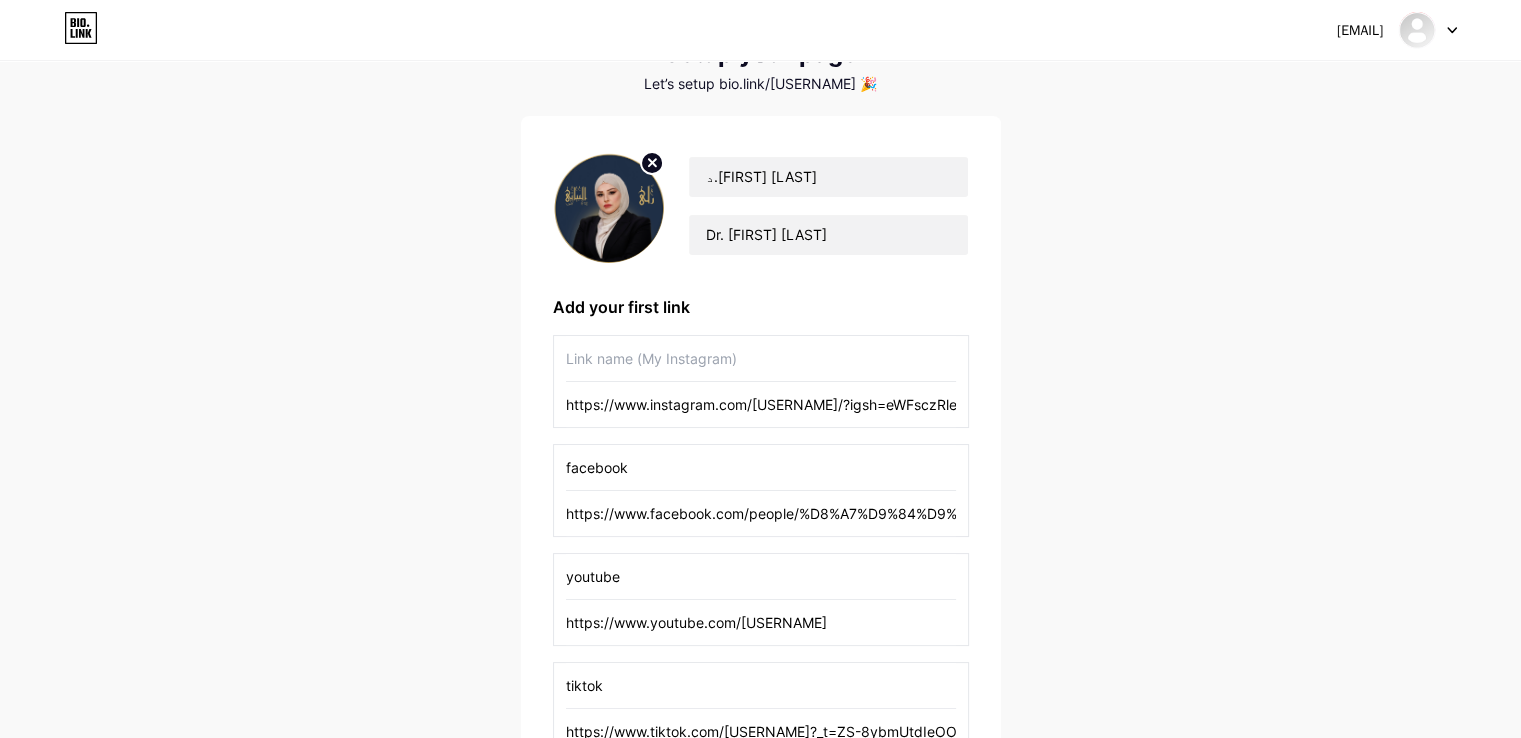 click on "https://www.instagram.com/[USERNAME]/?igsh=eWFsczRleGd4ZWZv#" at bounding box center (761, 404) 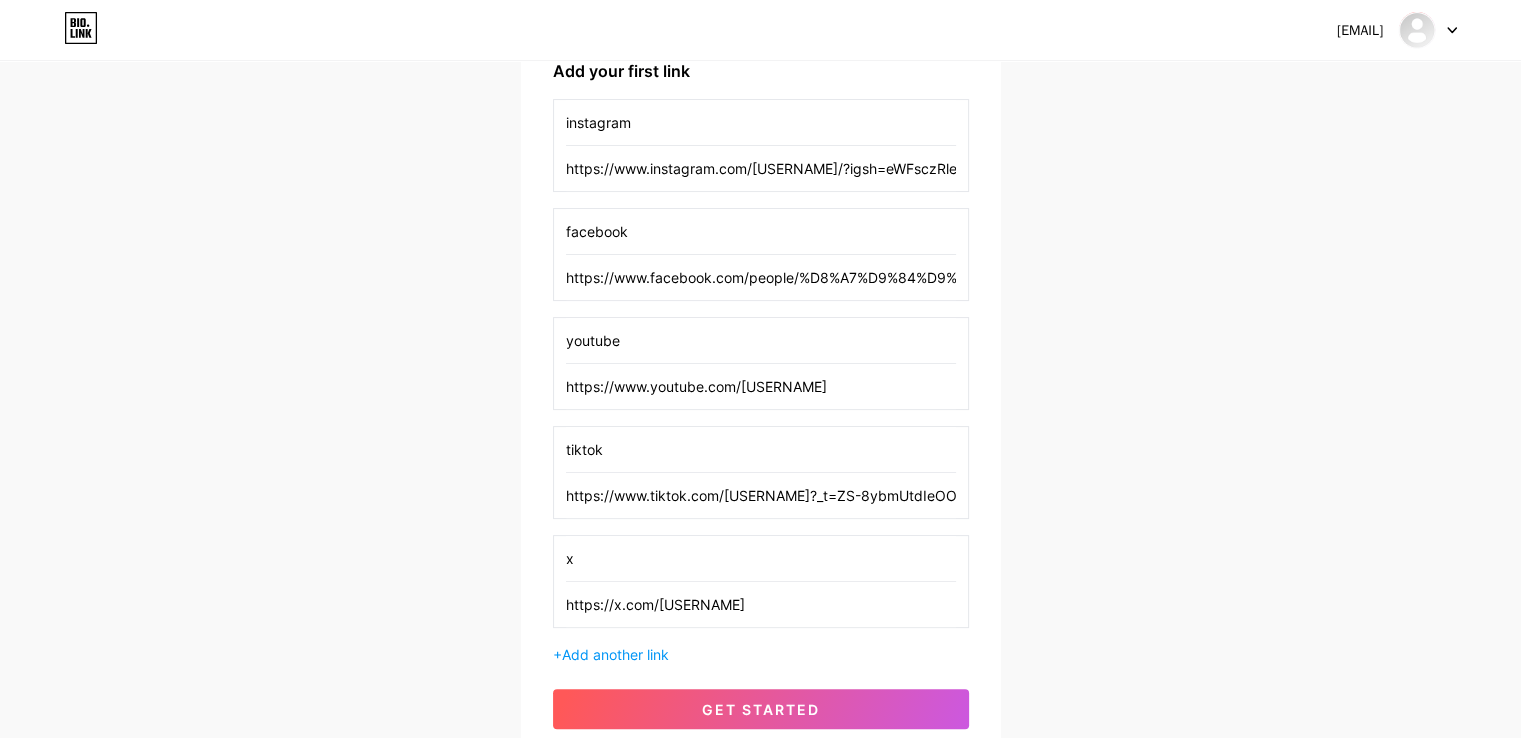 scroll, scrollTop: 488, scrollLeft: 0, axis: vertical 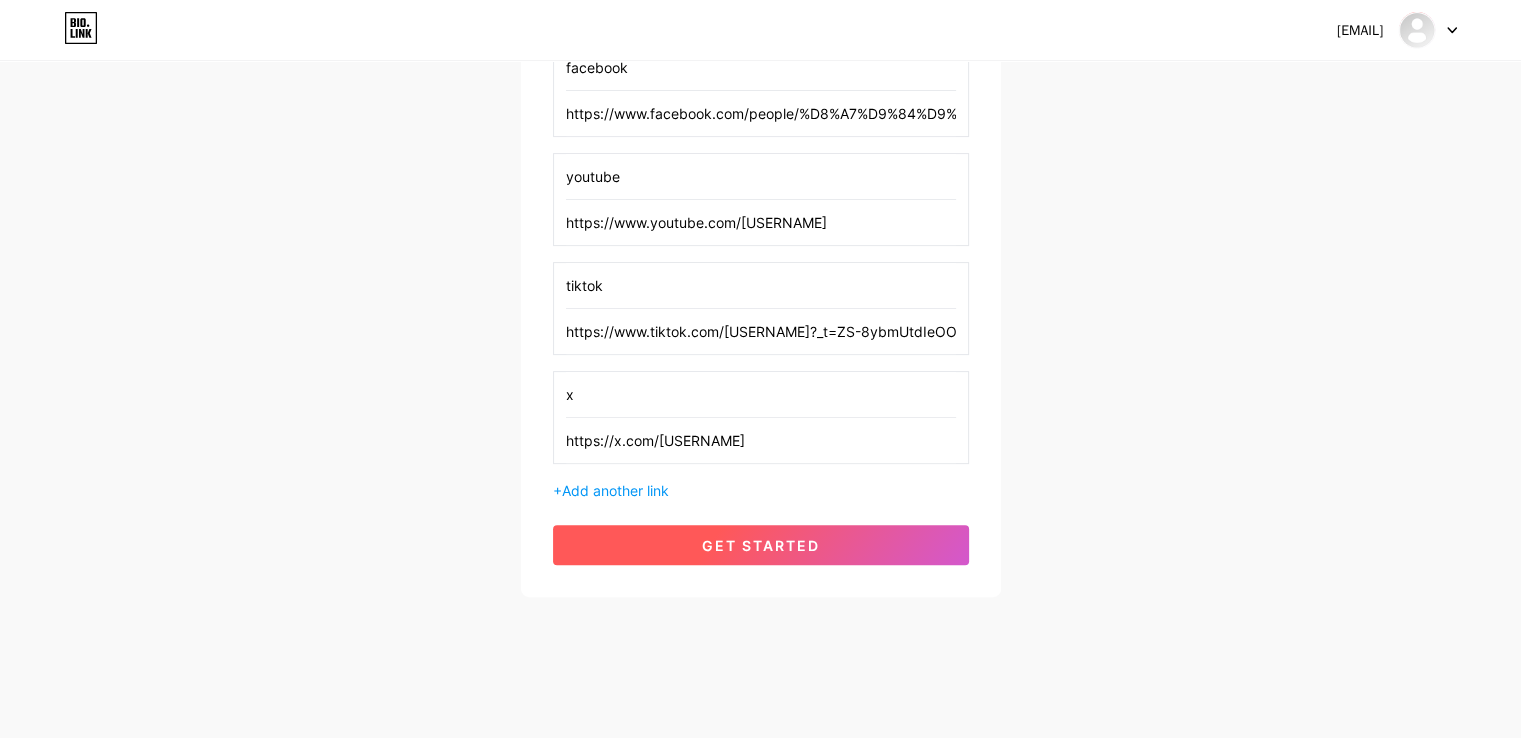 type on "instagram" 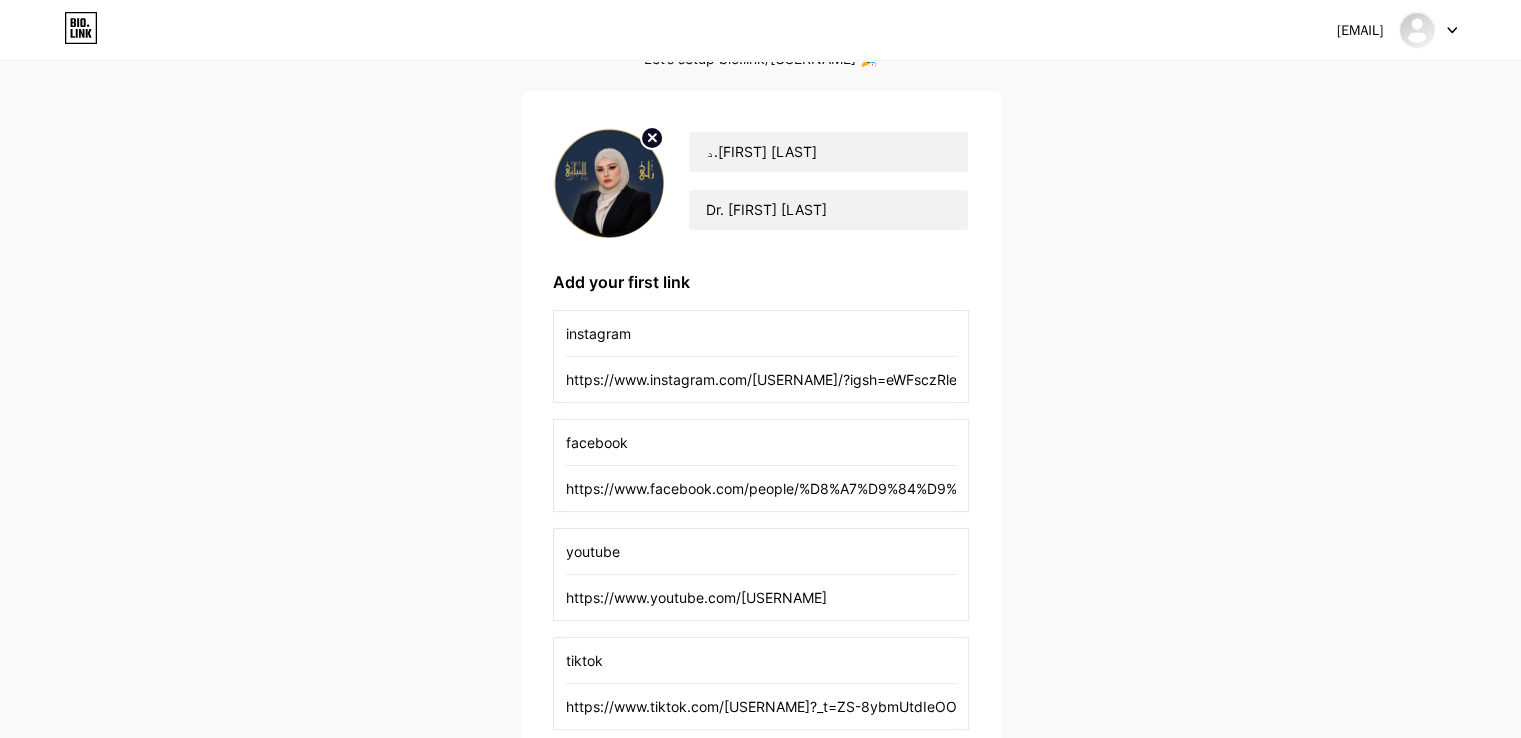 scroll, scrollTop: 0, scrollLeft: 0, axis: both 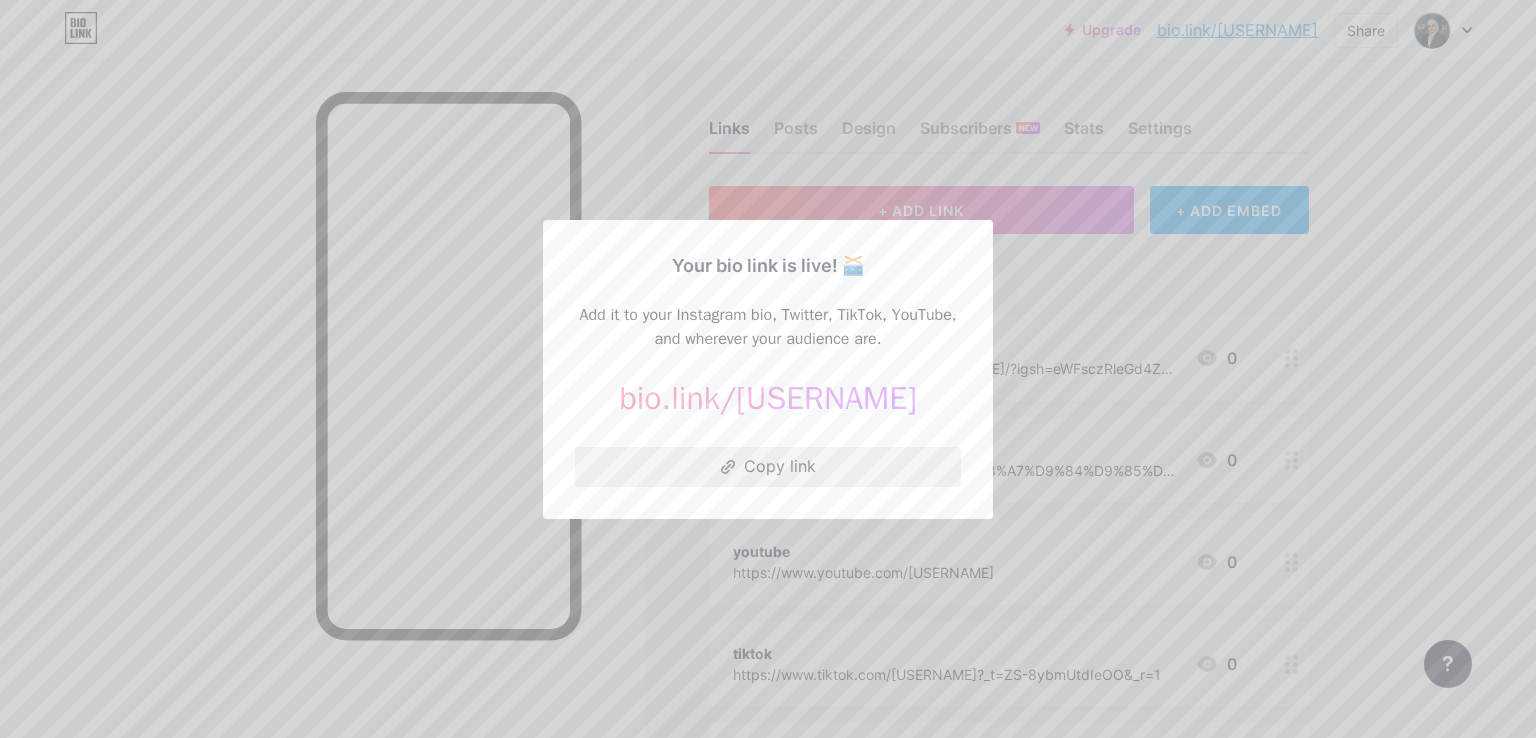 click on "Copy link" at bounding box center (768, 467) 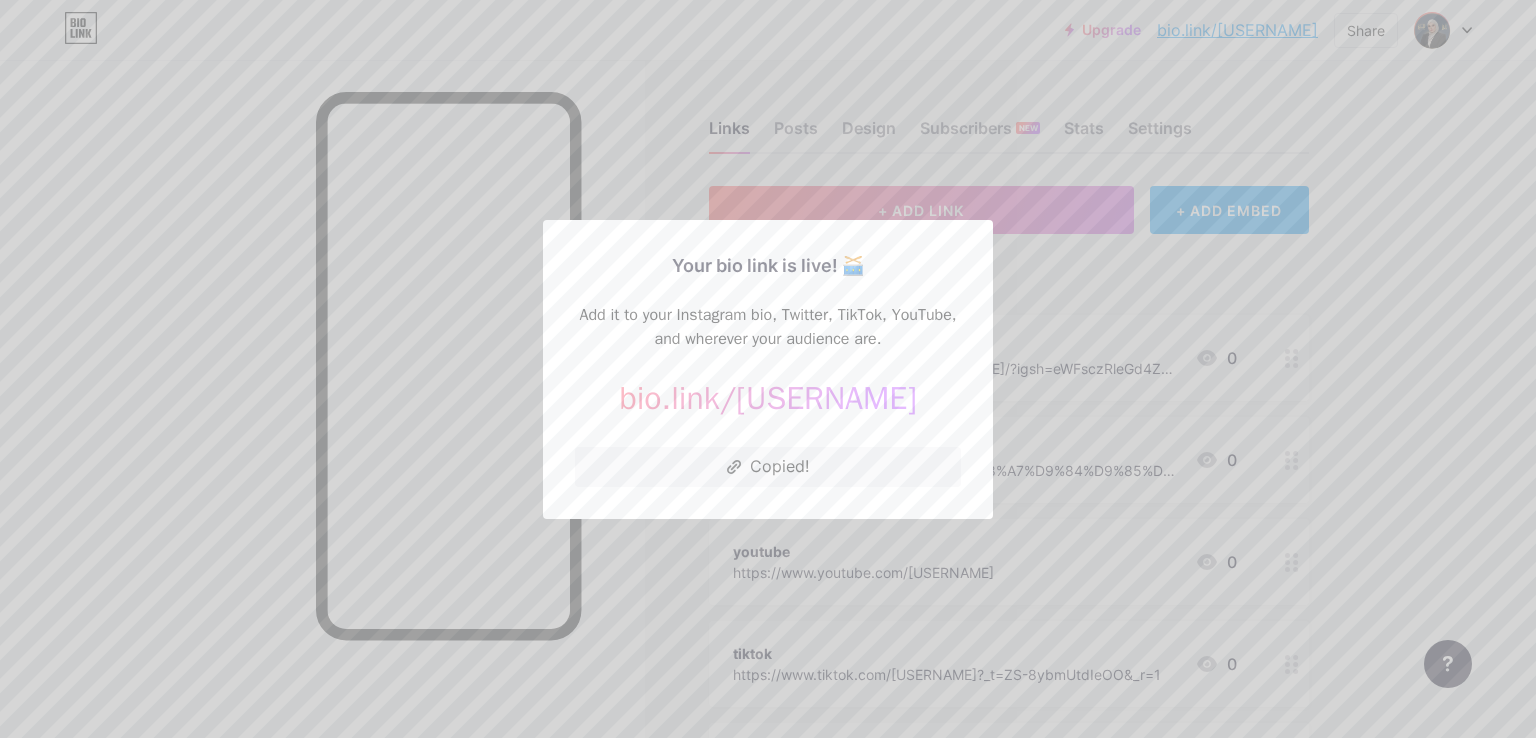 click at bounding box center (768, 369) 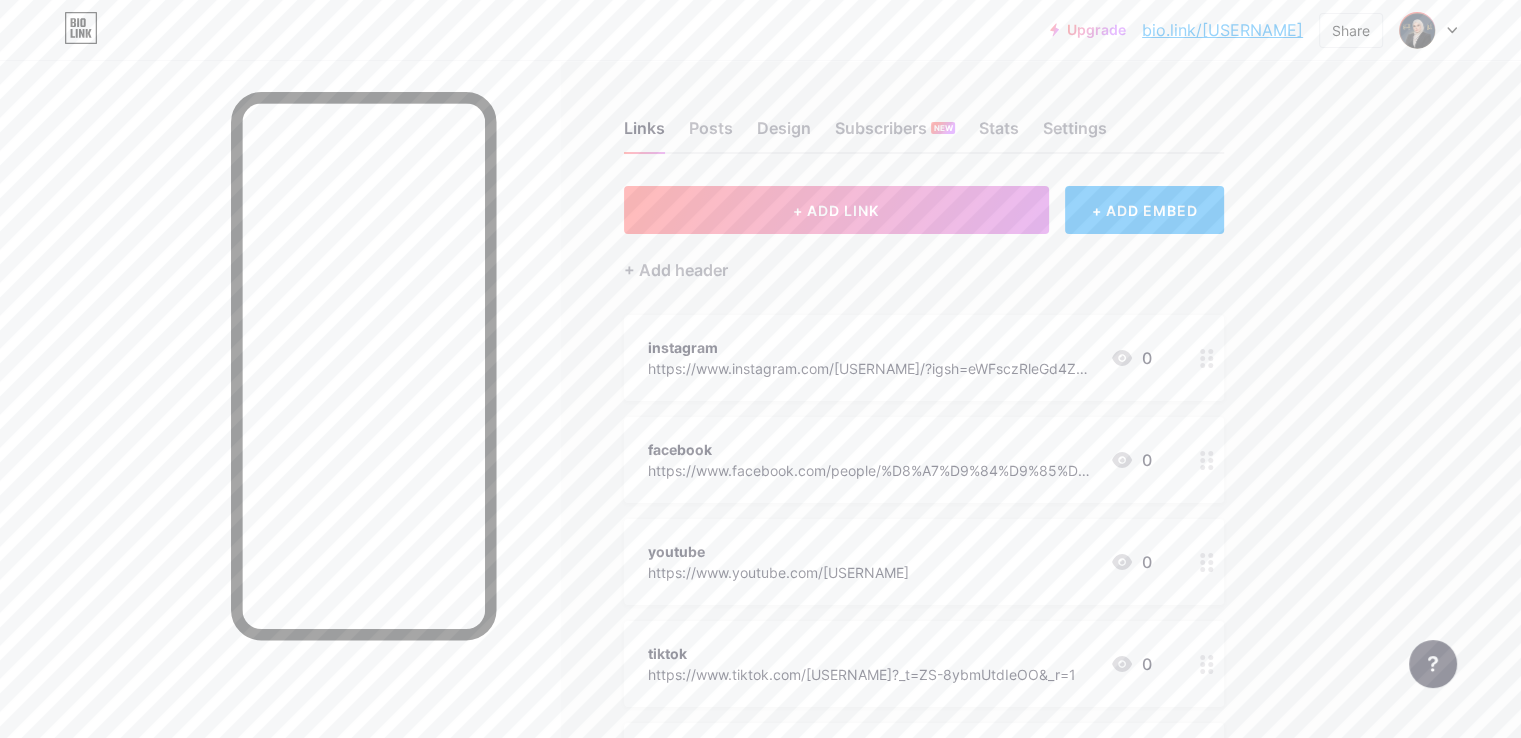 scroll, scrollTop: 0, scrollLeft: 0, axis: both 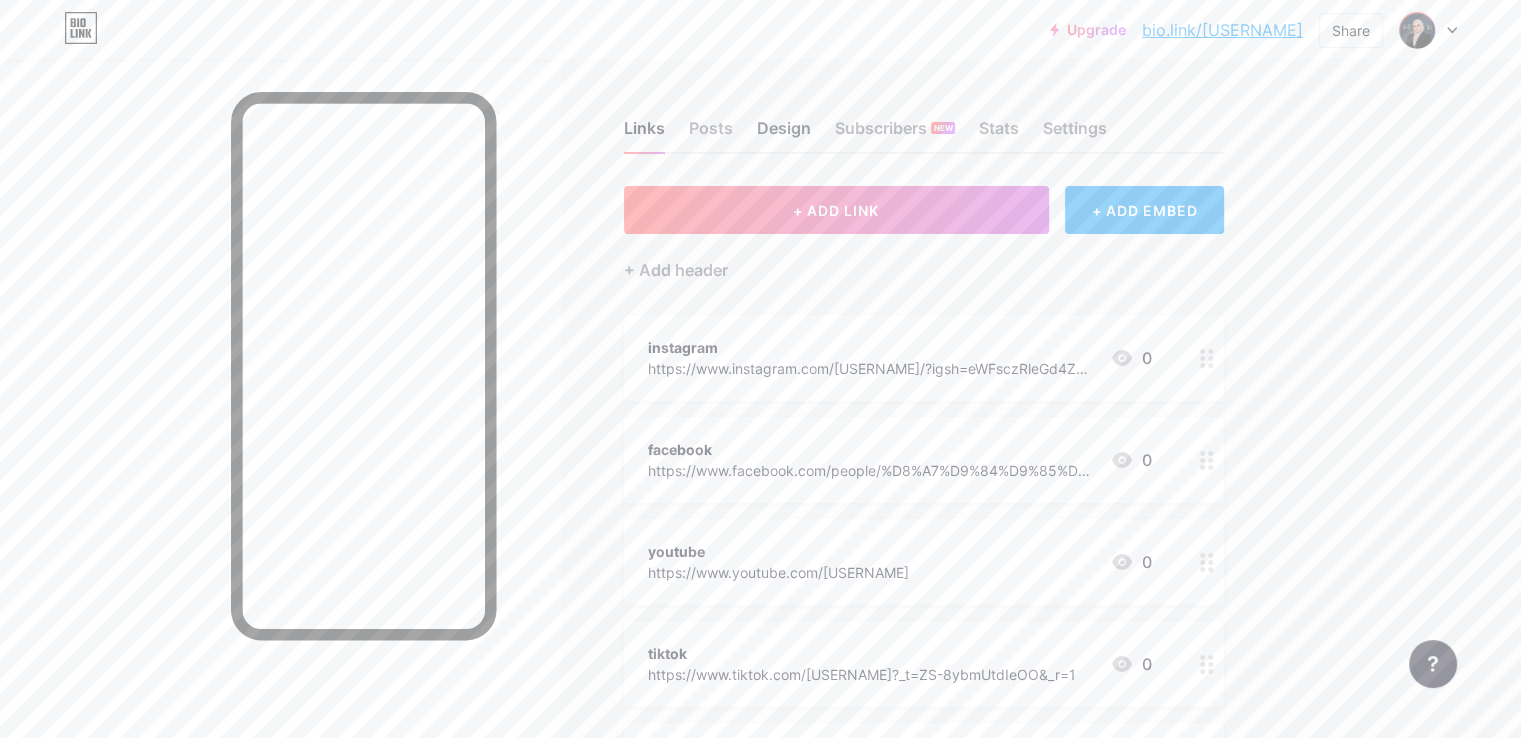 click on "Design" at bounding box center [784, 134] 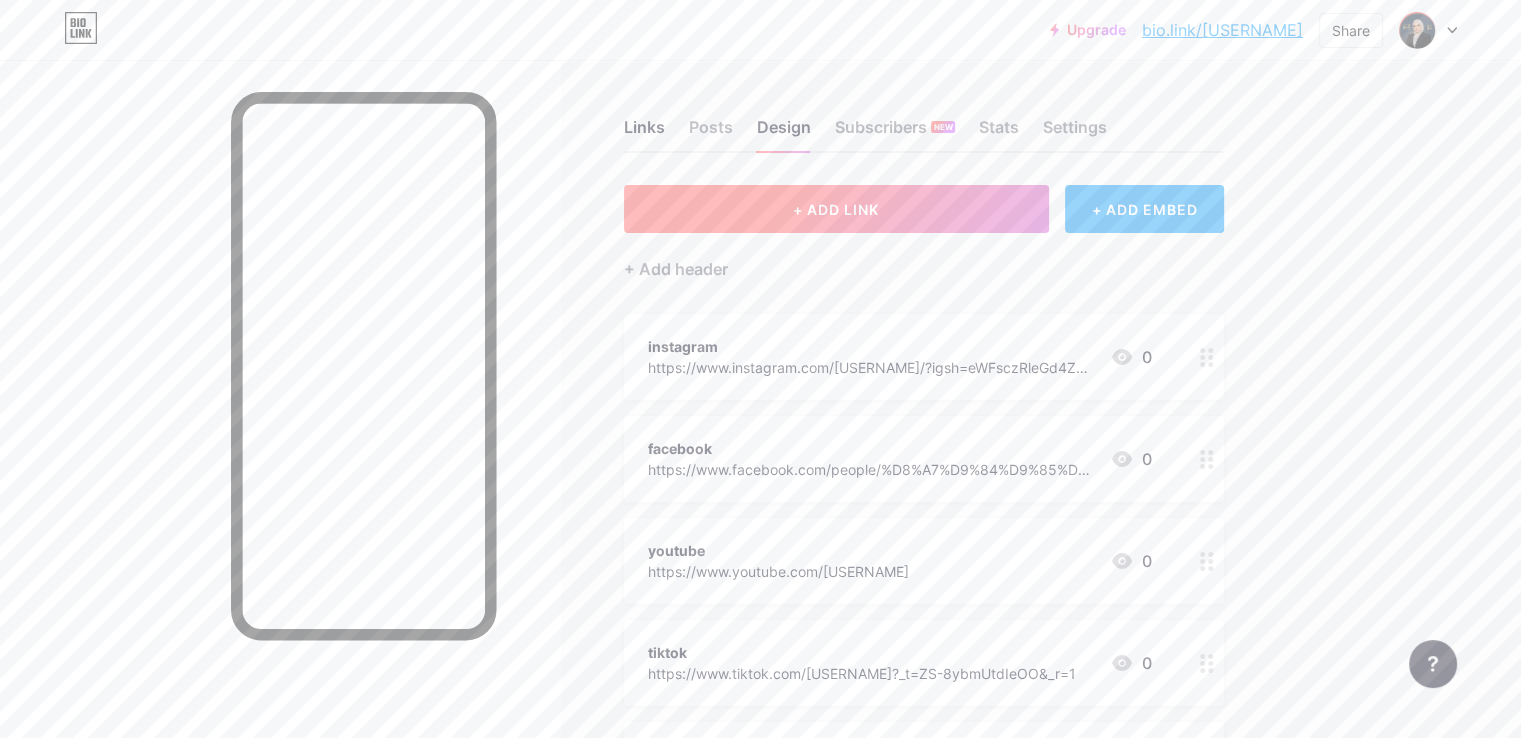 scroll, scrollTop: 0, scrollLeft: 0, axis: both 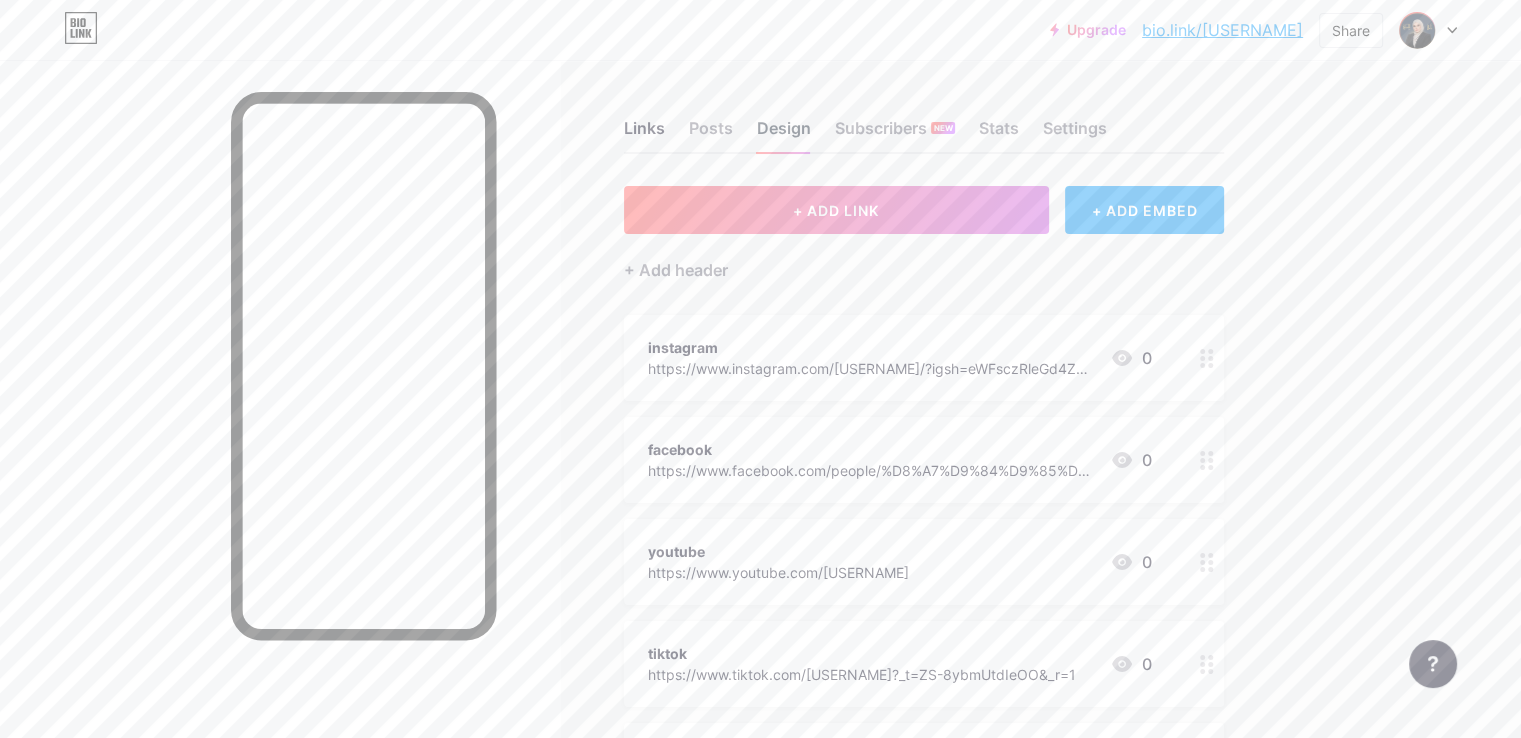 click on "Design" at bounding box center [784, 134] 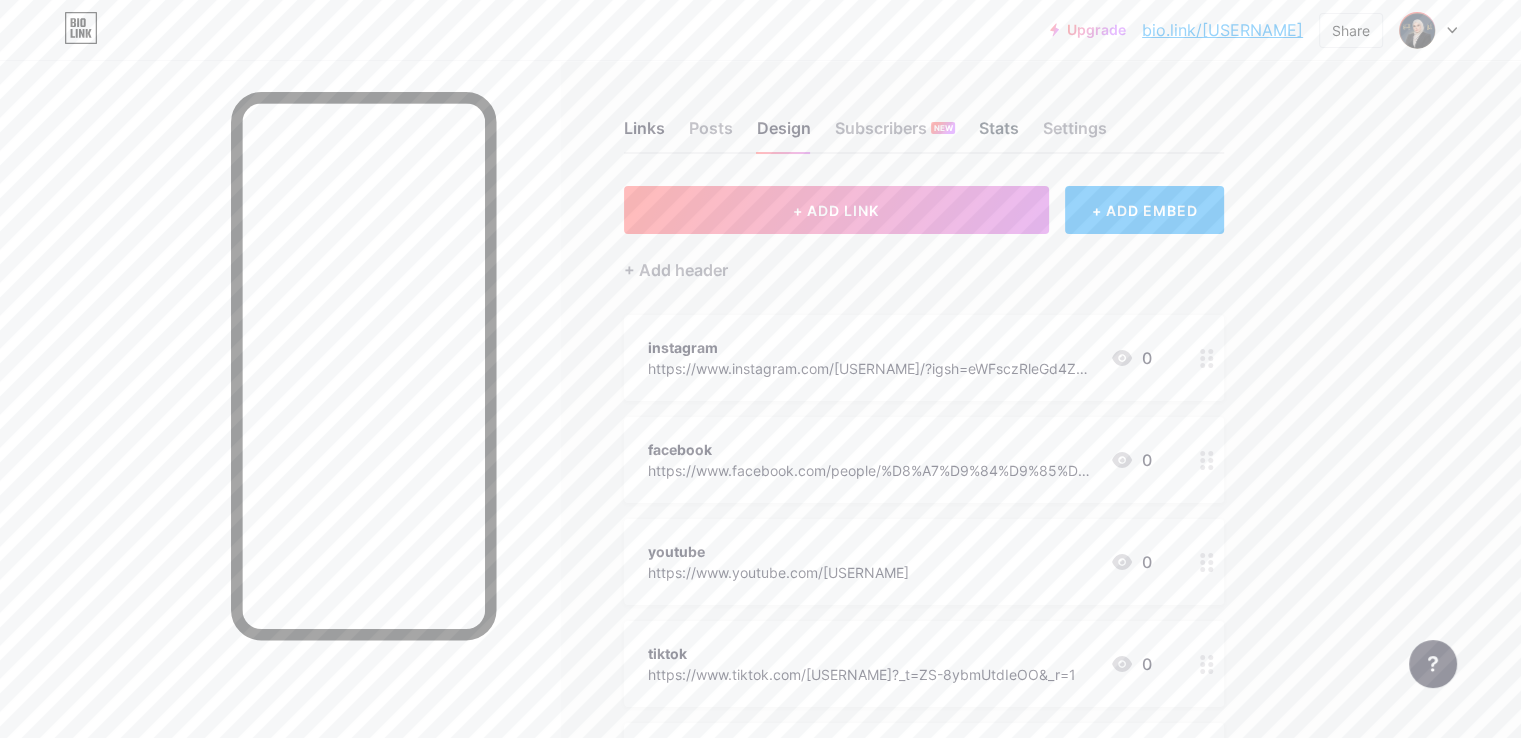 click on "Stats" at bounding box center (999, 134) 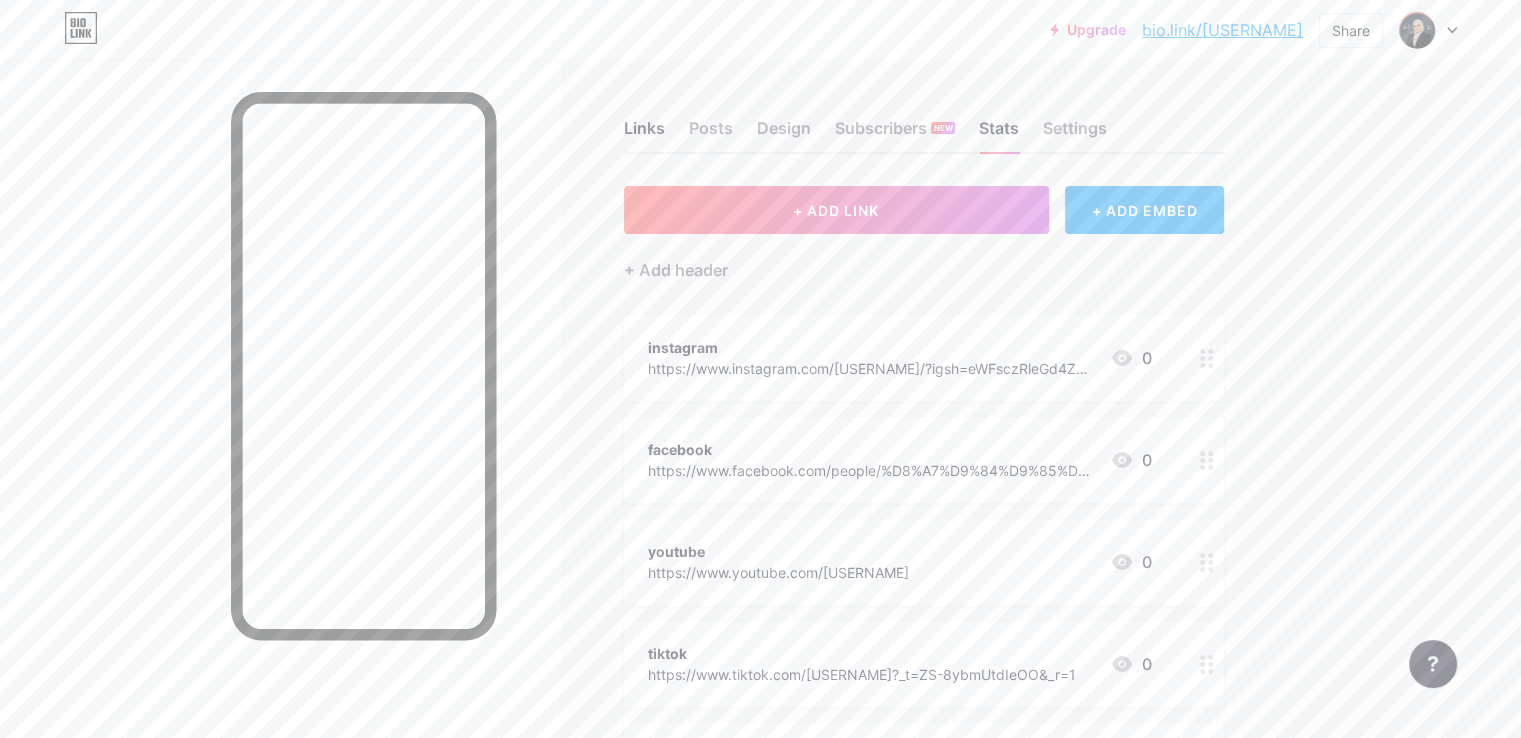 click at bounding box center (280, 429) 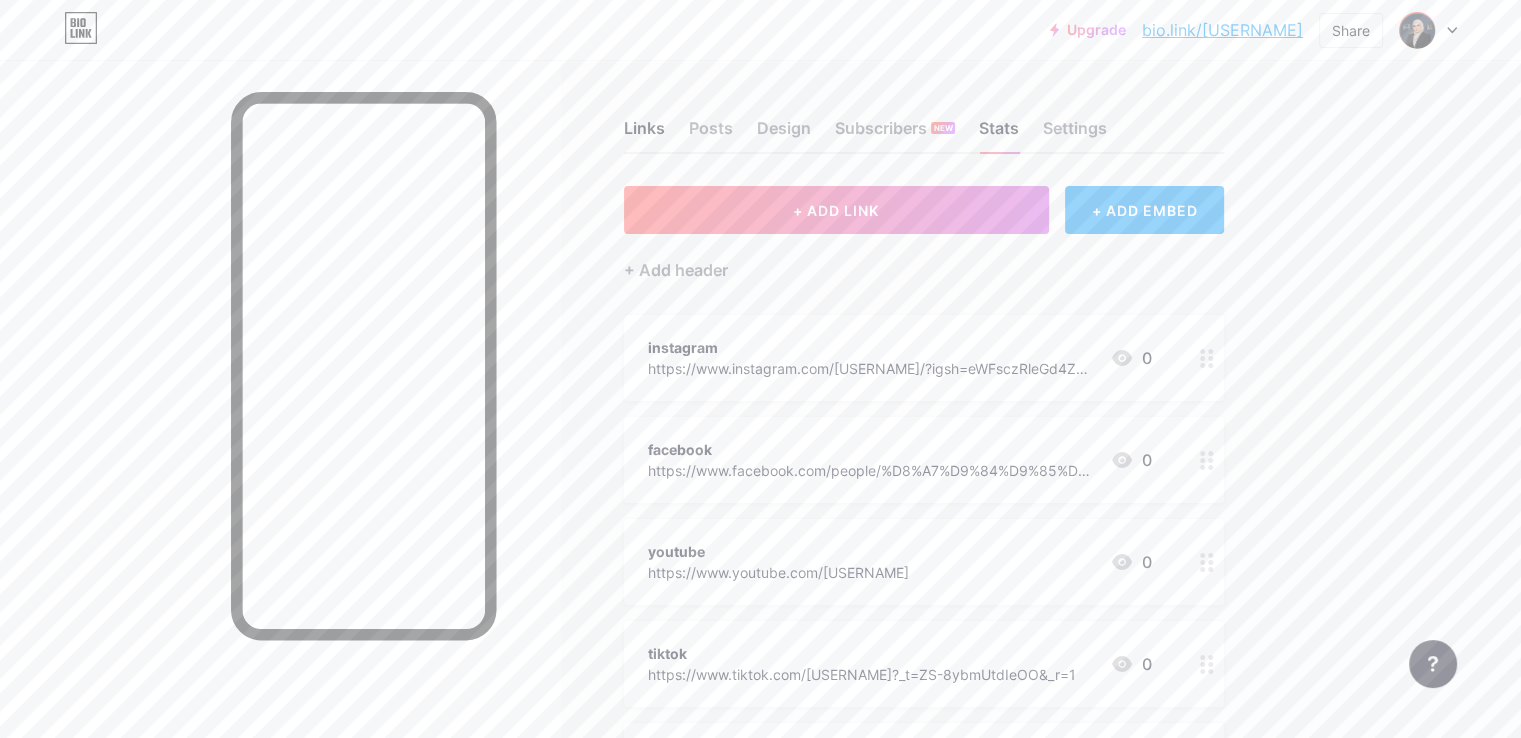 click on "Upgrade   bio.link/drrula...   bio.link/drrulafo   Share               Switch accounts     د.رلى فؤاد البياتي   bio.link/drrulafo       + Add a new page        Account settings   Logout   Link Copied
Links
Posts
Design
Subscribers
NEW
Stats
Settings       + ADD LINK     + ADD EMBED
+ Add header
instagram
https://www.instagram.com/dr.rula.f/?igsh=eWFsczRleGd4ZWZv#
0
facebook
https://www.facebook.com/people/%D8%A7%D9%84%D9%85%D9%83%D9%80%D8%AA%D8%A8-%D8%A7%D9%84%D8%A7%D8%B9%D9%84%D8%A7%D9%85%D9%8A-%D9%84%D9%84%D8%AF%D9%83%D8%AA%D9%88%D8%B1%D8%A9-%D8%B1%D9%84%D9%89-%D9%81%D8%A4%D8%A7%D8%AF-%D8%A7%D9%84%D8%A8%D9%8A%D8%A7%D8%AA%D9%8A/61578757815936/?rdid=hgC8x4NG0CX65Ddi&share_url=https%3A%2F%2Fwww.facebook.com%2Fshare%2F1GB755FkNT%2F
0" at bounding box center (760, 521) 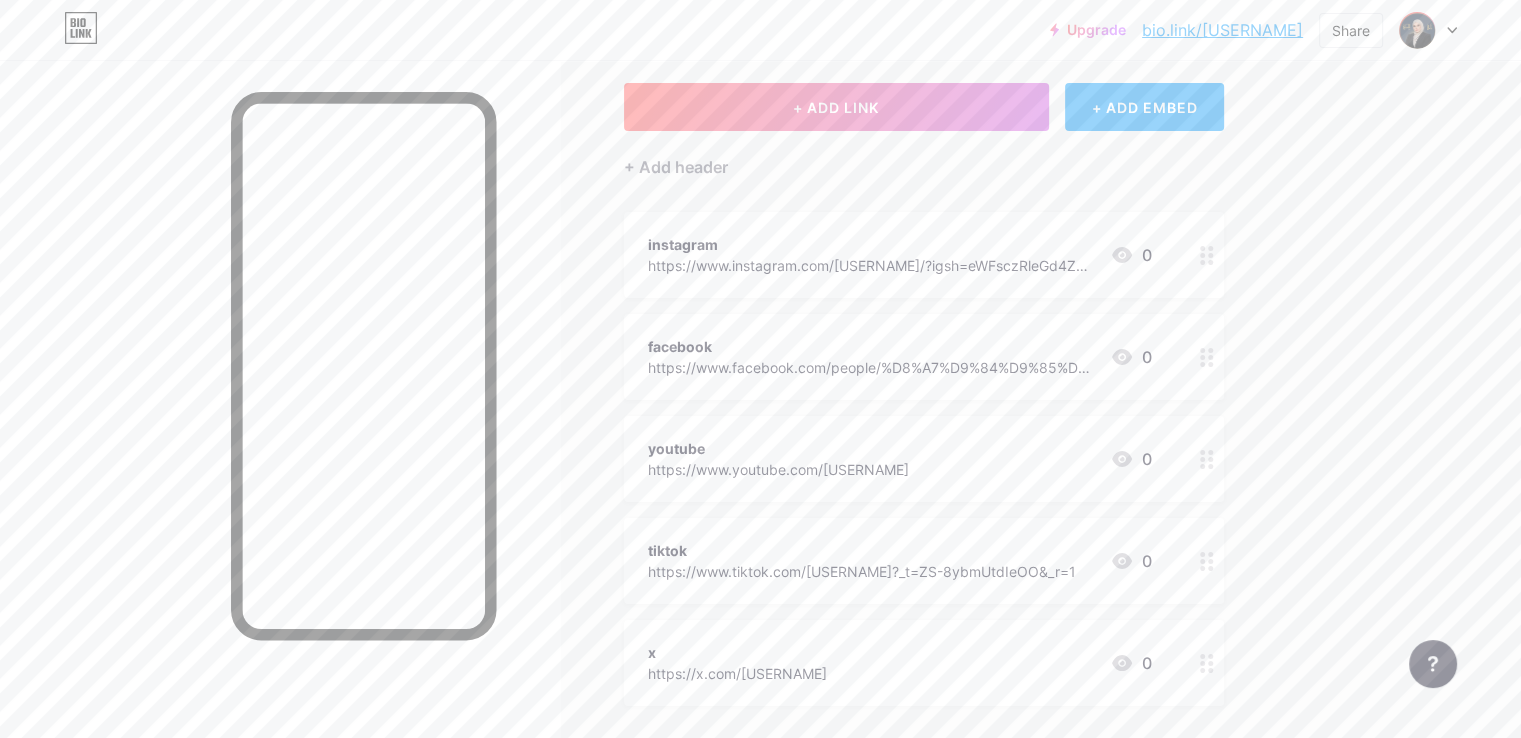 scroll, scrollTop: 0, scrollLeft: 0, axis: both 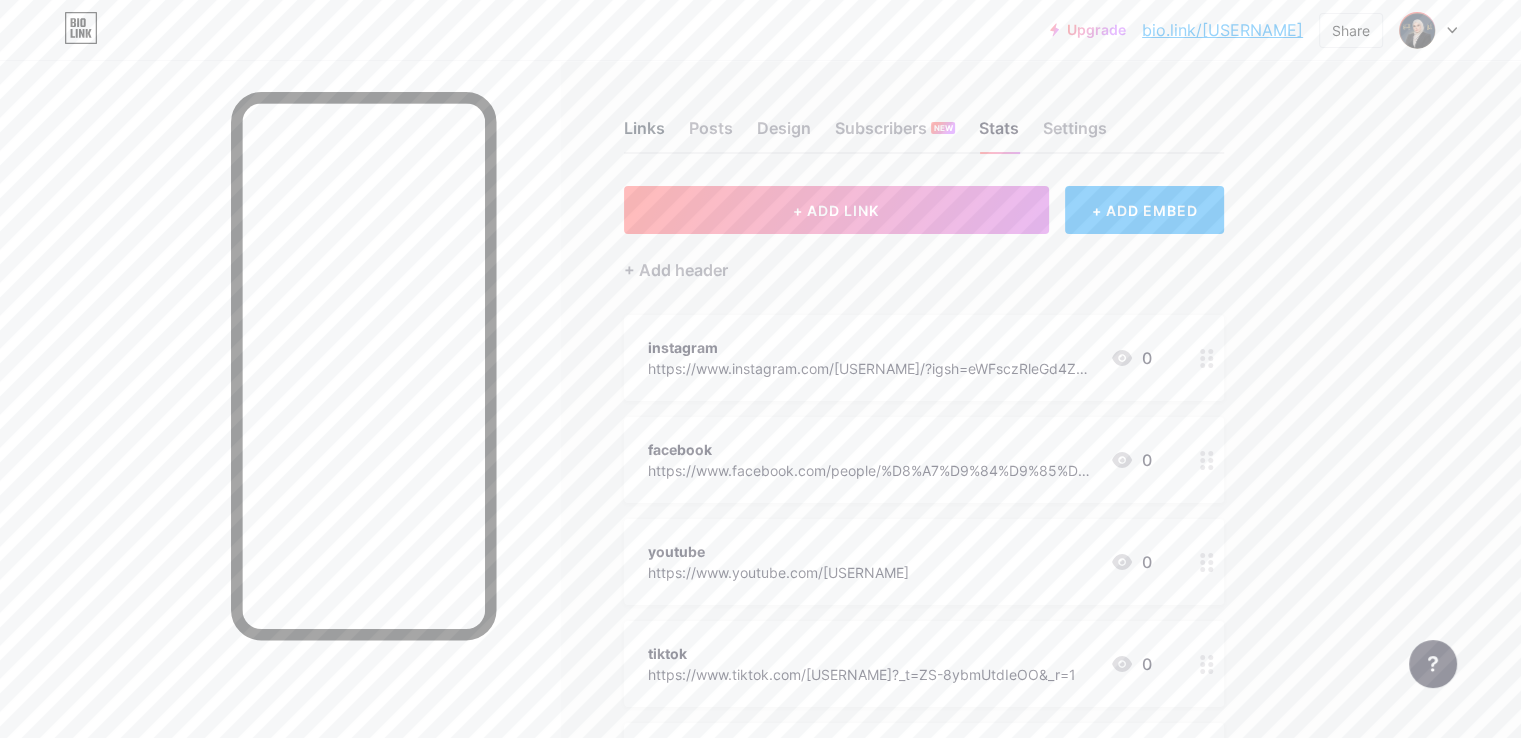 click on "Links" at bounding box center (644, 134) 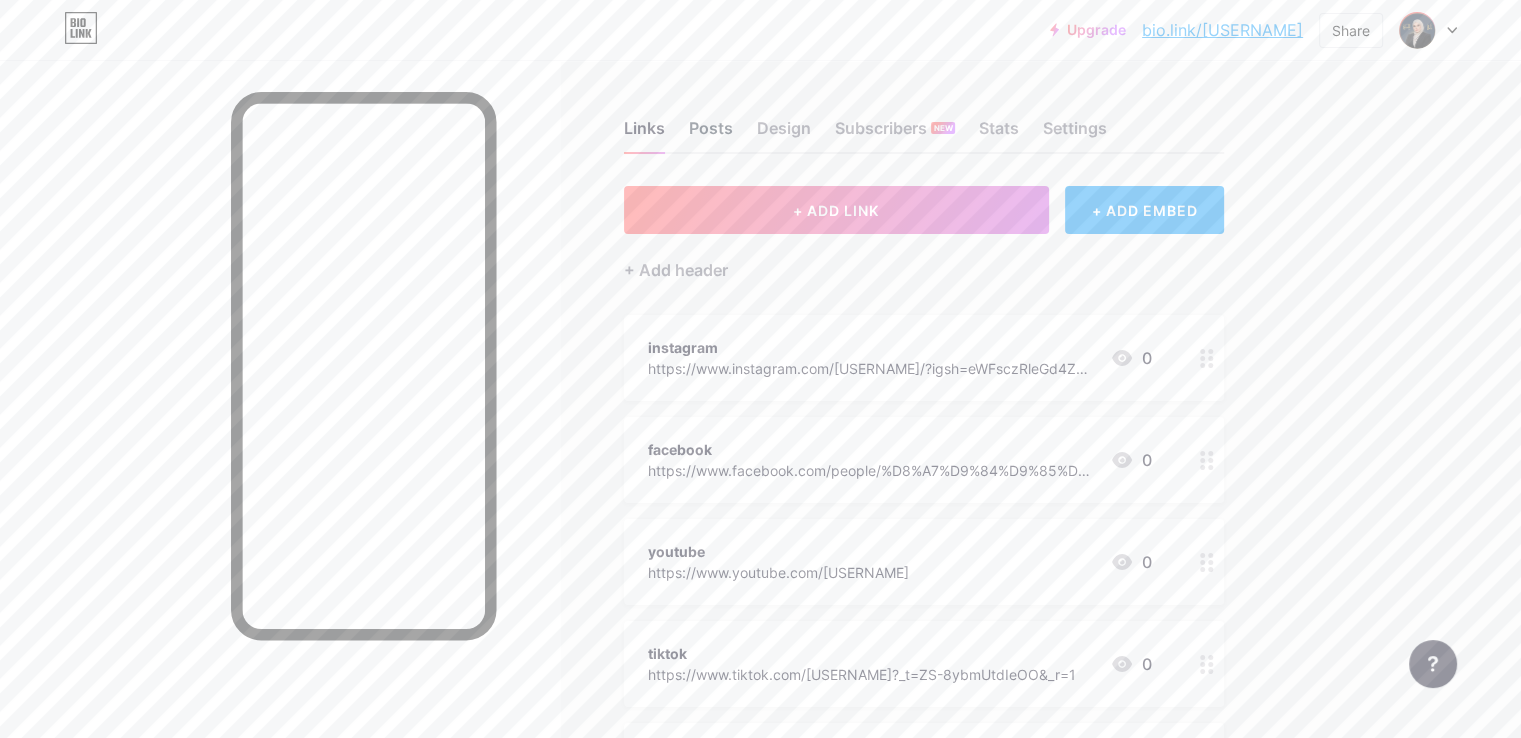 click on "Posts" at bounding box center (711, 134) 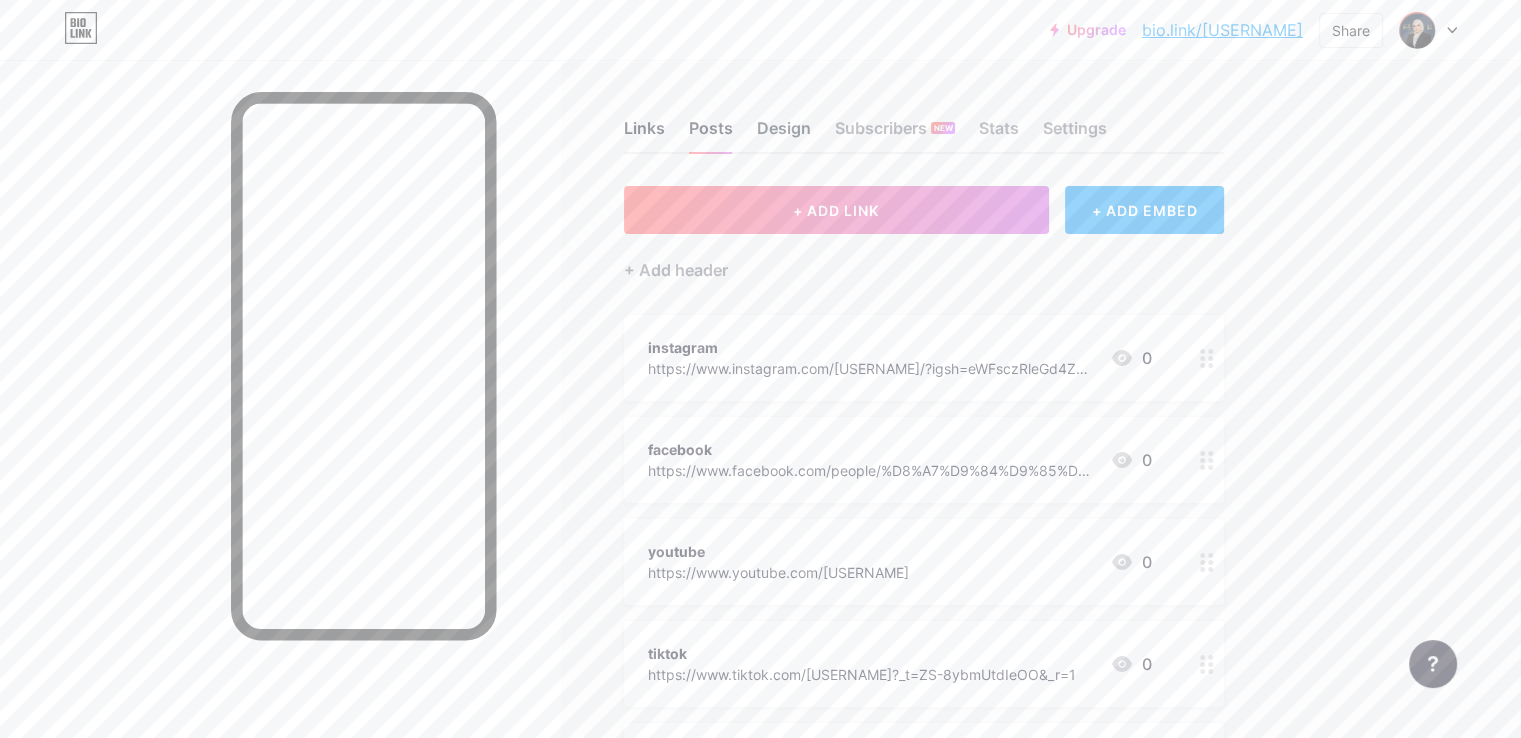 click on "Design" at bounding box center [784, 134] 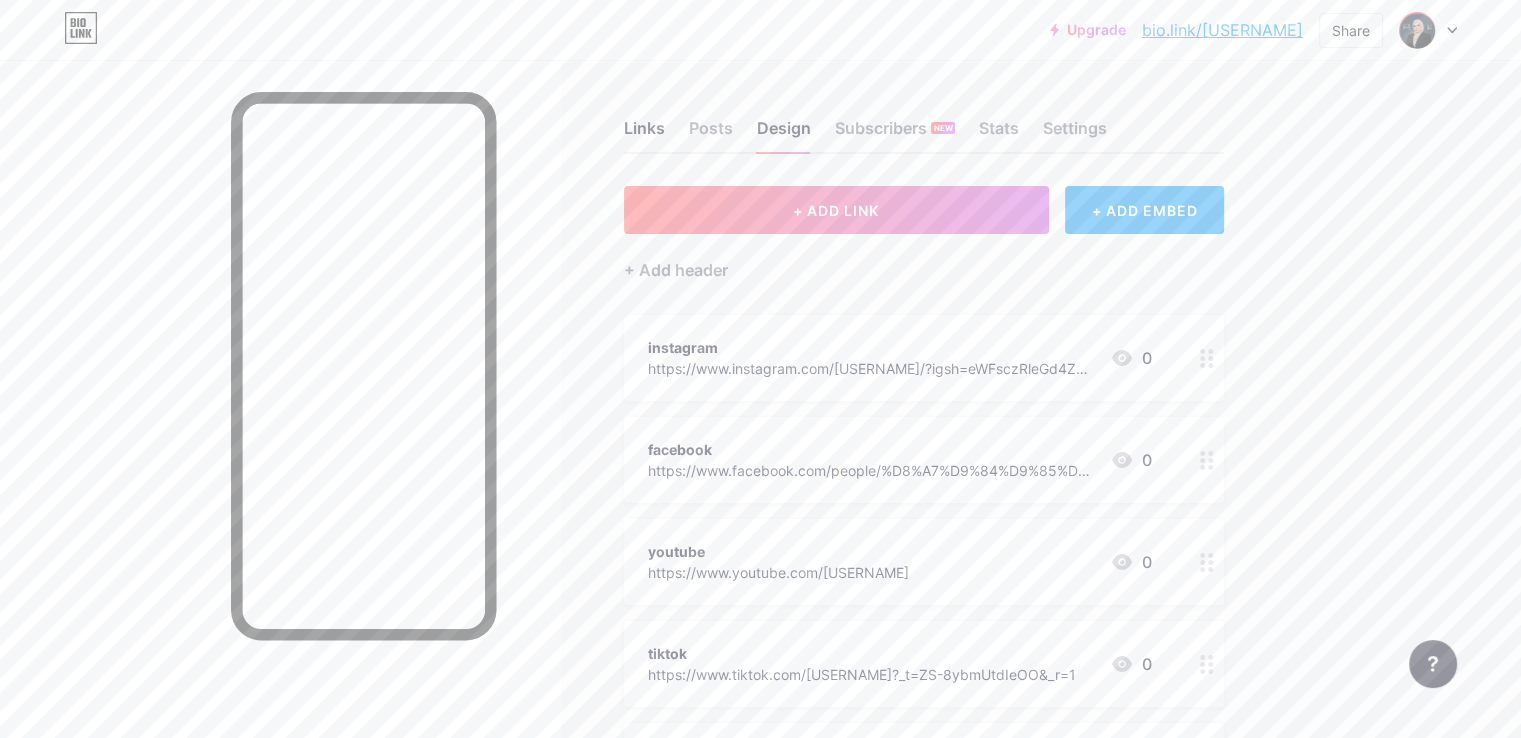 click on "Links
Posts
Design
Subscribers
NEW
Stats
Settings" at bounding box center [924, 119] 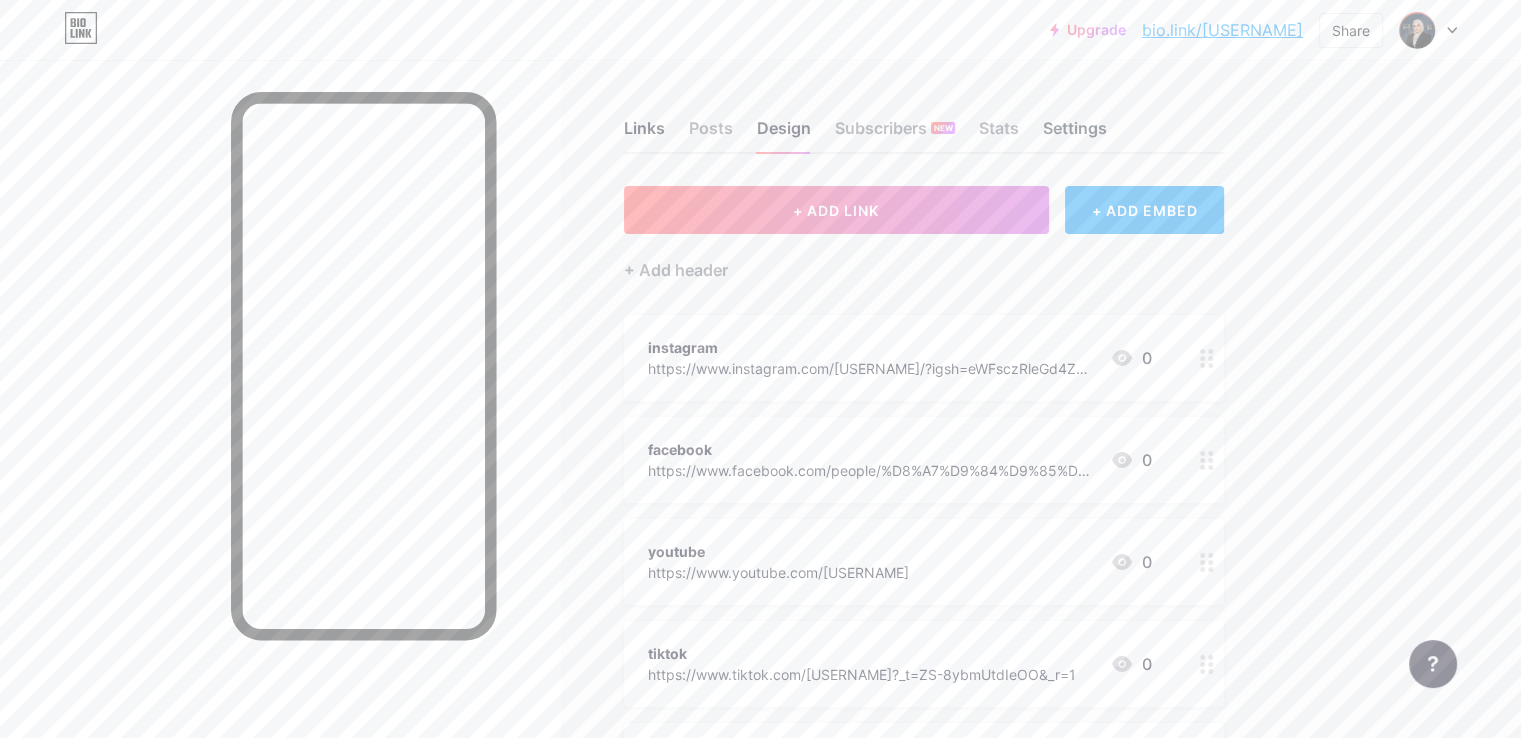 click on "Settings" at bounding box center (1075, 134) 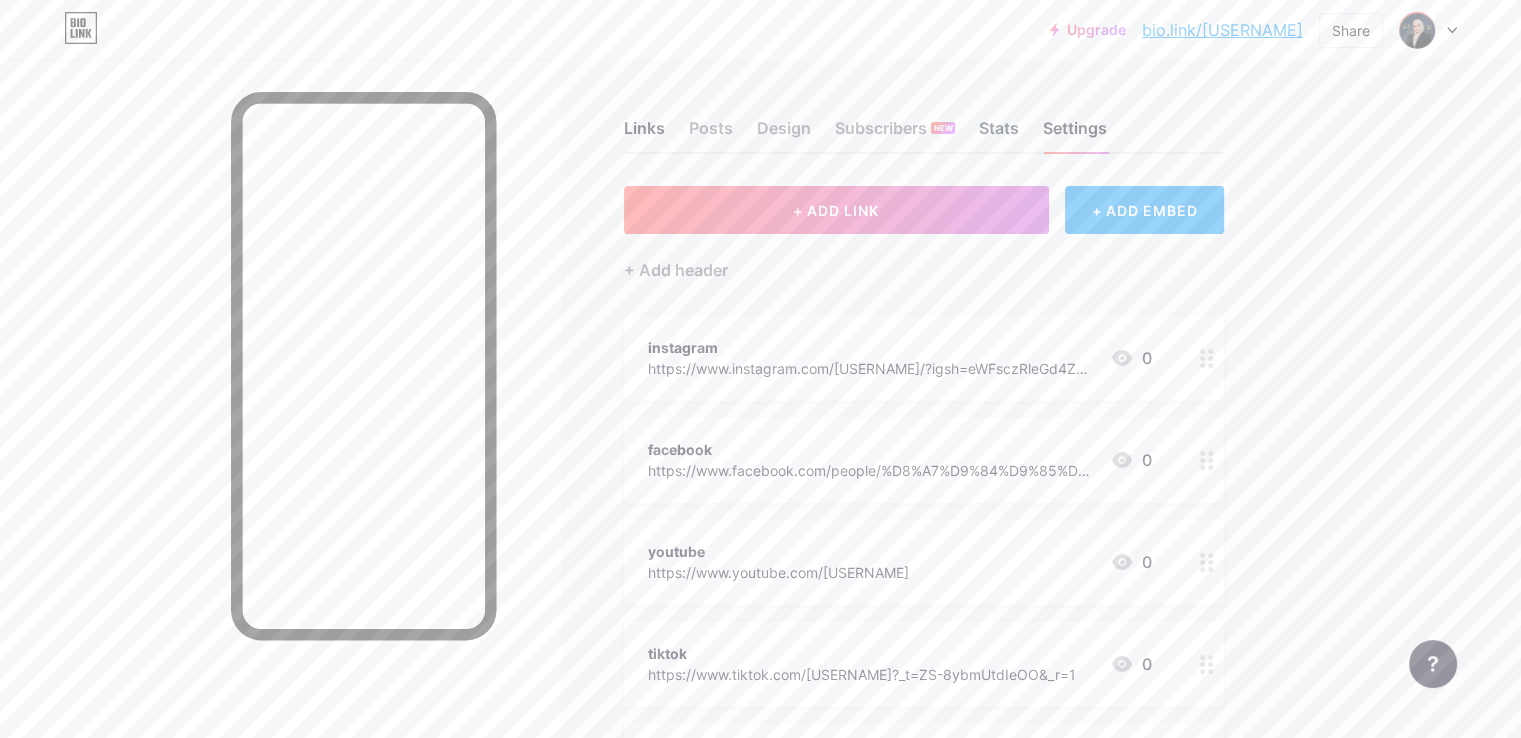 click on "Stats" at bounding box center [999, 134] 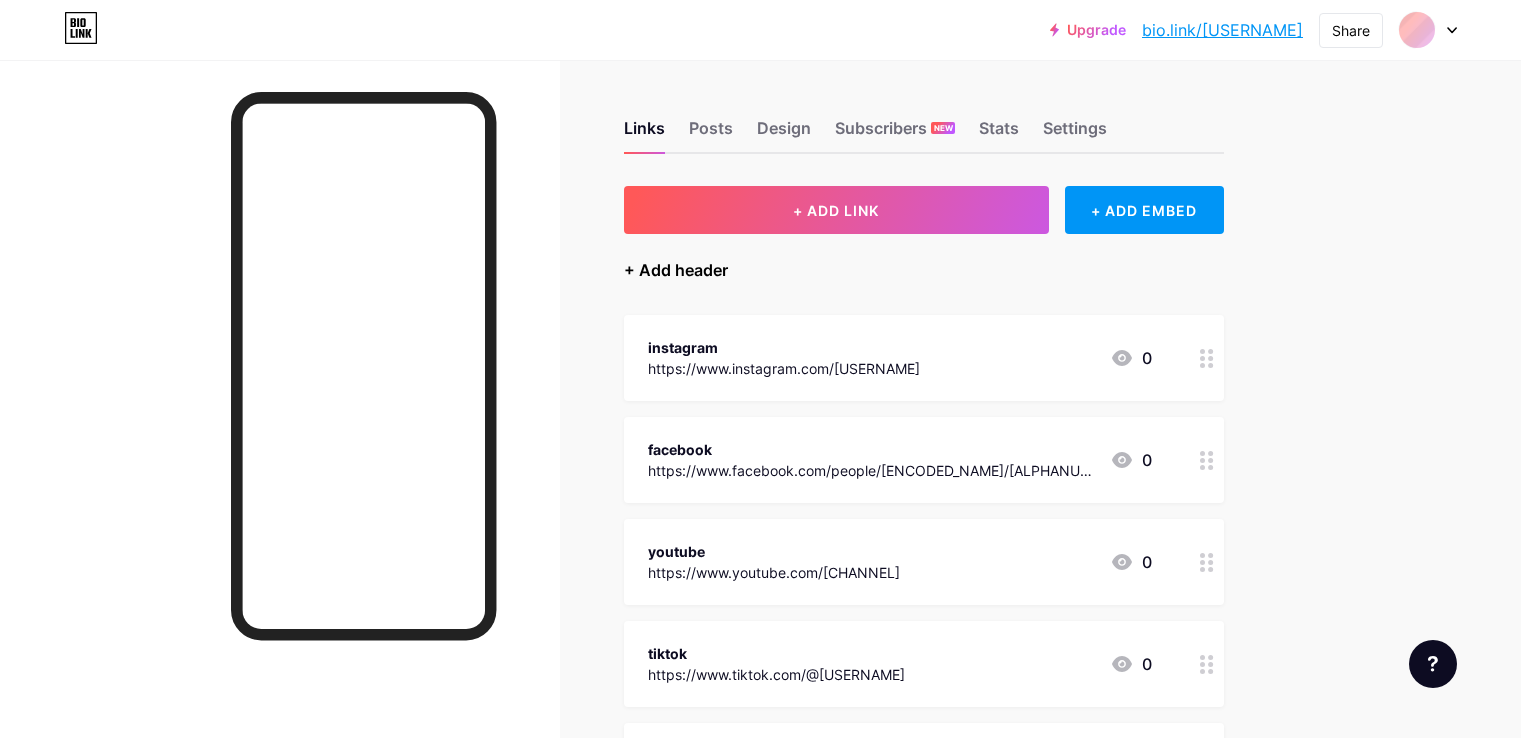 scroll, scrollTop: 0, scrollLeft: 0, axis: both 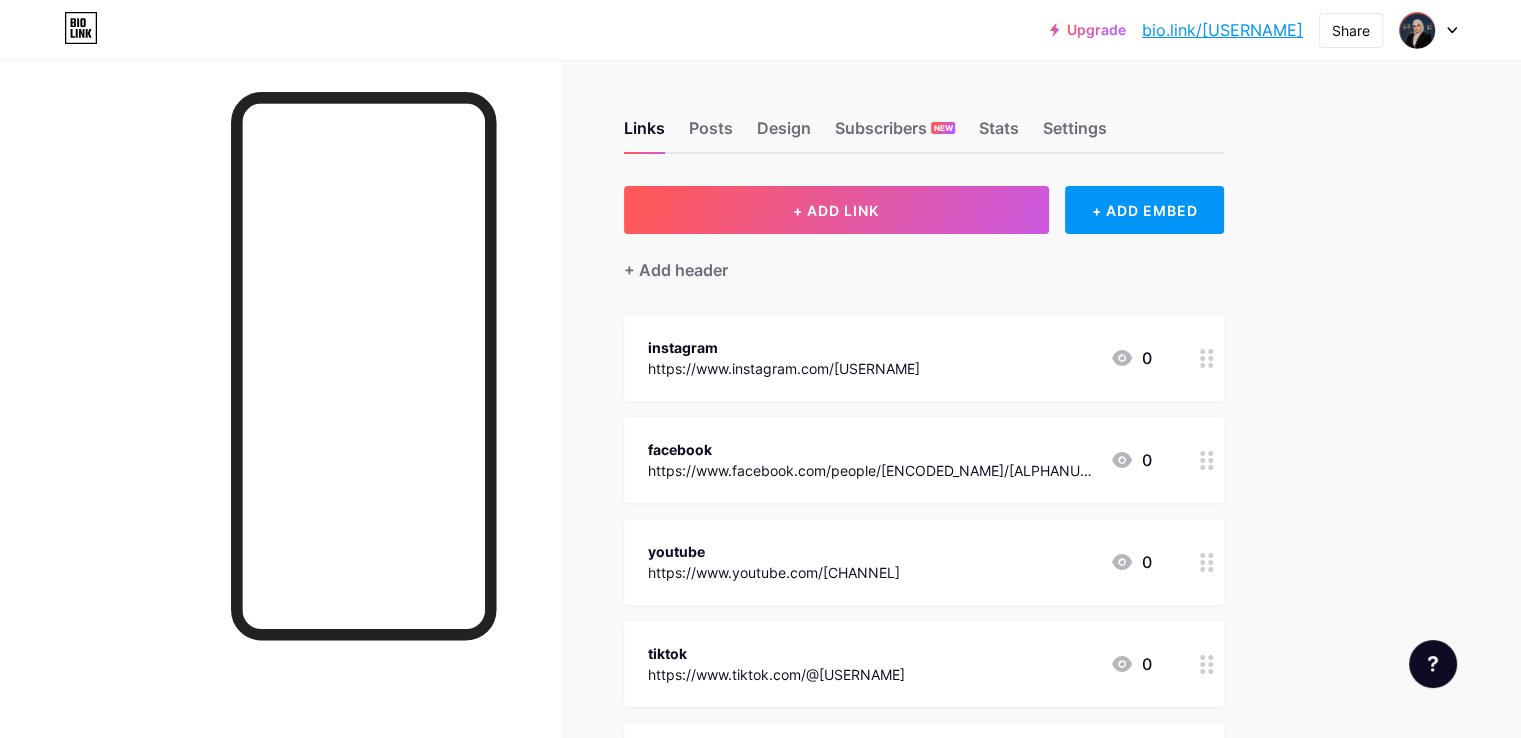 click on "Links
Posts
Design
Subscribers
NEW
Stats
Settings" at bounding box center (924, 119) 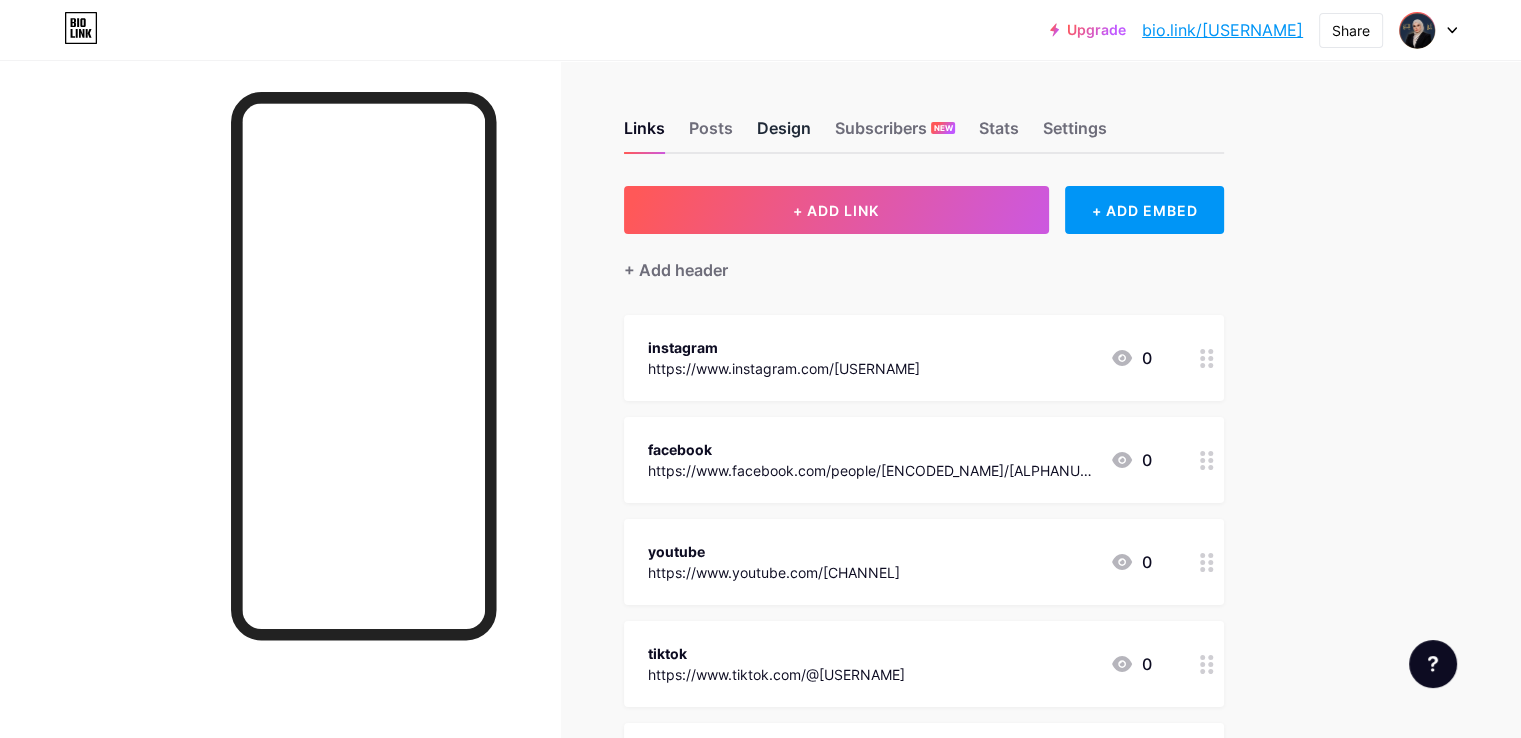 click on "Design" at bounding box center [784, 134] 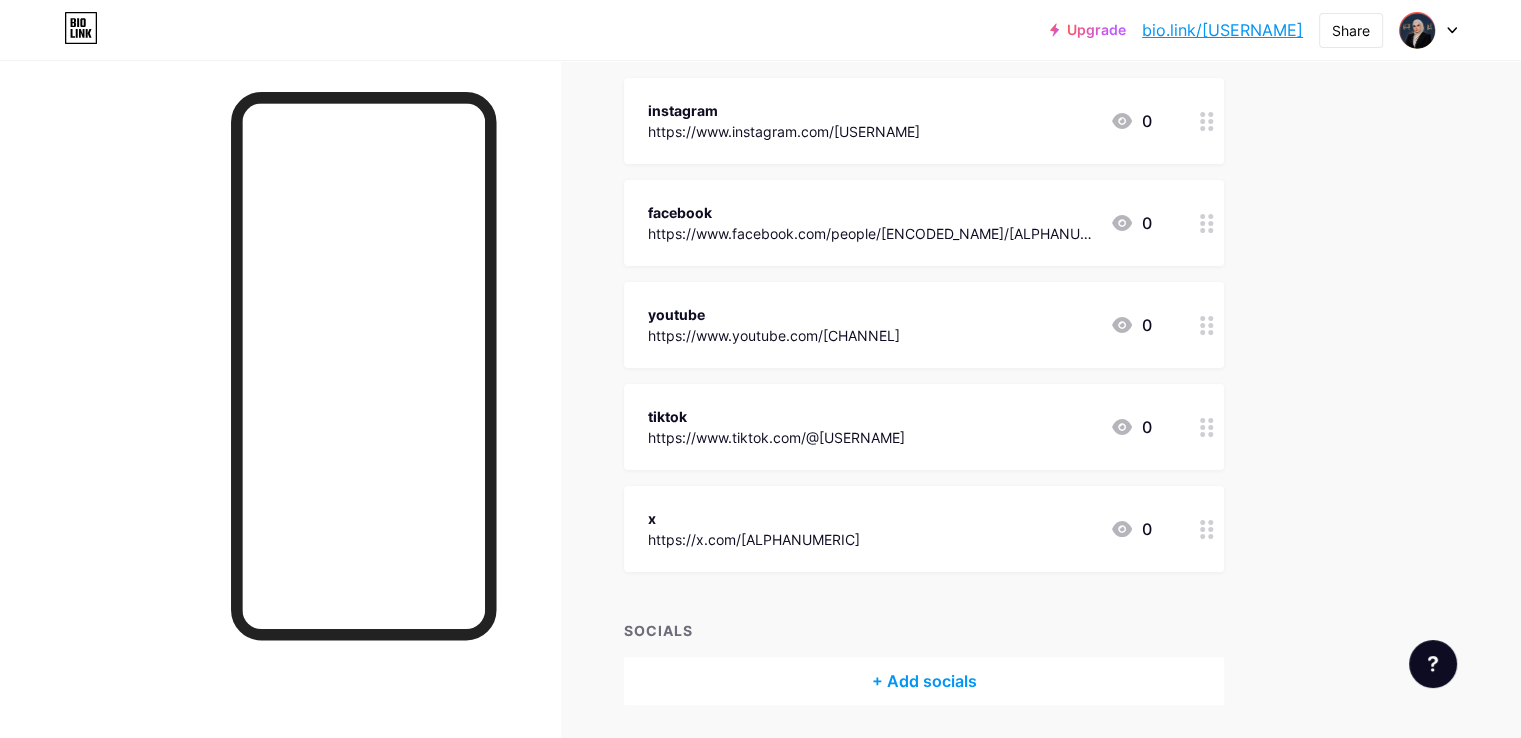 scroll, scrollTop: 203, scrollLeft: 0, axis: vertical 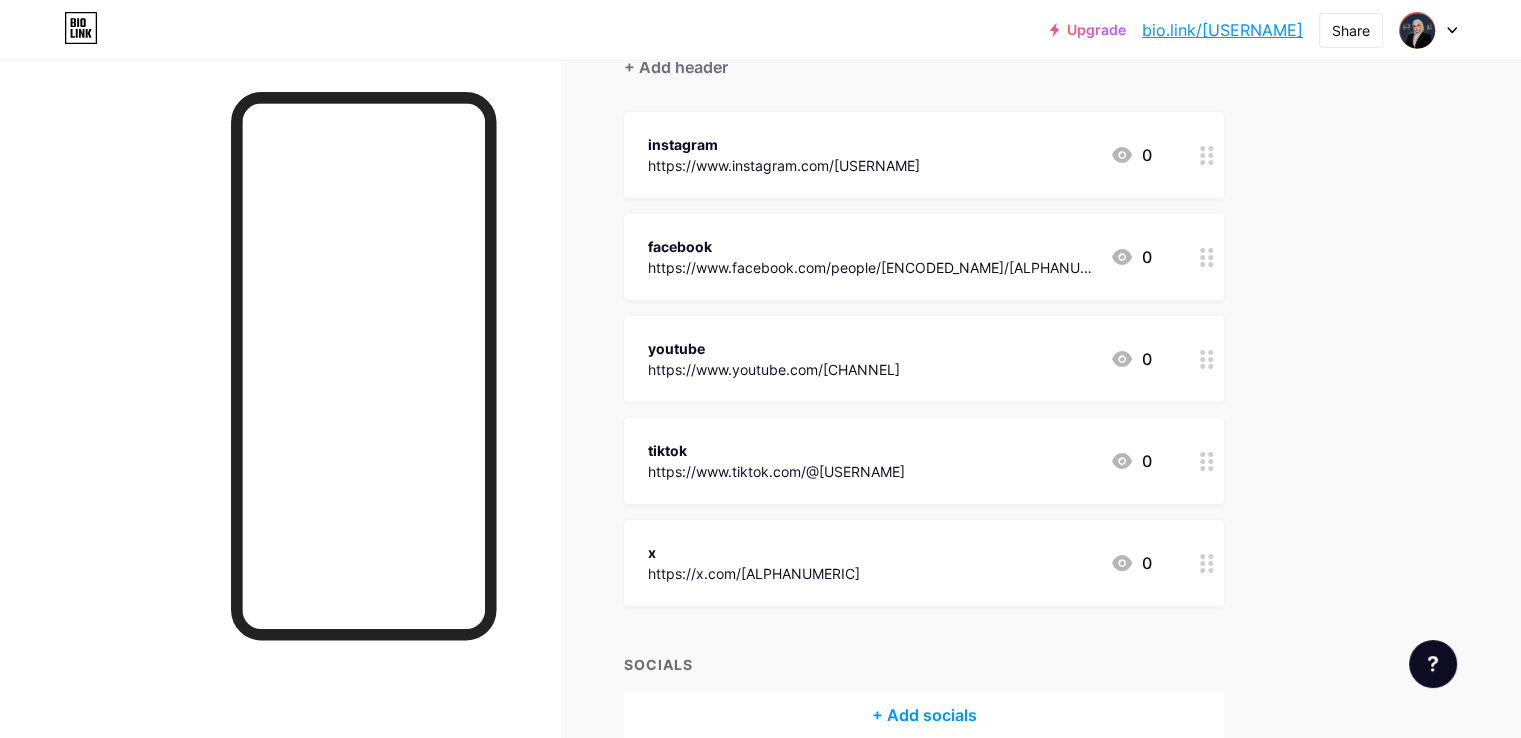 click at bounding box center [280, 429] 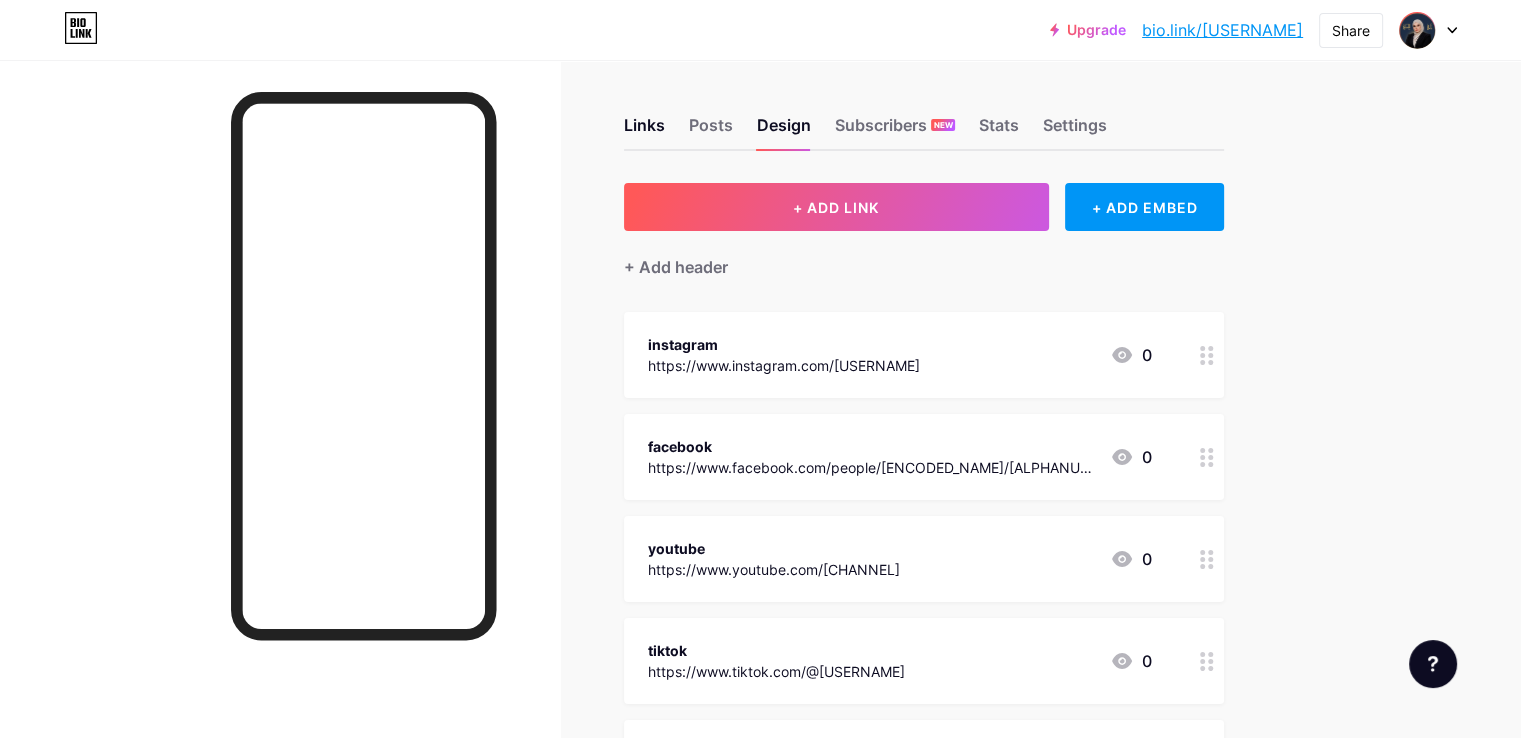 scroll, scrollTop: 0, scrollLeft: 0, axis: both 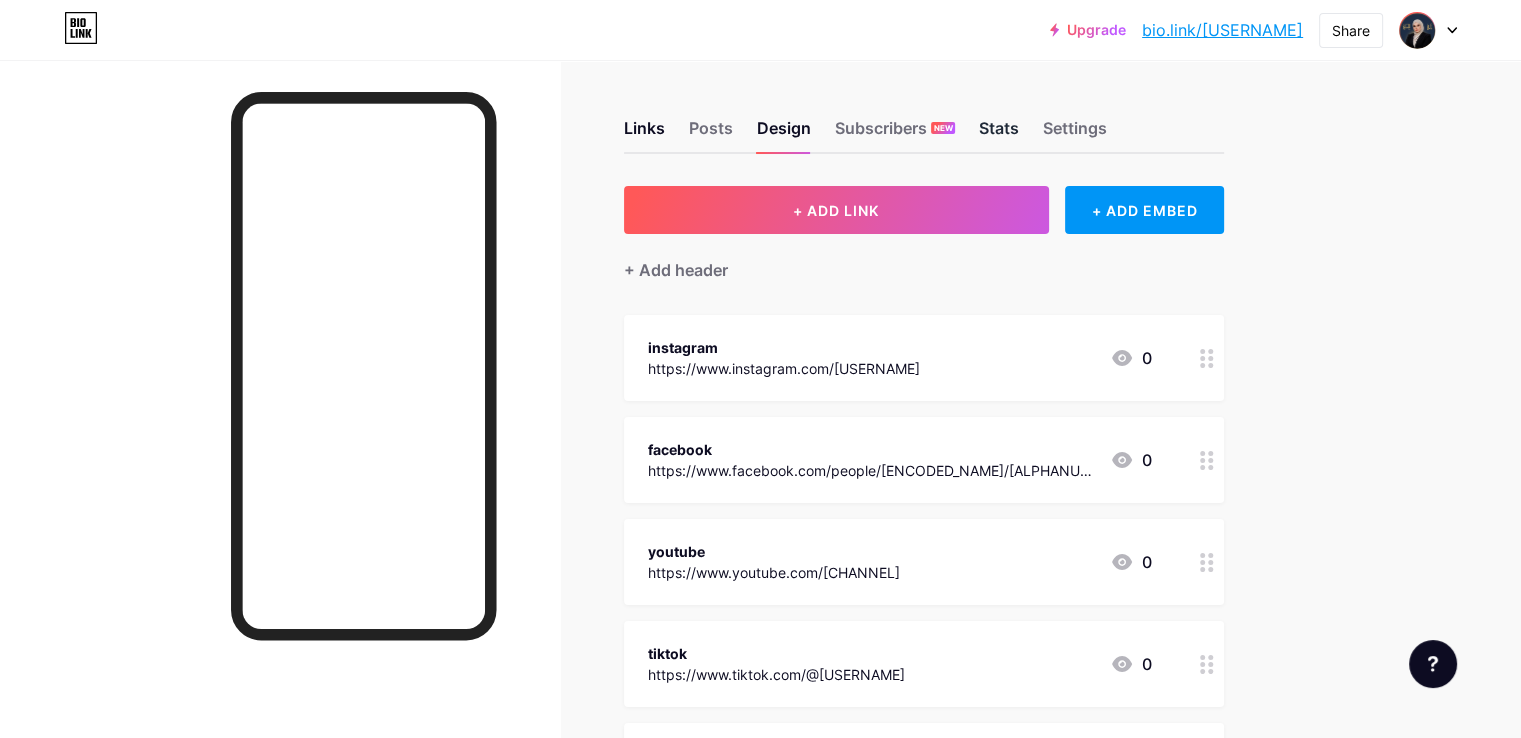 click on "Stats" at bounding box center [999, 134] 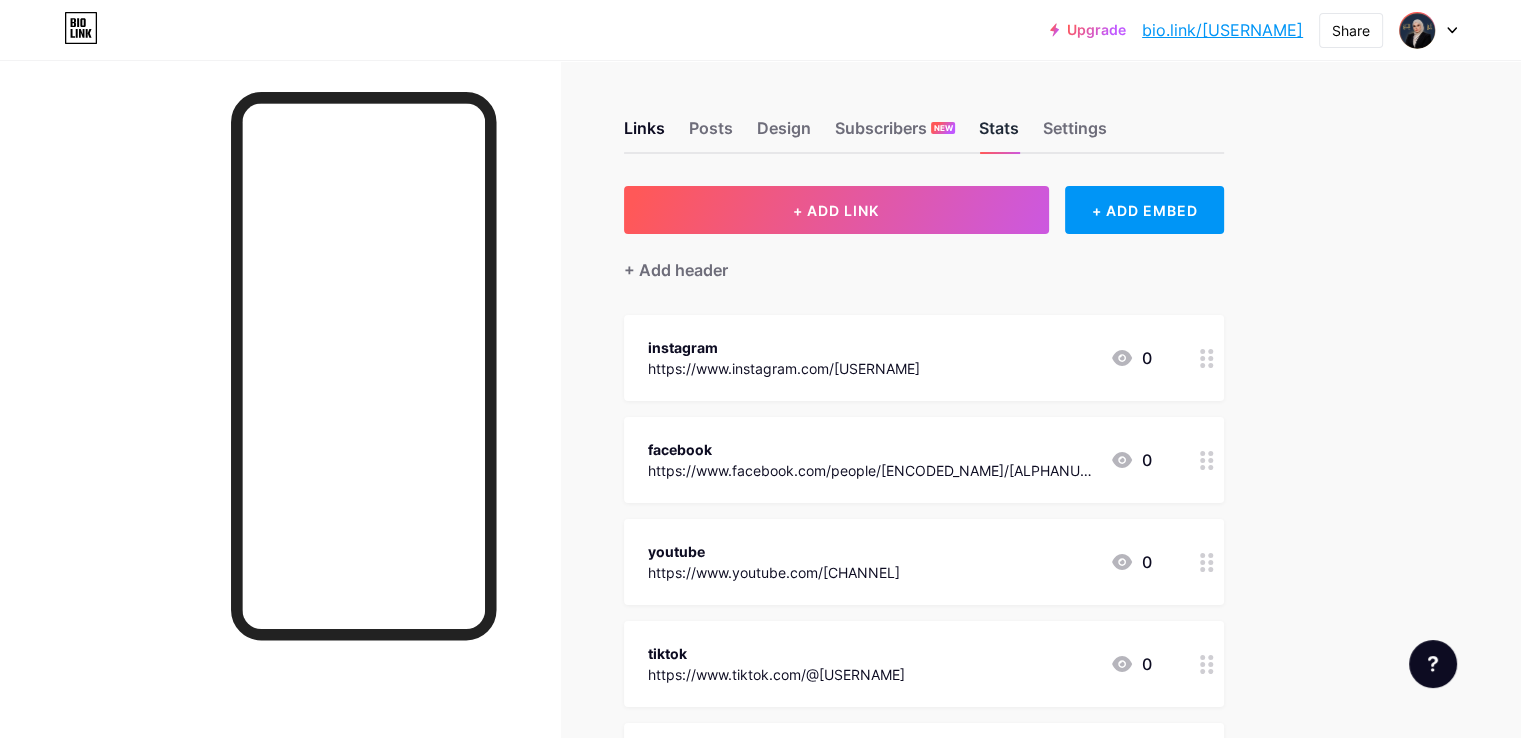 click on "Stats" at bounding box center [999, 134] 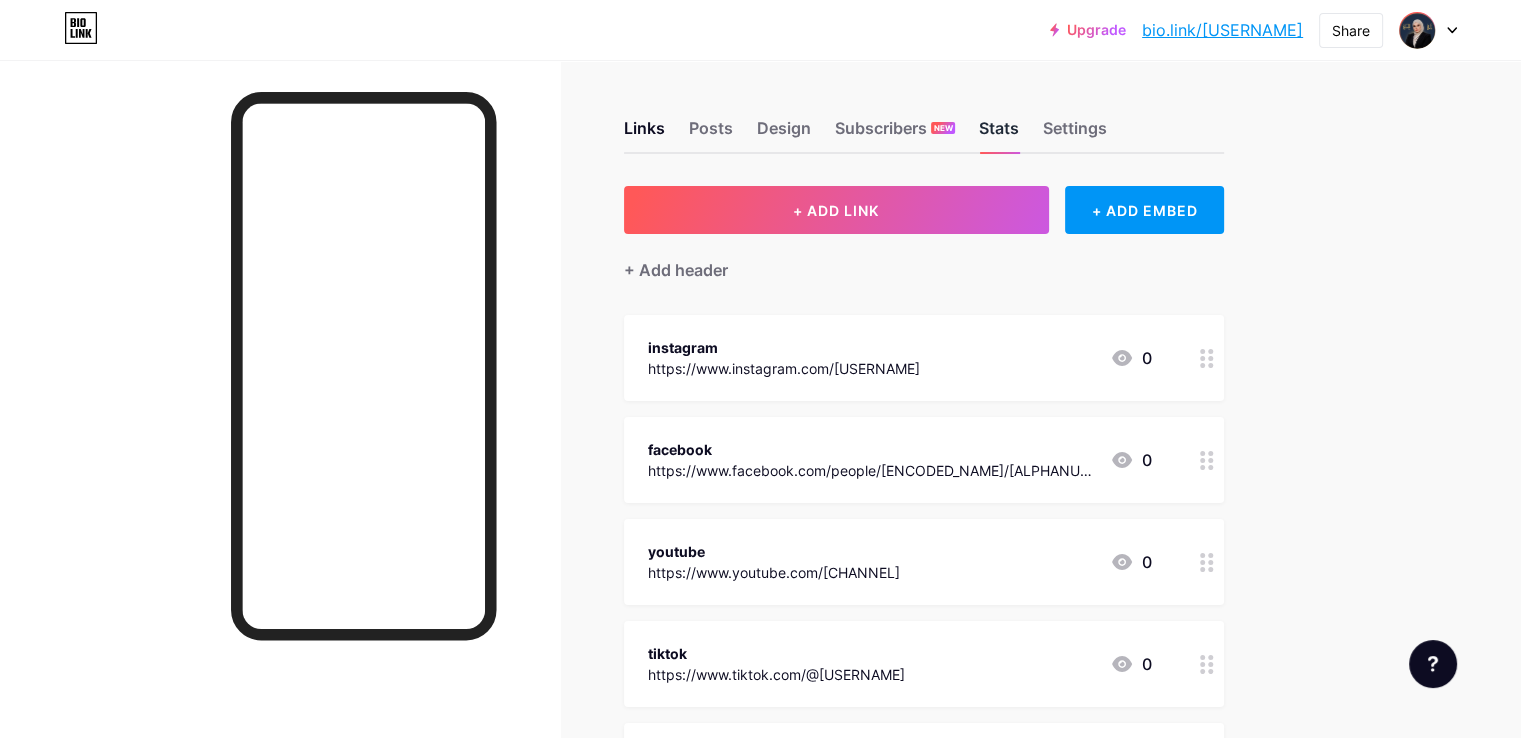click on "Stats" at bounding box center (999, 134) 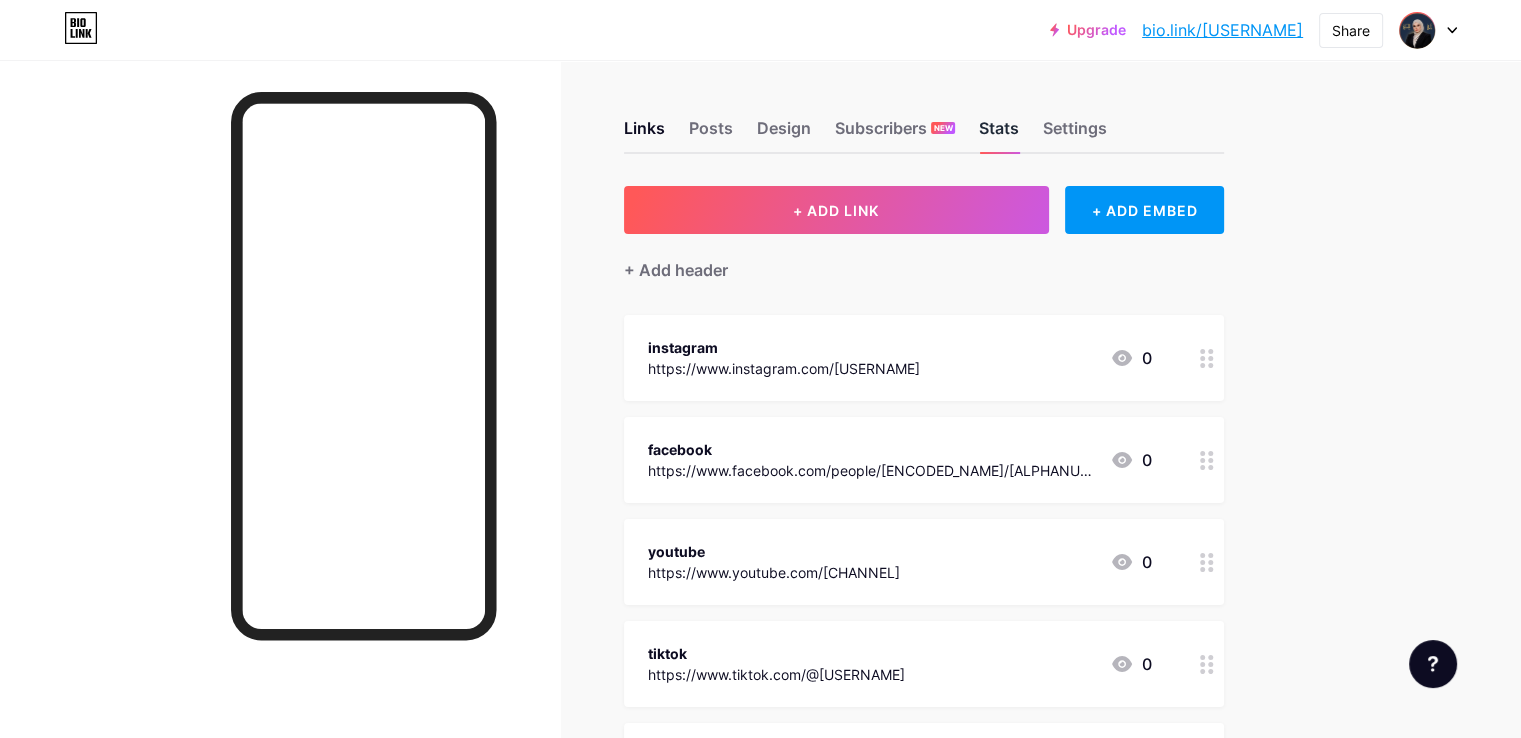 click on "Stats" at bounding box center (999, 134) 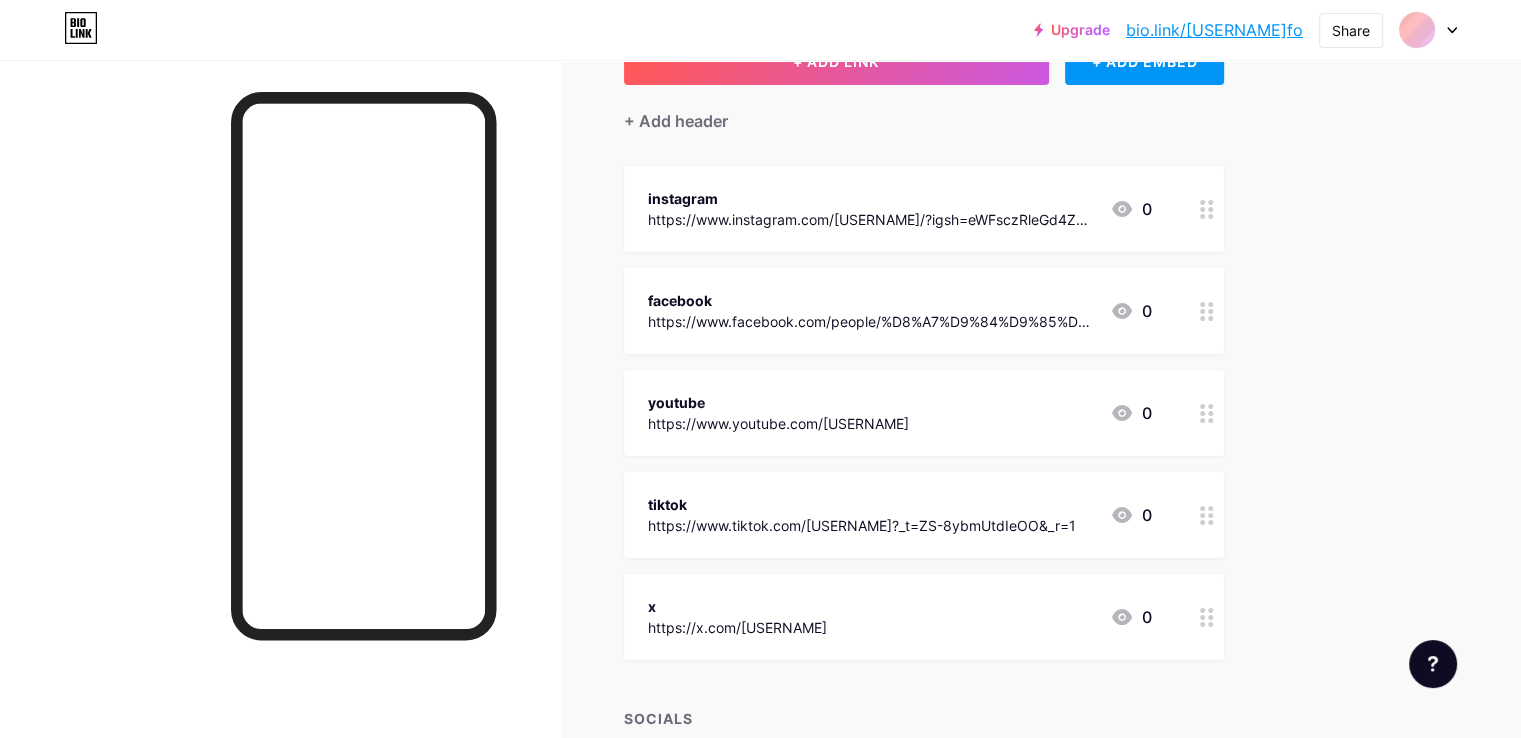scroll, scrollTop: 0, scrollLeft: 0, axis: both 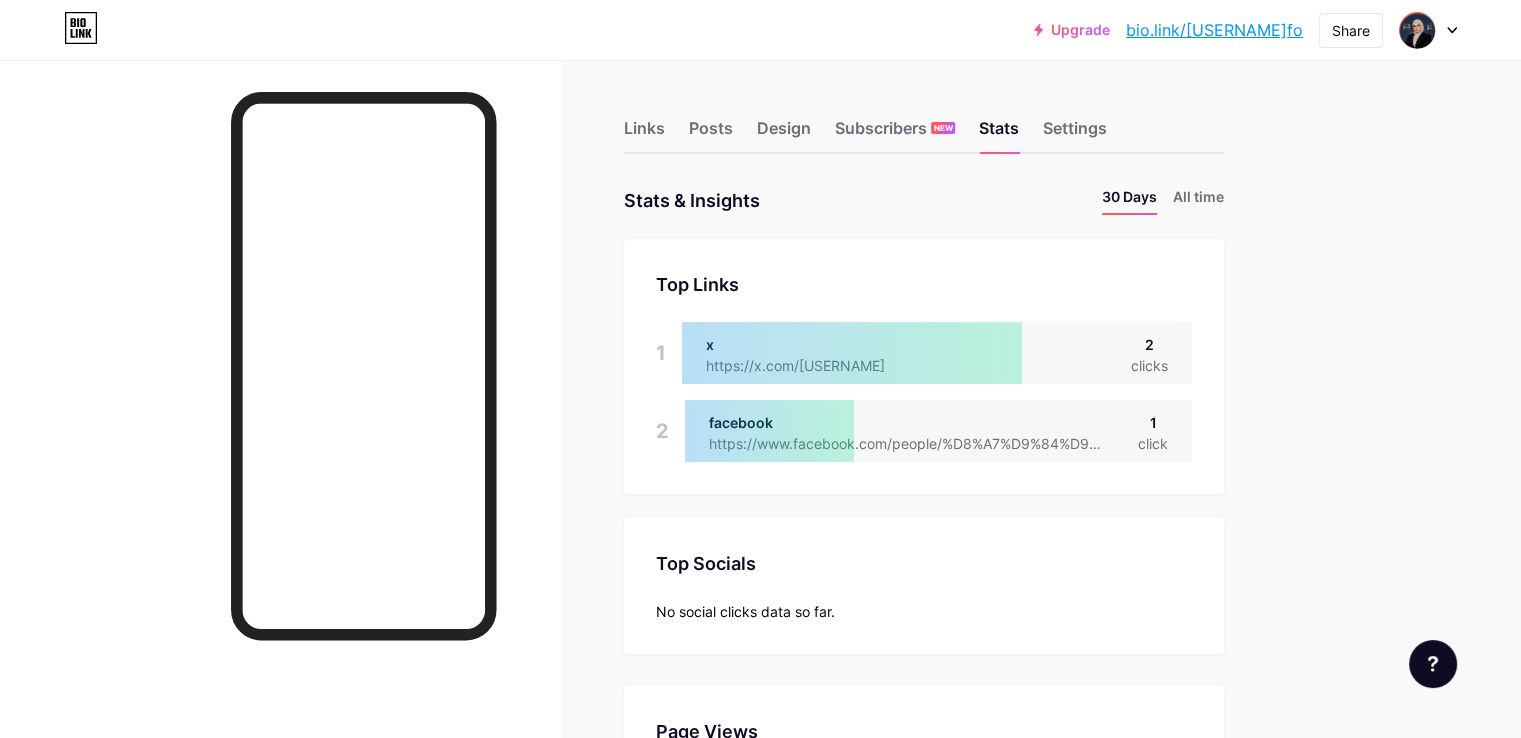 click on "Upgrade   bio.link/drrula...   bio.link/drrulafo   Share               Switch accounts     د.رلى فؤاد البياتي   bio.link/drrulafo       + Add a new page        Account settings   Logout   Link Copied
Links
Posts
Design
Subscribers
NEW
Stats
Settings     Stats & Insights   Page Stats   30 Days
All
time
Top Links   Links   1   x   https://x.com/D72509Rly   2   clicks   2   facebook   https://www.facebook.com/people/%D8%A7%D9%84%D9%85%D9%83%D9%80%D8%AA%D8%A8-%D8%A7%D9%84%D8%A7%D8%B9%D9%84%D8%A7%D9%85%D9%8A-%D9%84%D9%84%D8%AF%D9%83%D8%AA%D9%88%D8%B1%D8%A9-%D8%B1%D9%84%D9%89-%D9%81%D8%A4%D8%A7%D8%AF-%D8%A7%D9%84%D8%A8%D9%8A%D8%A7%D8%AA%D9%8A/61578757815936/?rdid=hgC8x4NG0CX65Ddi&share_url=https%3A%2F%2Fwww.facebook.com%2Fshare%2F1GB755FkNT%2F   1   click     Top Socials   Top Socials   No social clicks data so far.   Page Views   Page Views     Location   Location" at bounding box center [760, 915] 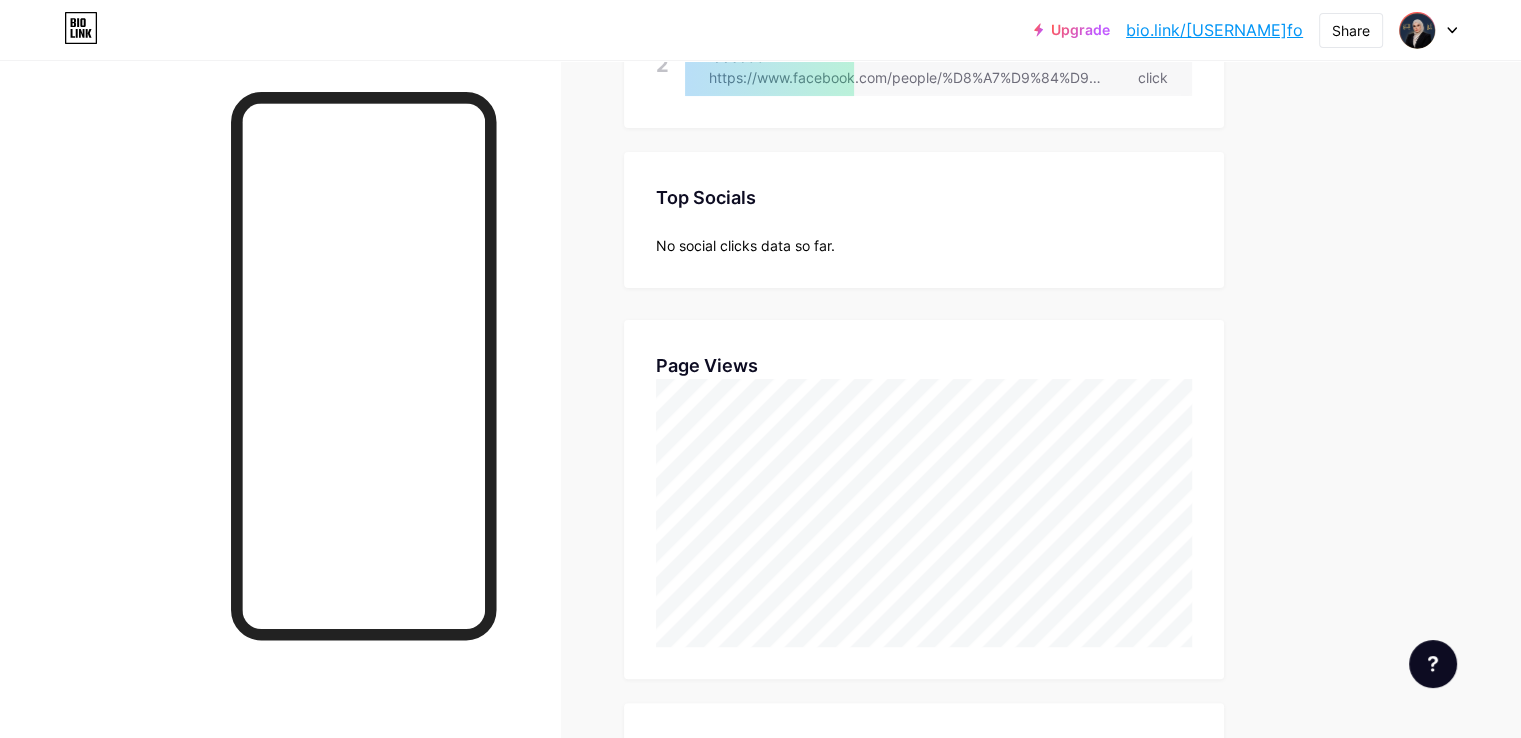 scroll, scrollTop: 0, scrollLeft: 0, axis: both 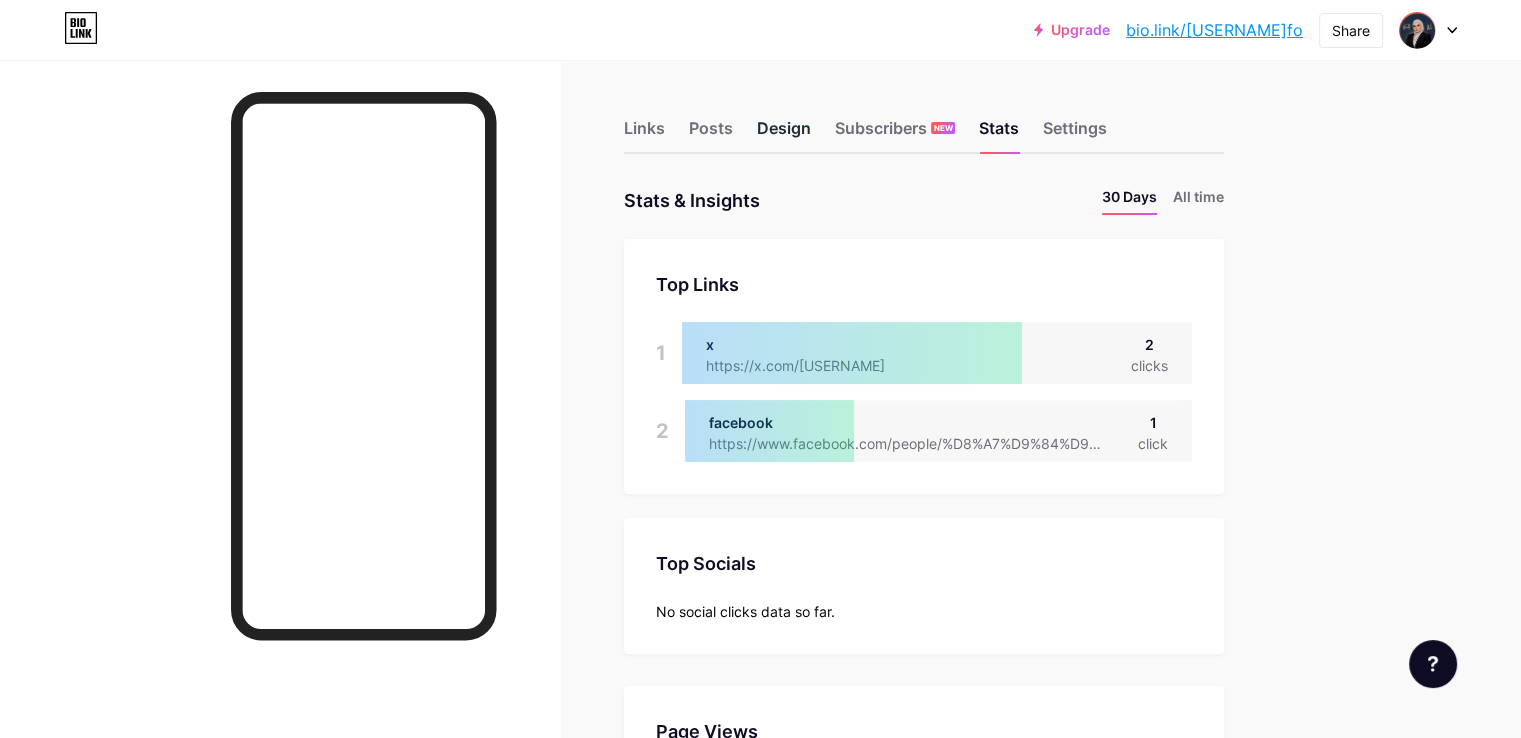 click on "Design" at bounding box center (784, 134) 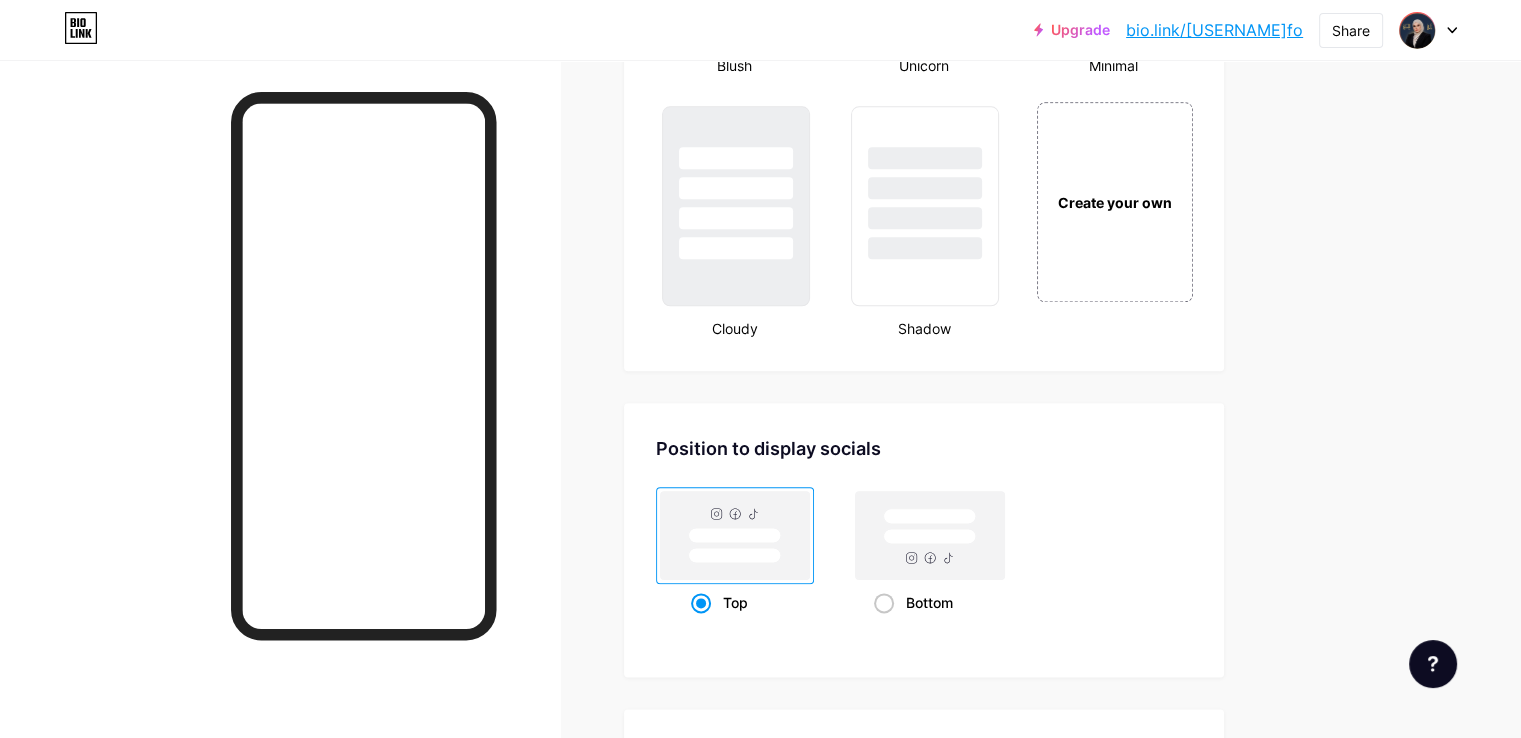 scroll, scrollTop: 2038, scrollLeft: 0, axis: vertical 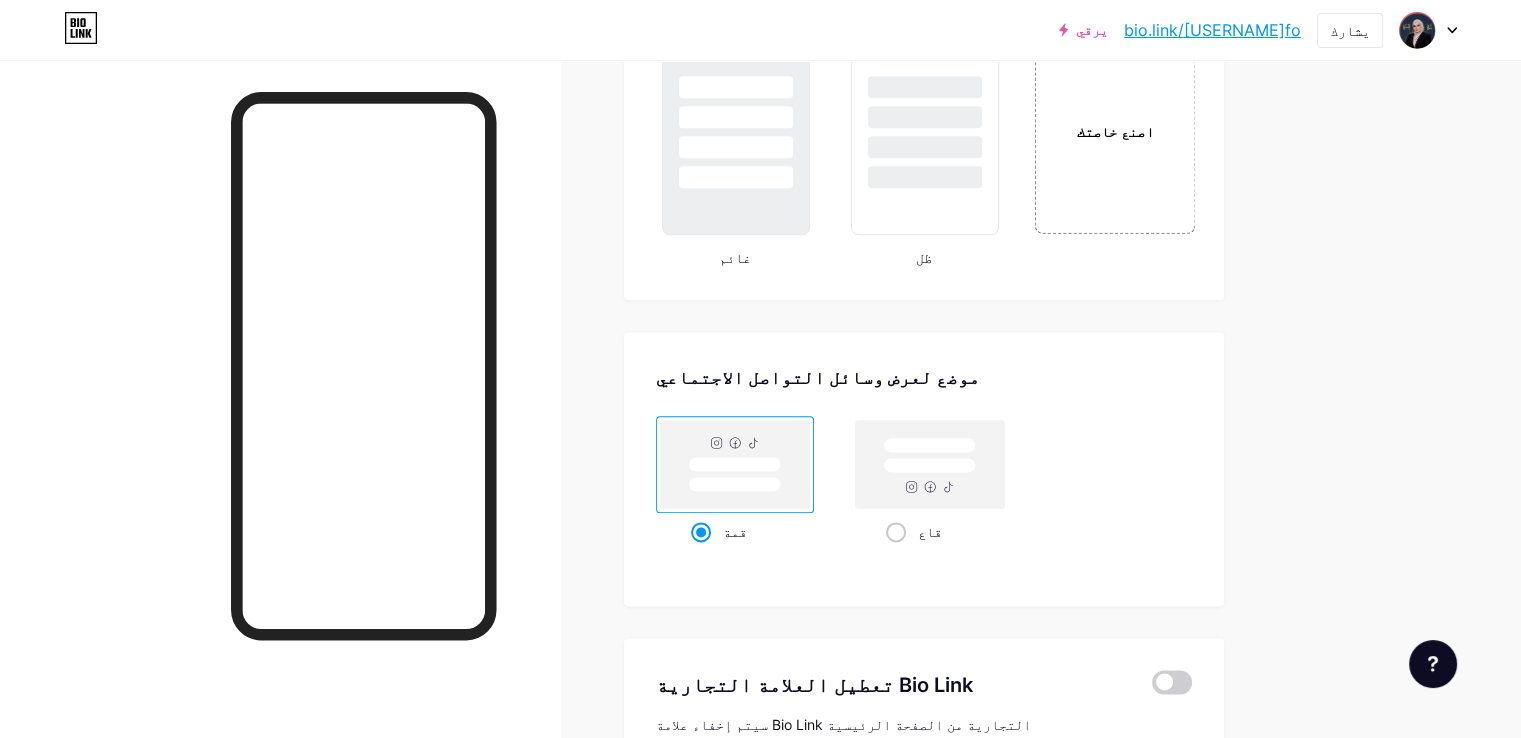 click on "اصنع خاصتك" at bounding box center [1114, 130] 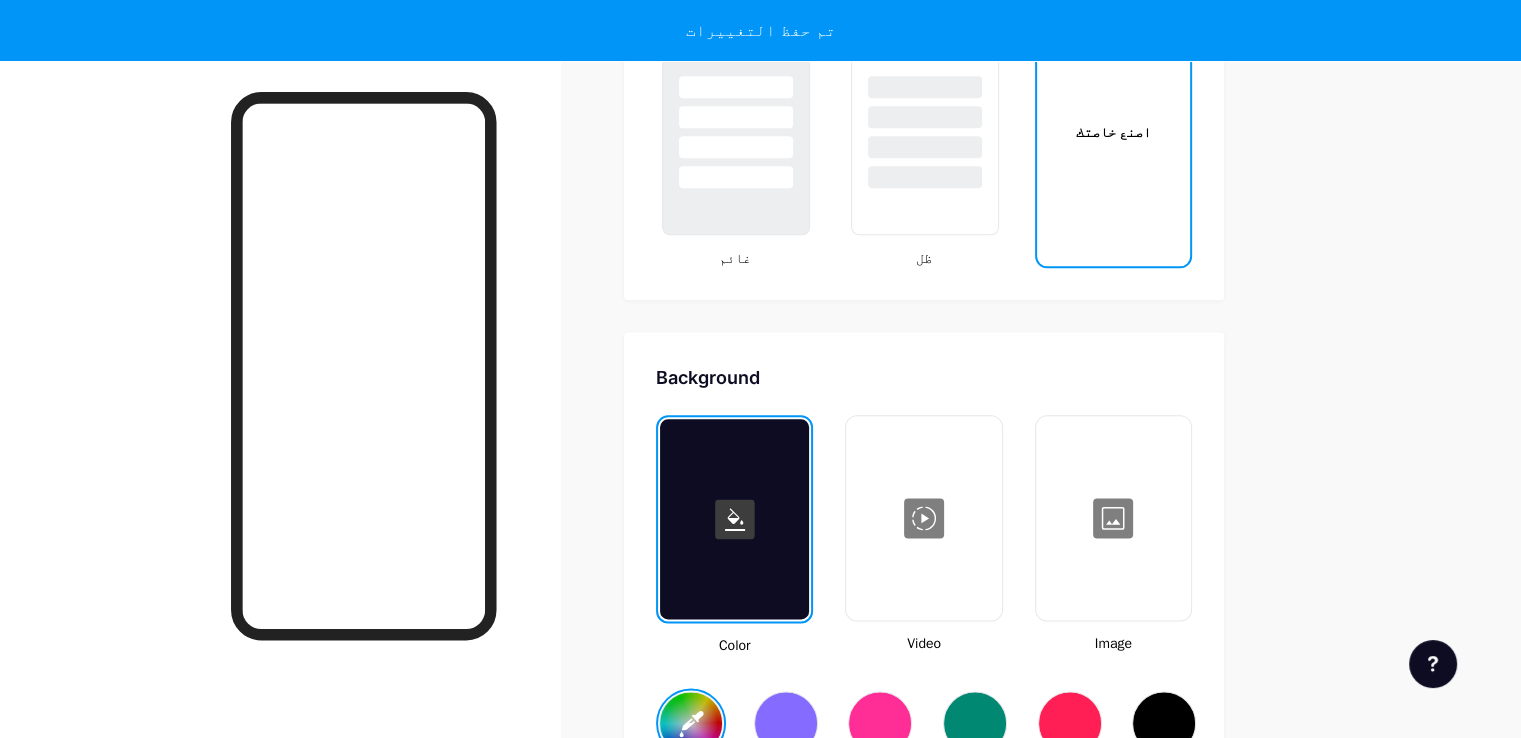 type on "#ffffff" 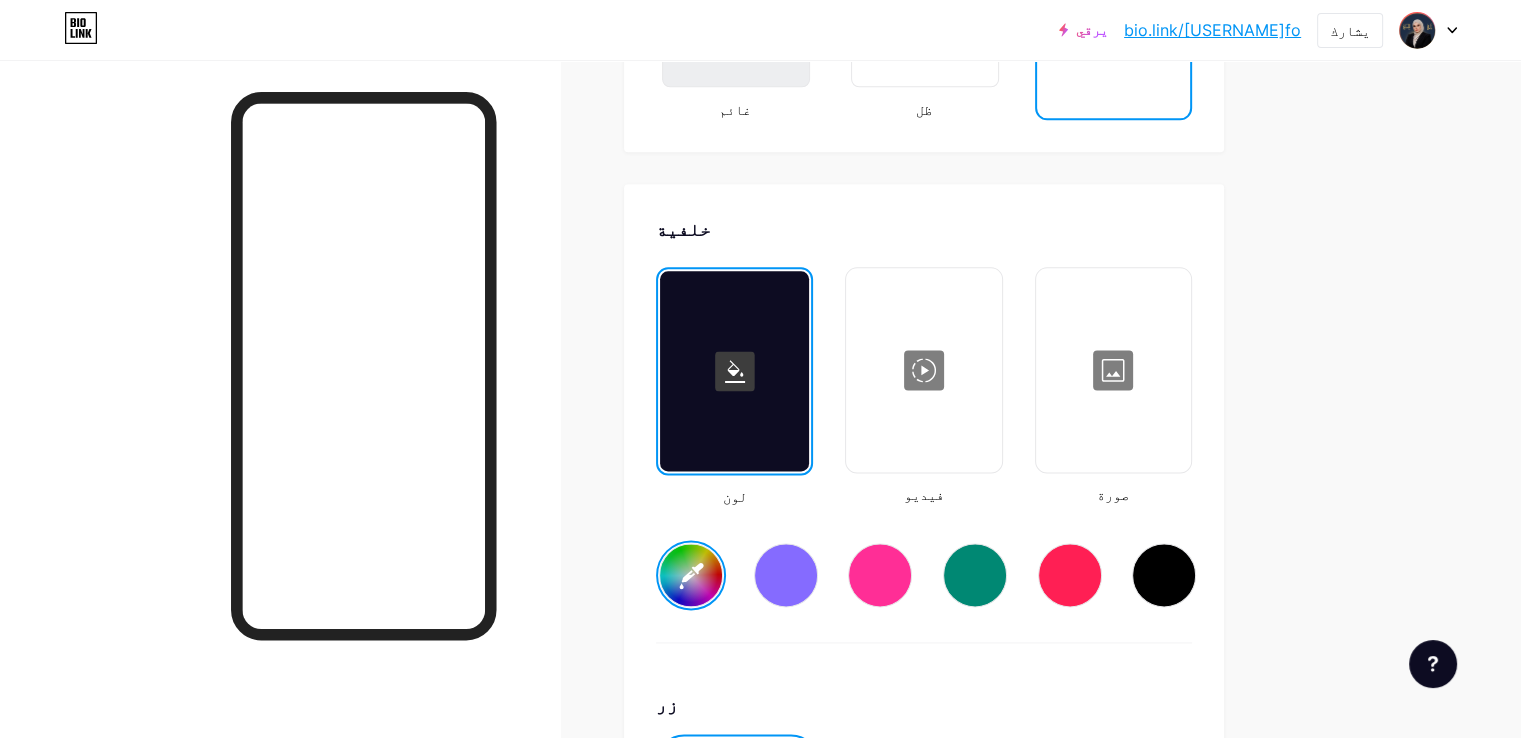 scroll, scrollTop: 2562, scrollLeft: 0, axis: vertical 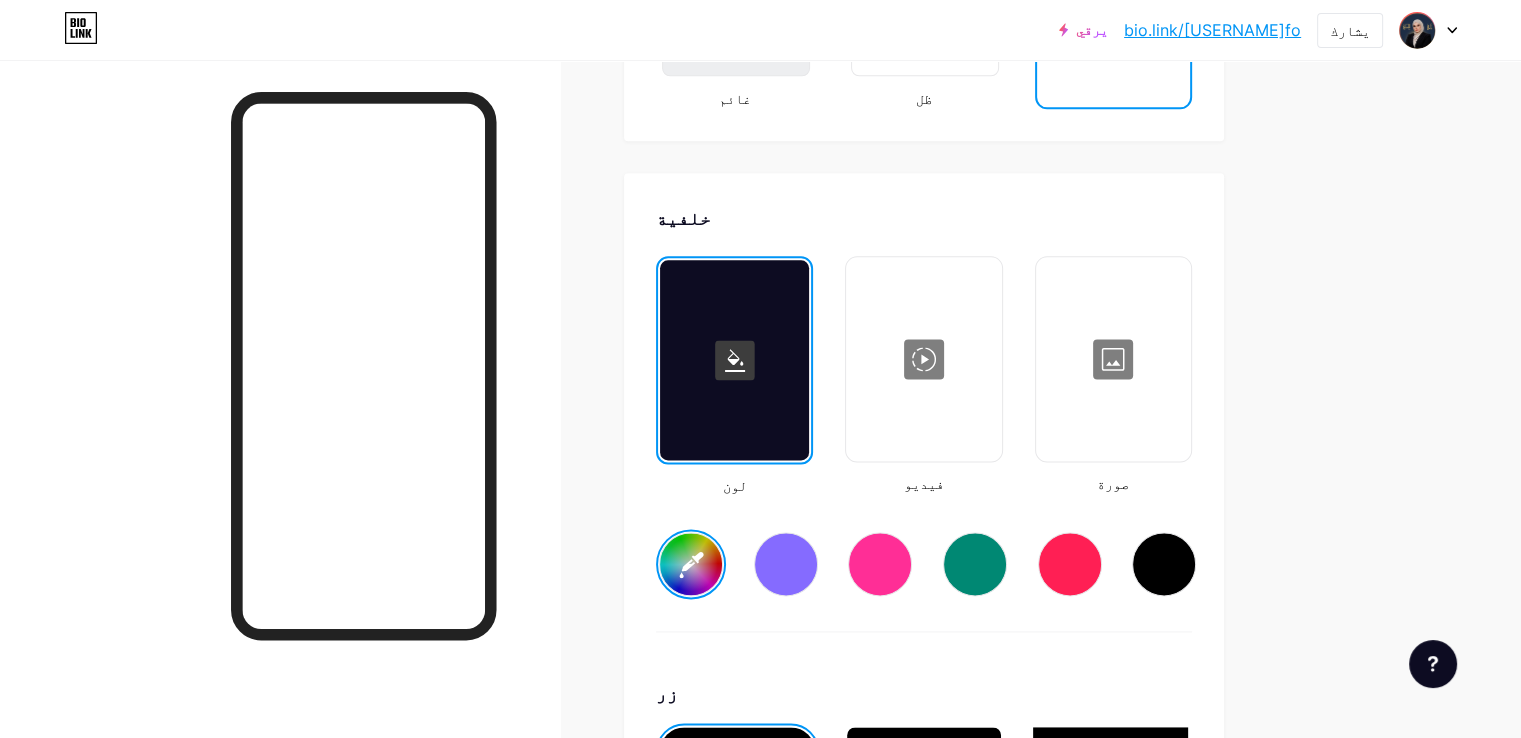 click on "#ffffff" at bounding box center [691, 564] 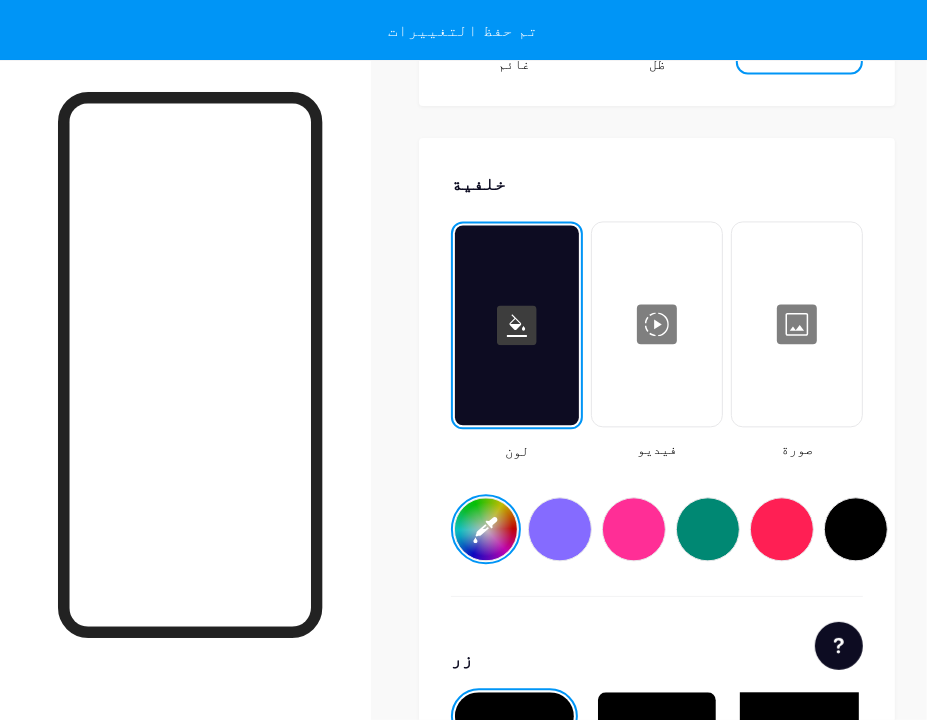 click on "#fdddbd" at bounding box center (486, 529) 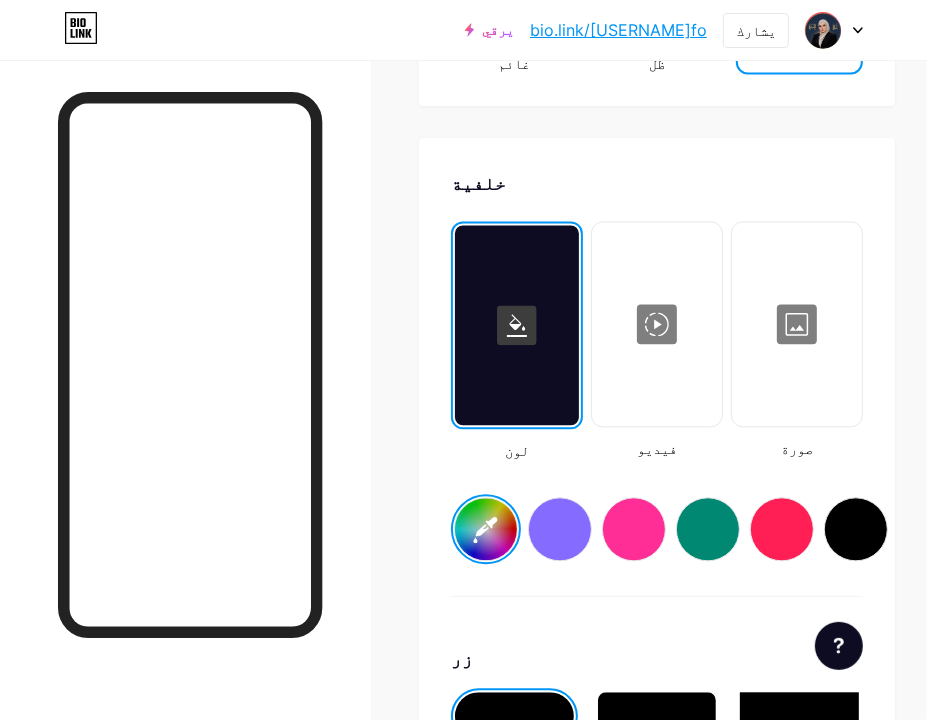 click on "خلفية" at bounding box center [657, 183] 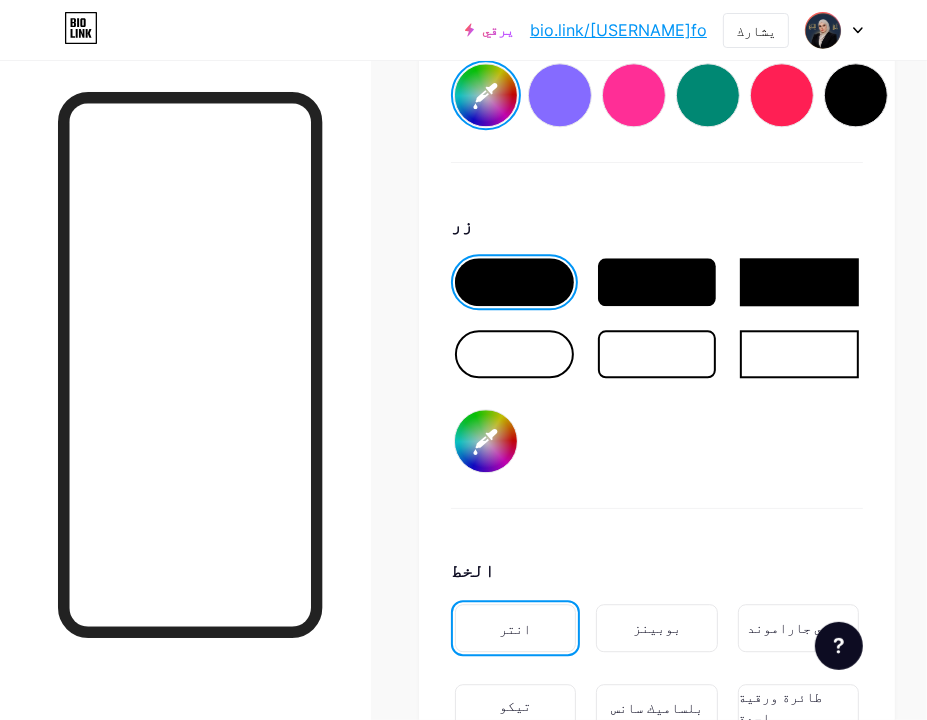 scroll, scrollTop: 3000, scrollLeft: 0, axis: vertical 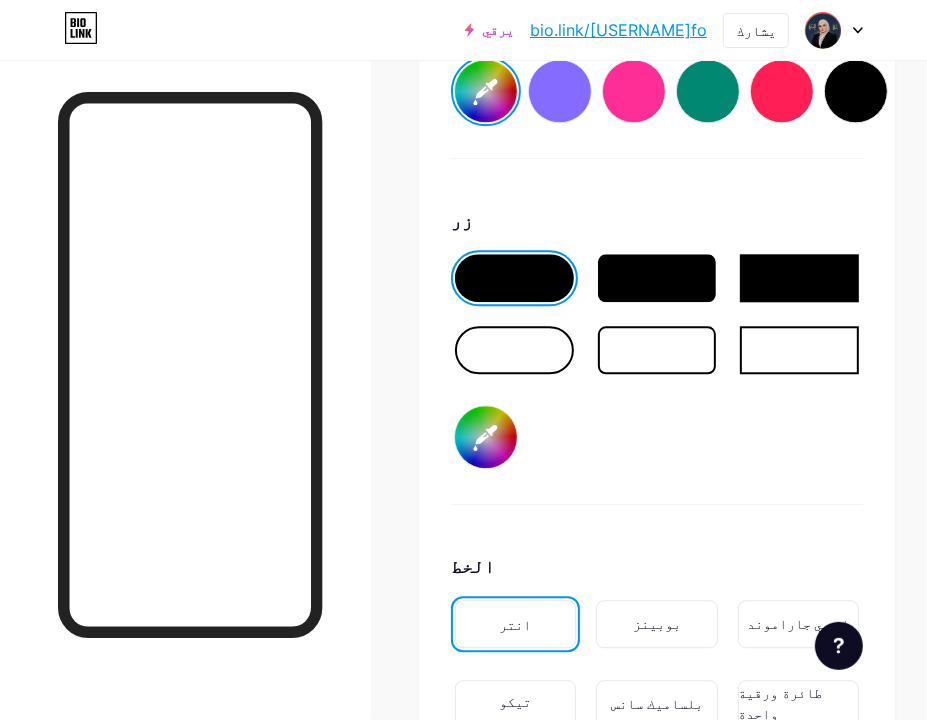 click on "#000000" at bounding box center [486, 437] 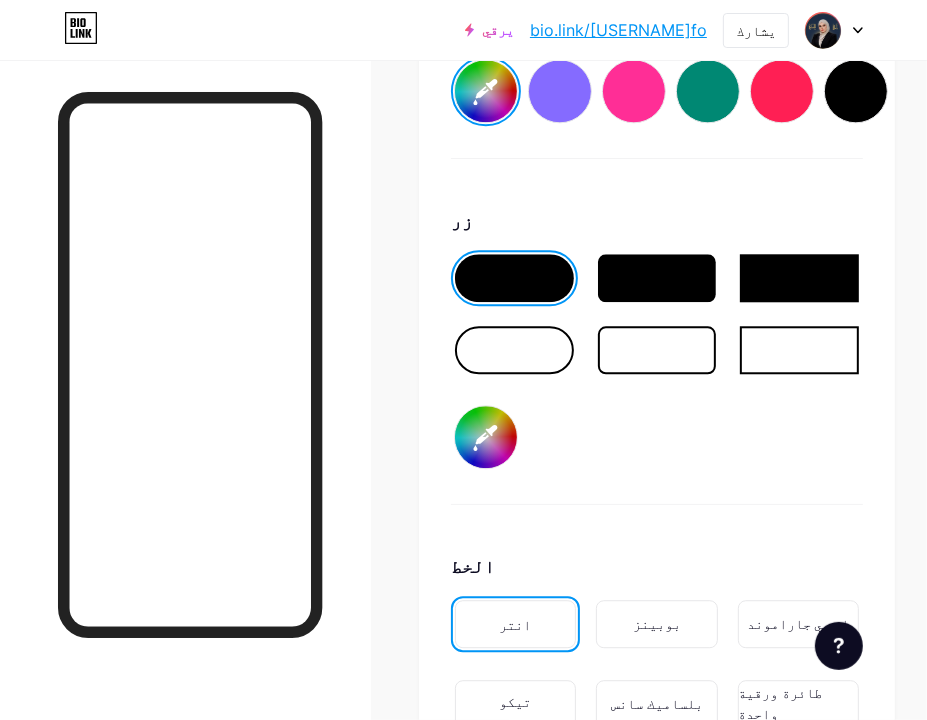 type on "#303d4e" 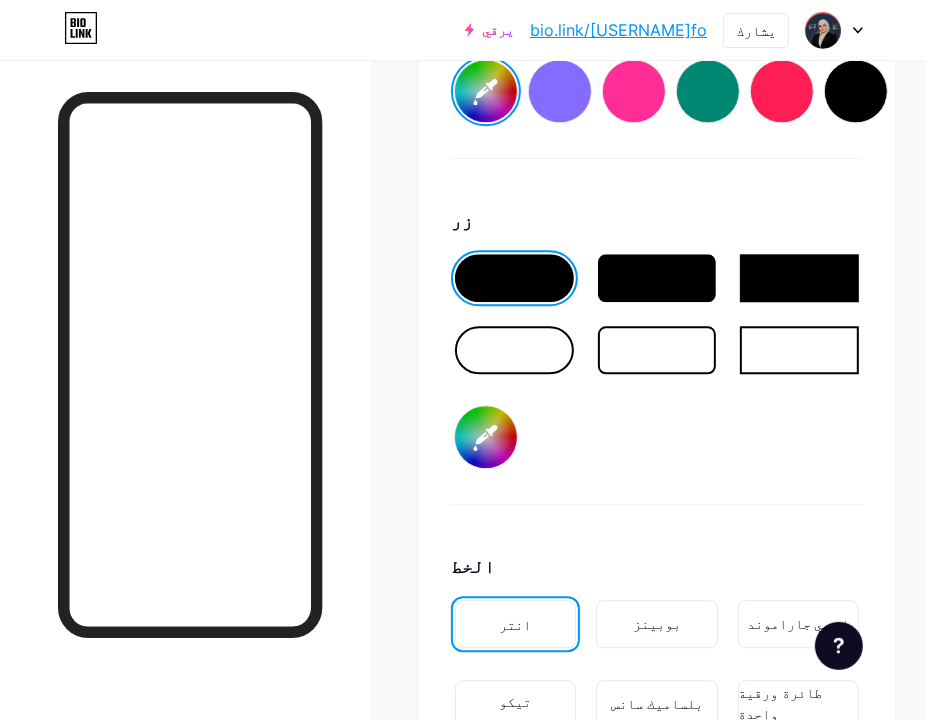 type on "#d0af67" 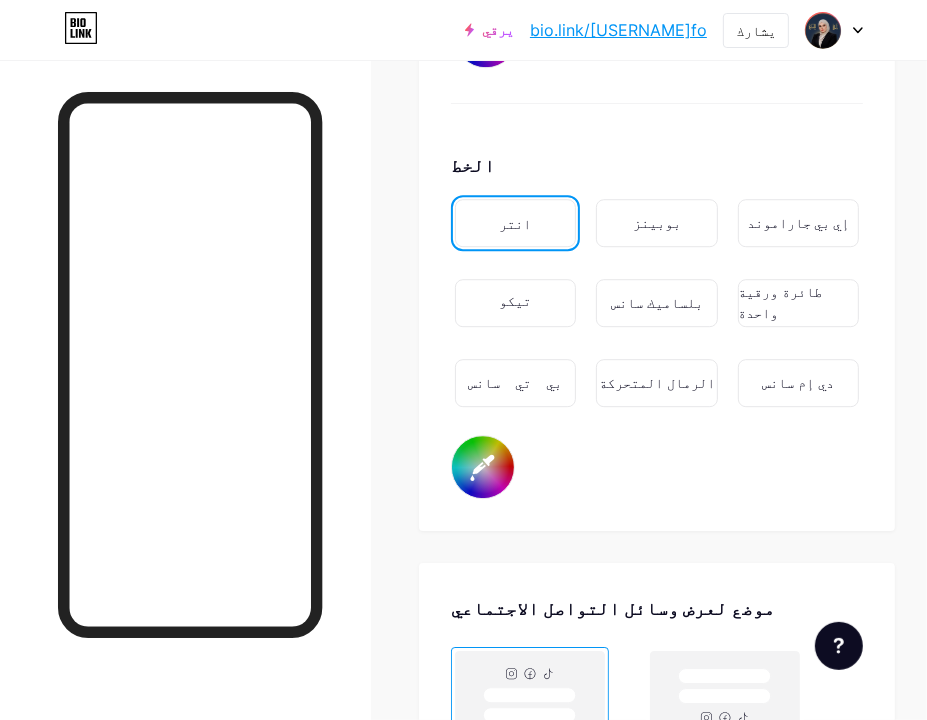 scroll, scrollTop: 3412, scrollLeft: 0, axis: vertical 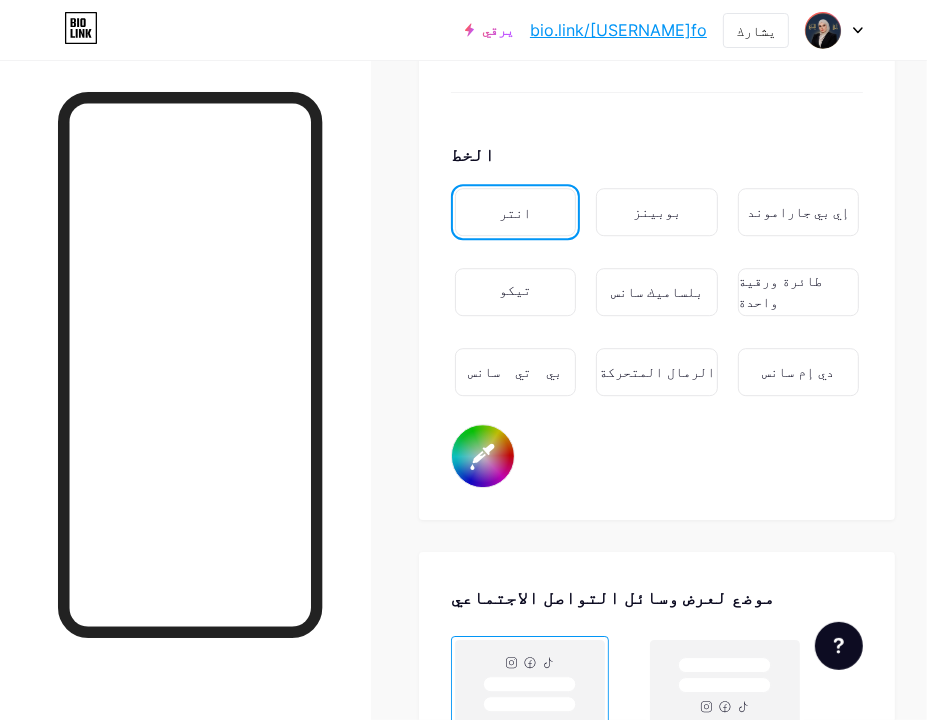 click on "#000000" at bounding box center (483, 456) 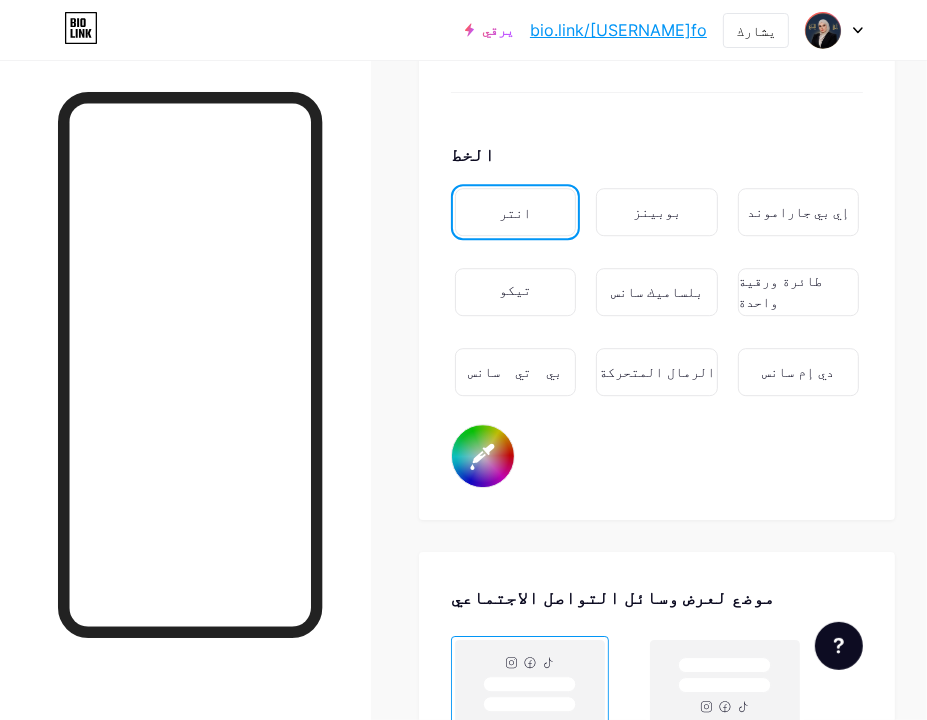 type on "#303d4e" 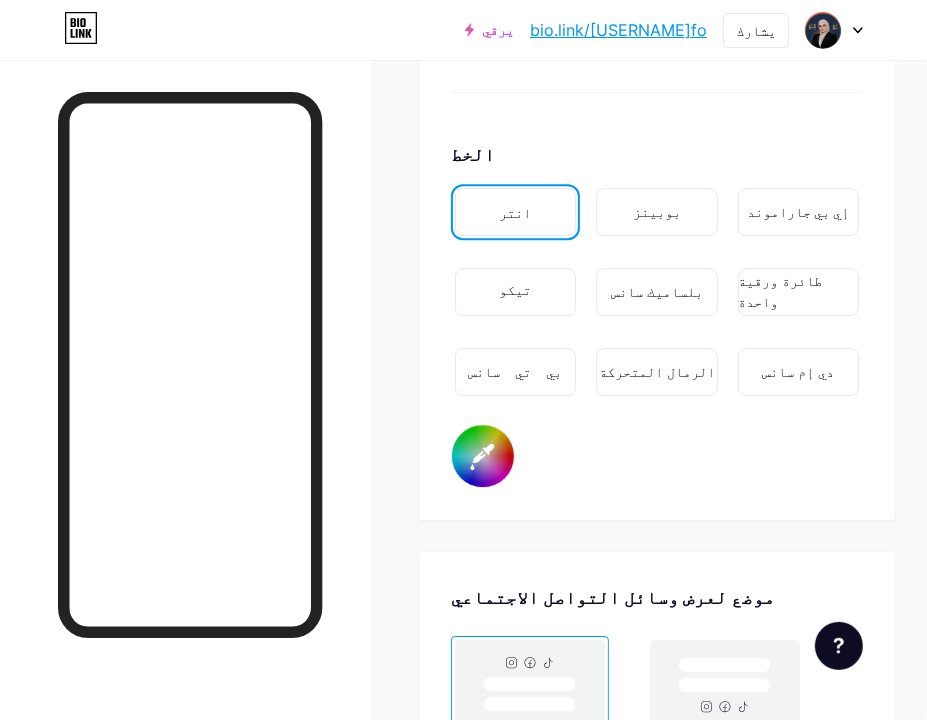 type on "#303d4e" 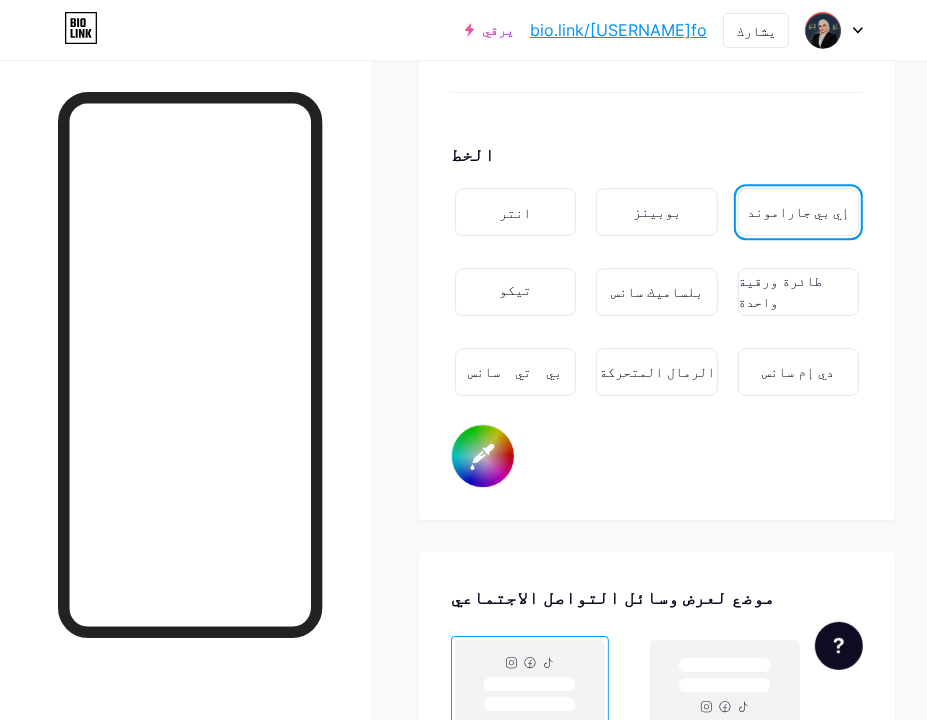 click on "بي تي سانس" at bounding box center (515, 372) 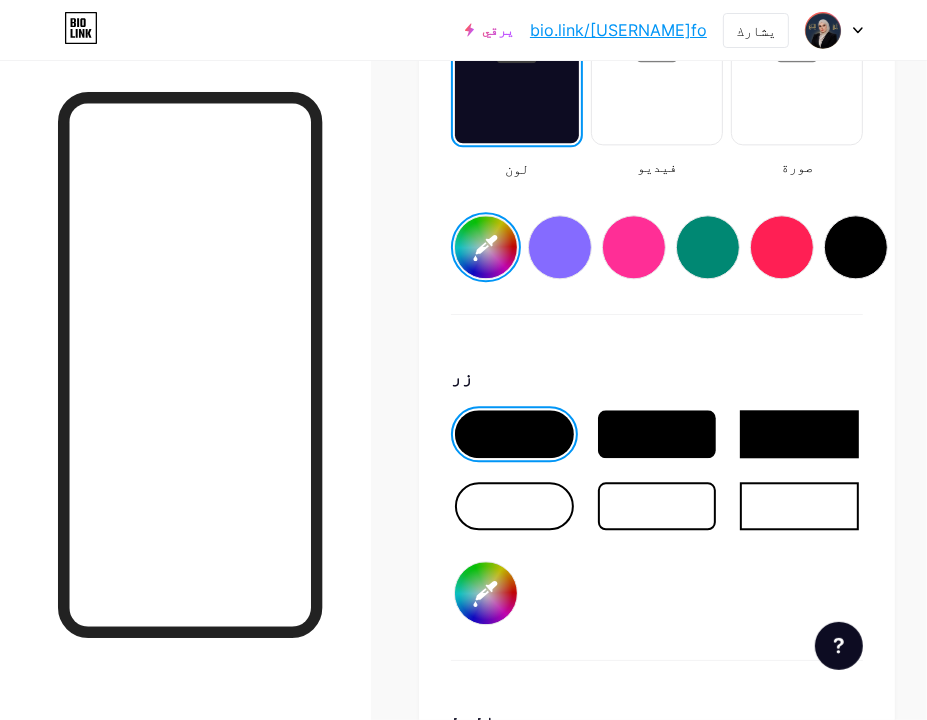 scroll, scrollTop: 2860, scrollLeft: 0, axis: vertical 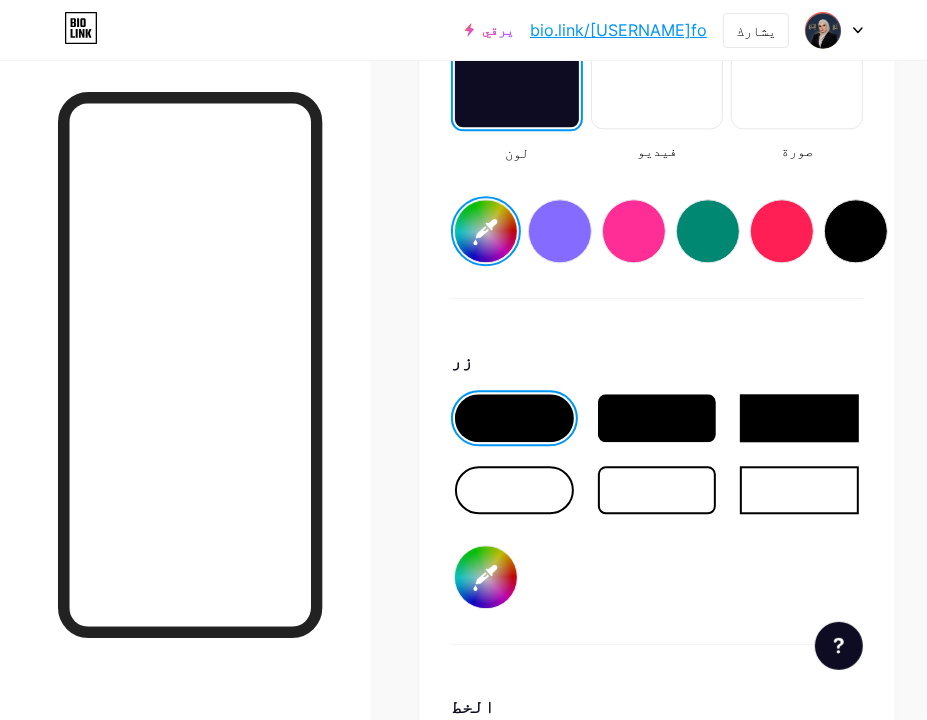 click on "#303d4e" at bounding box center (486, 231) 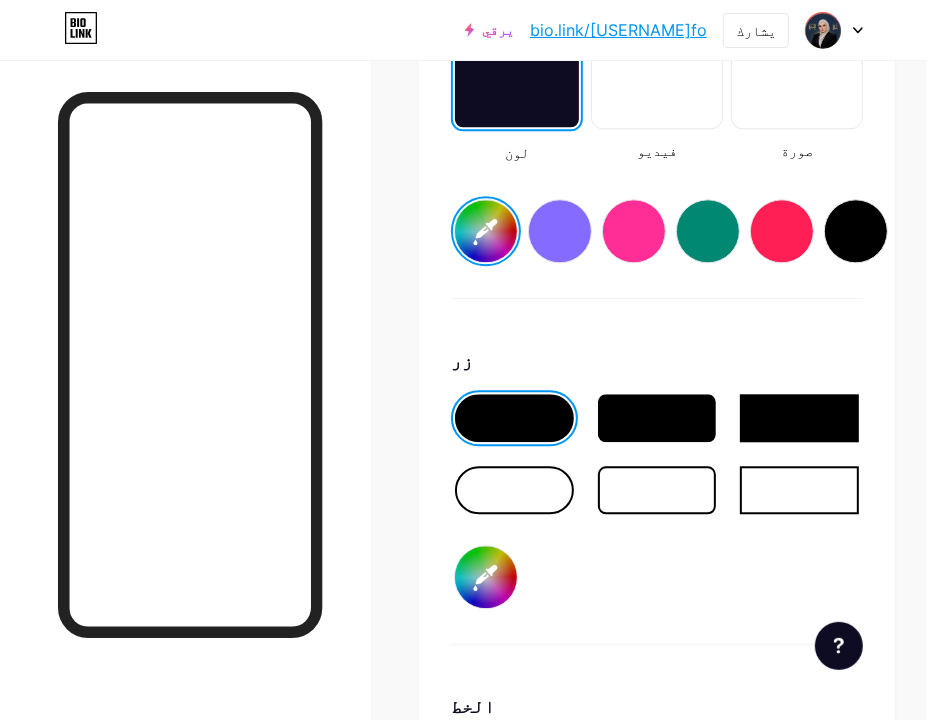 click on "خلفية         لون           فيديو             صورة           #d0af67     زر       #d0af67   الخط   انتر بوبينز إي بي جاراموند تيكو بلساميك سانس طائرة ورقية واحدة بي تي سانس الرمال المتحركة دي إم سانس     #303d4e   تم حفظ التغييرات" at bounding box center (657, 456) 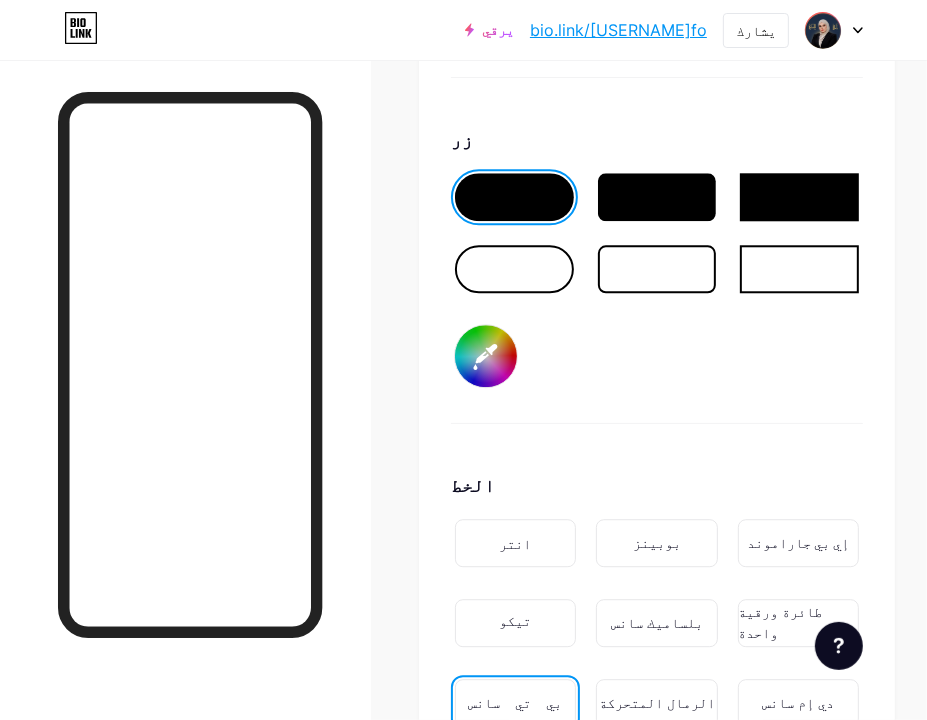 scroll, scrollTop: 3085, scrollLeft: 0, axis: vertical 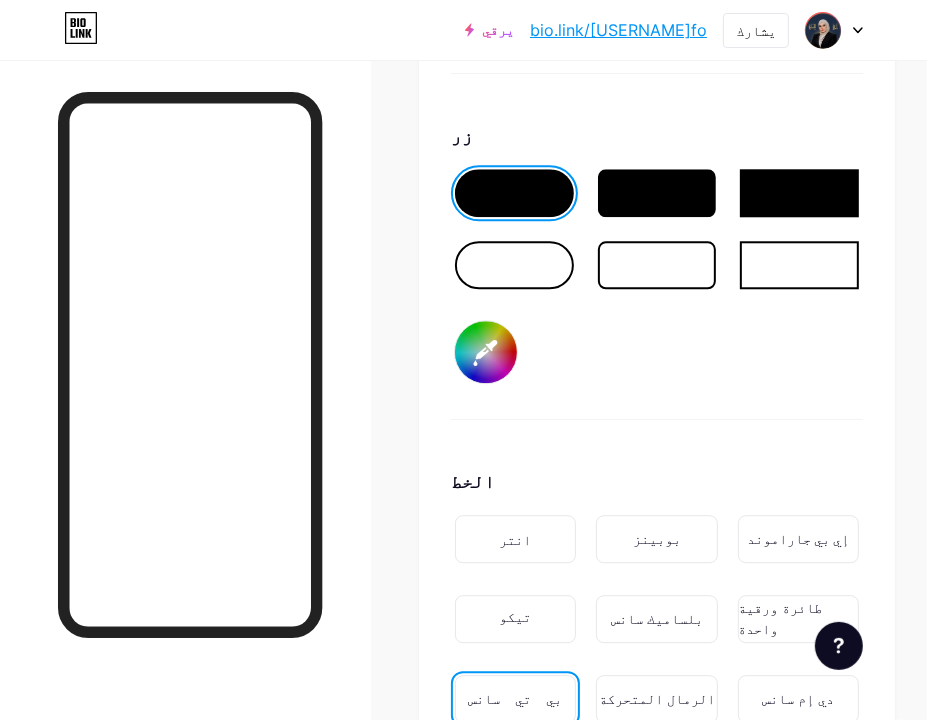 click on "#d0af67" at bounding box center (486, 352) 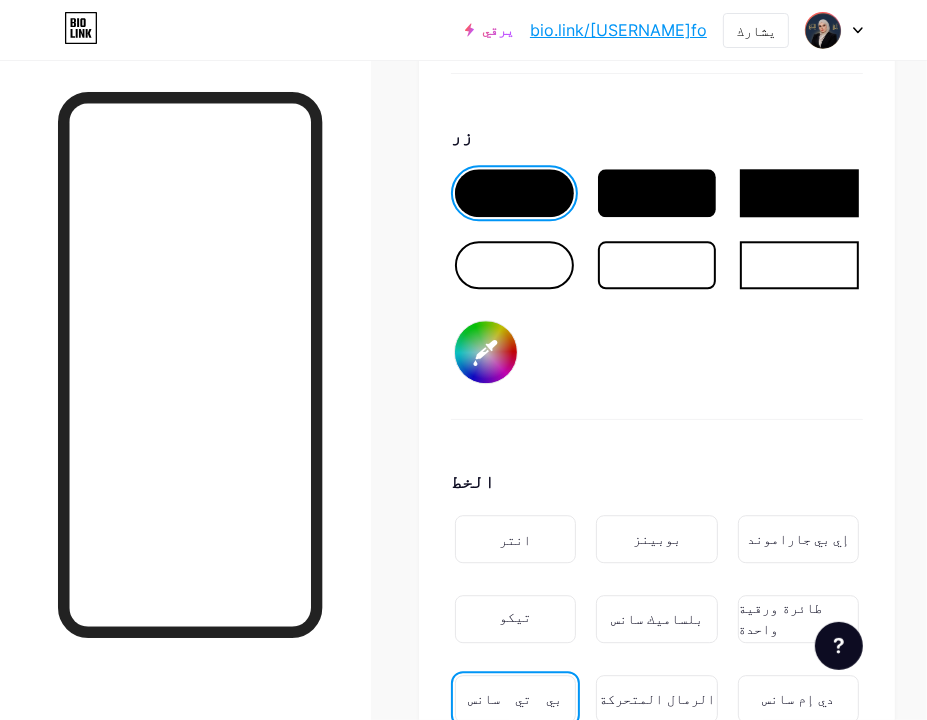 type on "#d0af67" 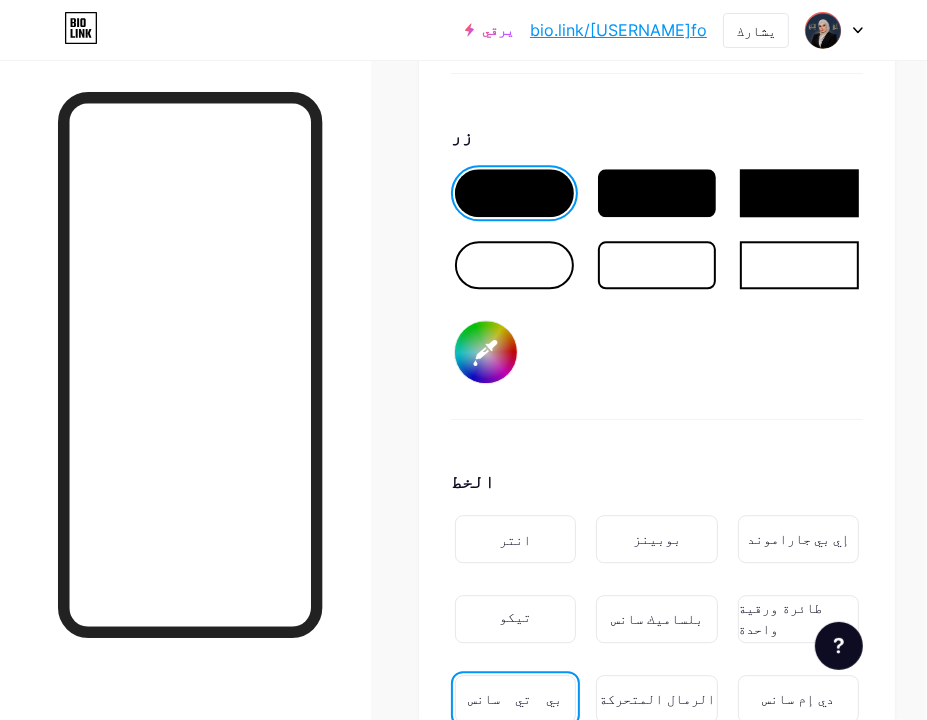 type on "#2a3648" 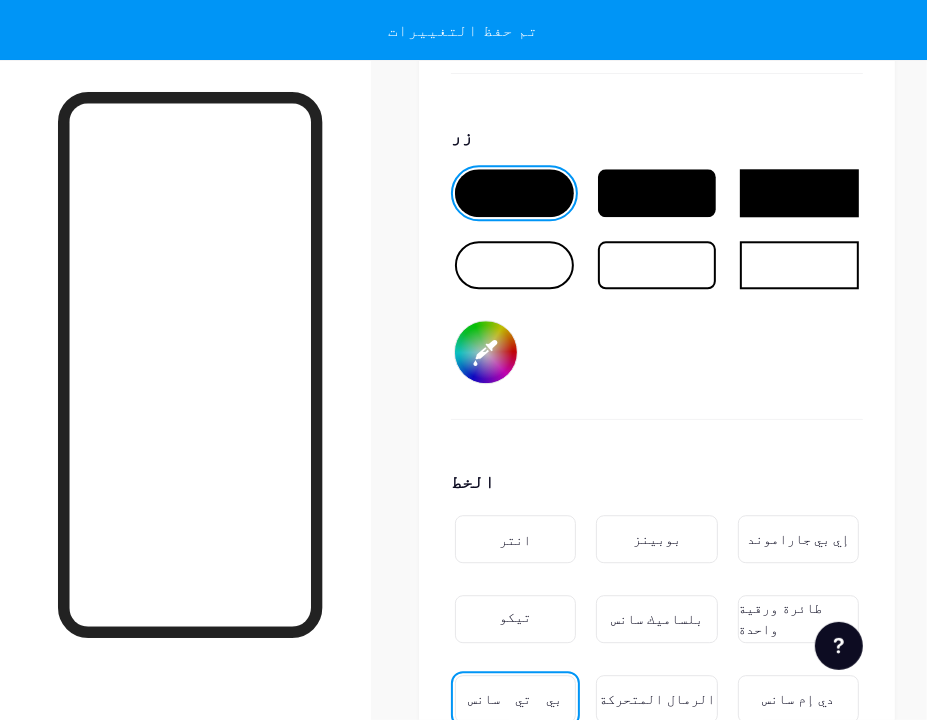 type on "#d0af67" 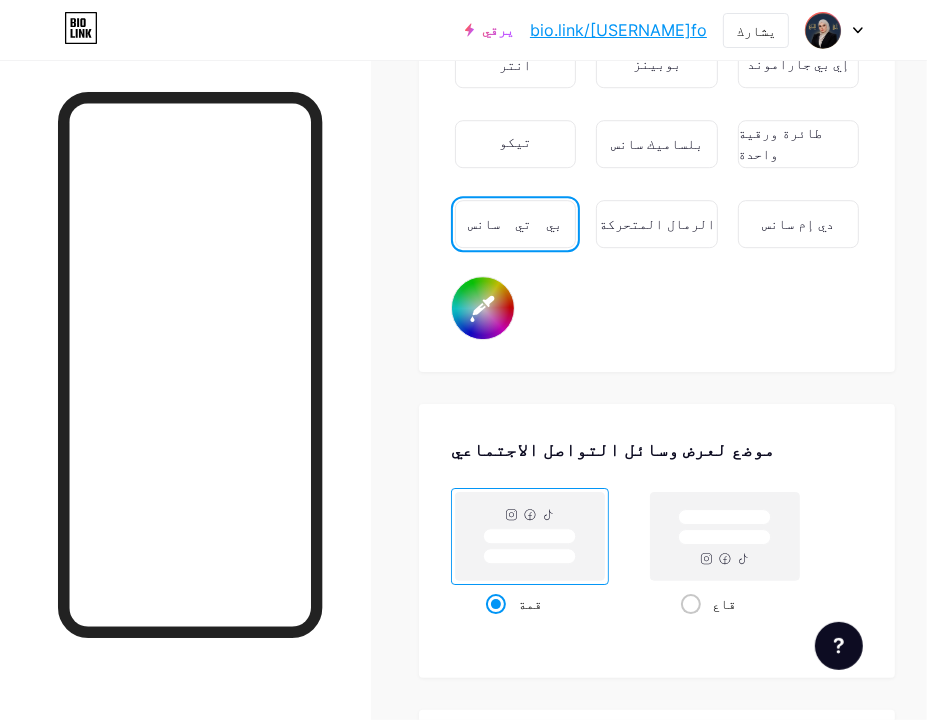 scroll, scrollTop: 3560, scrollLeft: 0, axis: vertical 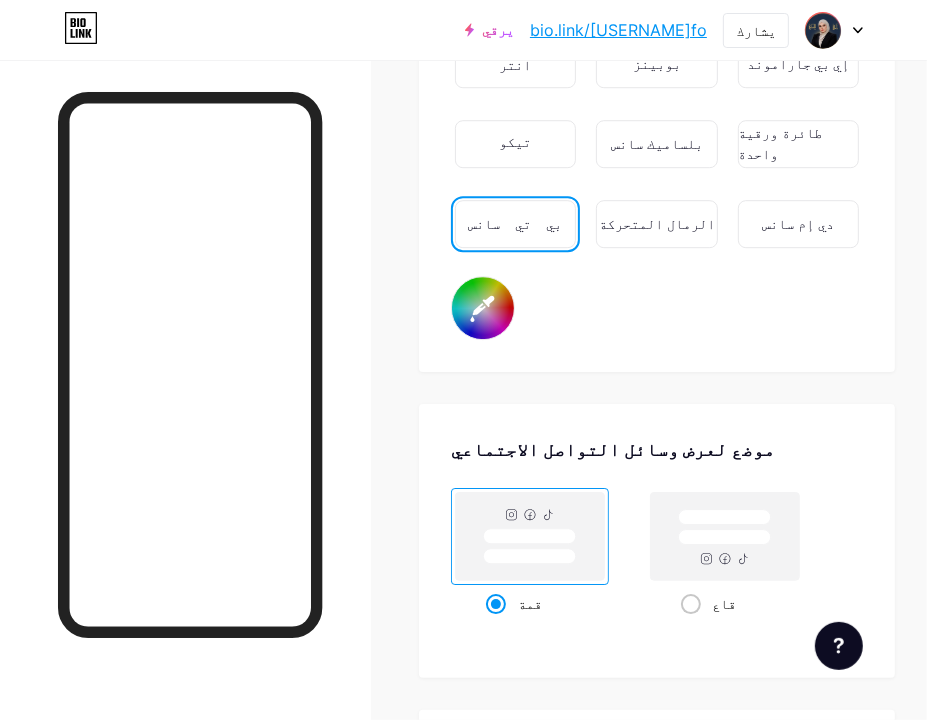 click on "#303d4e" at bounding box center (483, 308) 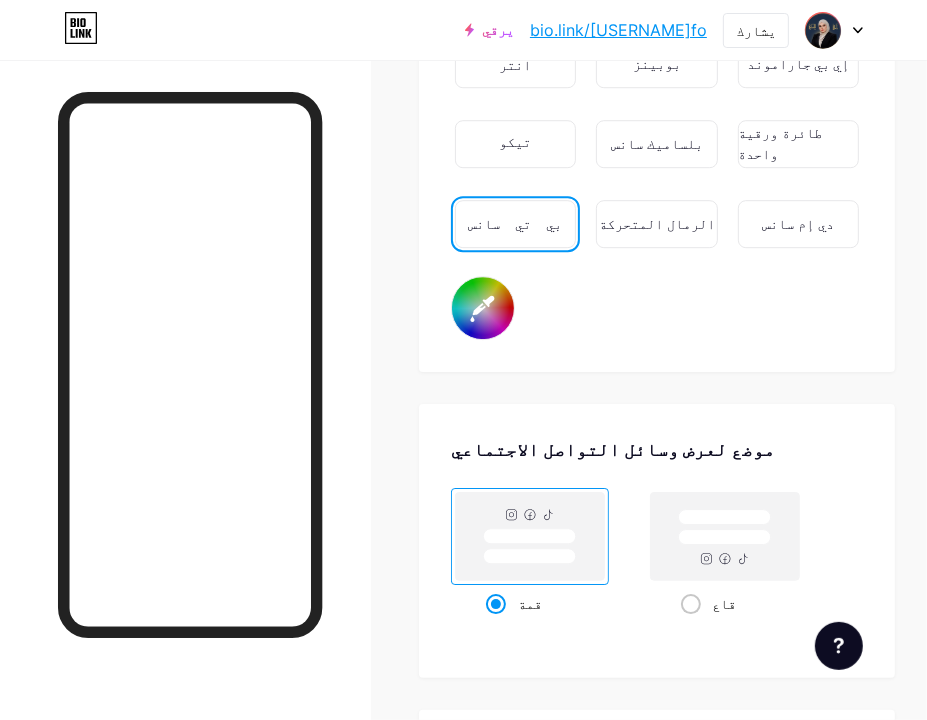 type on "#d0af67" 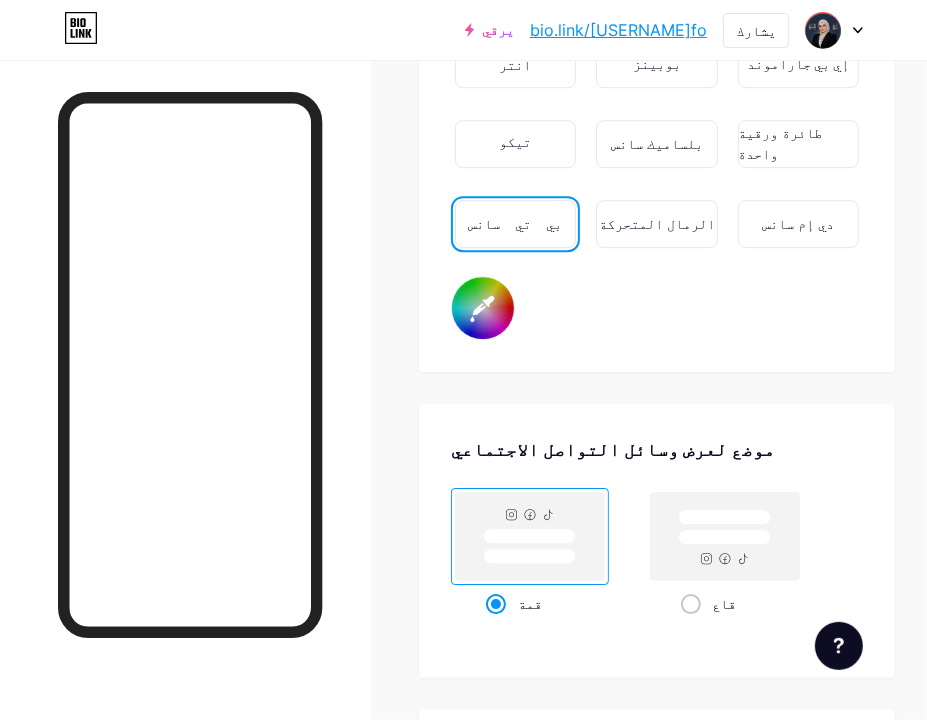 type on "#d0af67" 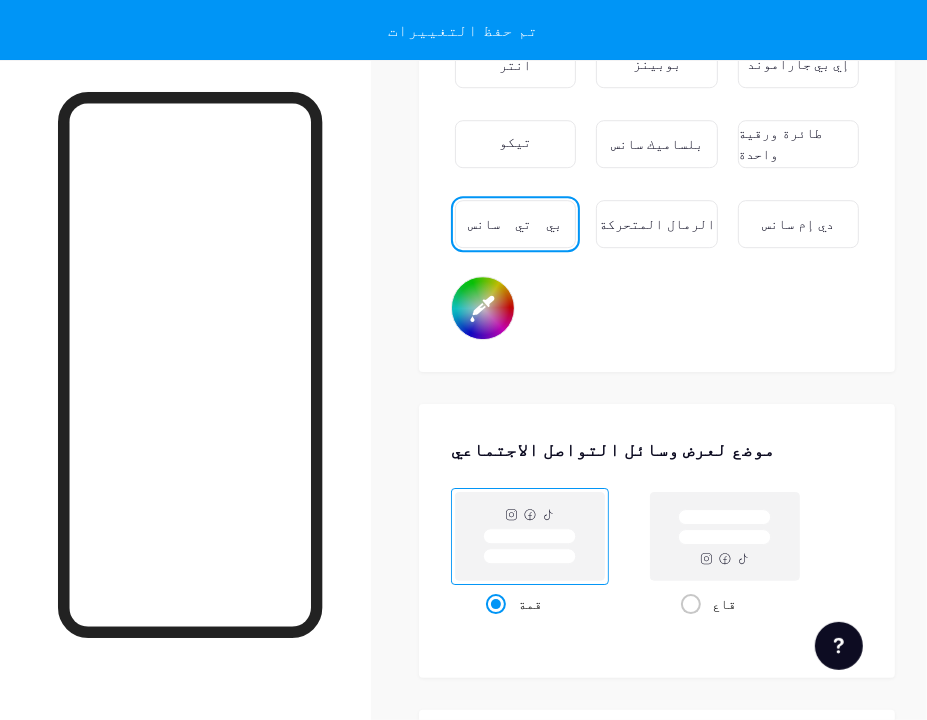 type on "#d0af67" 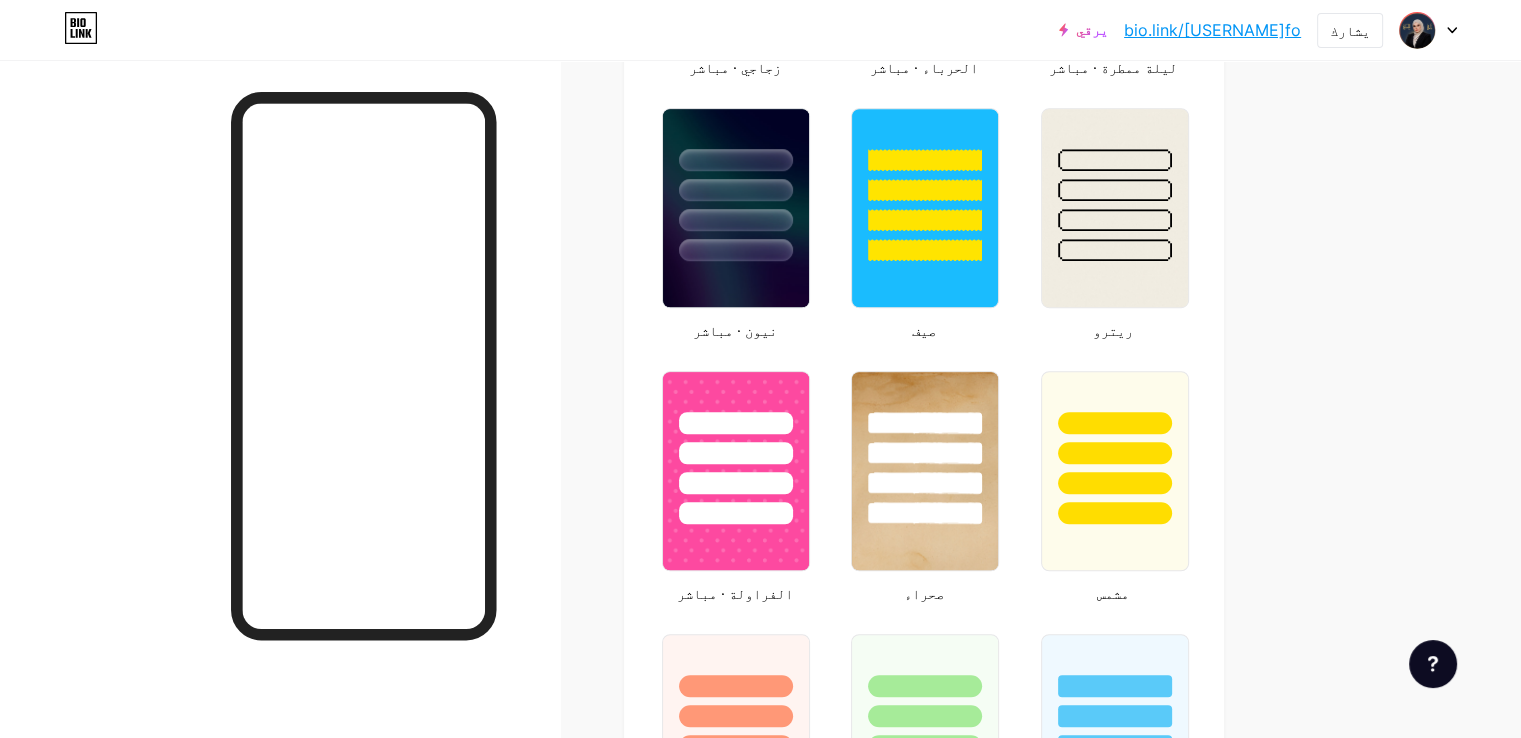scroll, scrollTop: 0, scrollLeft: 0, axis: both 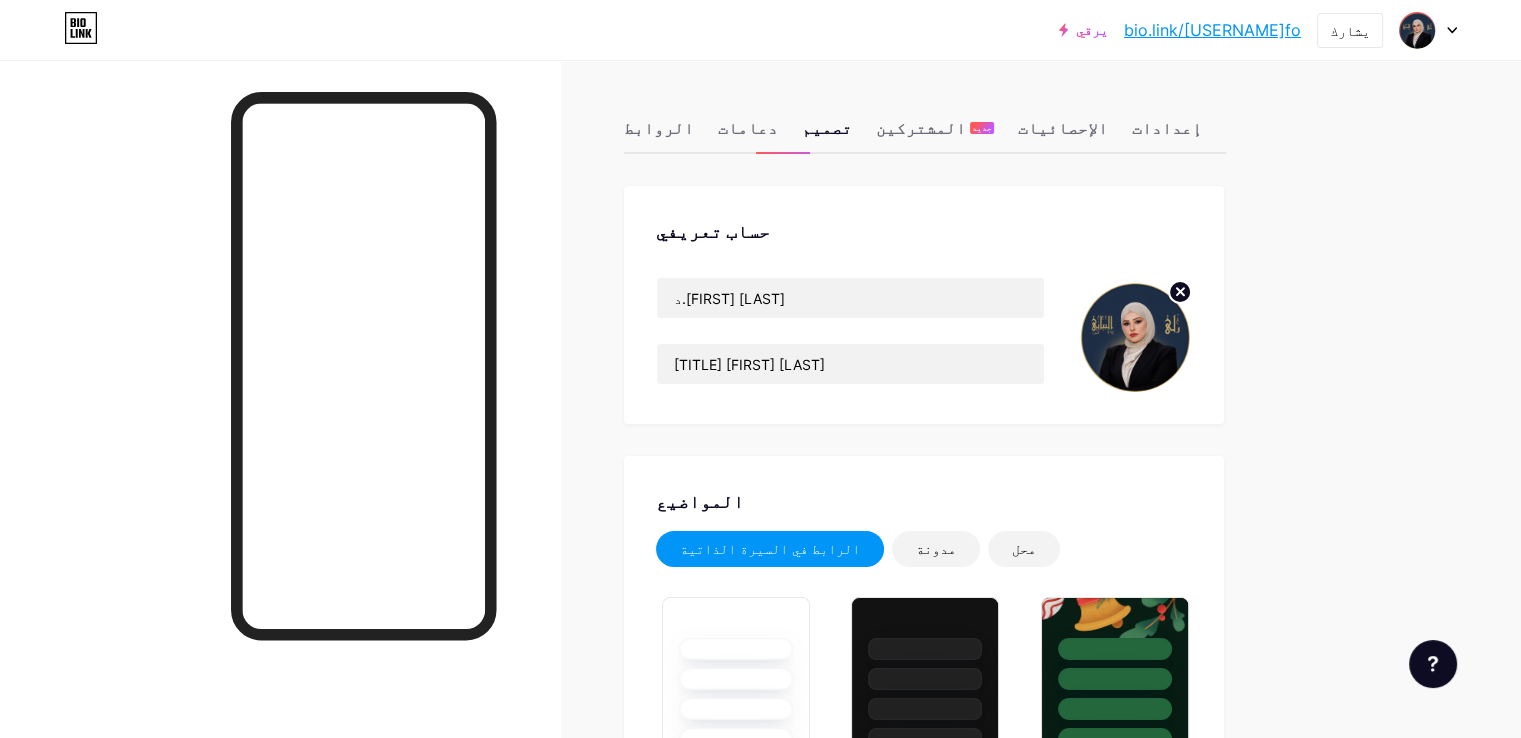 click on "الروابط
دعامات
تصميم
المشتركين
جديد
الإحصائيات
إعدادات     حساب تعريفي   د.رلى فؤاد البياتي     Dr. Rula Fouad Al-Bayati                   المواضيع   الرابط في السيرة الذاتية   مدونة   محل       الأساسيات       الكربون       عيد الميلاد 23       فخر       خلل       الشتاء · مباشر       زجاجي · مباشر       الحرباء · مباشر       ليلة ممطرة · مباشر       نيون · مباشر       صيف       ريترو       الفراولة · مباشر       صحراء       مشمس       خريف       ورقة       سماء صافية       استحى       وحيد القرن       الحد الأدنى       غائم       ظل     اصنع خاصتك           تم حفظ التغييرات     خلفية         لون           فيديو             صورة" at bounding box center (655, 2377) 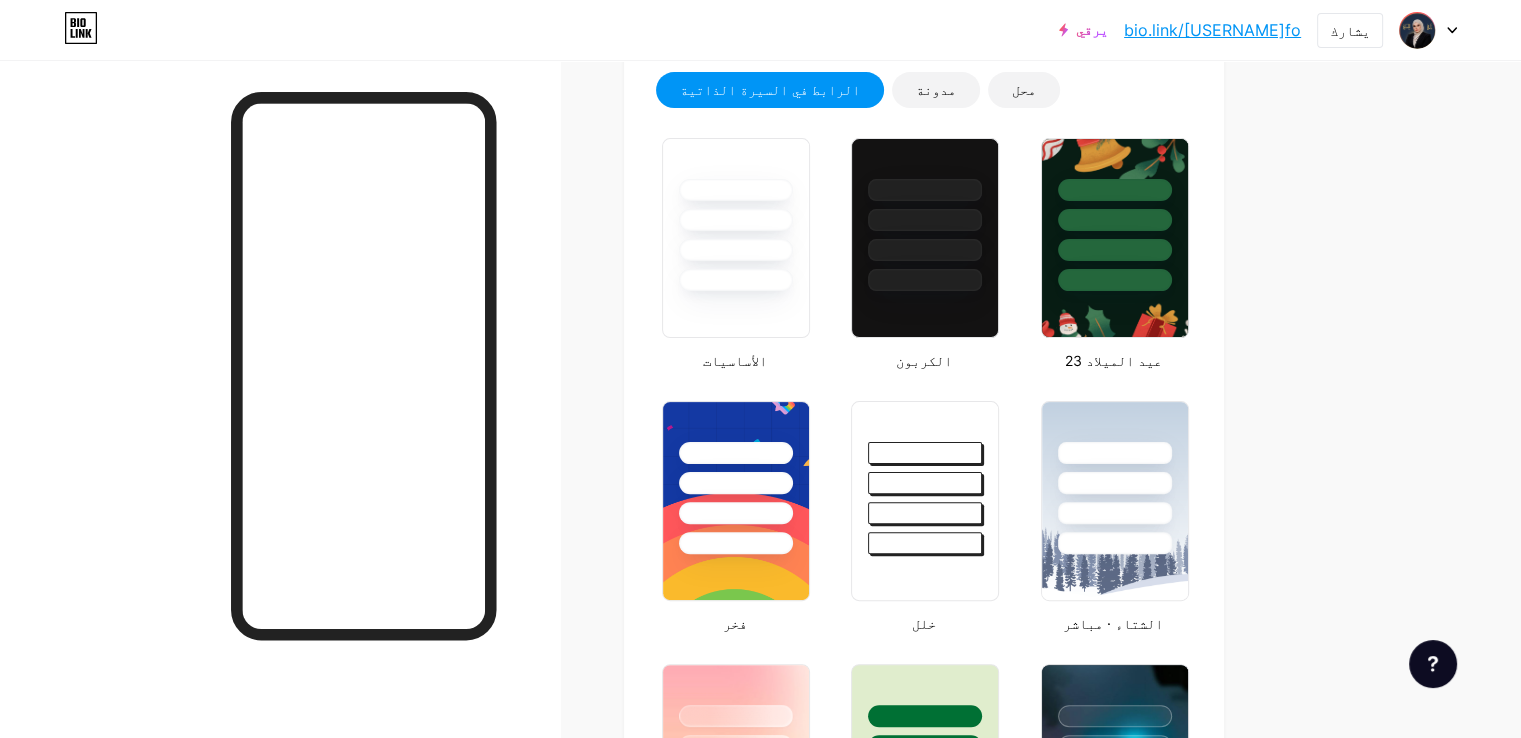 scroll, scrollTop: 0, scrollLeft: 0, axis: both 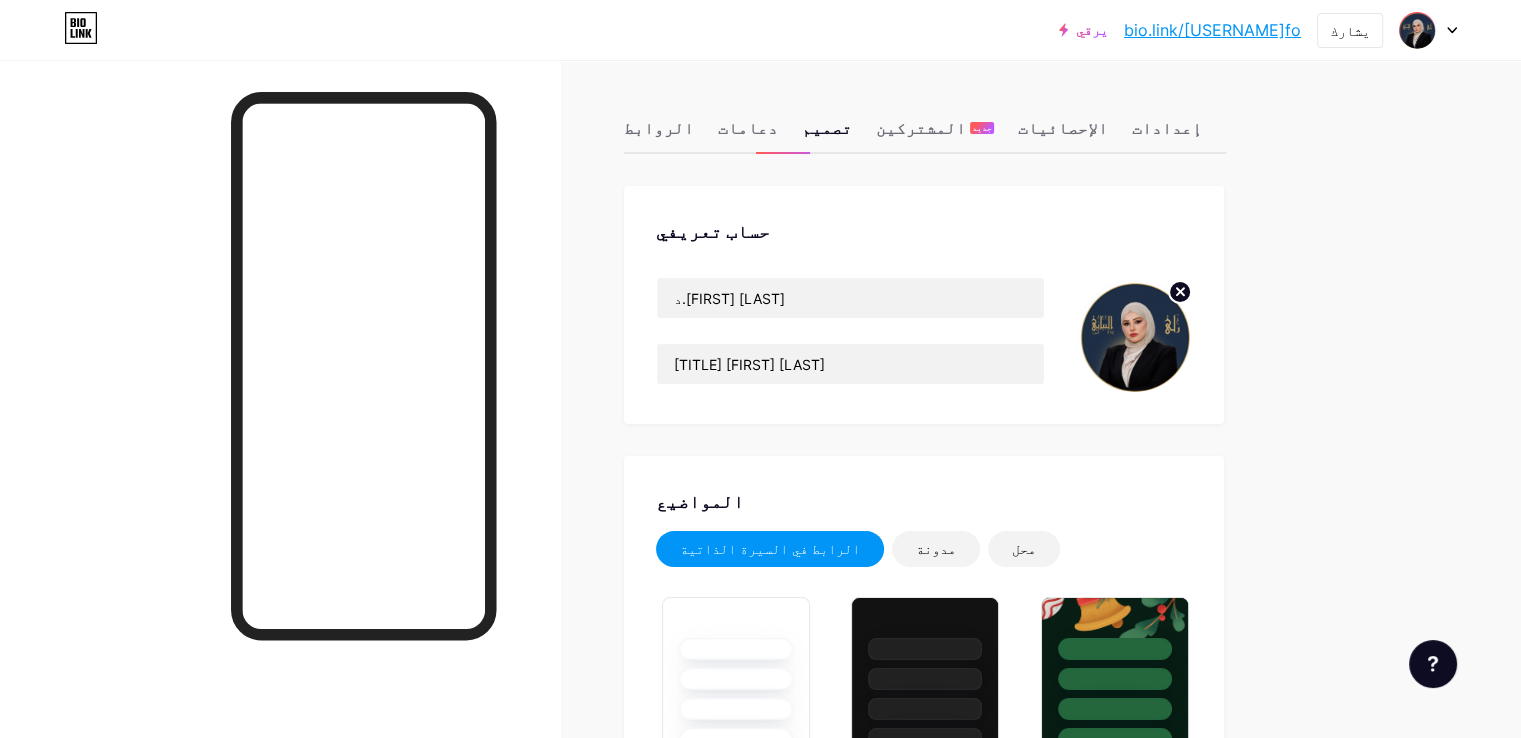 click on "الروابط" at bounding box center (659, 128) 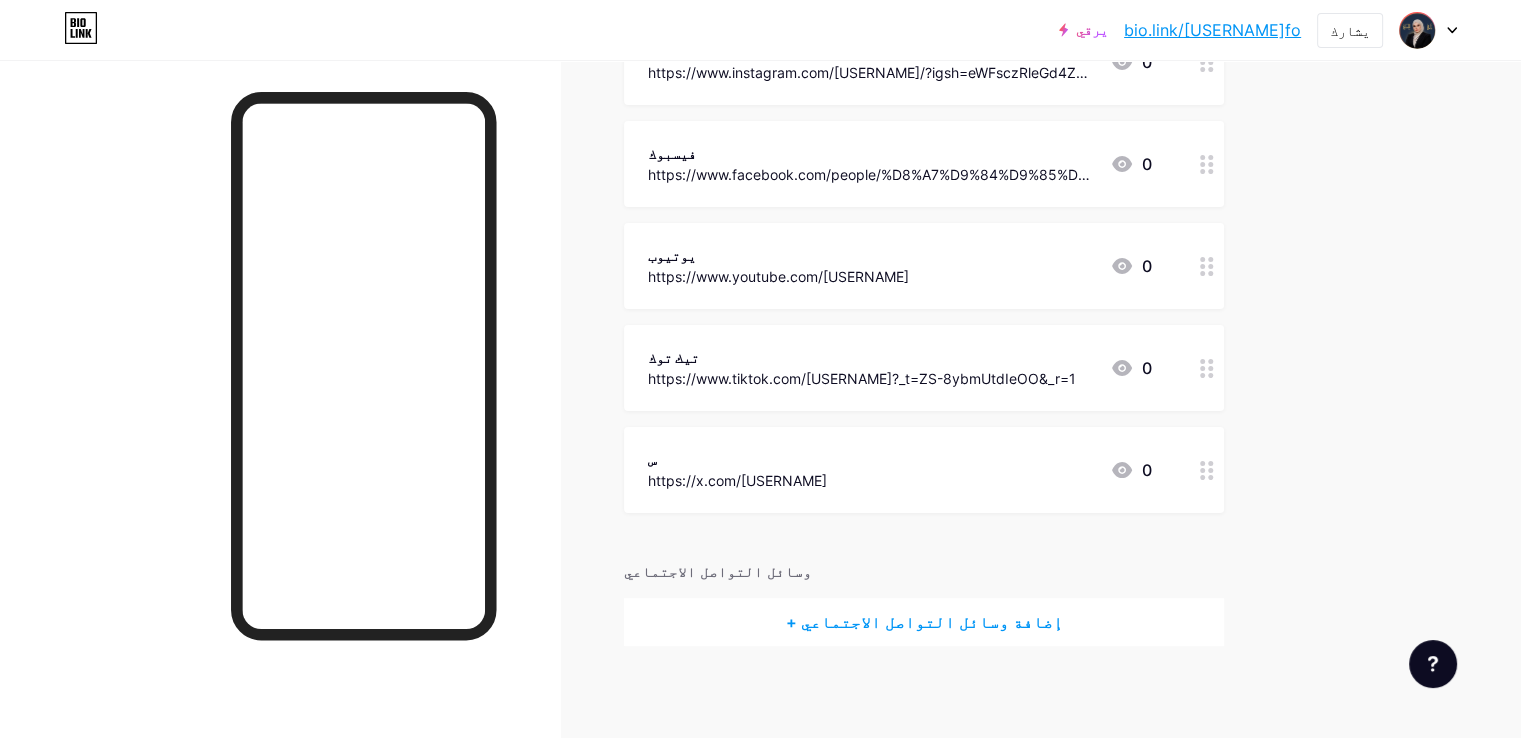 scroll, scrollTop: 0, scrollLeft: 0, axis: both 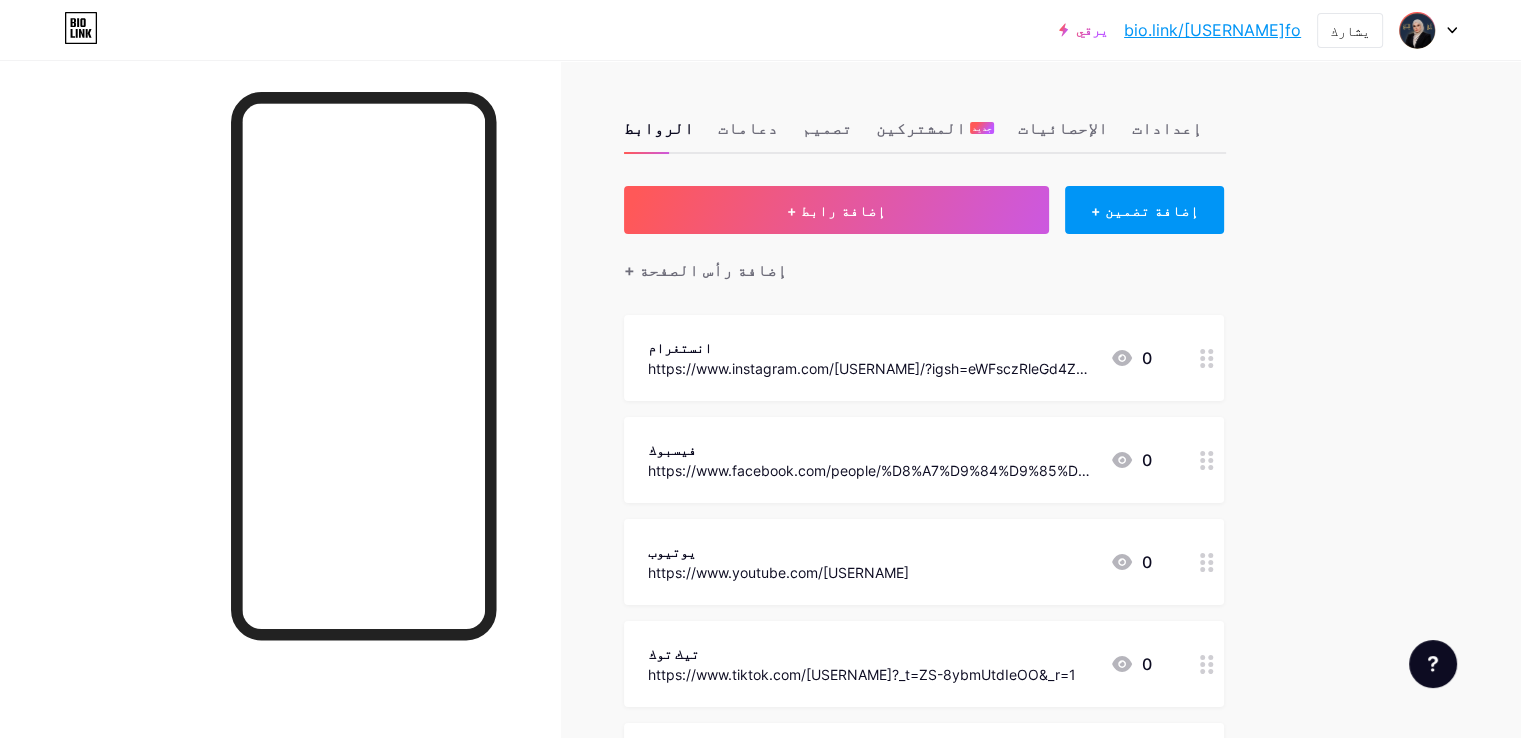 click on "الروابط
دعامات
تصميم
المشتركين
جديد
الإحصائيات
إعدادات       + إضافة رابط     + إضافة تضمين
+ إضافة رأس الصفحة
انستغرام
https://www.instagram.com/dr.rula.f/?igsh=eWFsczRleGd4ZWZv#
0
فيسبوك
https://www.facebook.com/people/%D8%A7%D9%84%D9%85%D9%83%D9%80%D8%AA%D8%A8-%D8%A7%D9%84%D8%A7%D8%B9%D9%84%D8%A7%D9%85%D9%8A-%D9%84%D9%84%D8%AF%D9%83%D8%AA%D9%88%D8%B1%D8%A9-%D8%B1%D 9%84%D9%89-%D9%81%D8%A4%D8%A7%D8%AF-%D8%A7%D9%84%D8%A8%D9%8A%D8%A7%D8%AA%D9%8A/61578757815 936/?rdid=hgC8x4NG0CX65Ddi&share_url=https%3A%2F%2Fwww.facebook.com%2Fshare%2F1GB755FkNT%2F
0
يوتيوب
https://www.youtube.com/@dr.rula.fouad.al.Bayati" at bounding box center [655, 551] 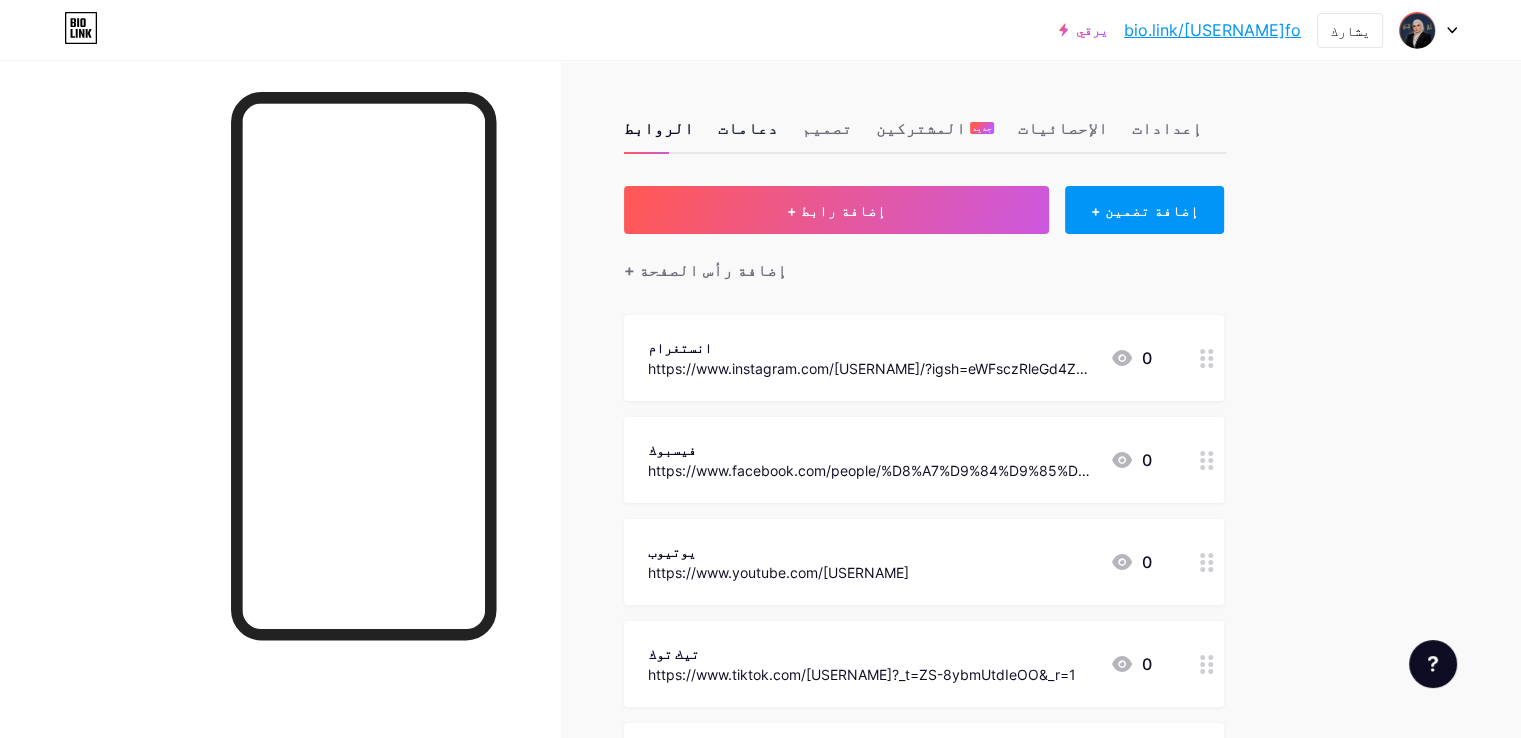click on "دعامات" at bounding box center [748, 128] 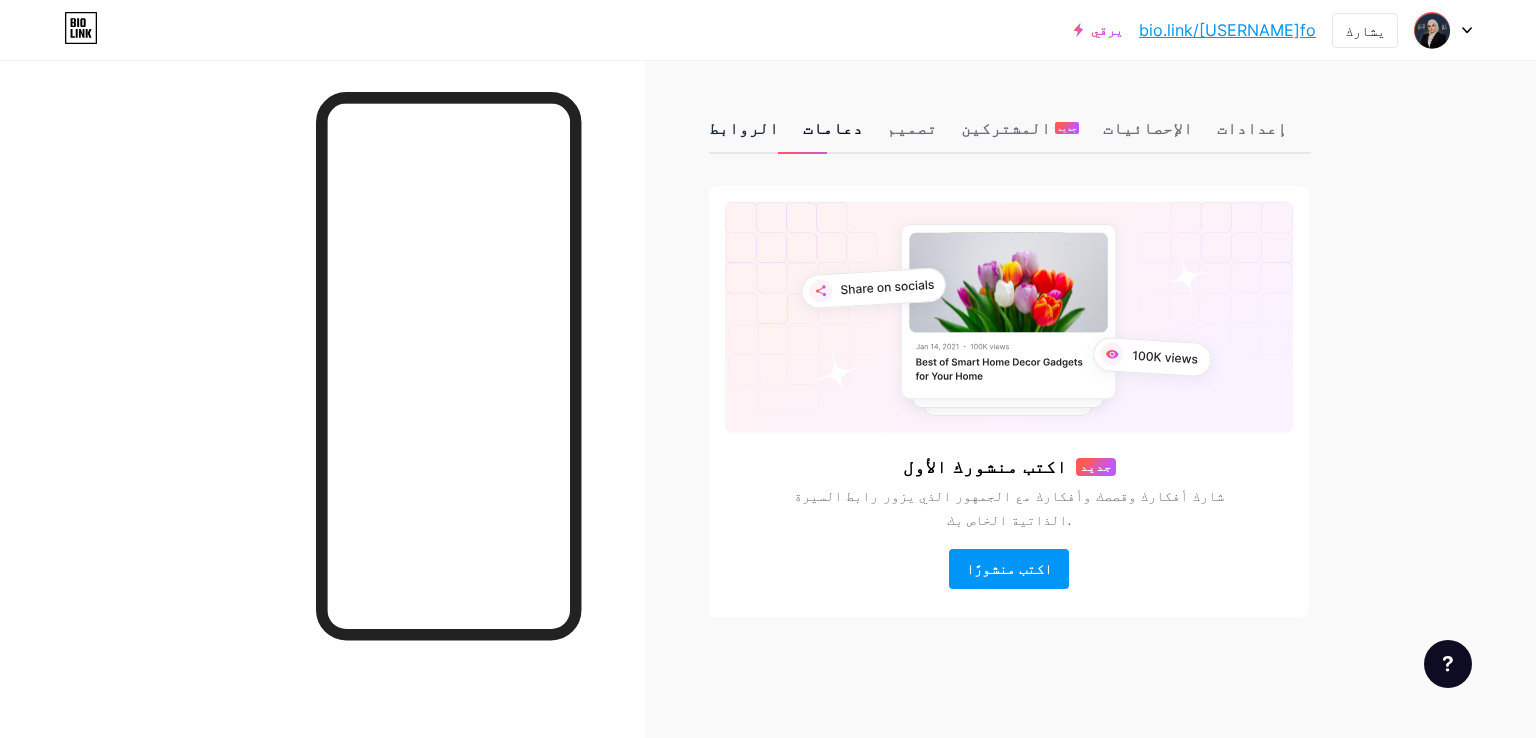 click on "الروابط" at bounding box center (744, 128) 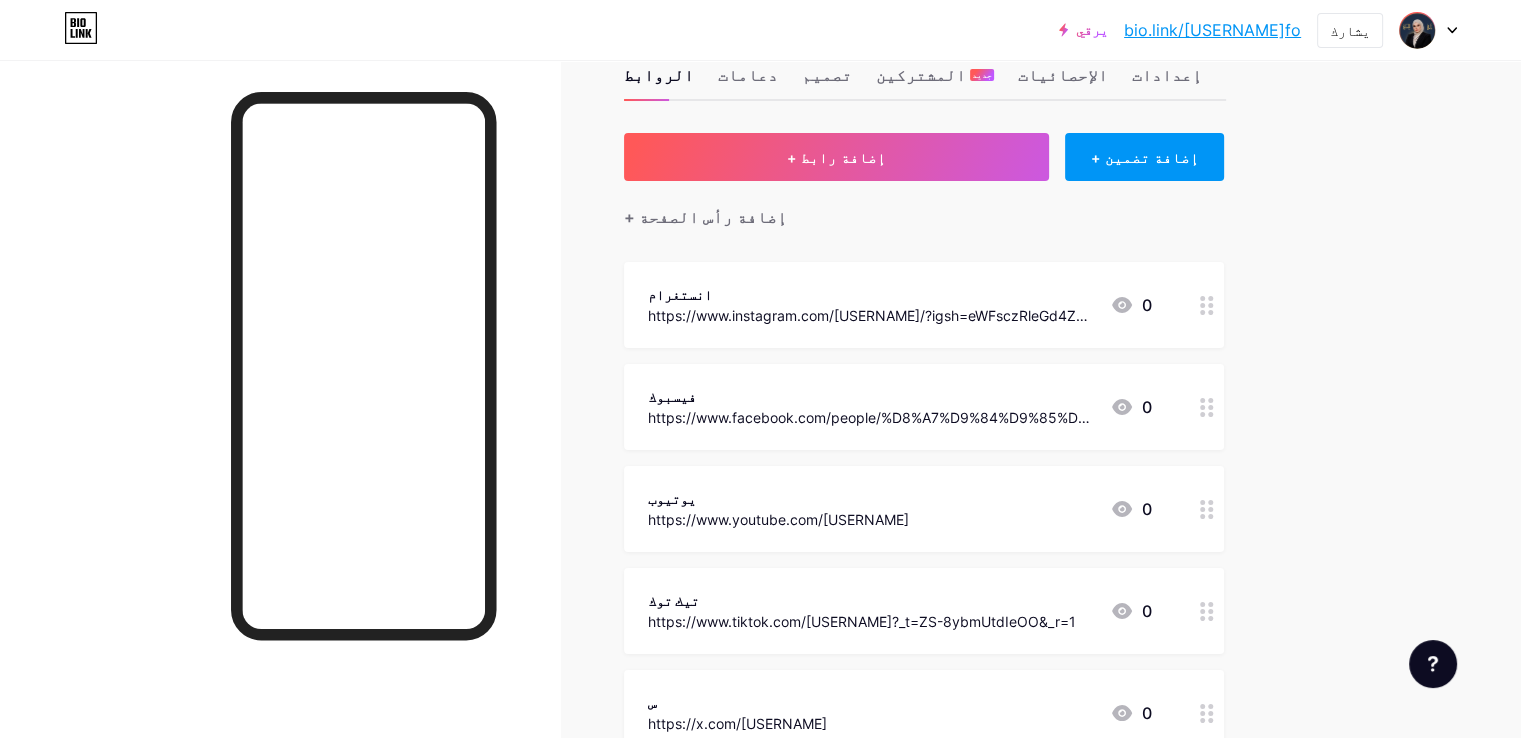 scroll, scrollTop: 0, scrollLeft: 0, axis: both 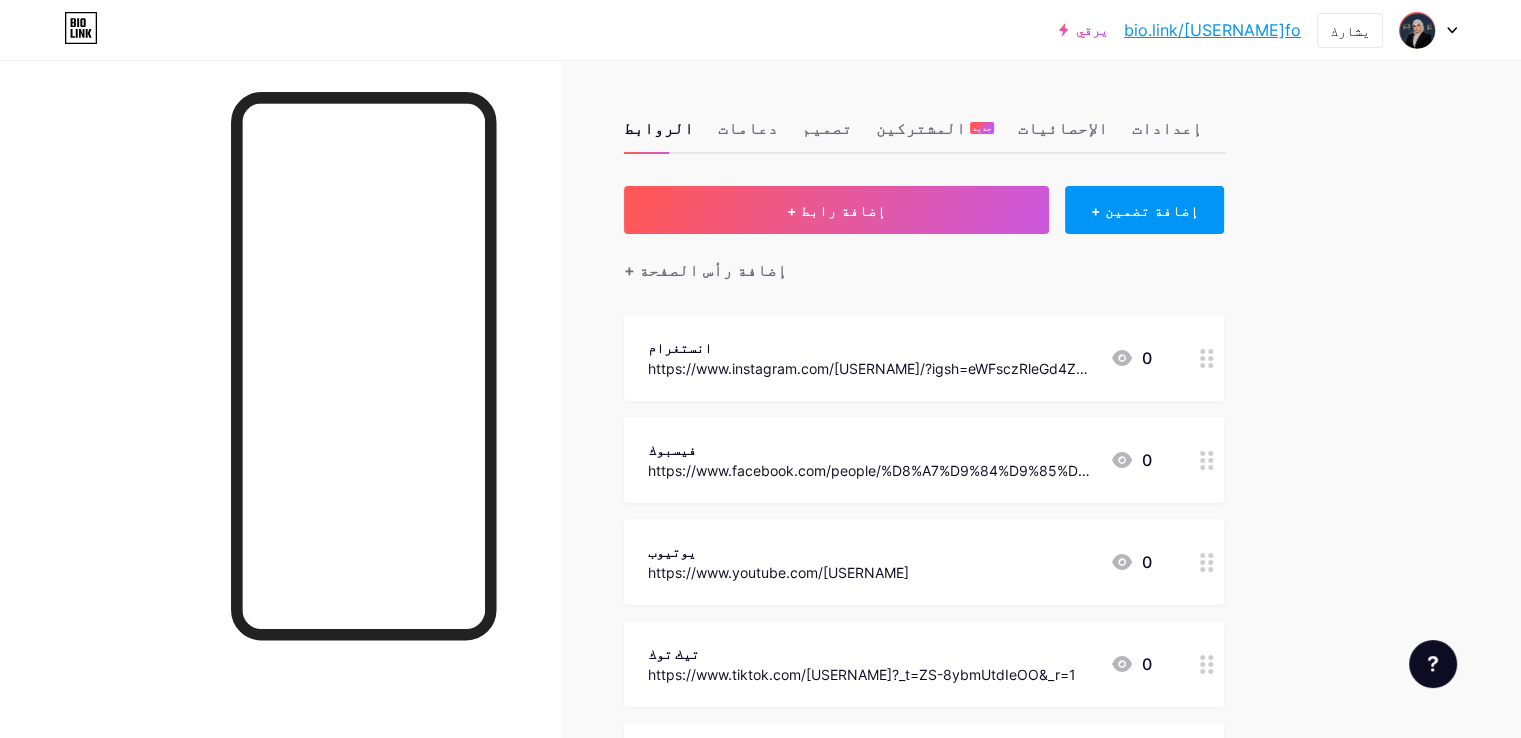 click on "يرقي   bio.link/drrula...   bio.link/drrulafo   يشارك               تبديل الحسابات     د.رلى فؤاد البياتي   bio.link/drrulafo       + إضافة صفحة جديدة       إعدادات الحساب   تسجيل الخروج" at bounding box center (760, 30) 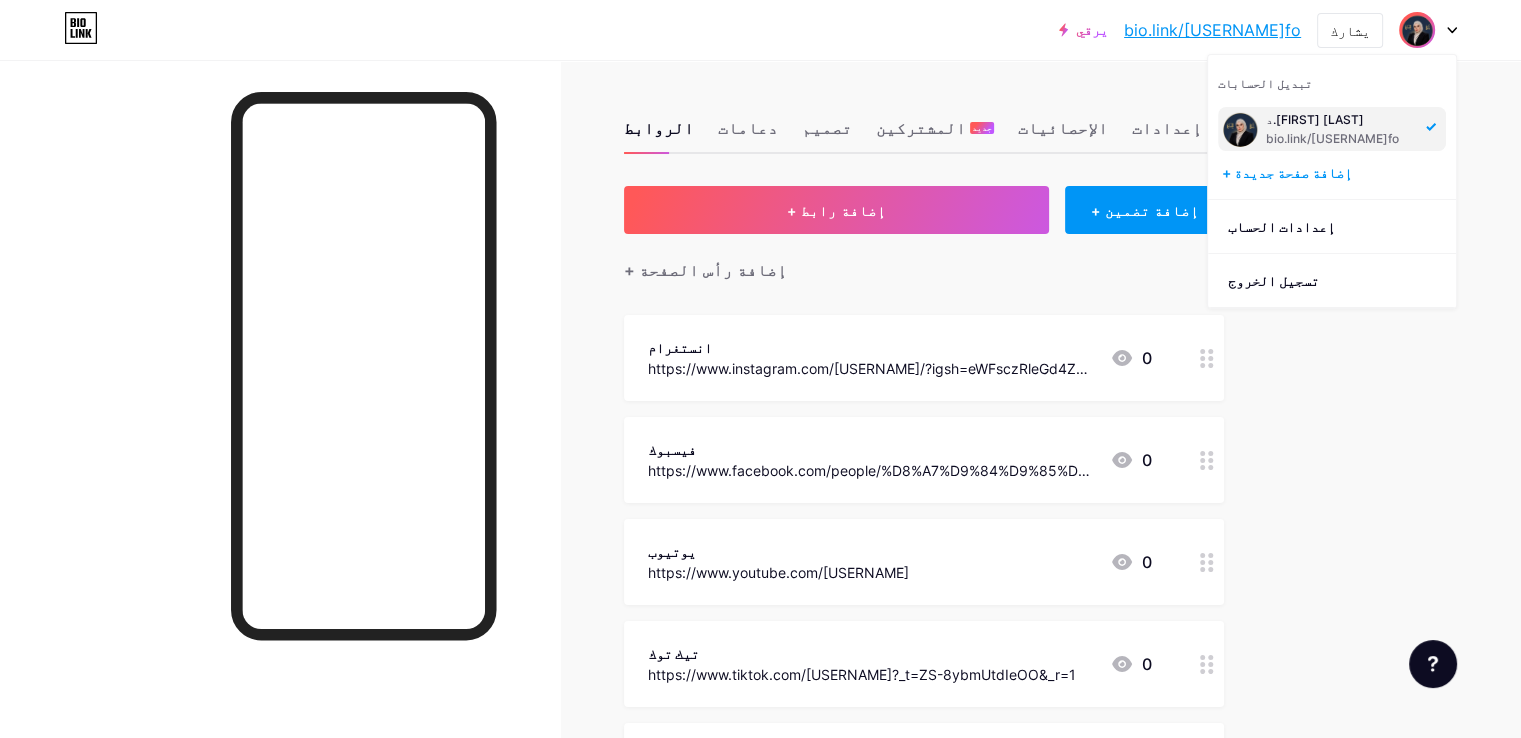 click on "الروابط
دعامات
تصميم
المشتركين
جديد
الإحصائيات
إعدادات       + إضافة رابط     + إضافة تضمين
+ إضافة رأس الصفحة
انستغرام
https://www.instagram.com/dr.rula.f/?igsh=eWFsczRleGd4ZWZv#
0
فيسبوك
https://www.facebook.com/people/%D8%A7%D9%84%D9%85%D9%83%D9%80%D8%AA%D8%A8-%D8%A7%D9%84%D8%A7%D8%B9%D9%84%D8%A7%D9%85%D9%8A-%D9%84%D9%84%D8%AF%D9%83%D8%AA%D9%88%D8%B1%D8%A9-%D8%B1%D 9%84%D9%89-%D9%81%D8%A4%D8%A7%D8%AF-%D8%A7%D9%84%D8%A8%D9%8A%D8%A7%D8%AA%D9%8A/61578757815 936/?rdid=hgC8x4NG0CX65Ddi&share_url=https%3A%2F%2Fwww.facebook.com%2Fshare%2F1GB755FkNT%2F
0
يوتيوب
https://www.youtube.com/@dr.rula.fouad.al.Bayati" at bounding box center (655, 551) 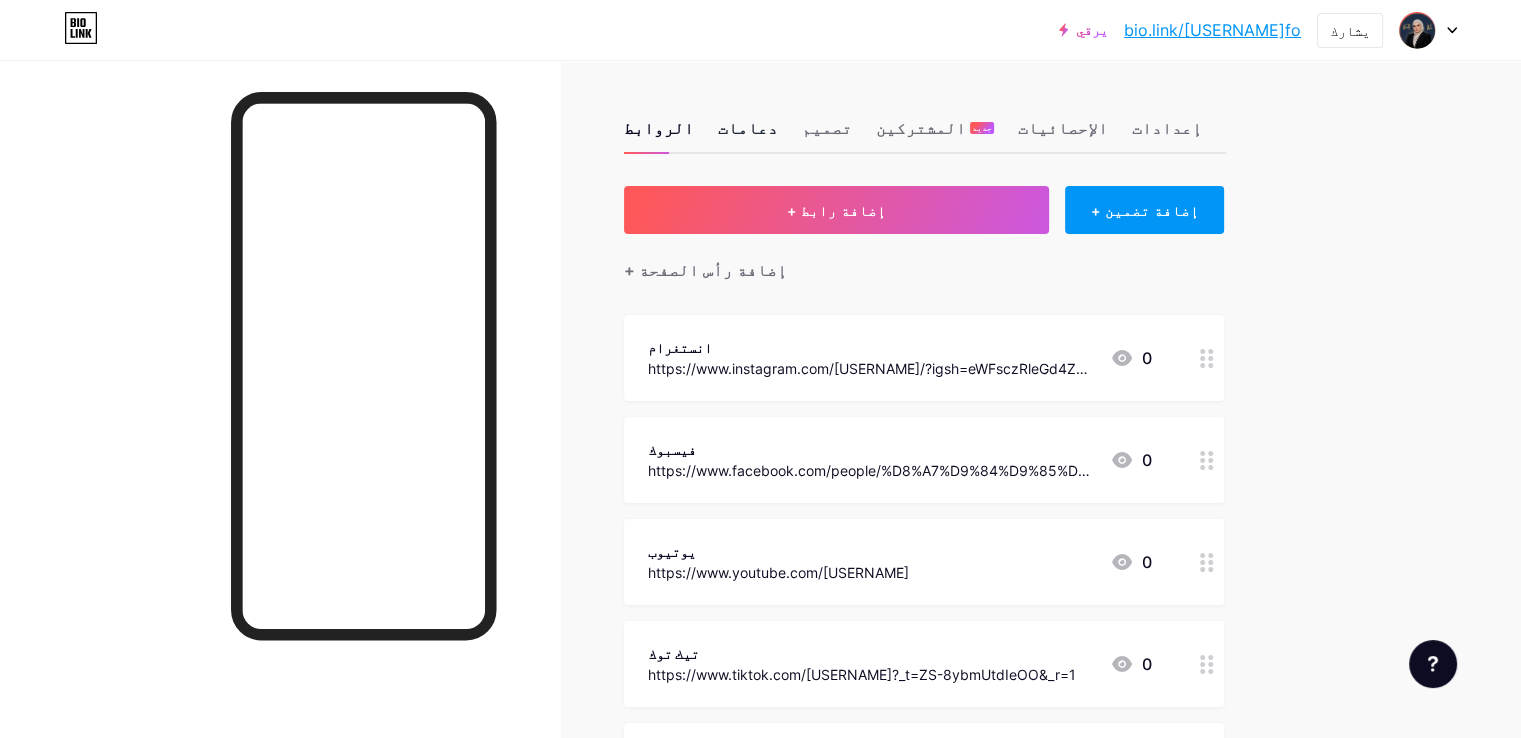 click on "دعامات" at bounding box center (748, 128) 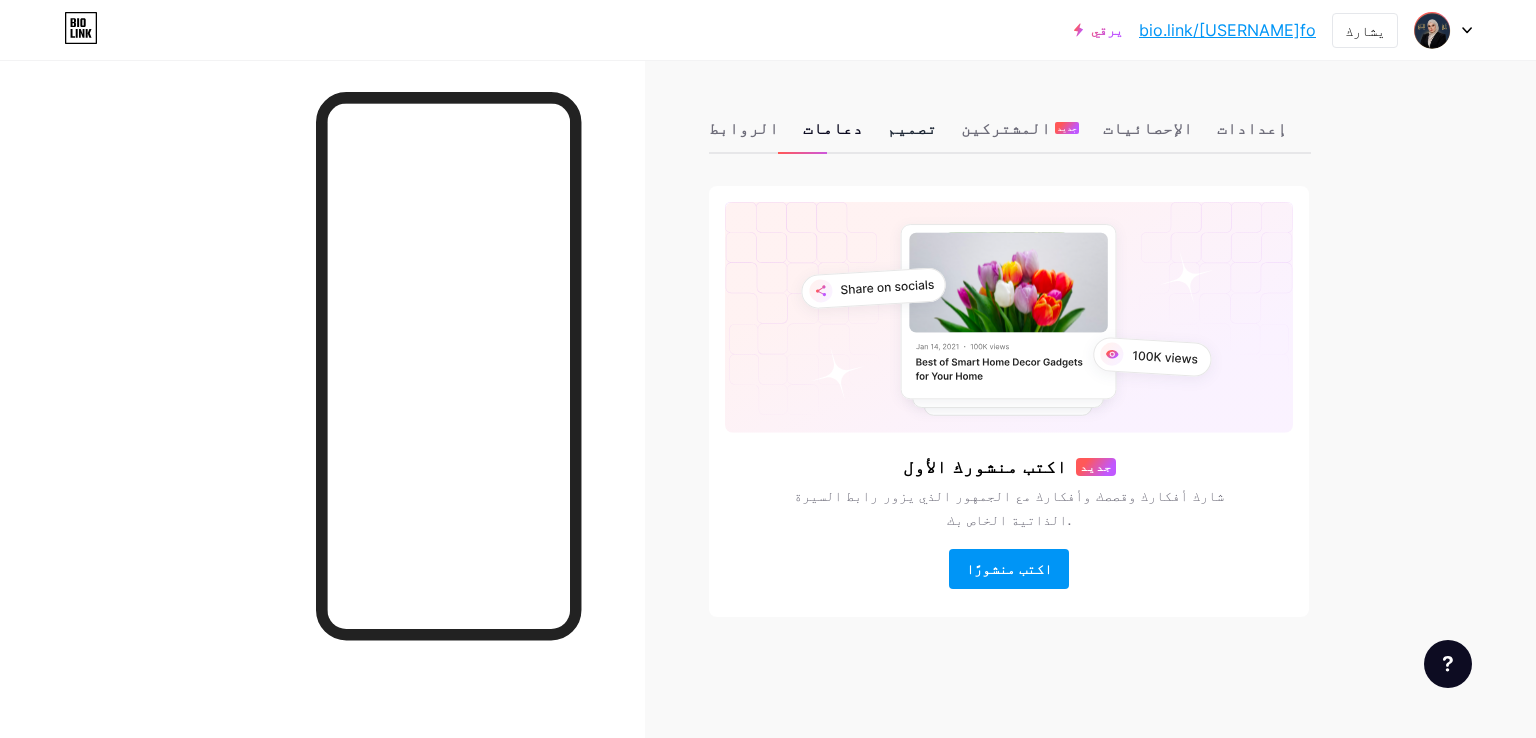 click on "تصميم" at bounding box center [912, 128] 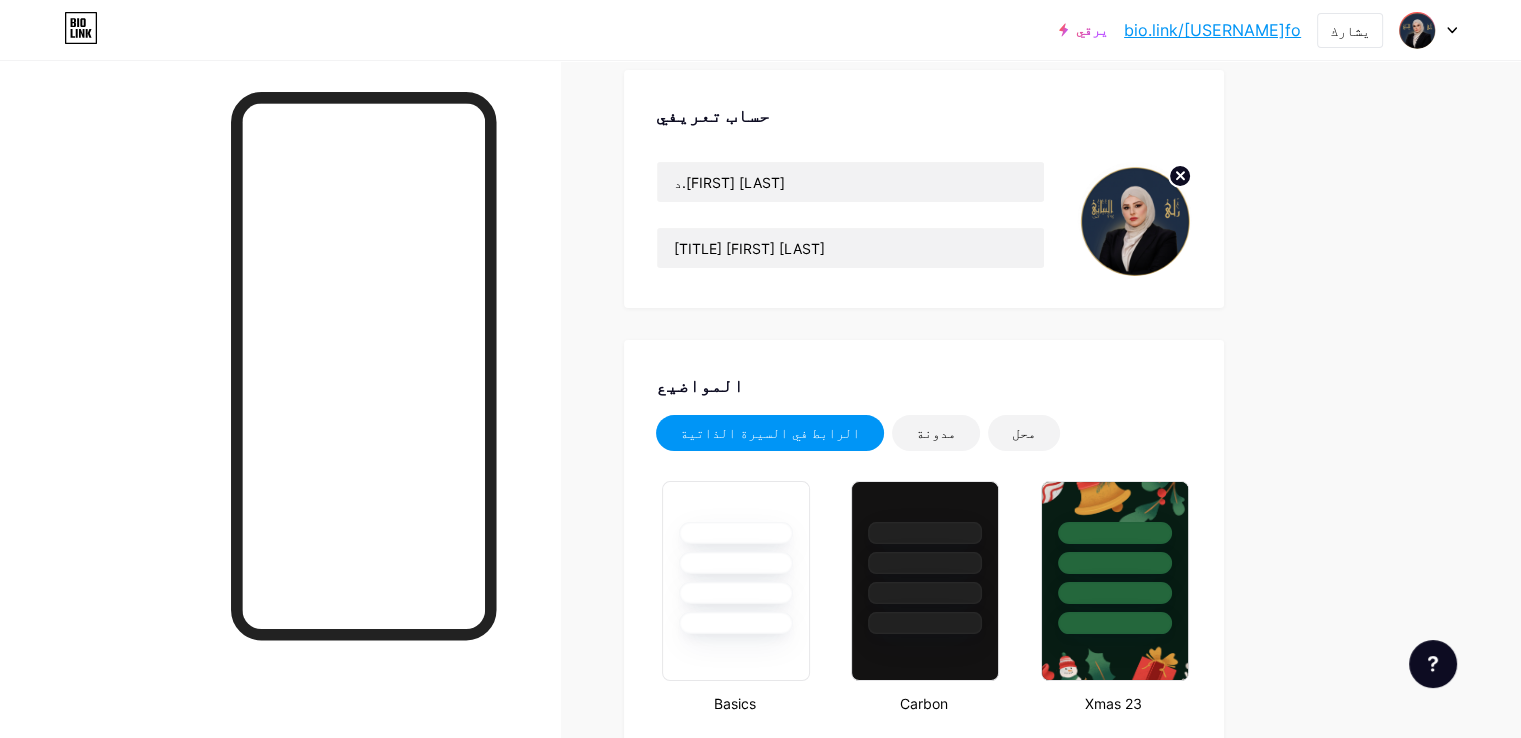 scroll, scrollTop: 132, scrollLeft: 0, axis: vertical 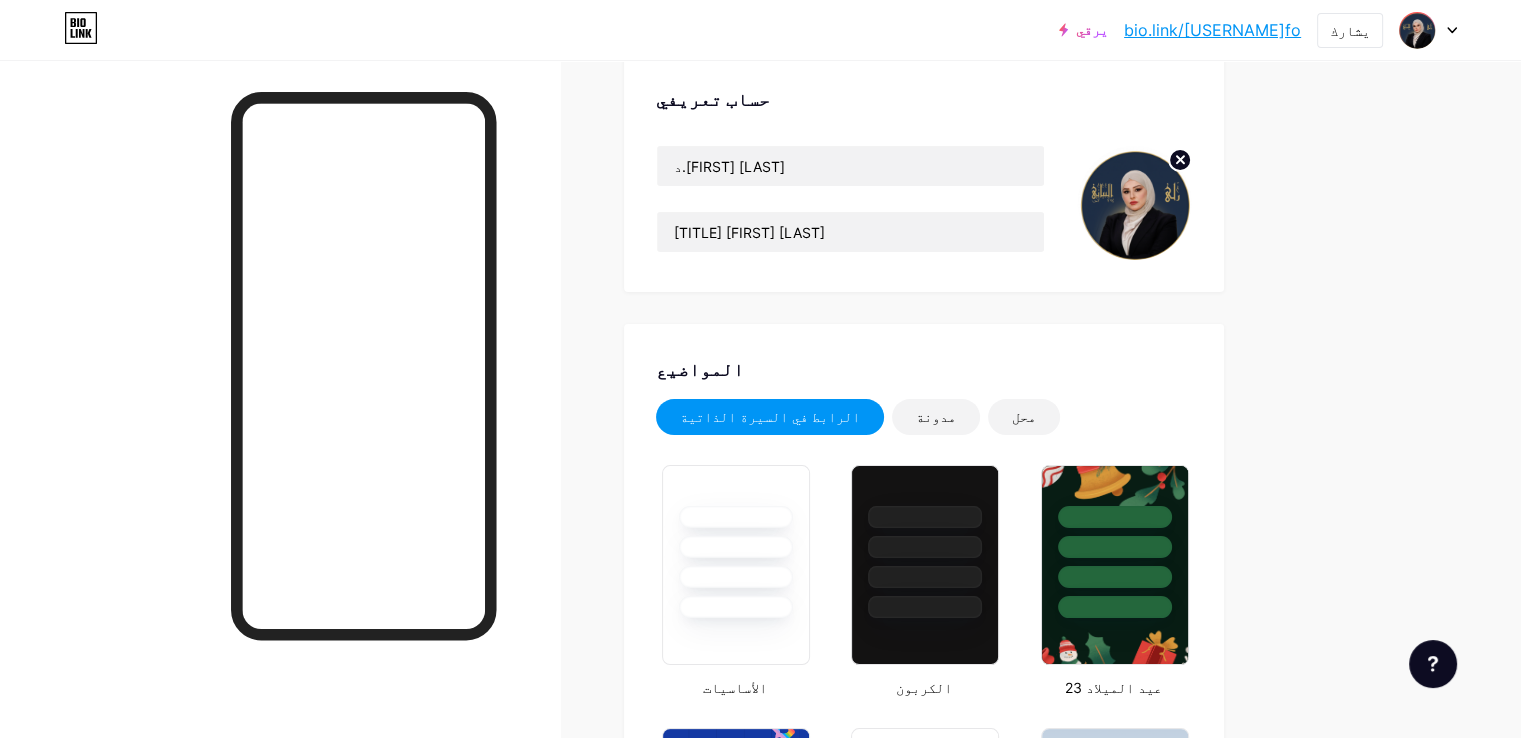 type on "#d0af67" 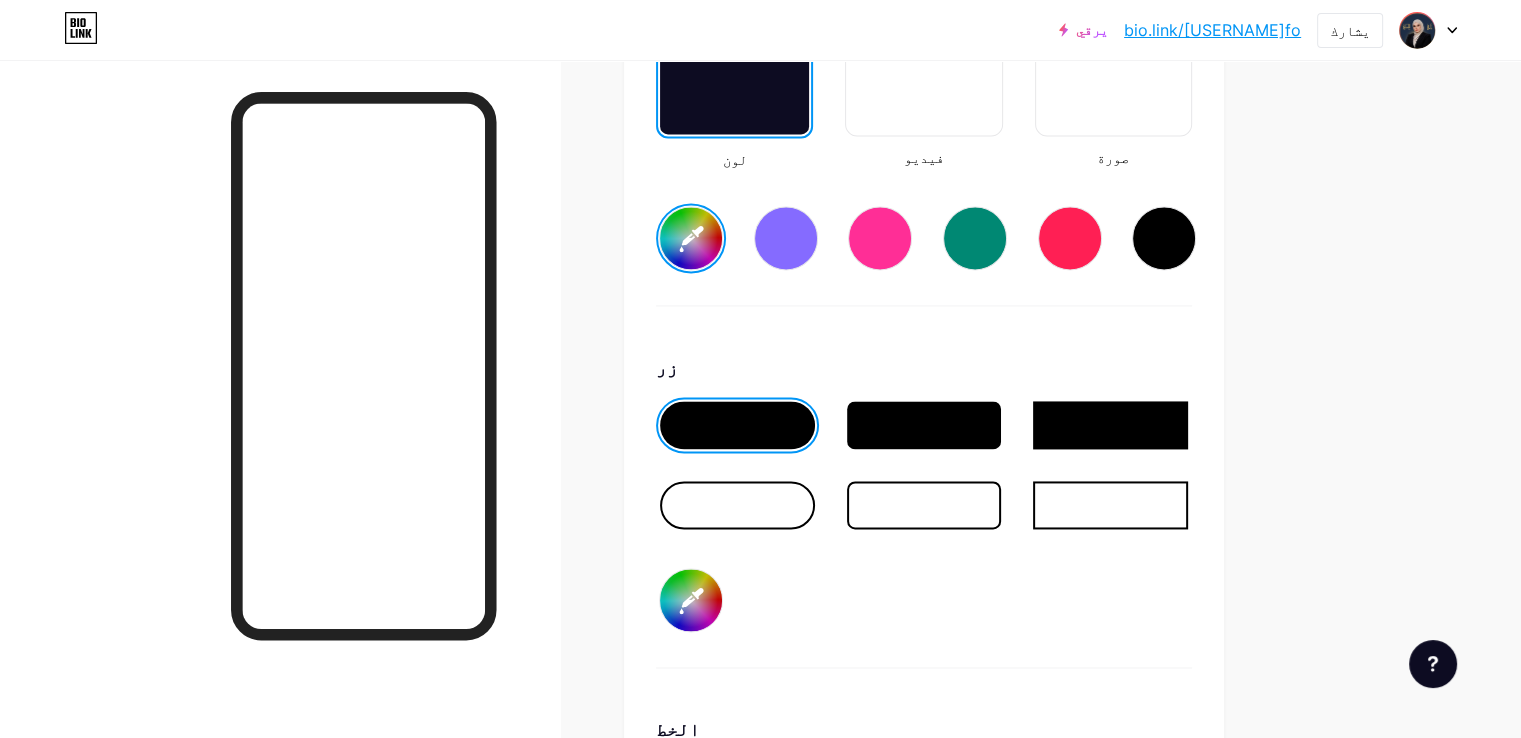 scroll, scrollTop: 2887, scrollLeft: 0, axis: vertical 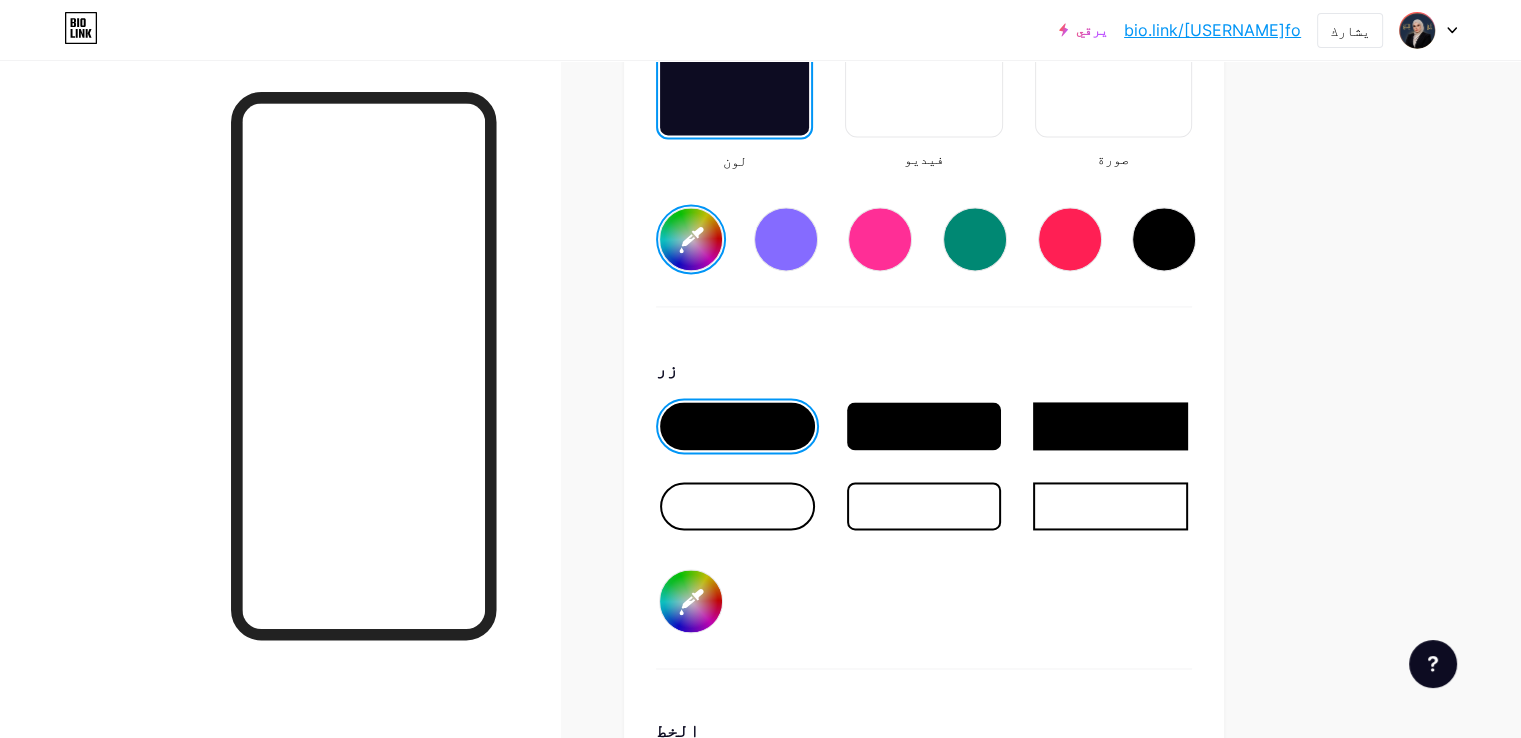 click at bounding box center [737, 506] 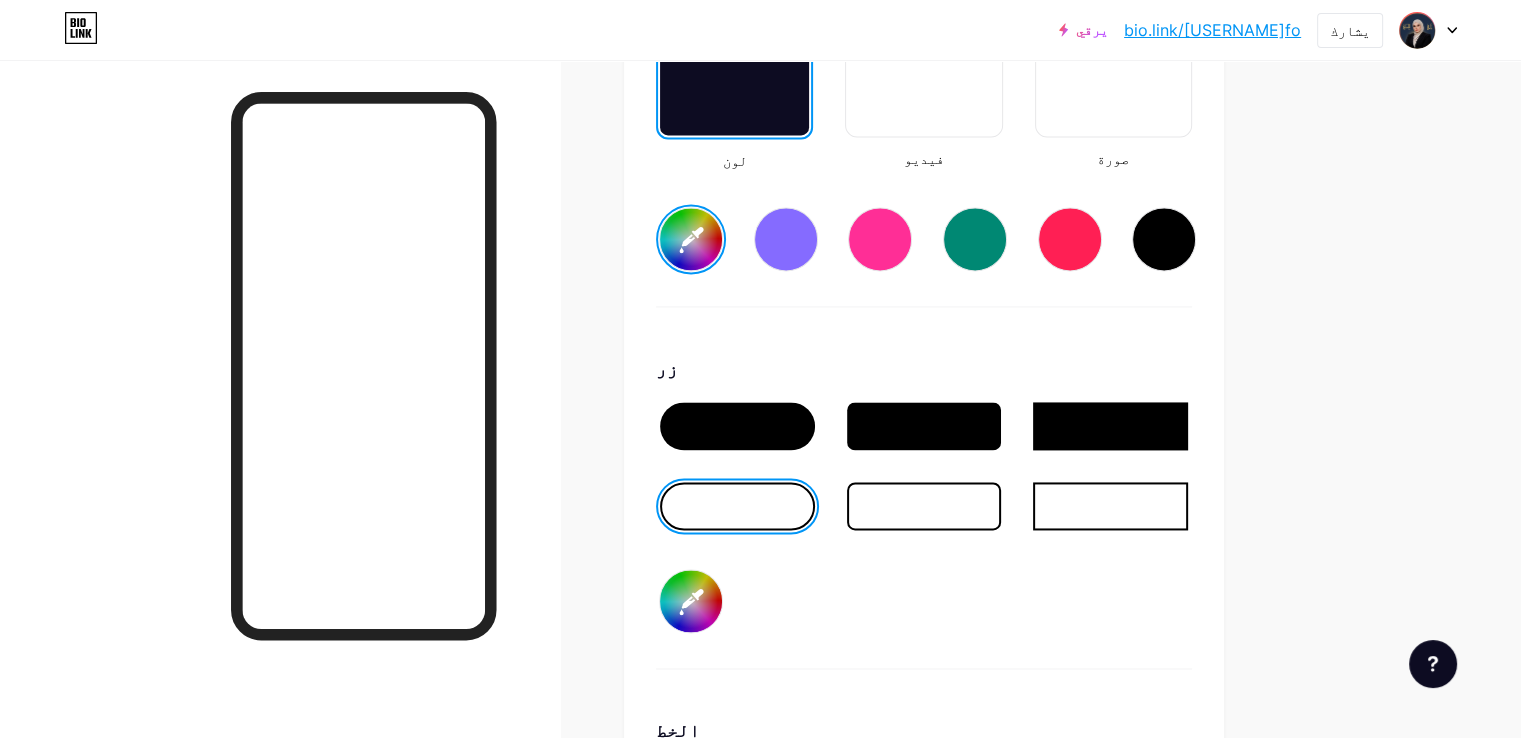 click at bounding box center (737, 426) 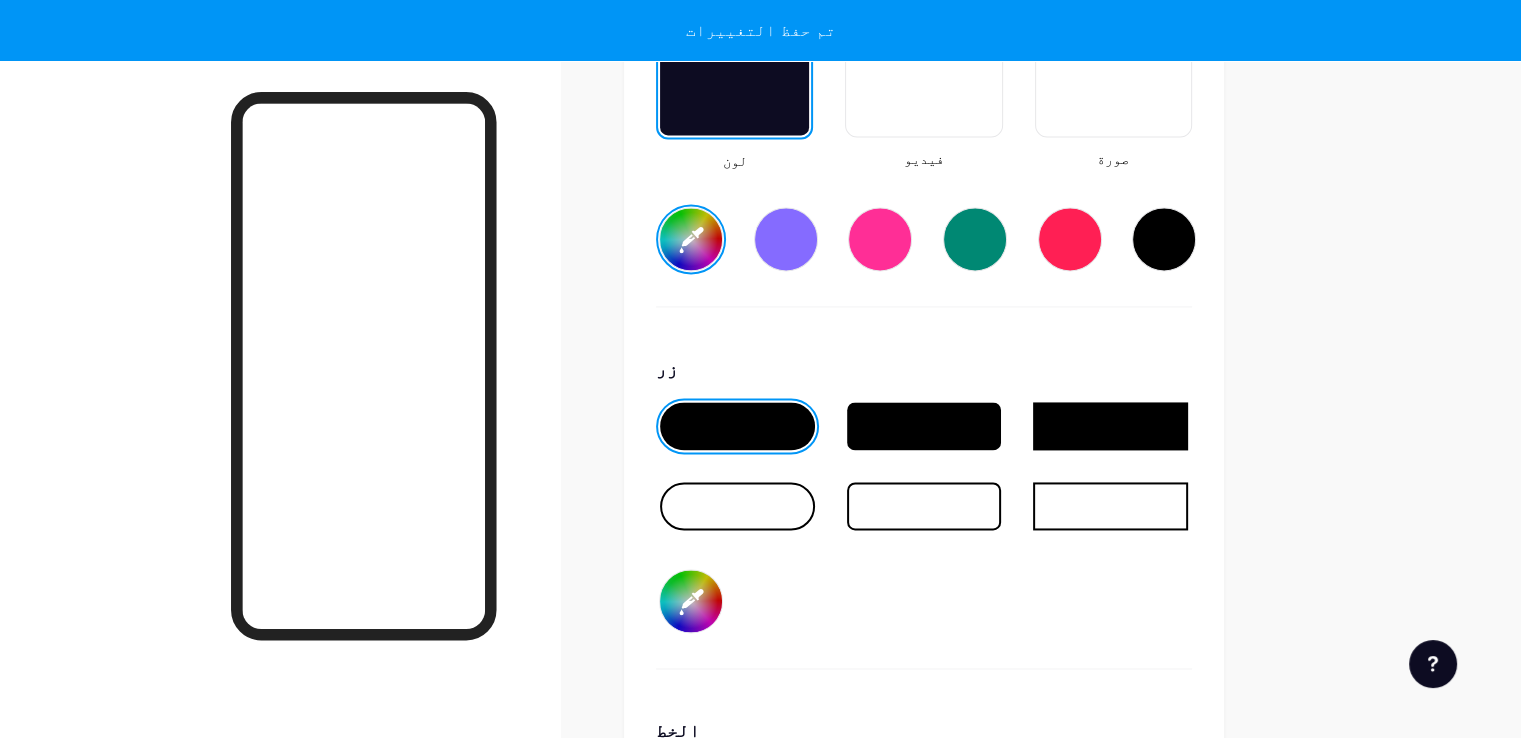 type on "#d0af67" 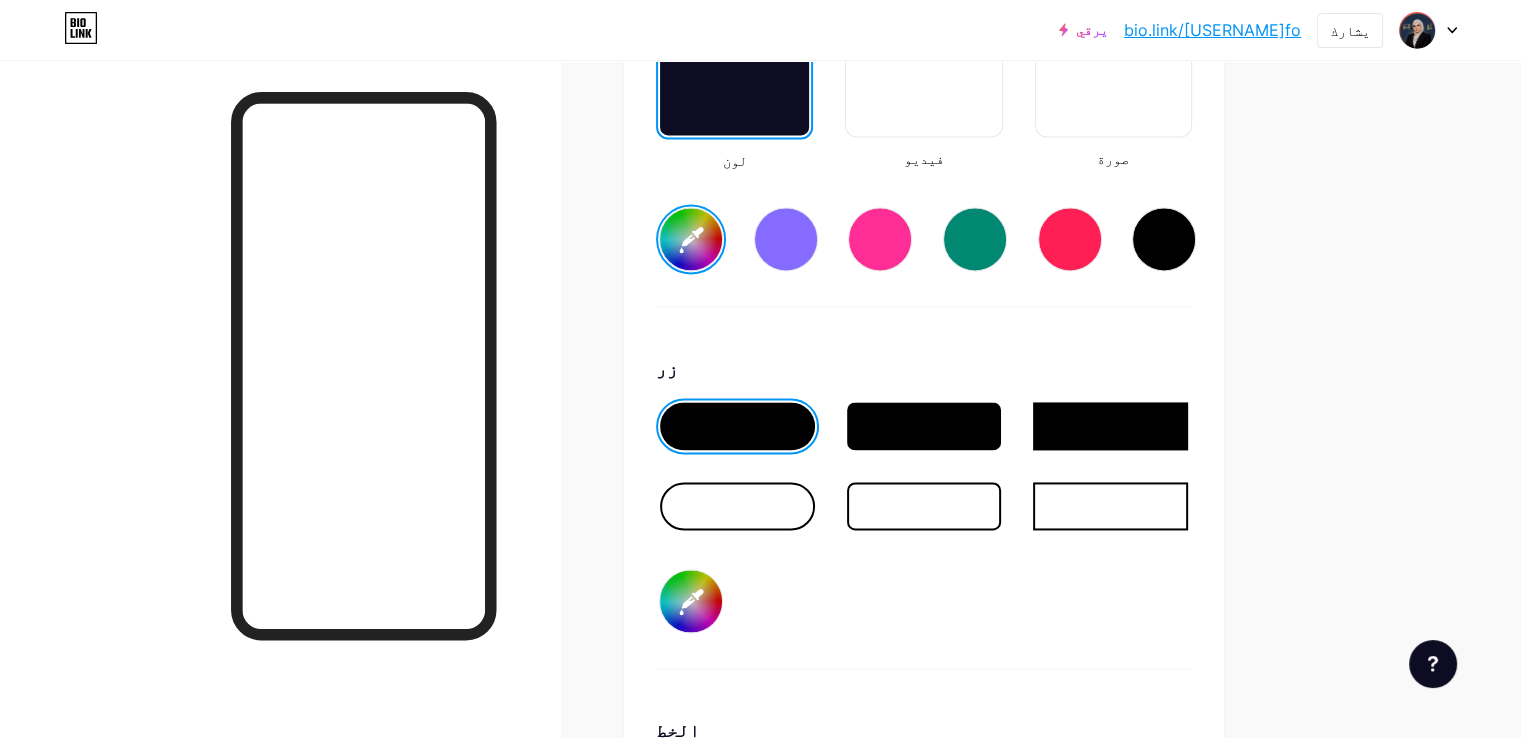 click on "زر       #2a3648" at bounding box center [924, 512] 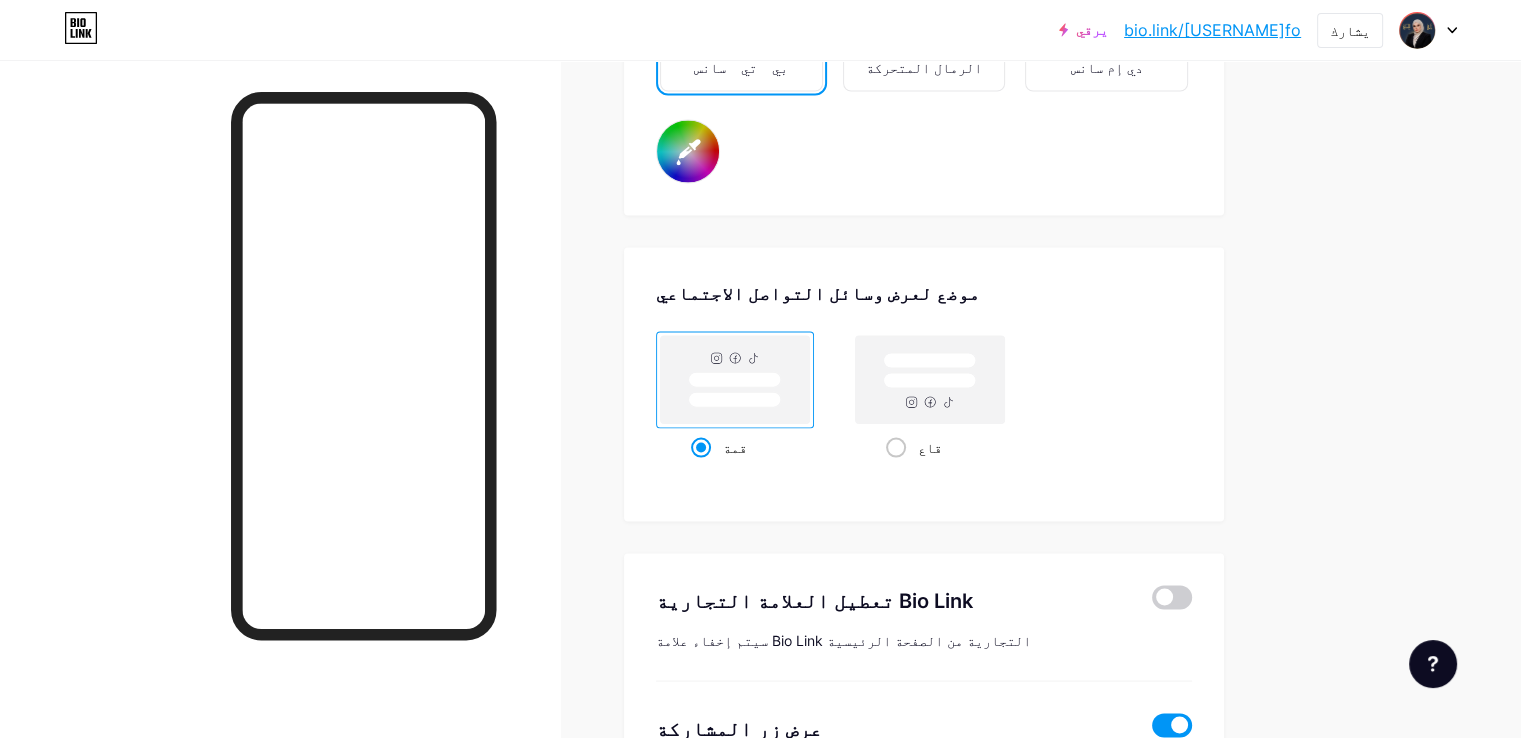 scroll, scrollTop: 3766, scrollLeft: 0, axis: vertical 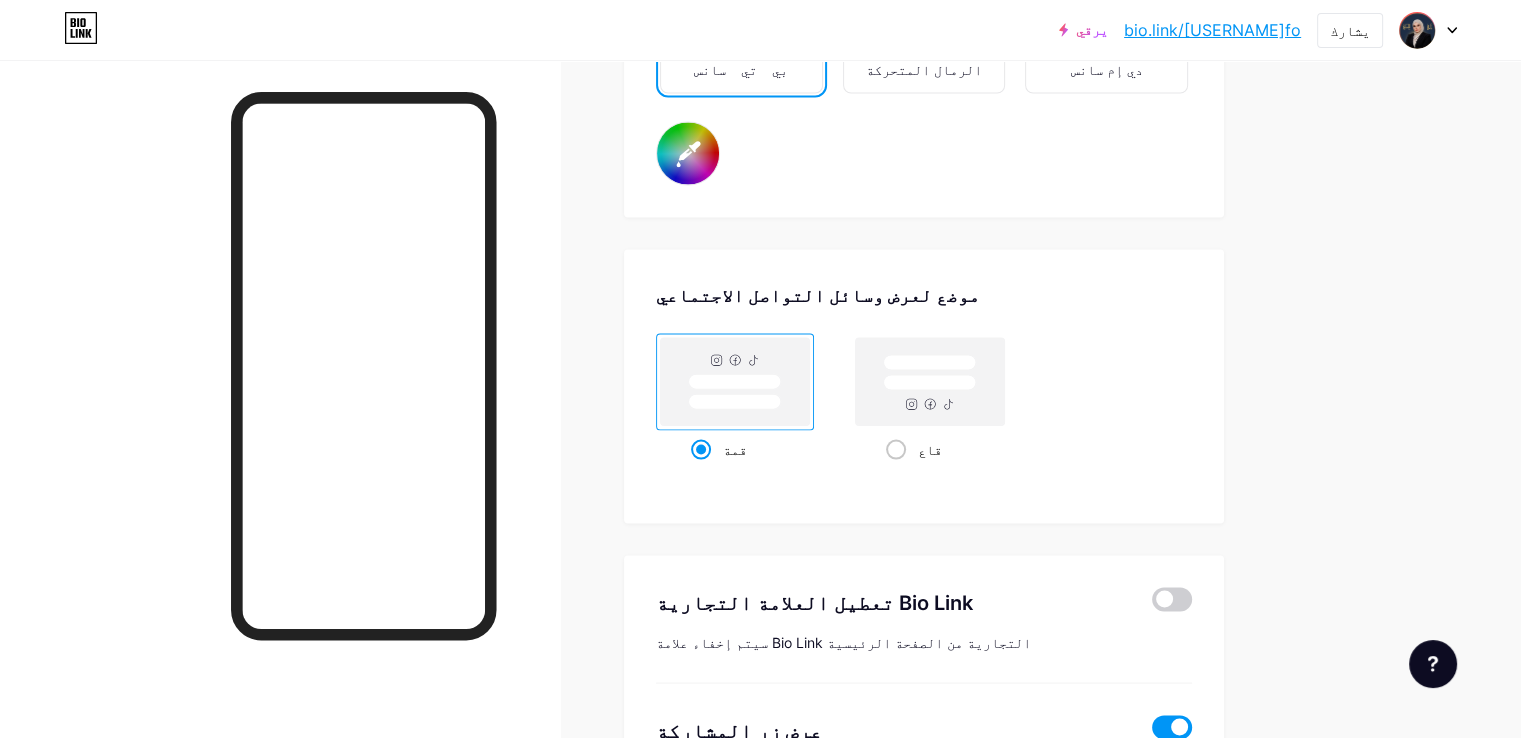 click 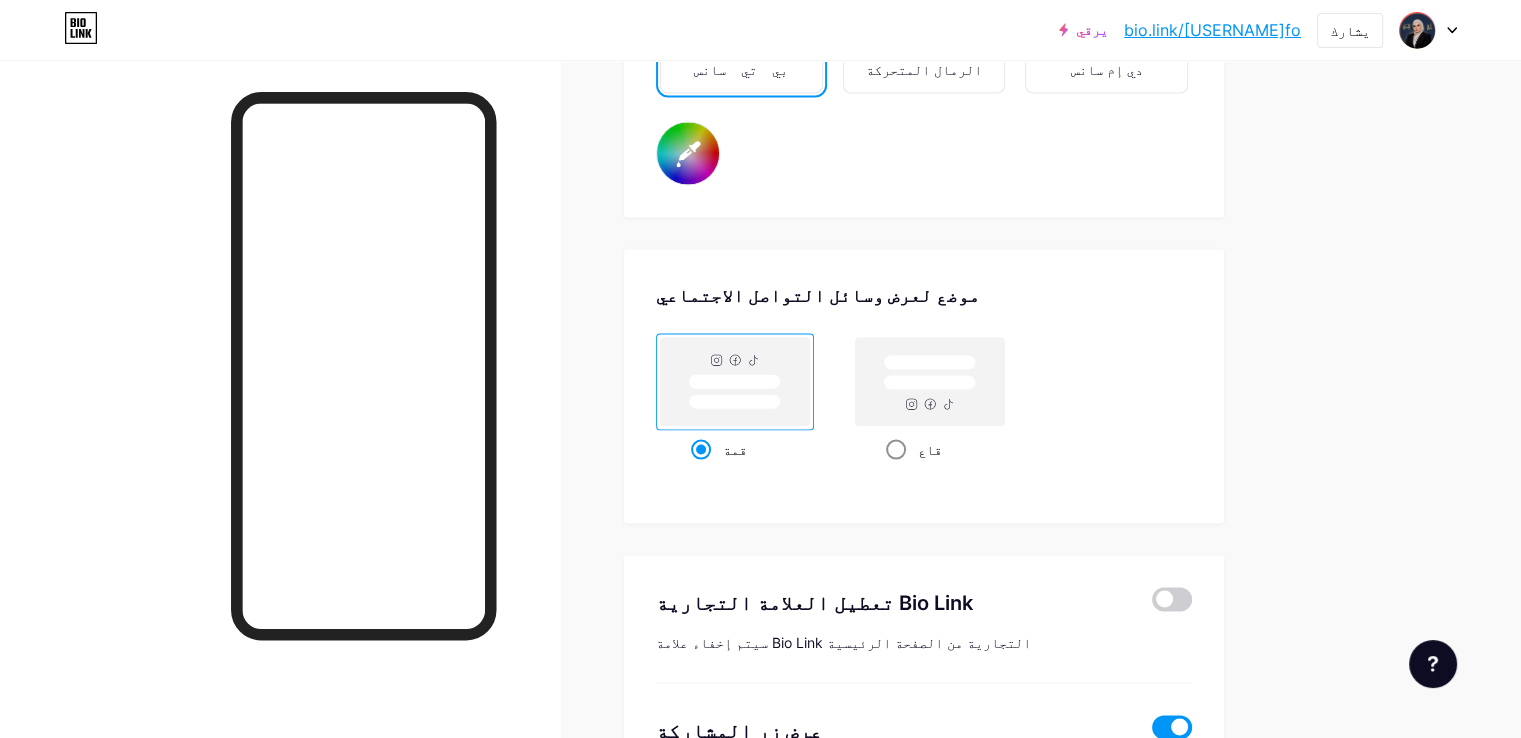 click 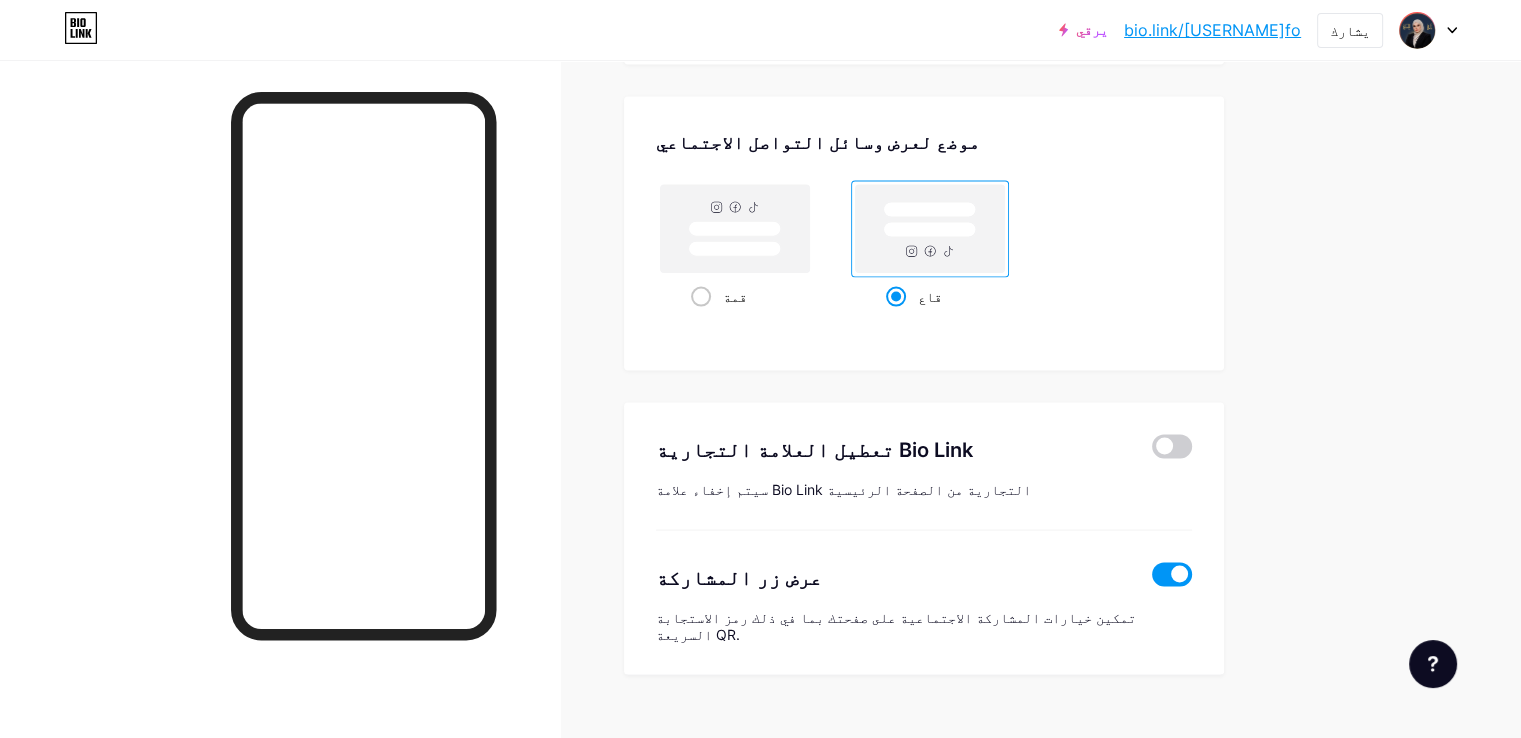 scroll, scrollTop: 3931, scrollLeft: 0, axis: vertical 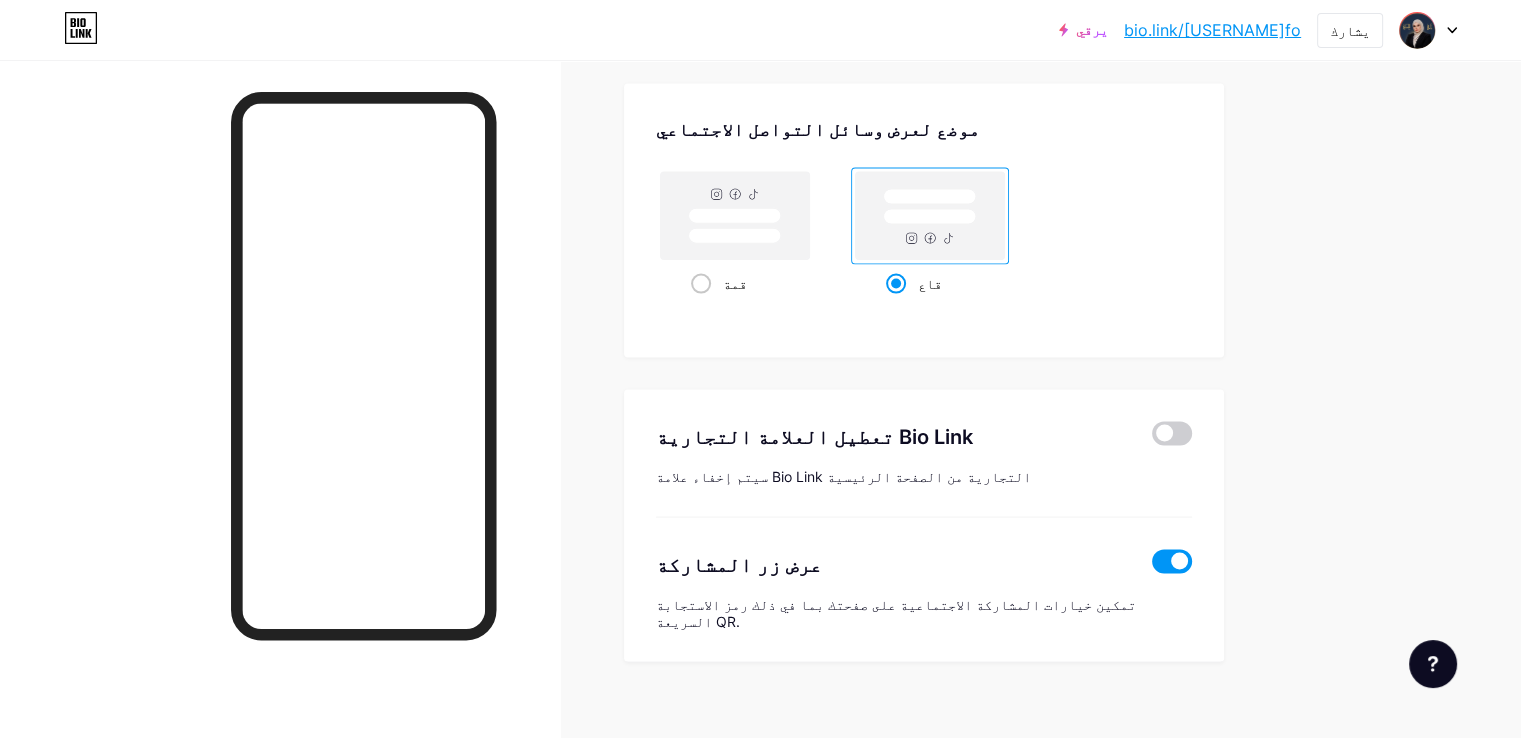 click at bounding box center (1172, 562) 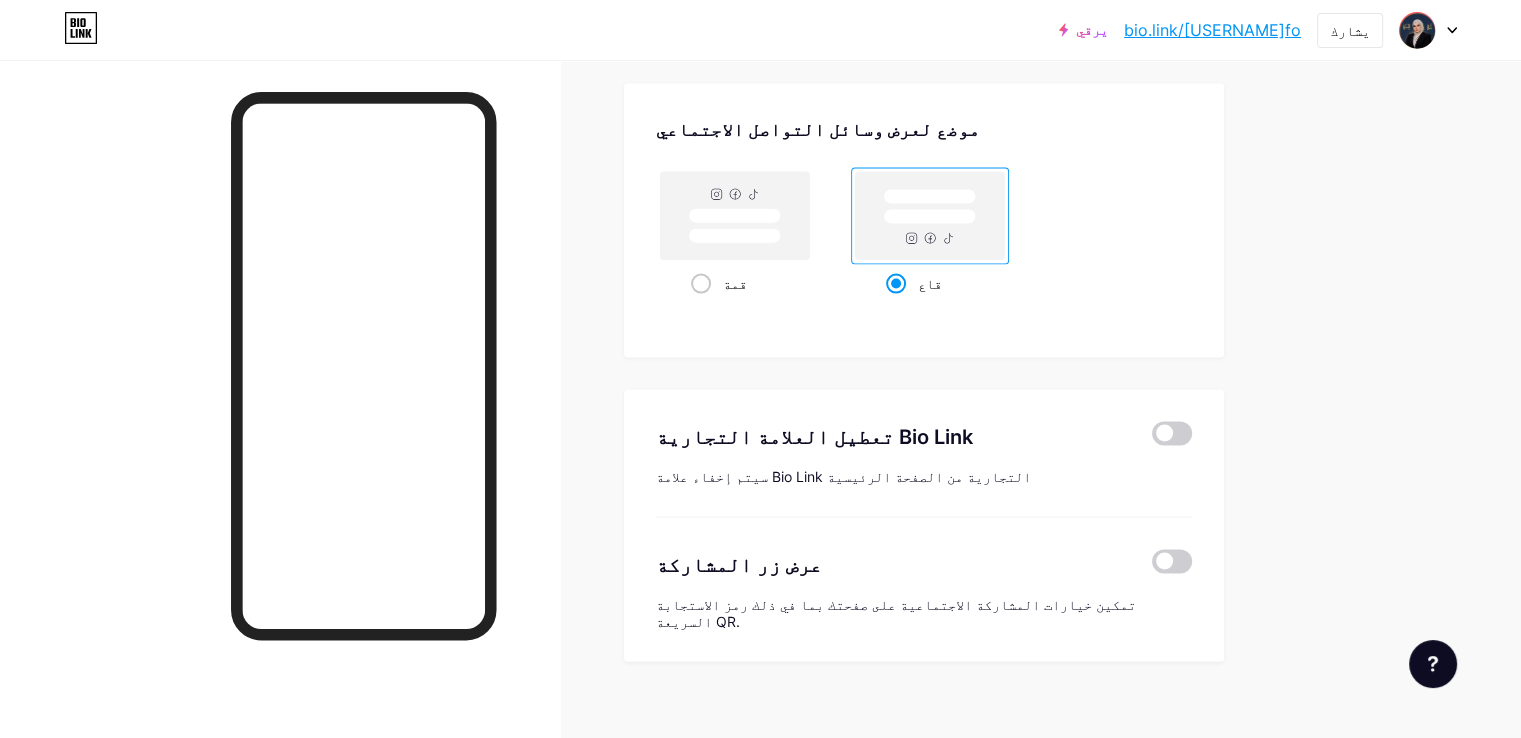 type on "#d0af67" 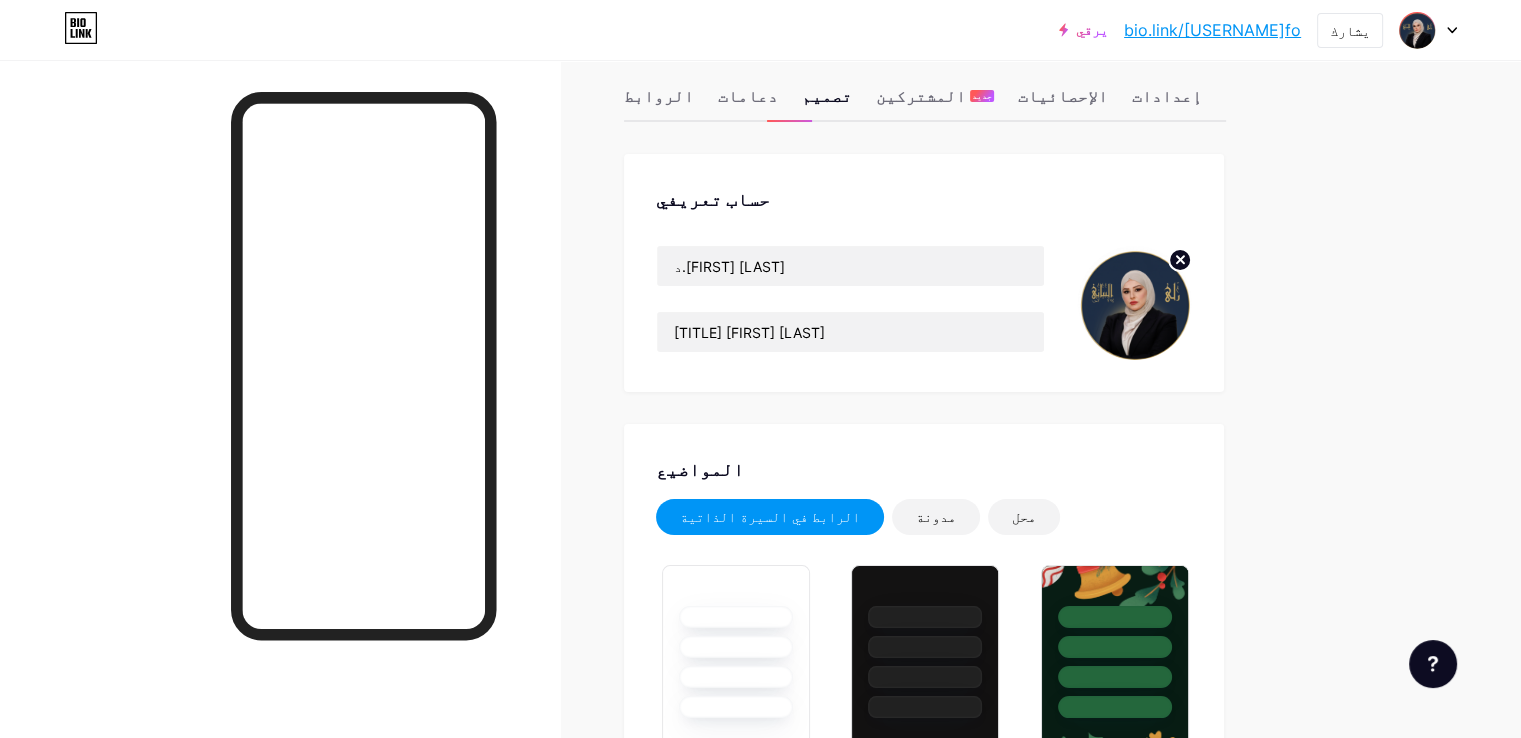 scroll, scrollTop: 77, scrollLeft: 0, axis: vertical 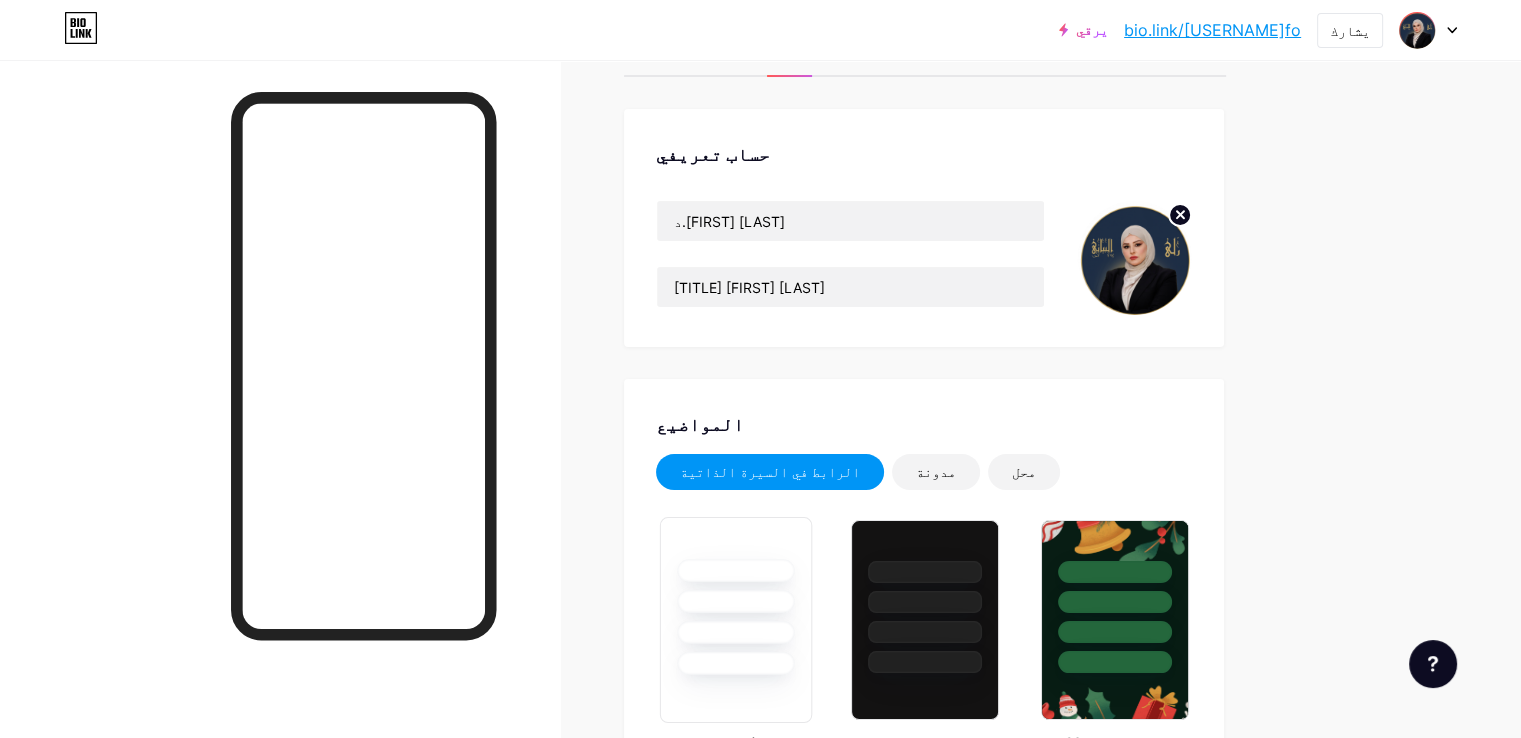 click at bounding box center (736, 596) 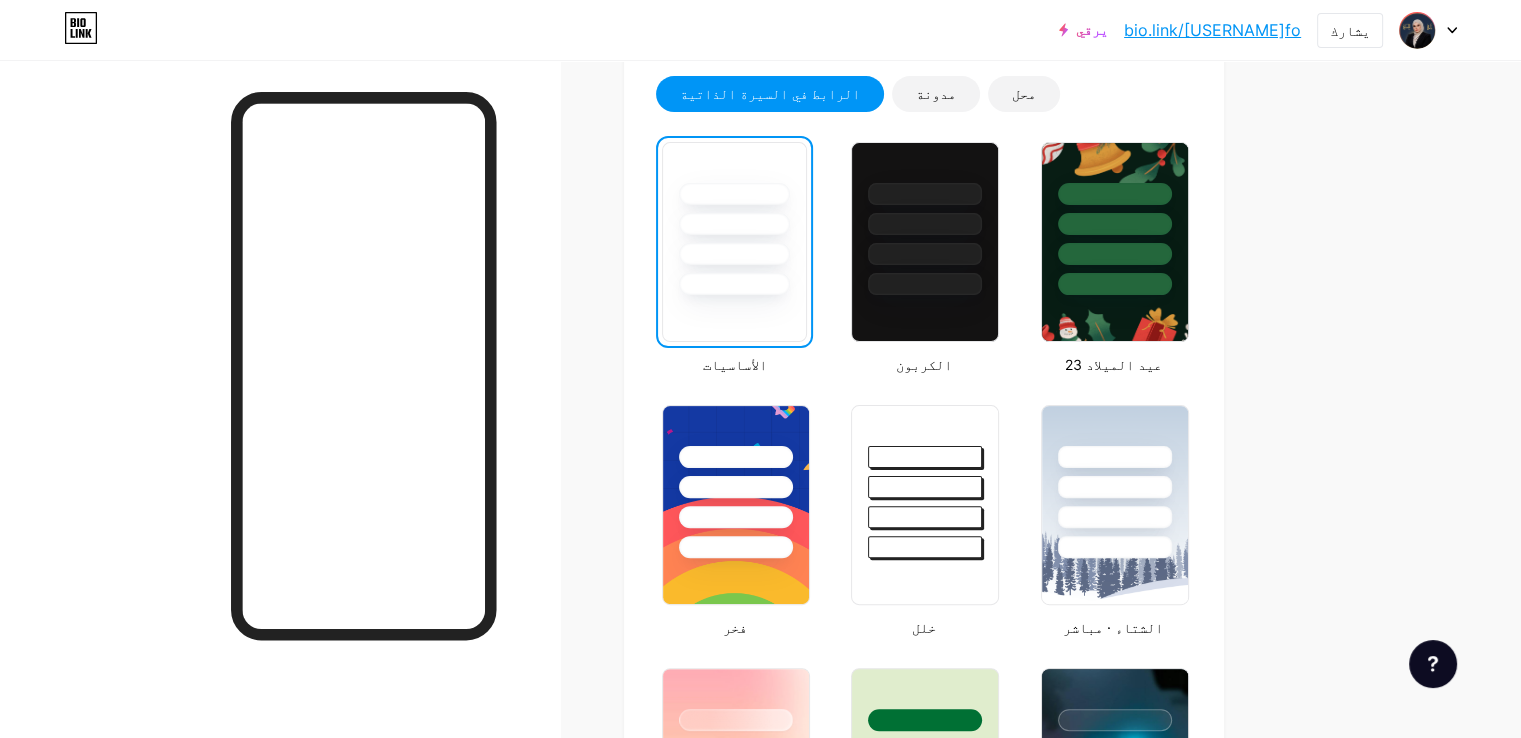 scroll, scrollTop: 451, scrollLeft: 0, axis: vertical 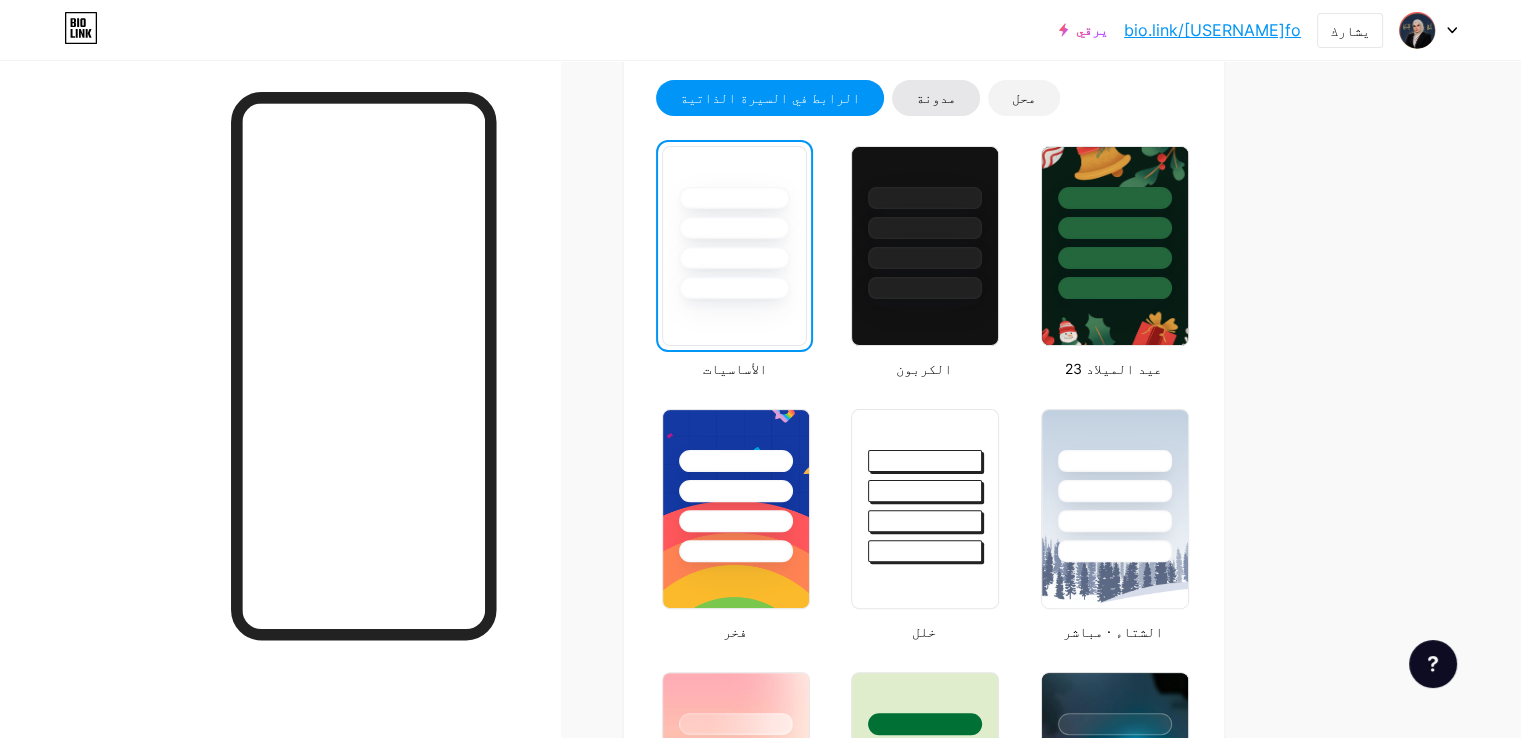 click on "مدونة" at bounding box center (936, 97) 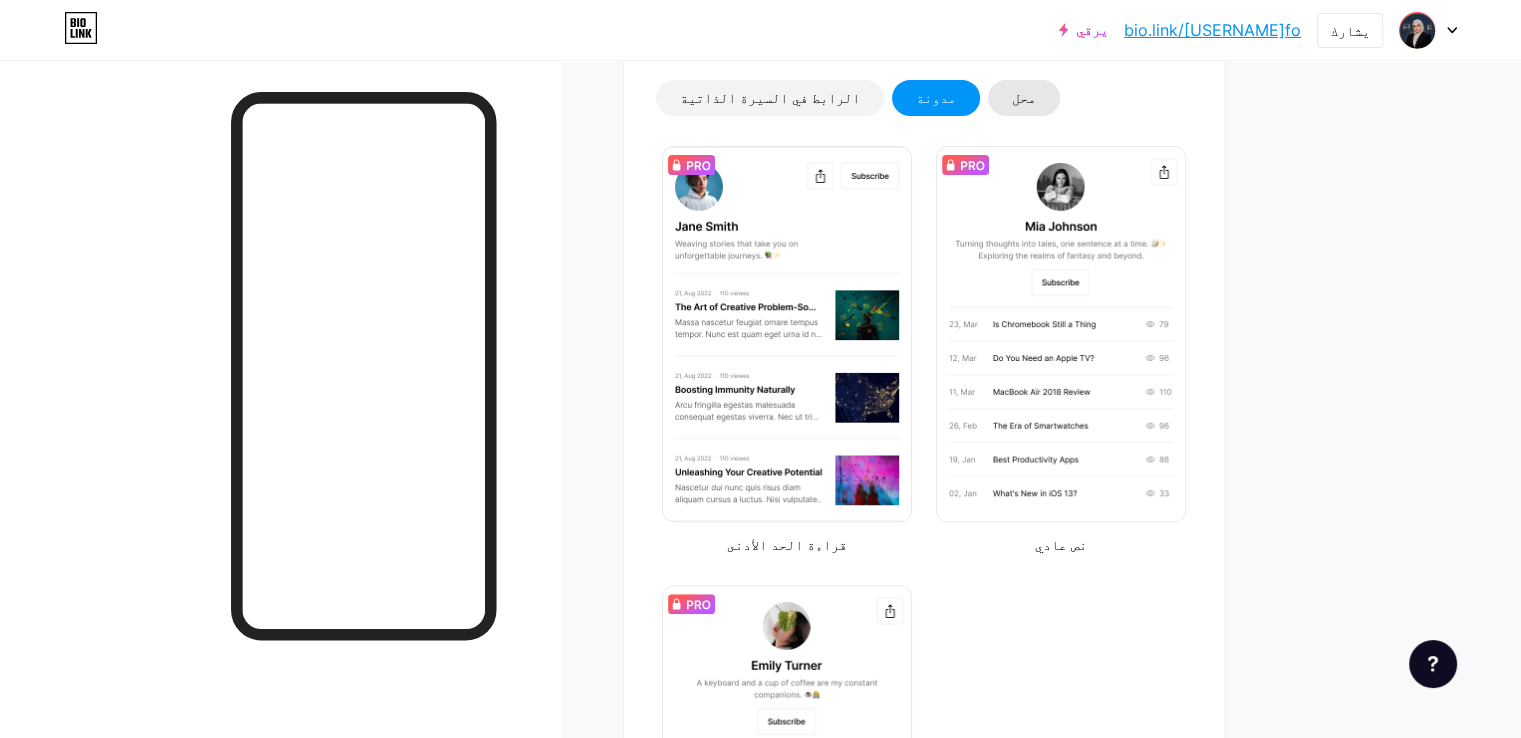 click on "محل" at bounding box center [1024, 98] 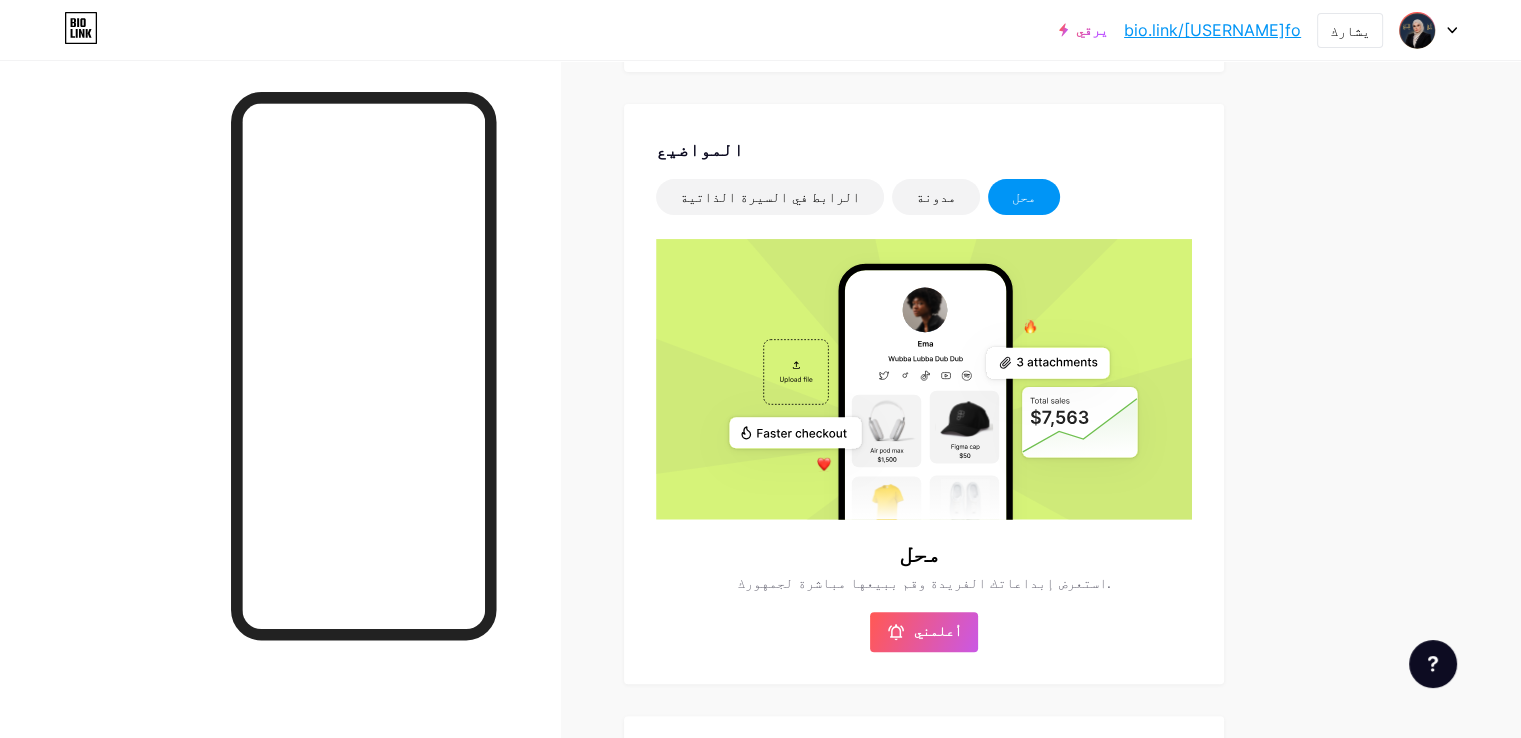 scroll, scrollTop: 303, scrollLeft: 0, axis: vertical 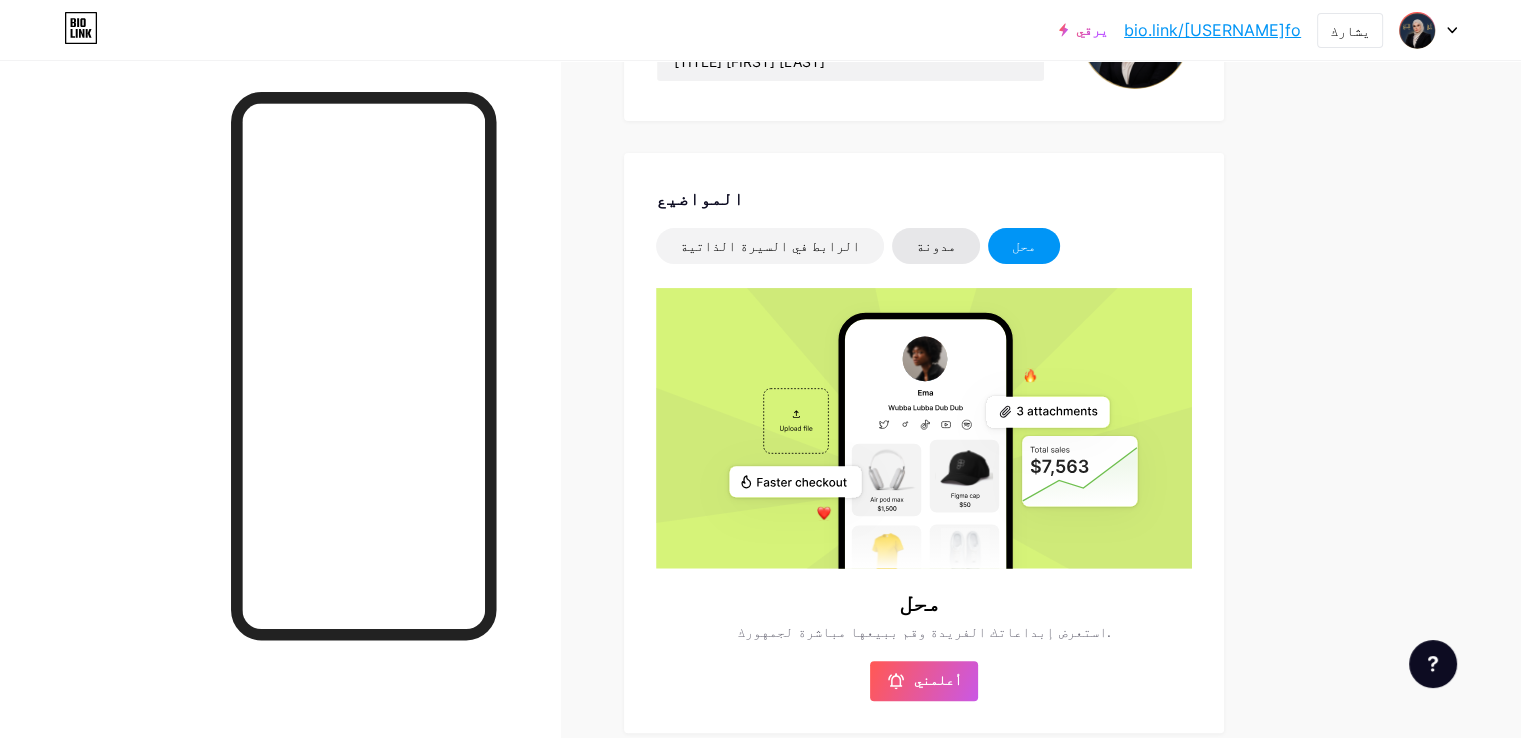 click on "مدونة" at bounding box center (936, 245) 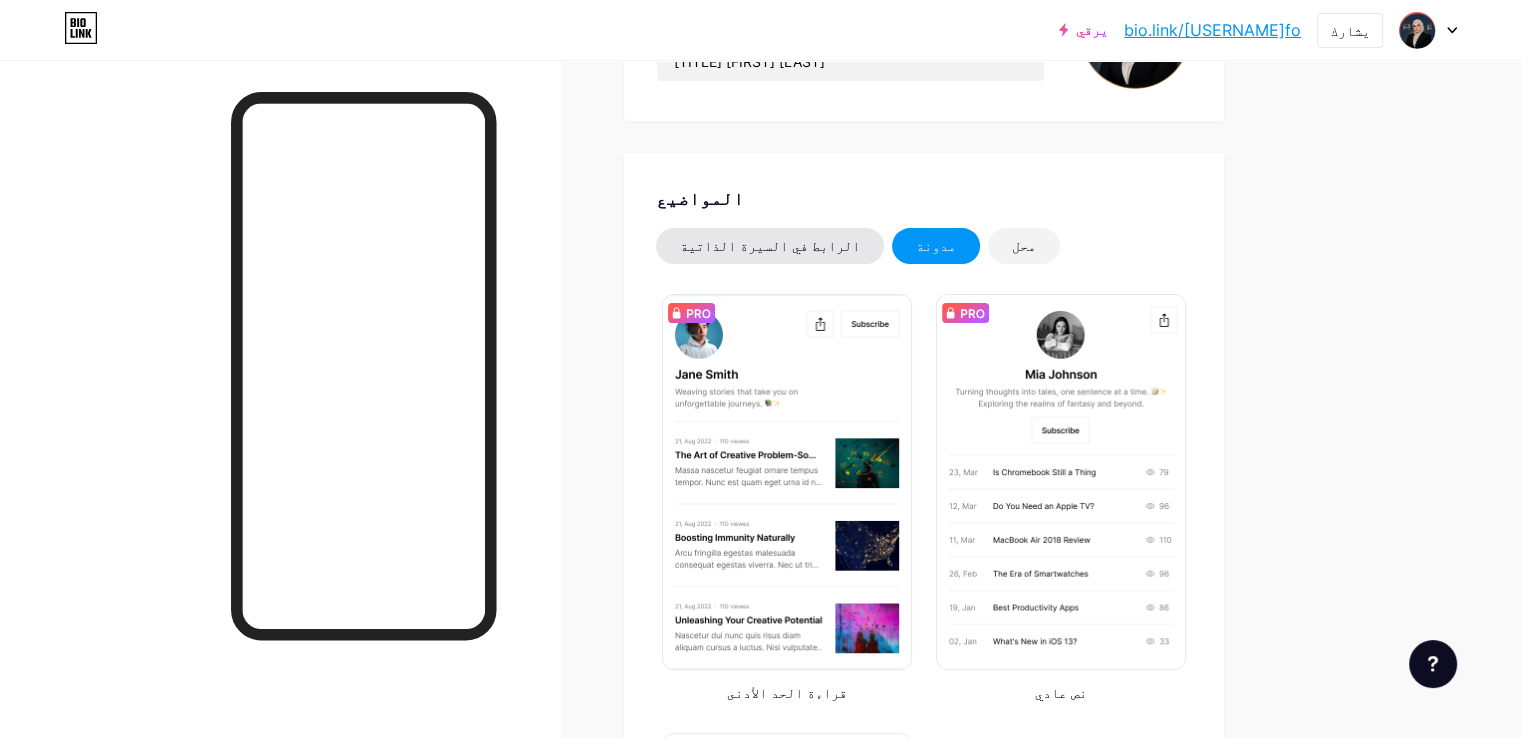 click on "الرابط في السيرة الذاتية" at bounding box center [770, 245] 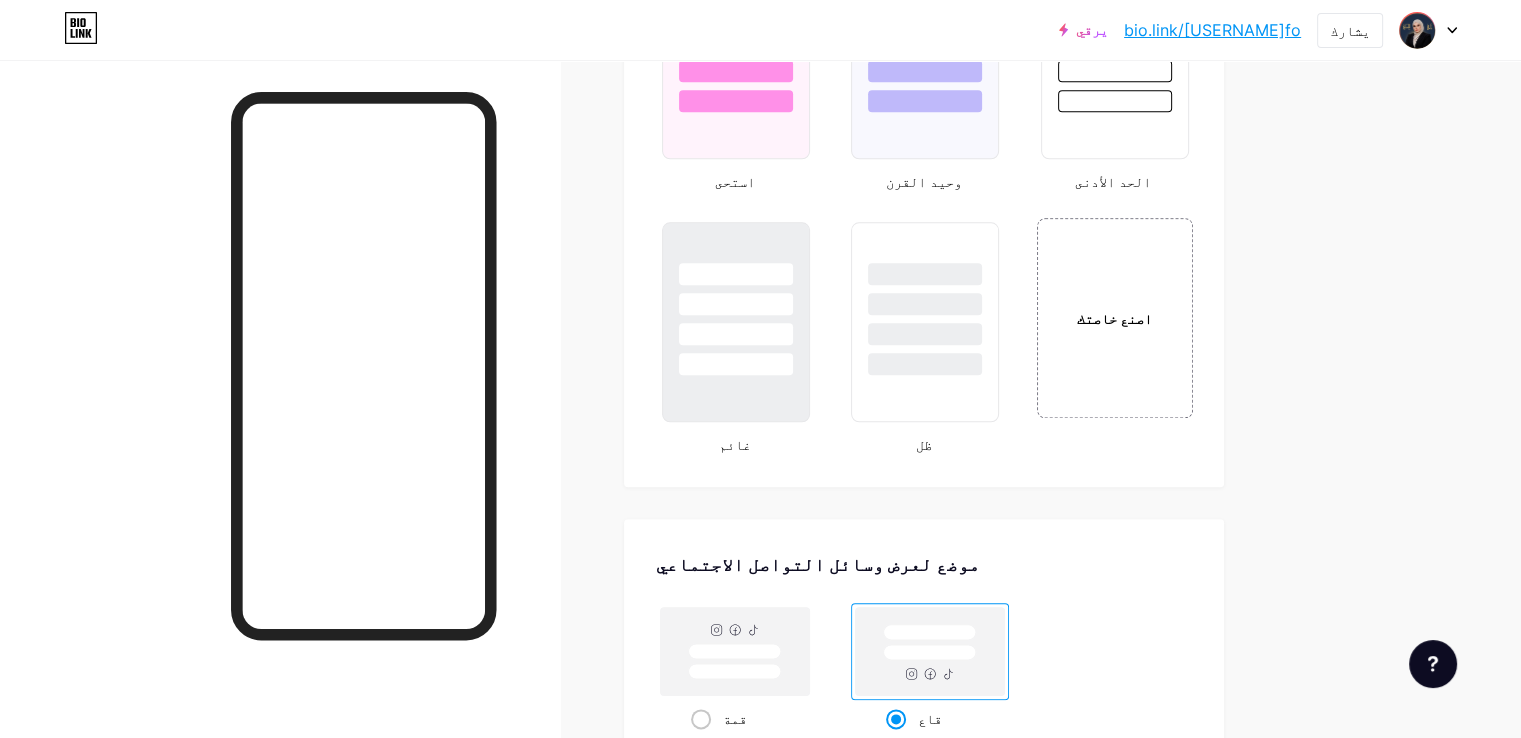scroll, scrollTop: 2216, scrollLeft: 0, axis: vertical 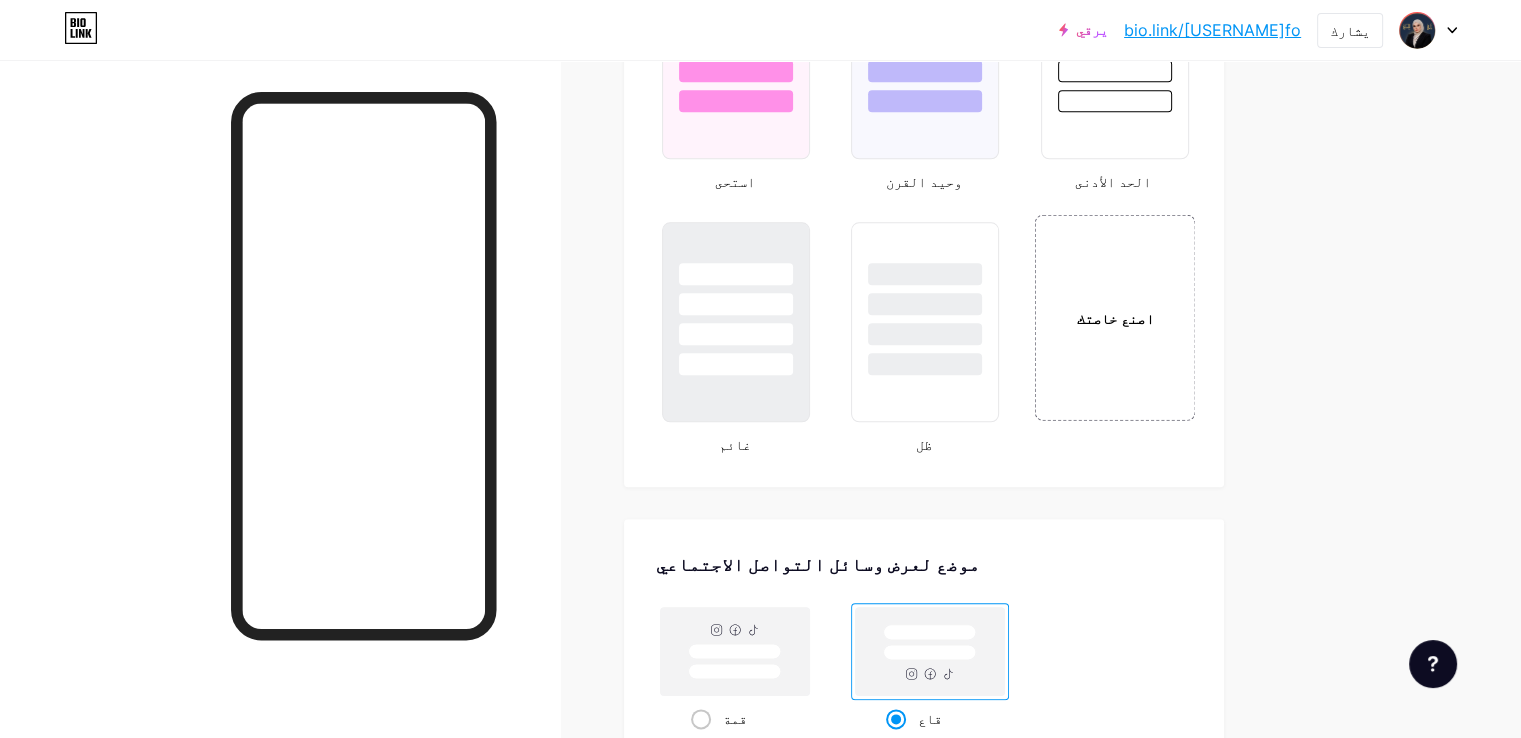 click on "اصنع خاصتك" at bounding box center (1114, 317) 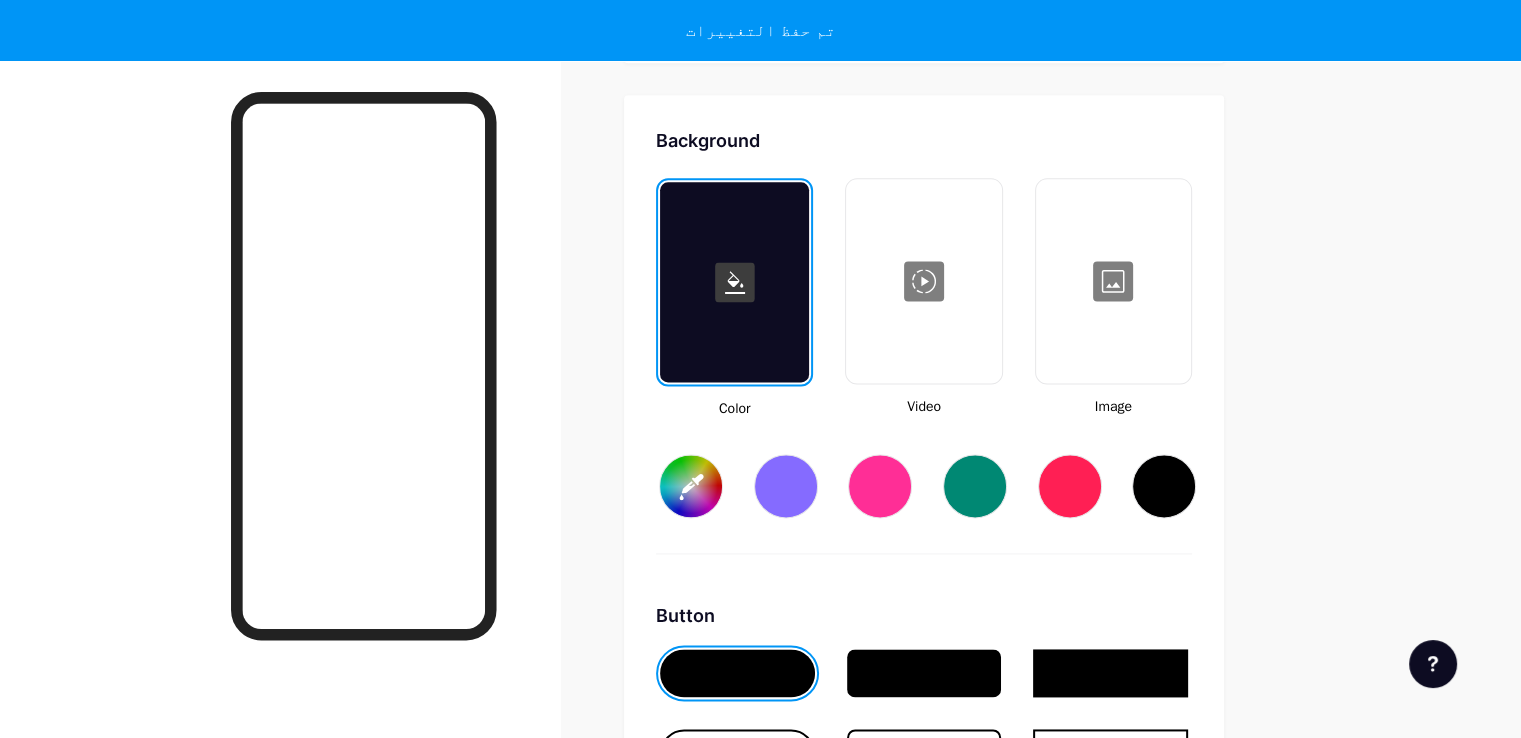 scroll, scrollTop: 2648, scrollLeft: 0, axis: vertical 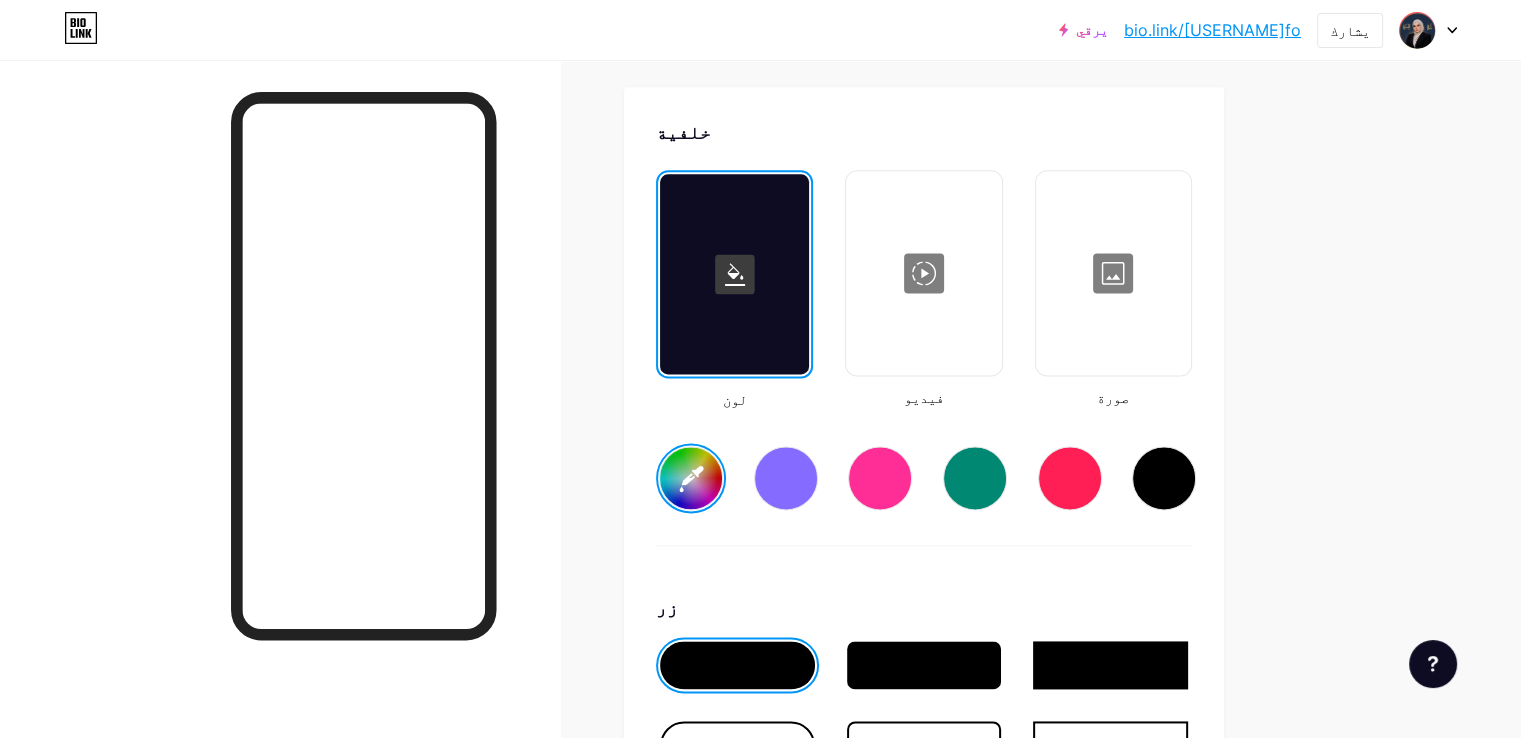 type on "#ffffff" 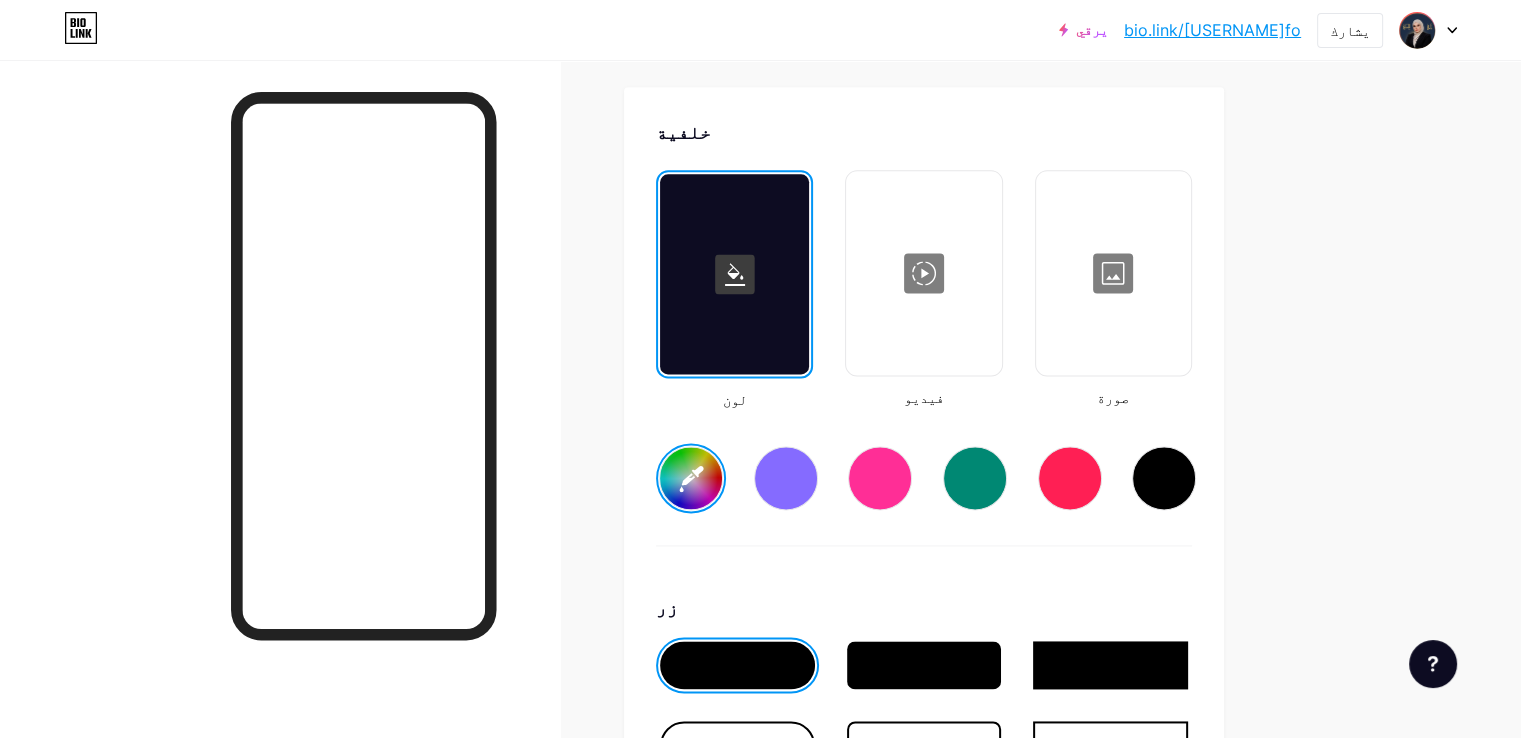 type on "#000000" 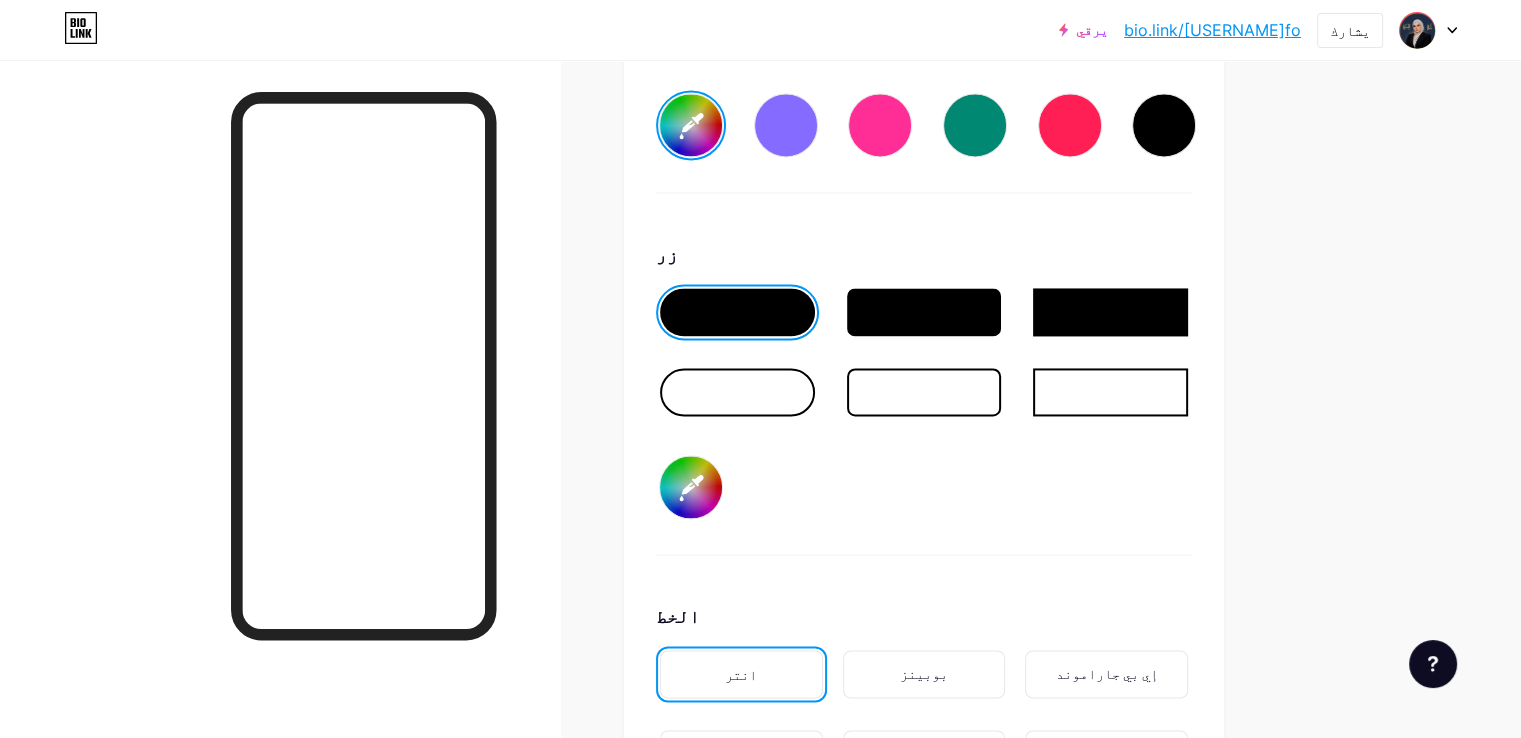 scroll, scrollTop: 3005, scrollLeft: 0, axis: vertical 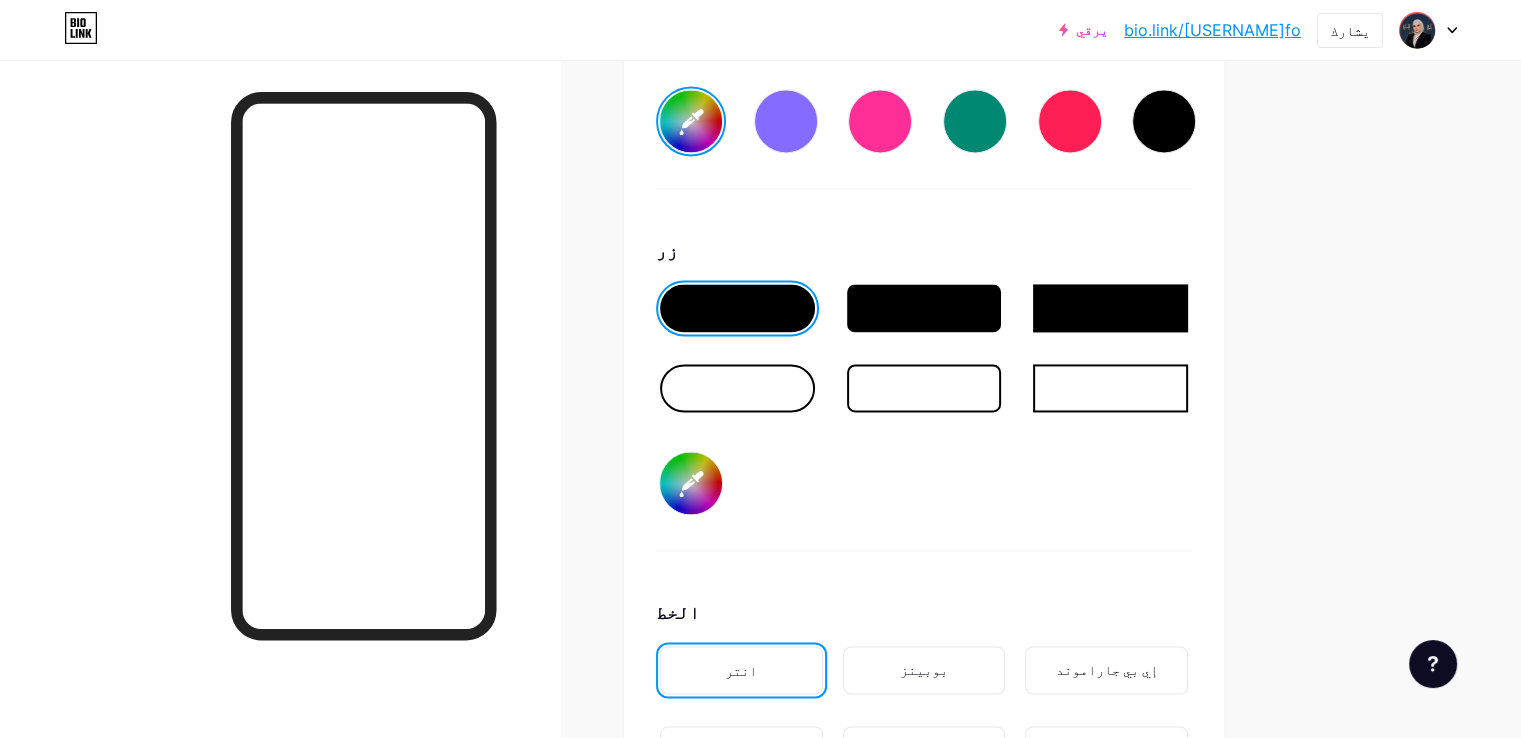 click on "#000000" at bounding box center (691, 483) 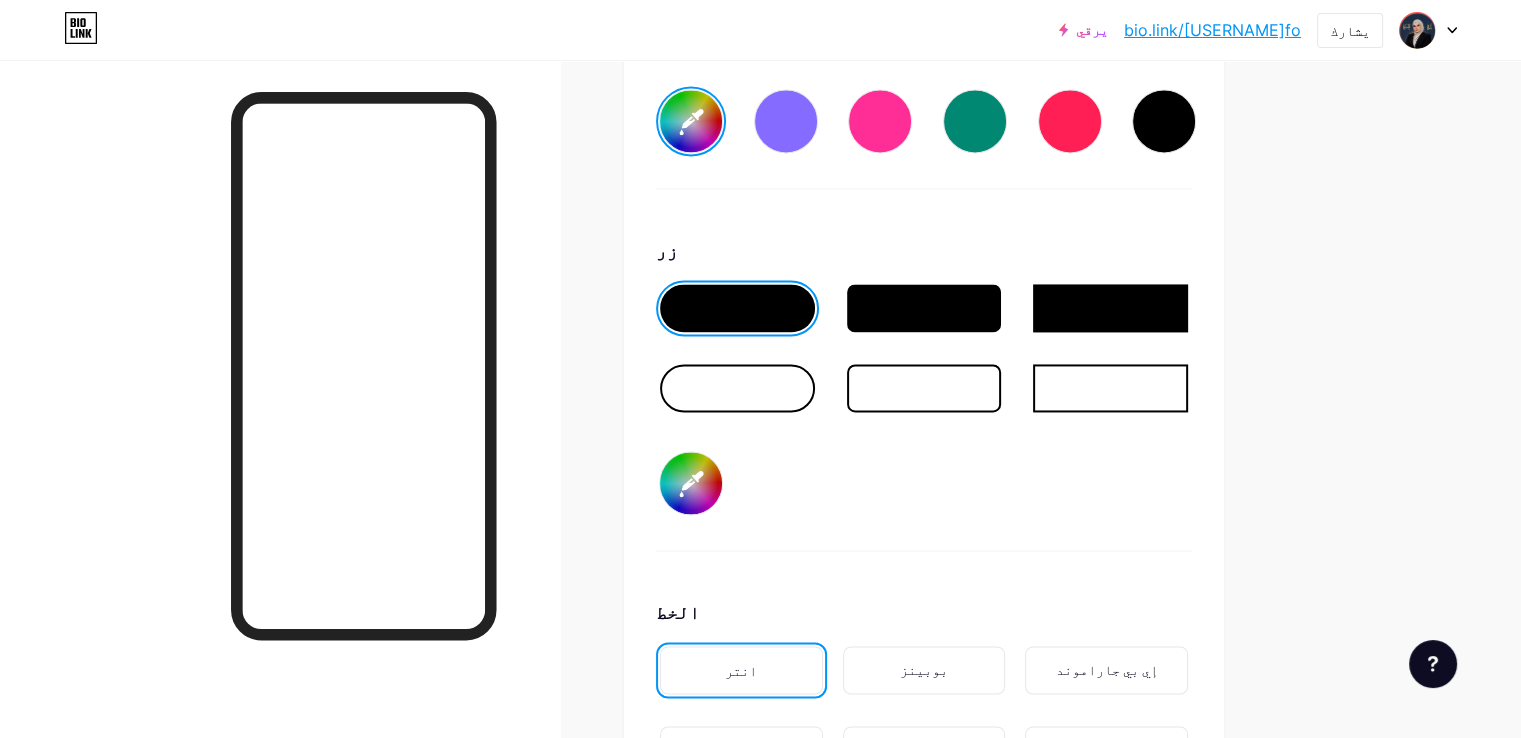 type on "#ffffff" 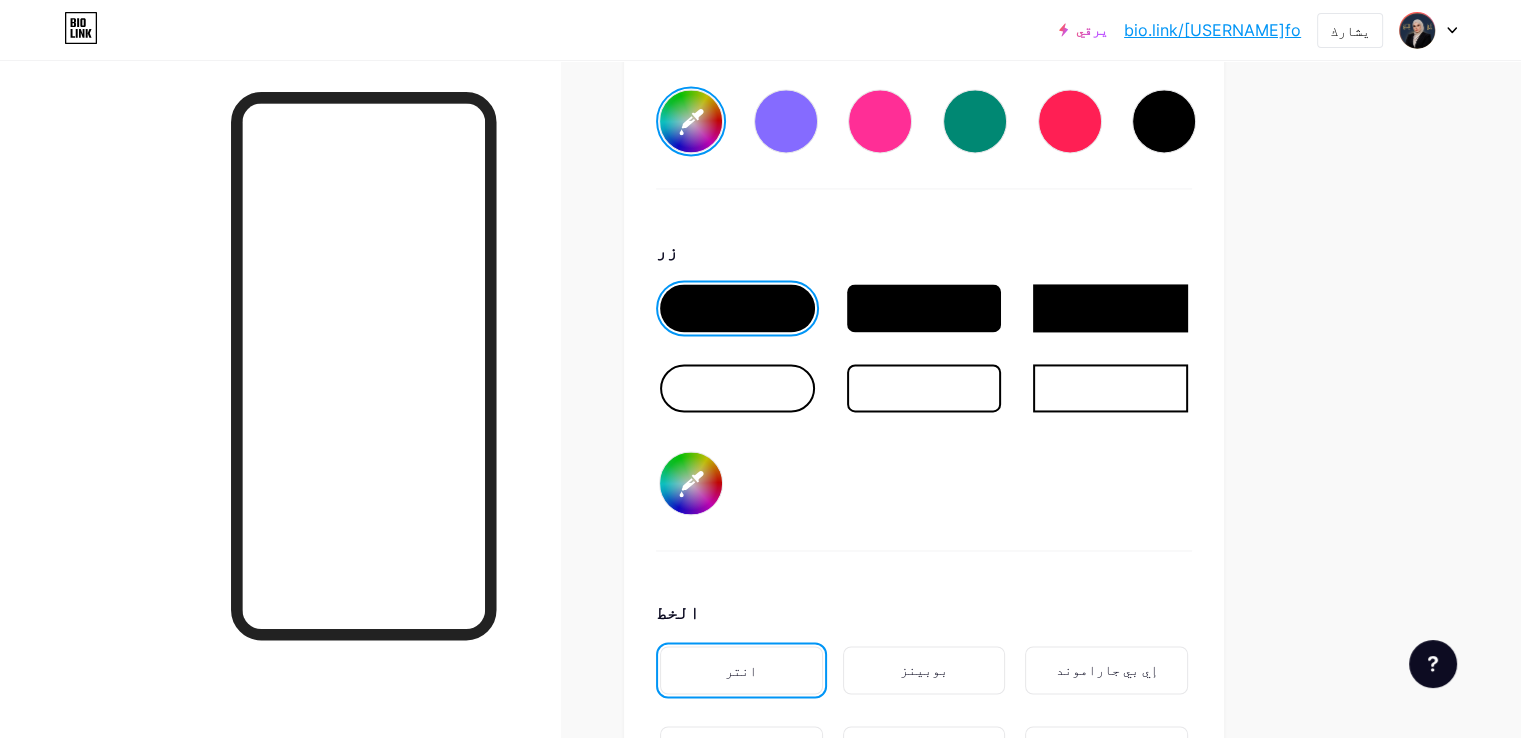 type on "#243245" 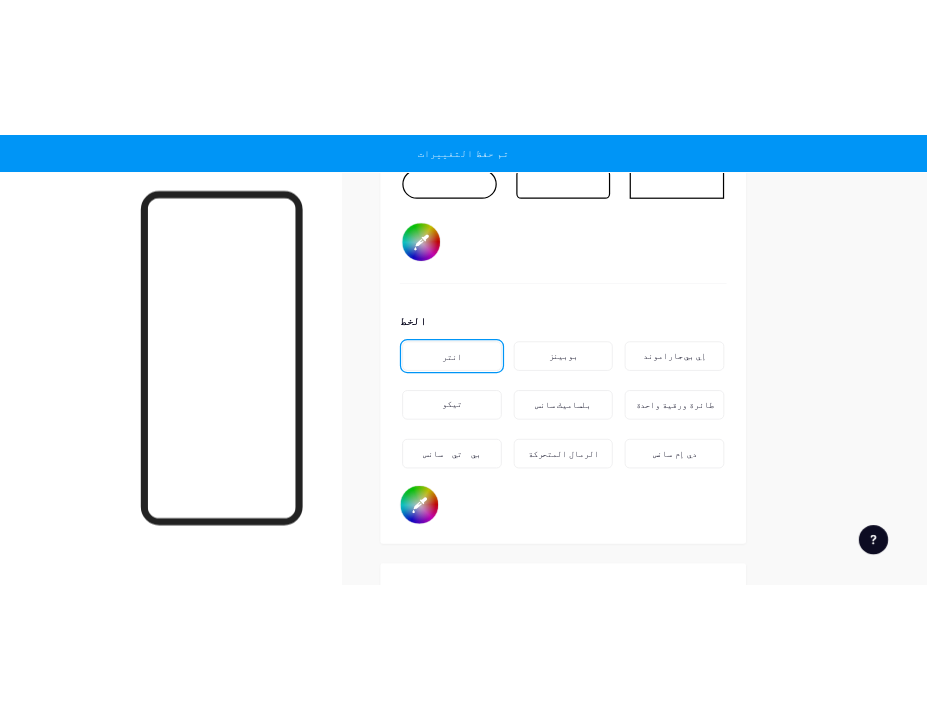 scroll, scrollTop: 3363, scrollLeft: 0, axis: vertical 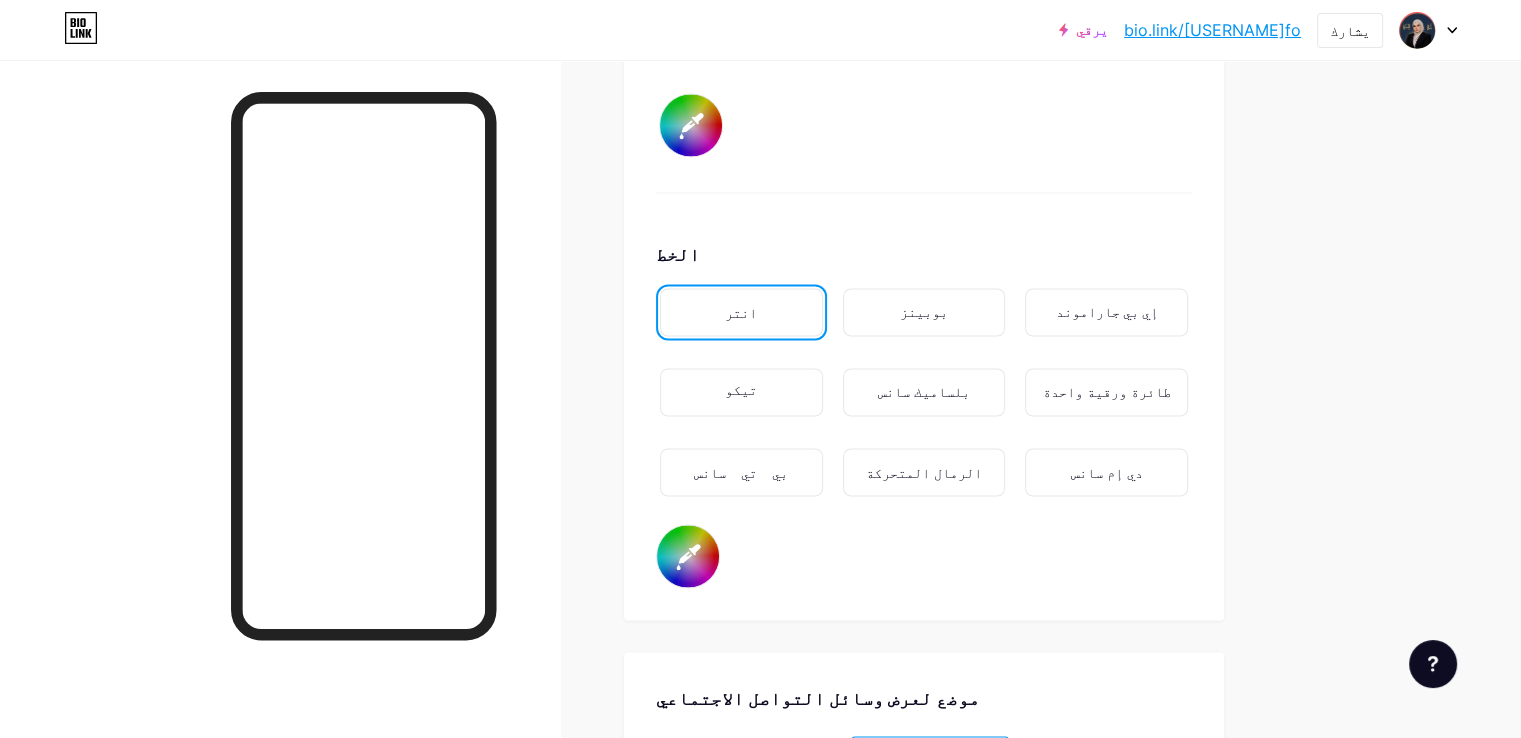 click on "#000000" at bounding box center (688, 556) 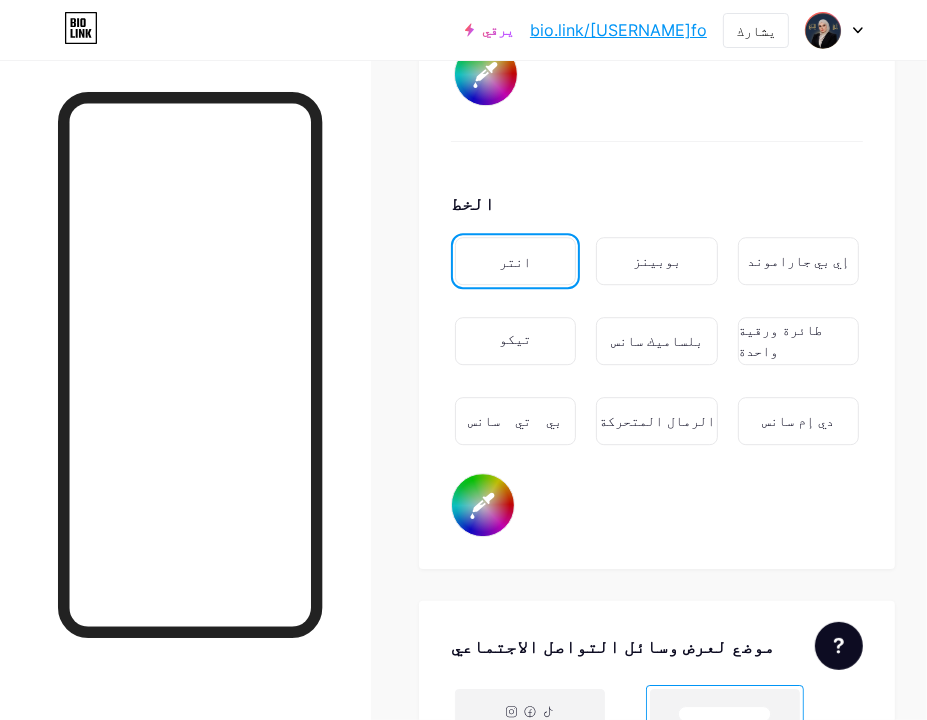 click on "#000000" at bounding box center [483, 505] 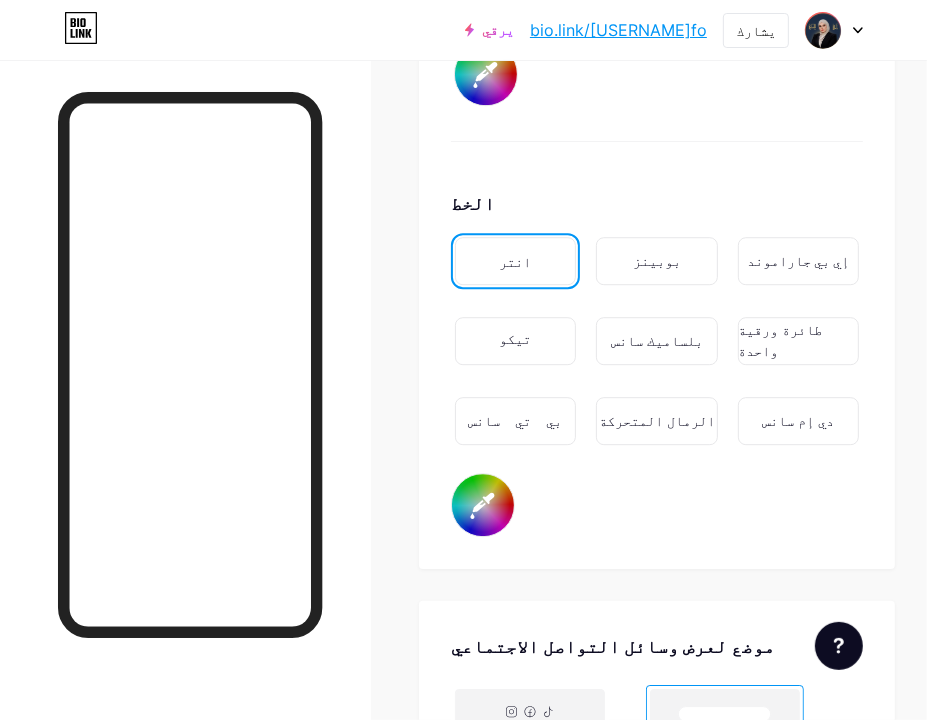 type on "#ffffff" 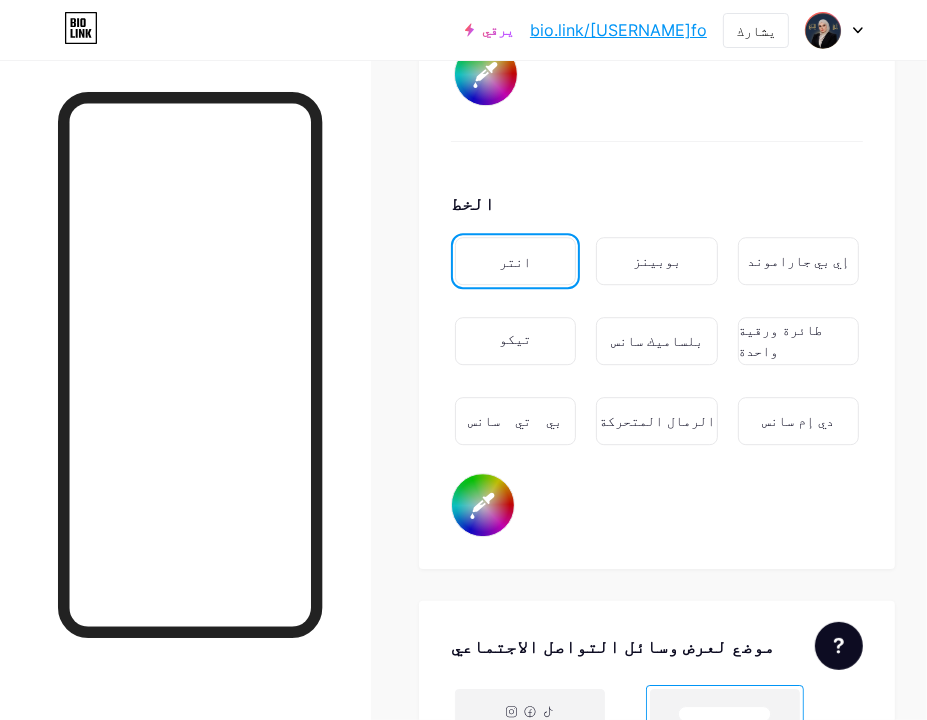 type on "#d0af67" 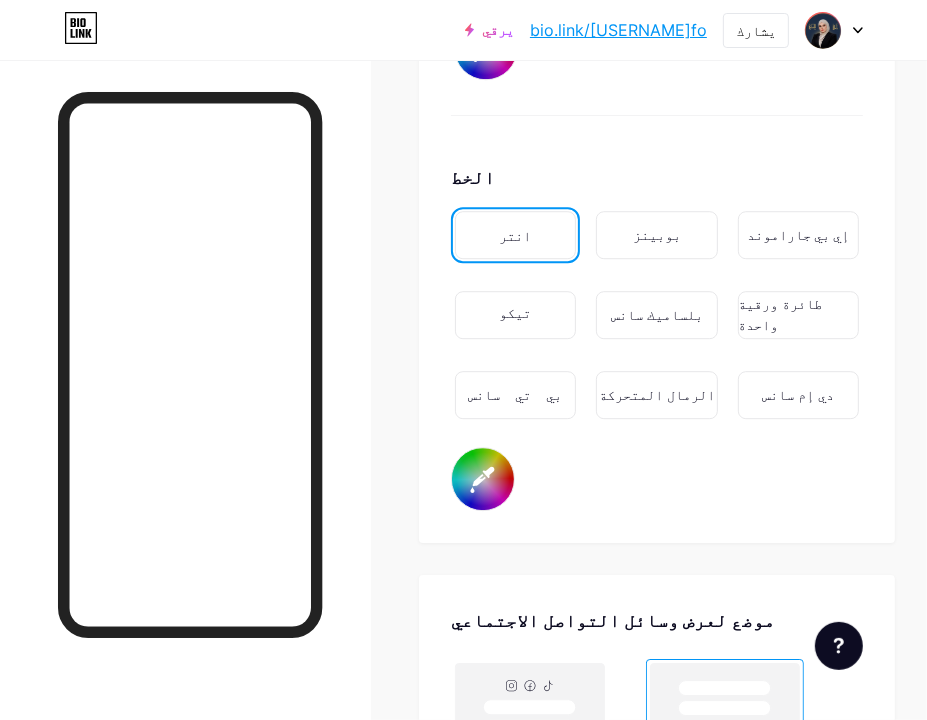 scroll, scrollTop: 3394, scrollLeft: 0, axis: vertical 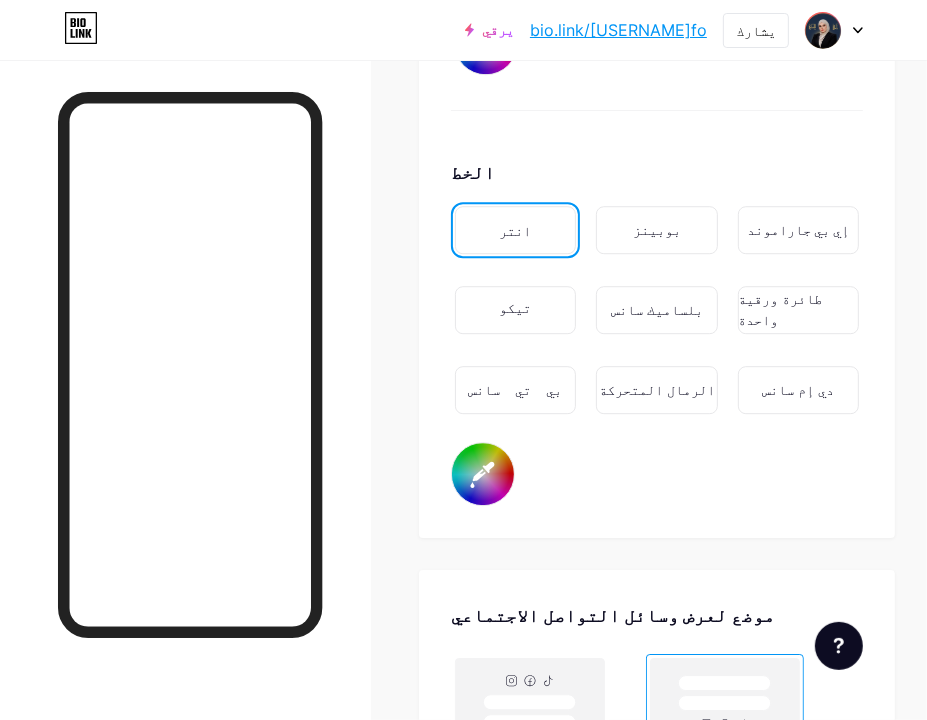 click on "#d0af67" at bounding box center [483, 474] 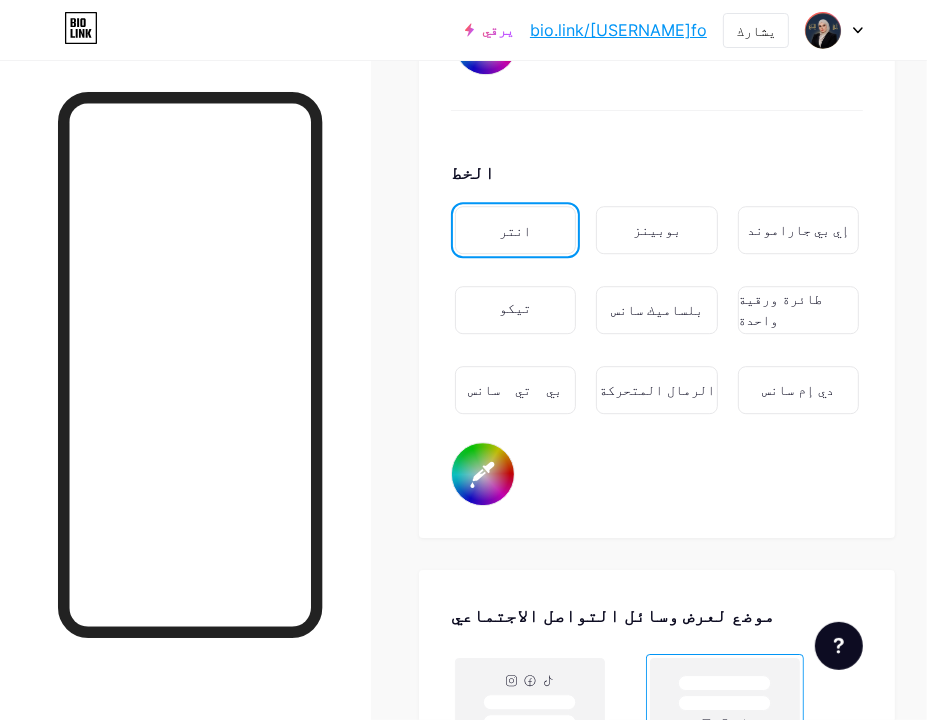 type on "#ffffff" 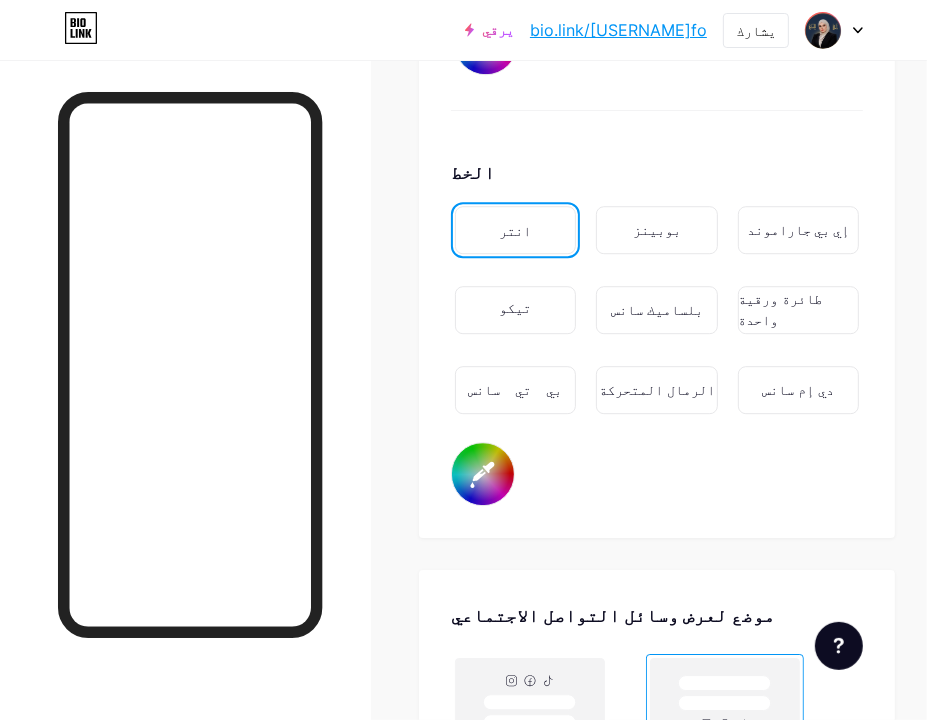 type on "#1e2e45" 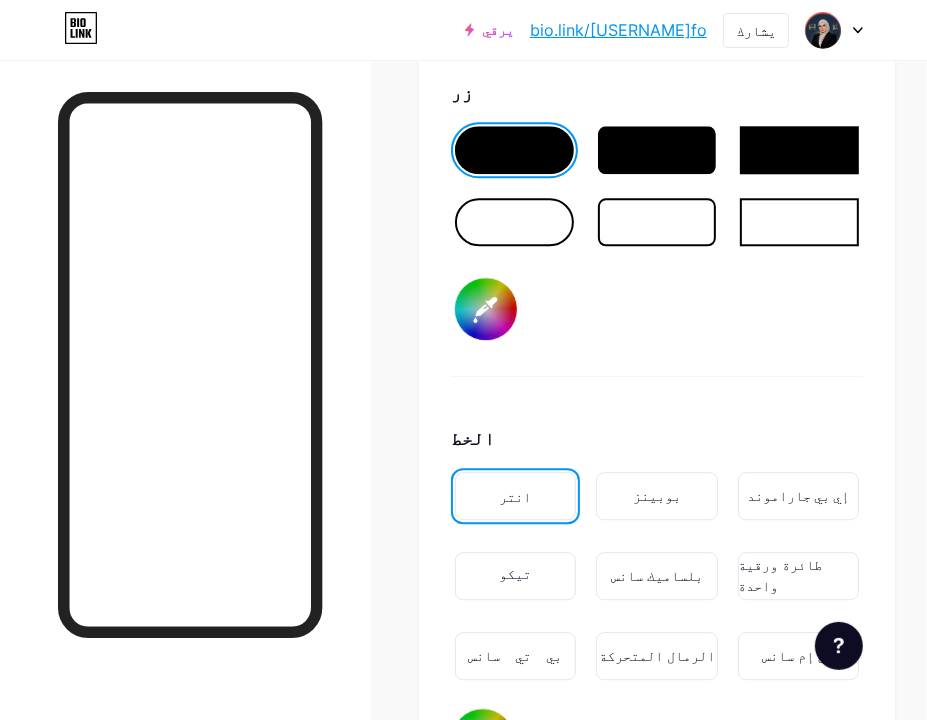 scroll, scrollTop: 3114, scrollLeft: 0, axis: vertical 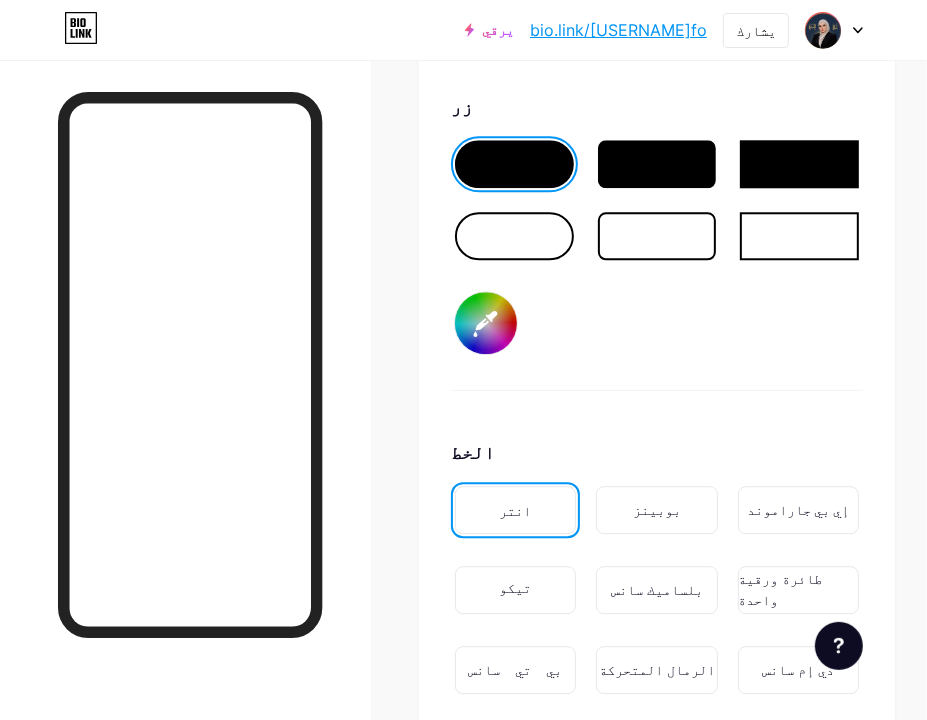 click on "#243245" at bounding box center (486, 323) 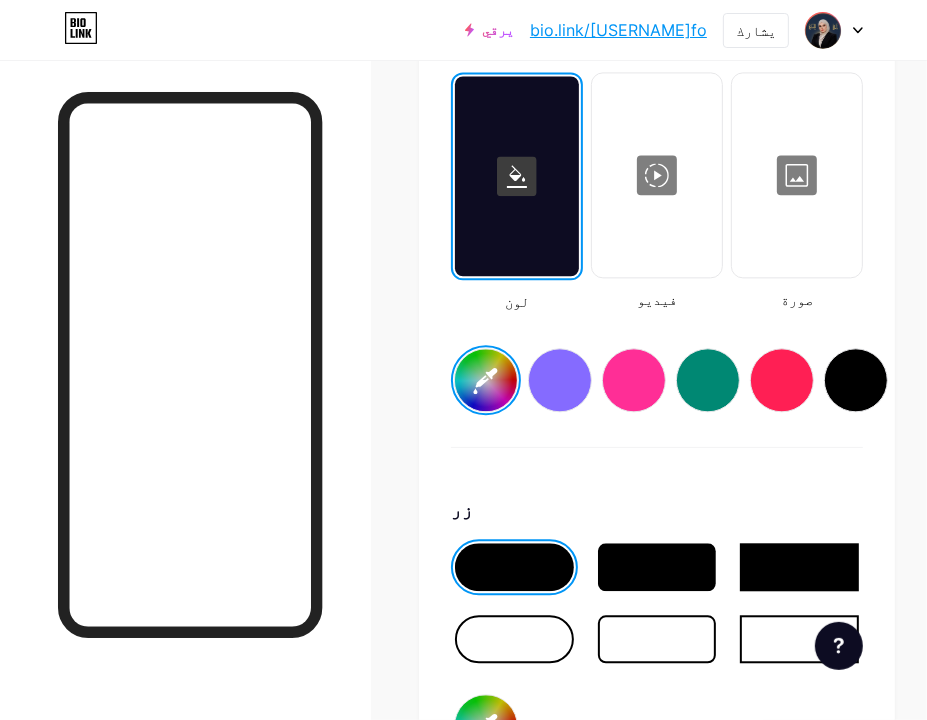 scroll, scrollTop: 2702, scrollLeft: 0, axis: vertical 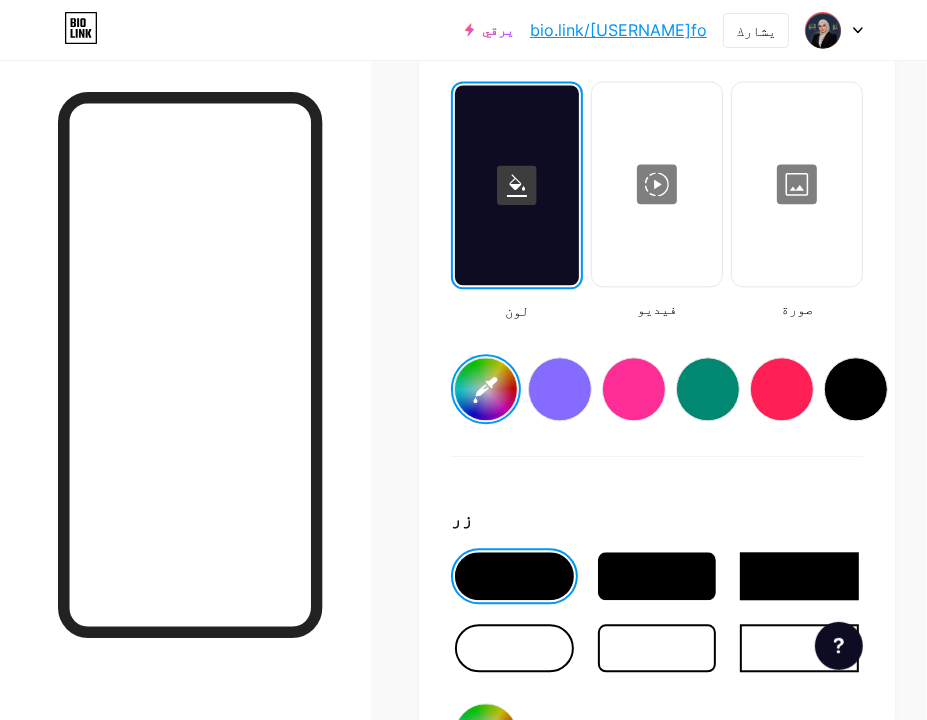 click on "#ffffff" at bounding box center (486, 389) 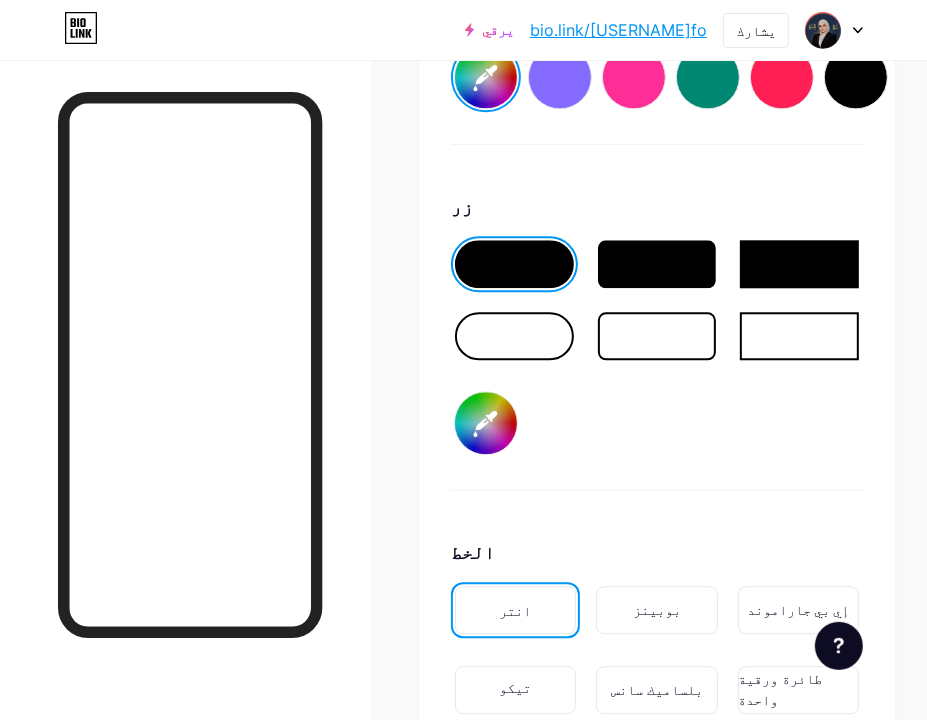 scroll, scrollTop: 3028, scrollLeft: 0, axis: vertical 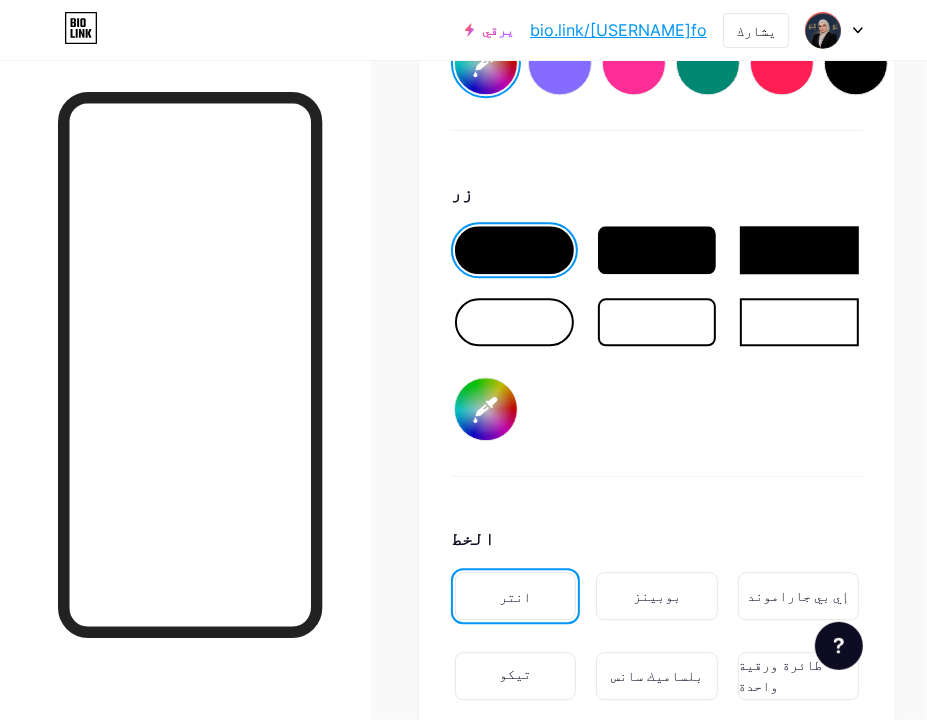 click on "#243245" at bounding box center [486, 409] 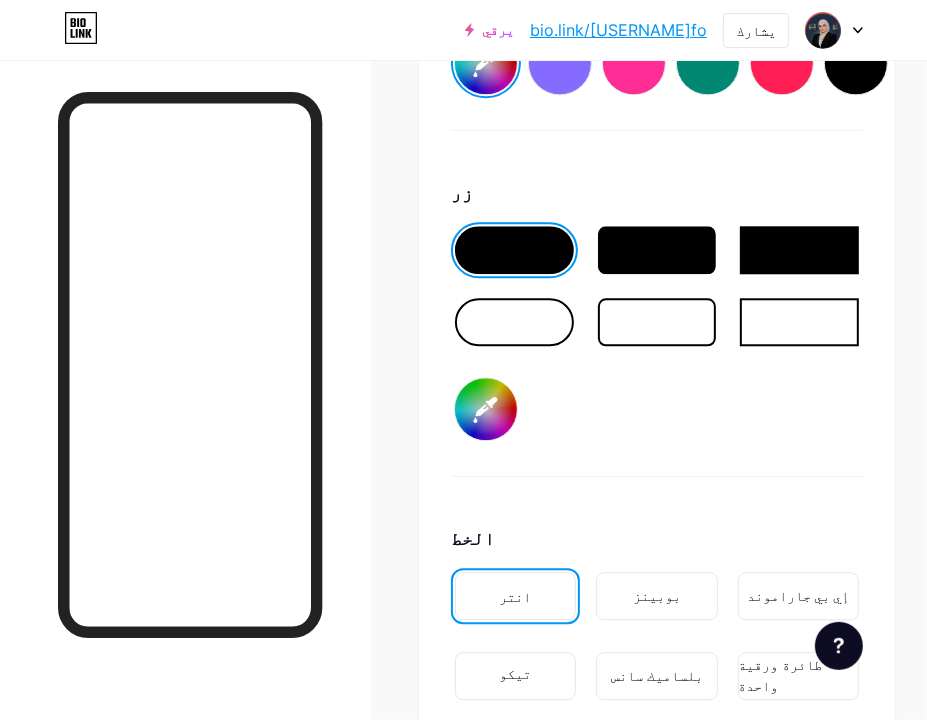 type on "#d0af67" 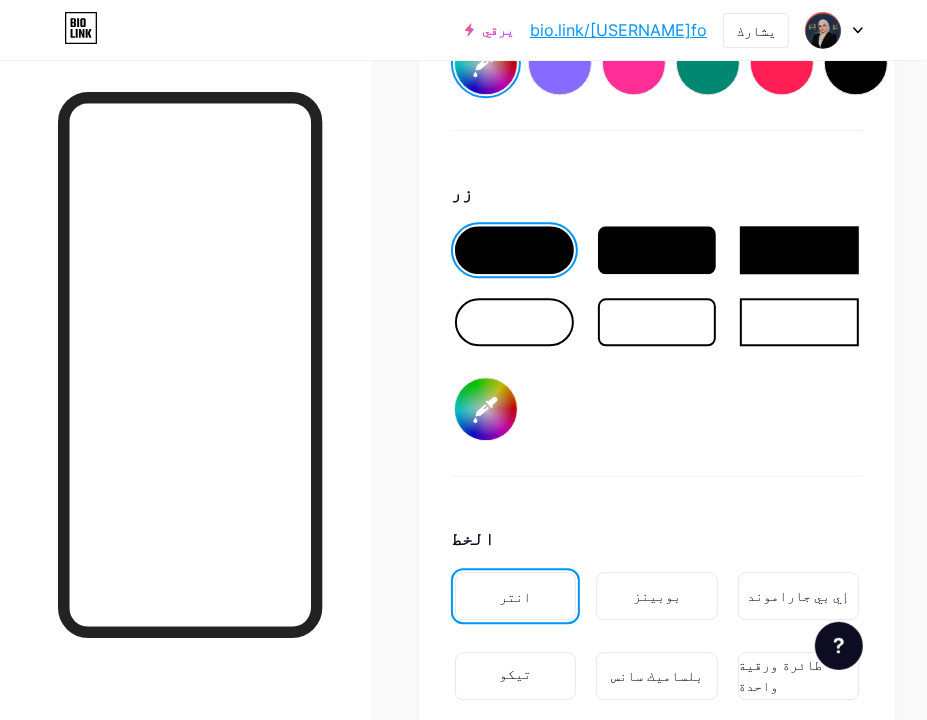 type on "#ffffff" 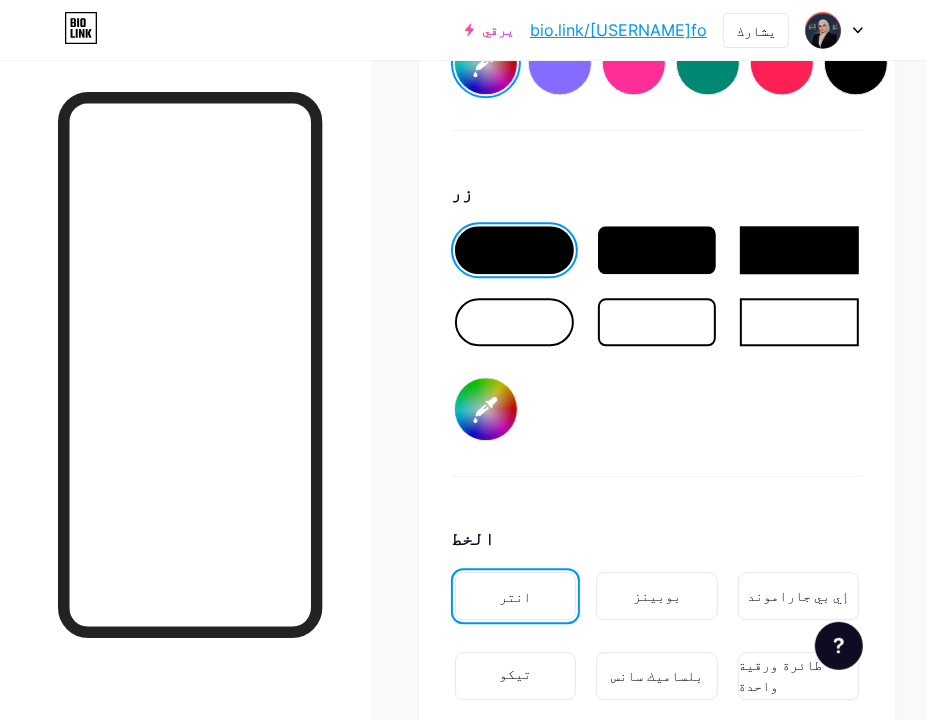type on "#d0af67" 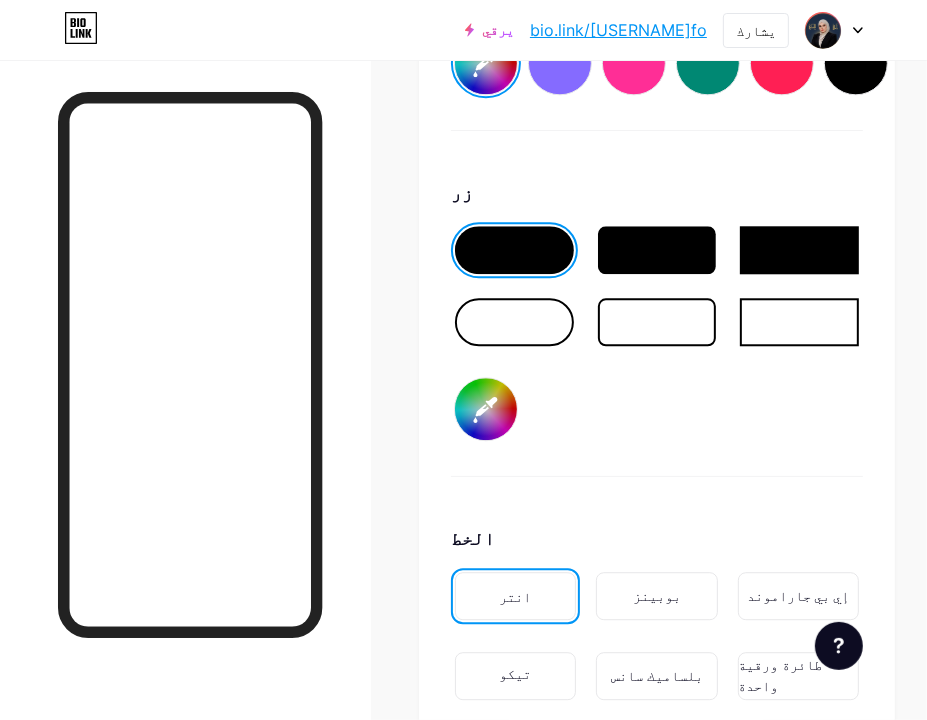 type on "#303d4e" 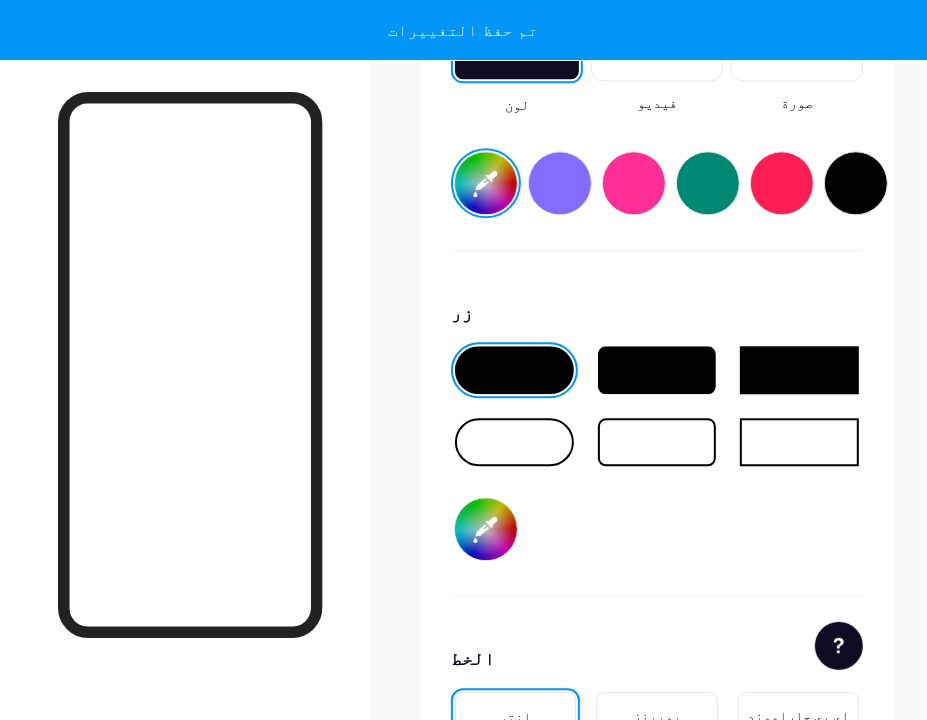 type on "#d0af67" 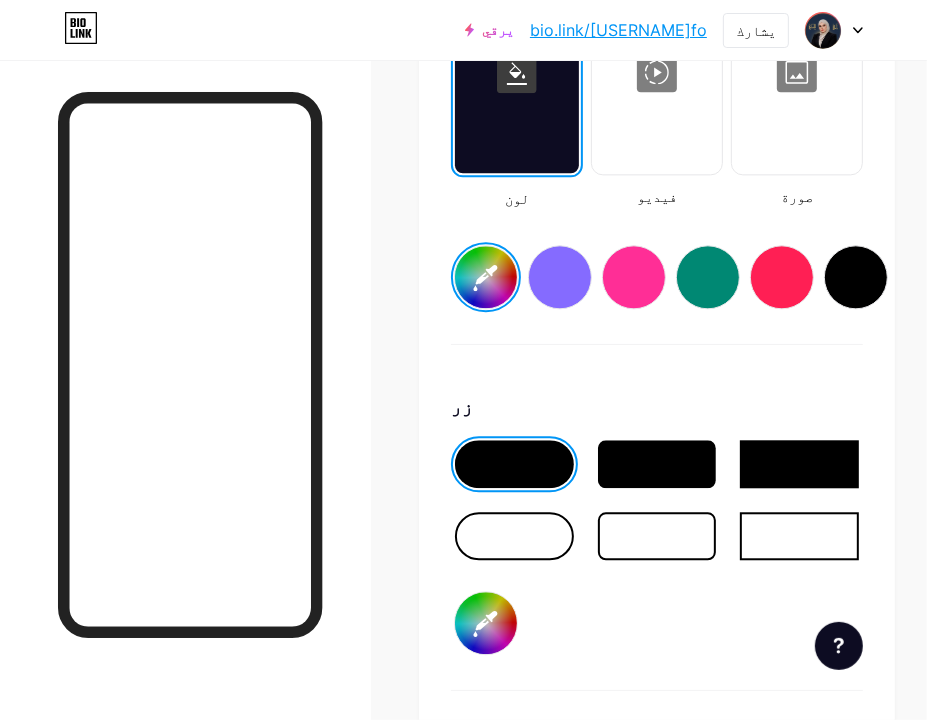 scroll, scrollTop: 2803, scrollLeft: 0, axis: vertical 